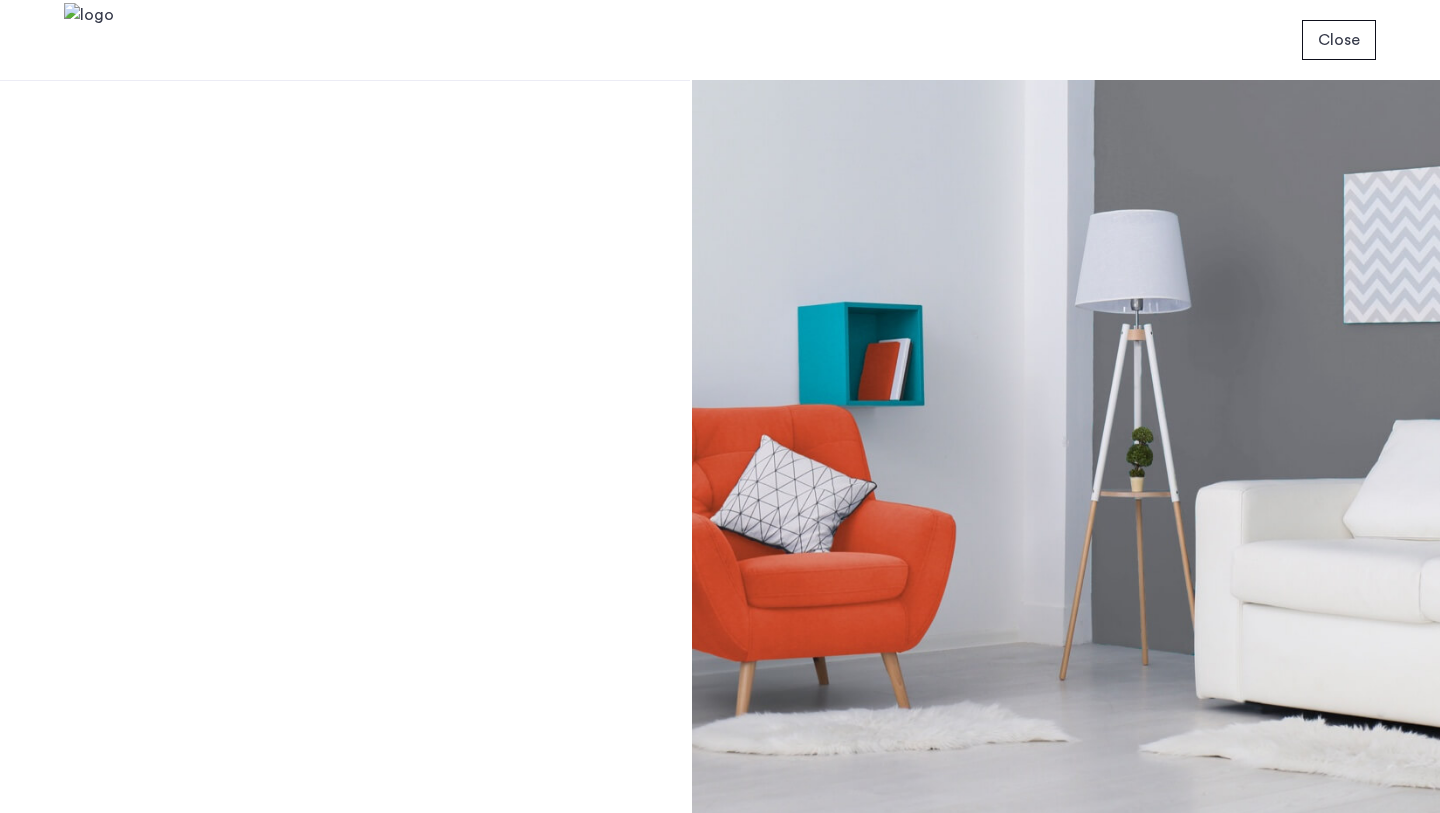 scroll, scrollTop: 0, scrollLeft: 0, axis: both 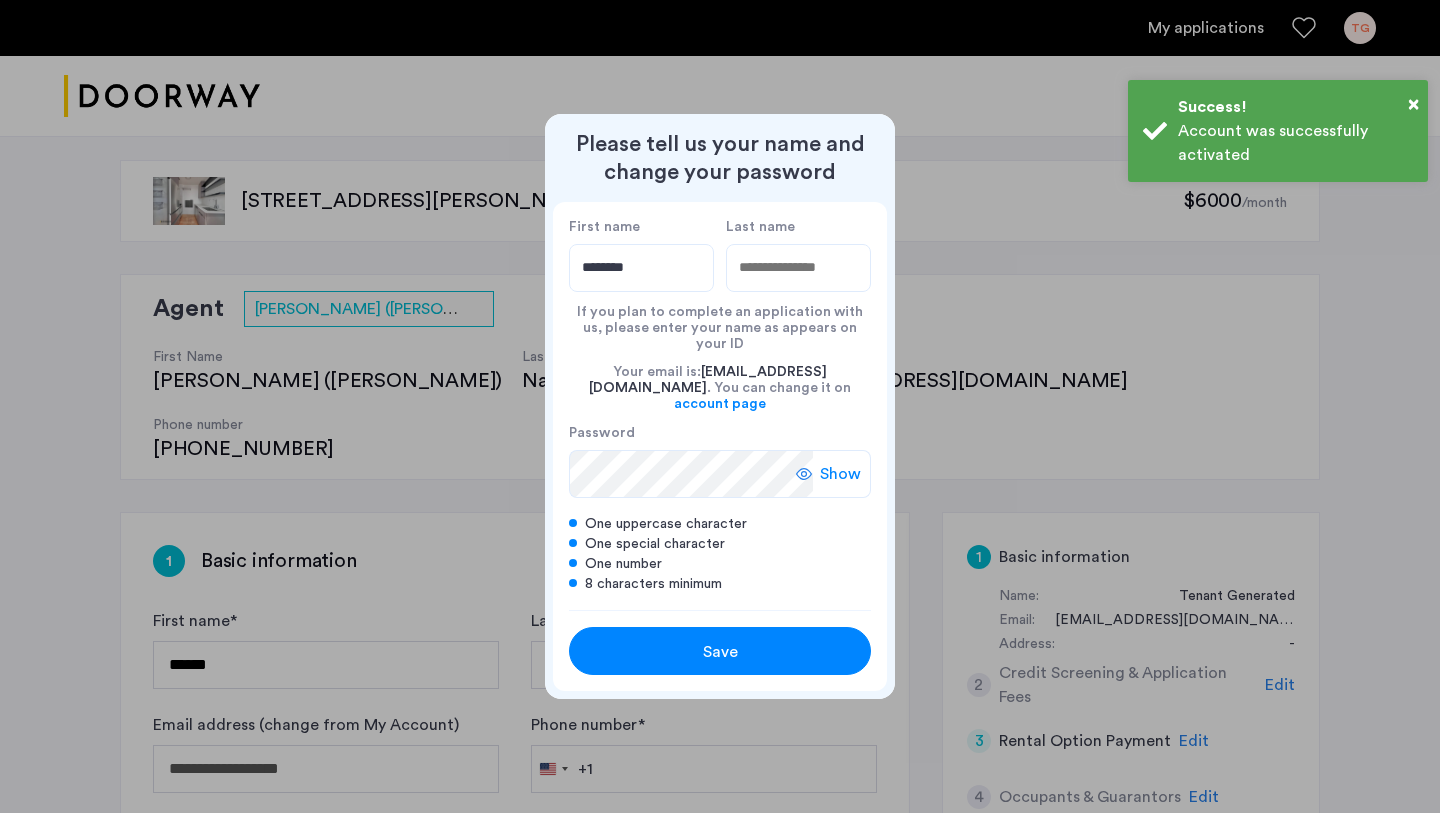 type on "********" 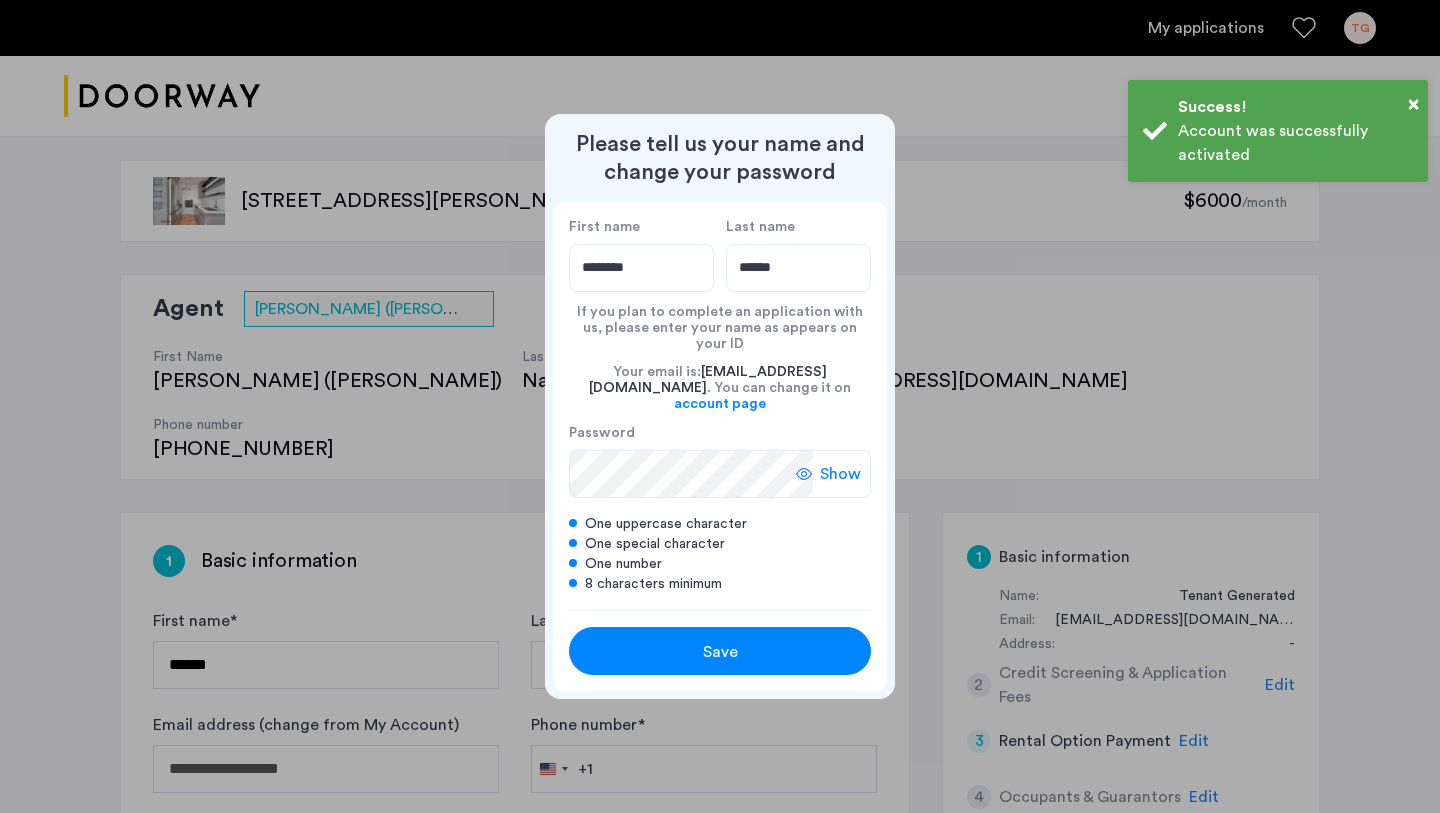 type on "******" 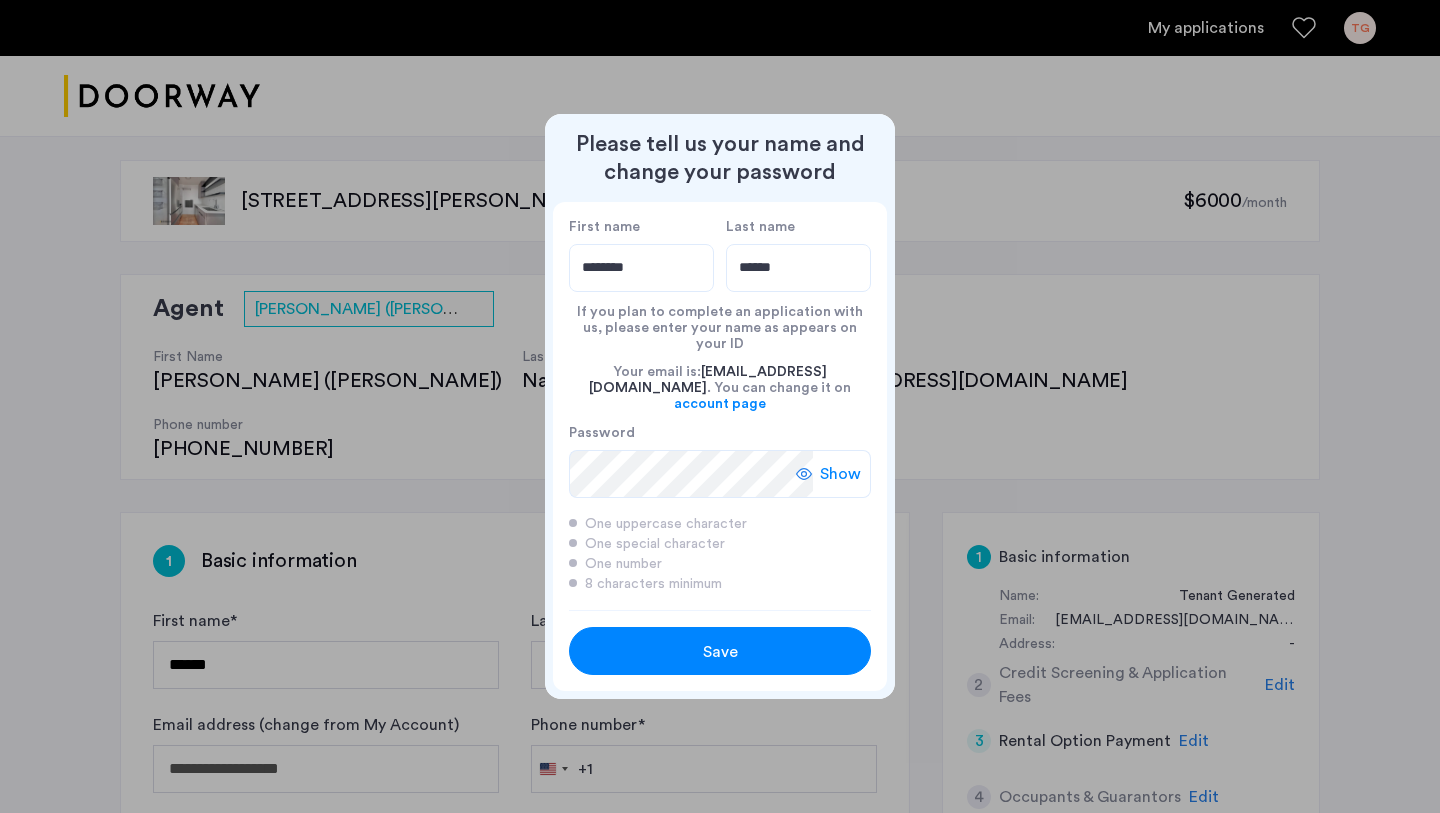 click on "Save" at bounding box center [720, 651] 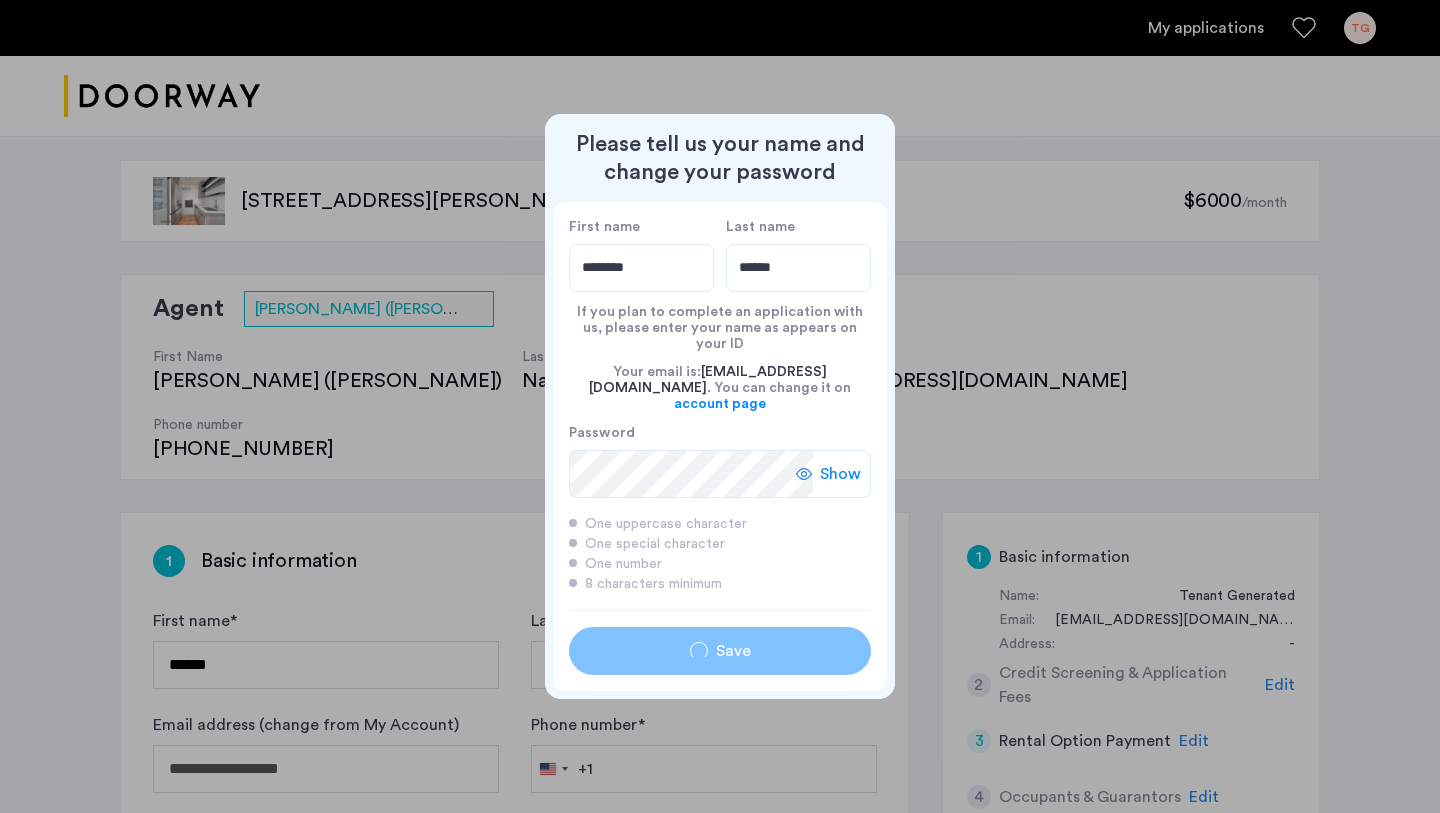type on "********" 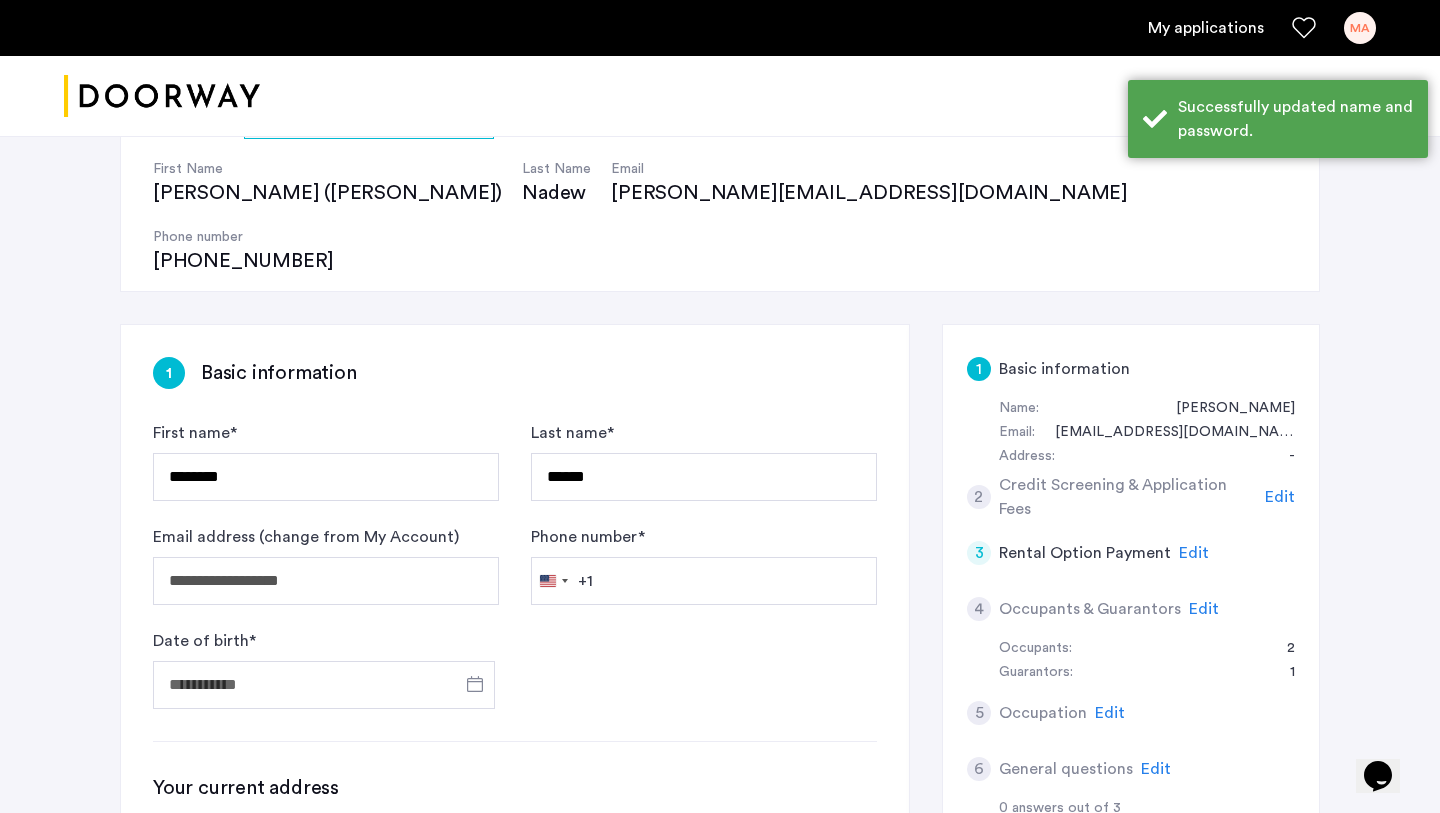 scroll, scrollTop: 218, scrollLeft: 0, axis: vertical 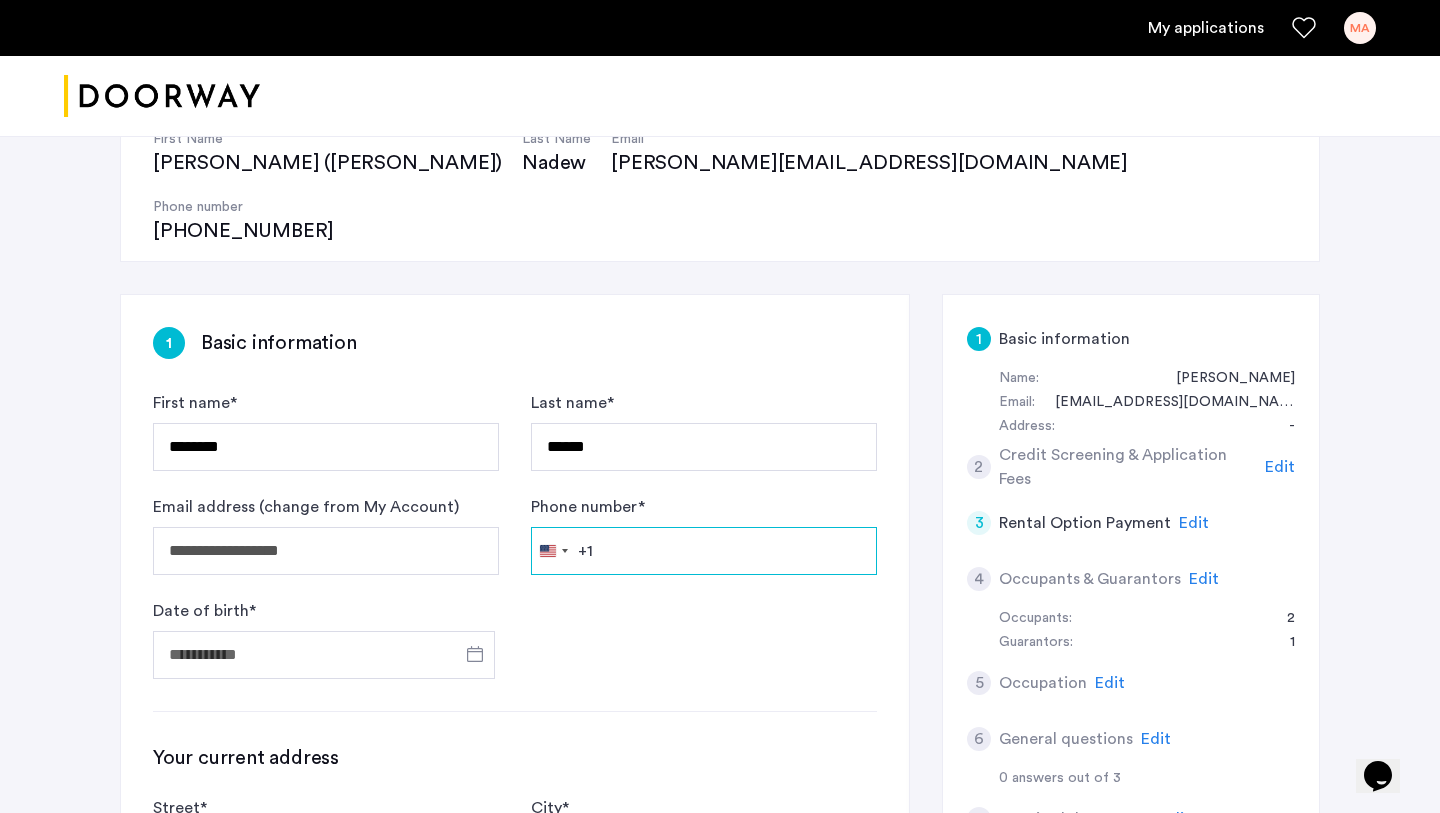 click on "Phone number  *" at bounding box center (704, 551) 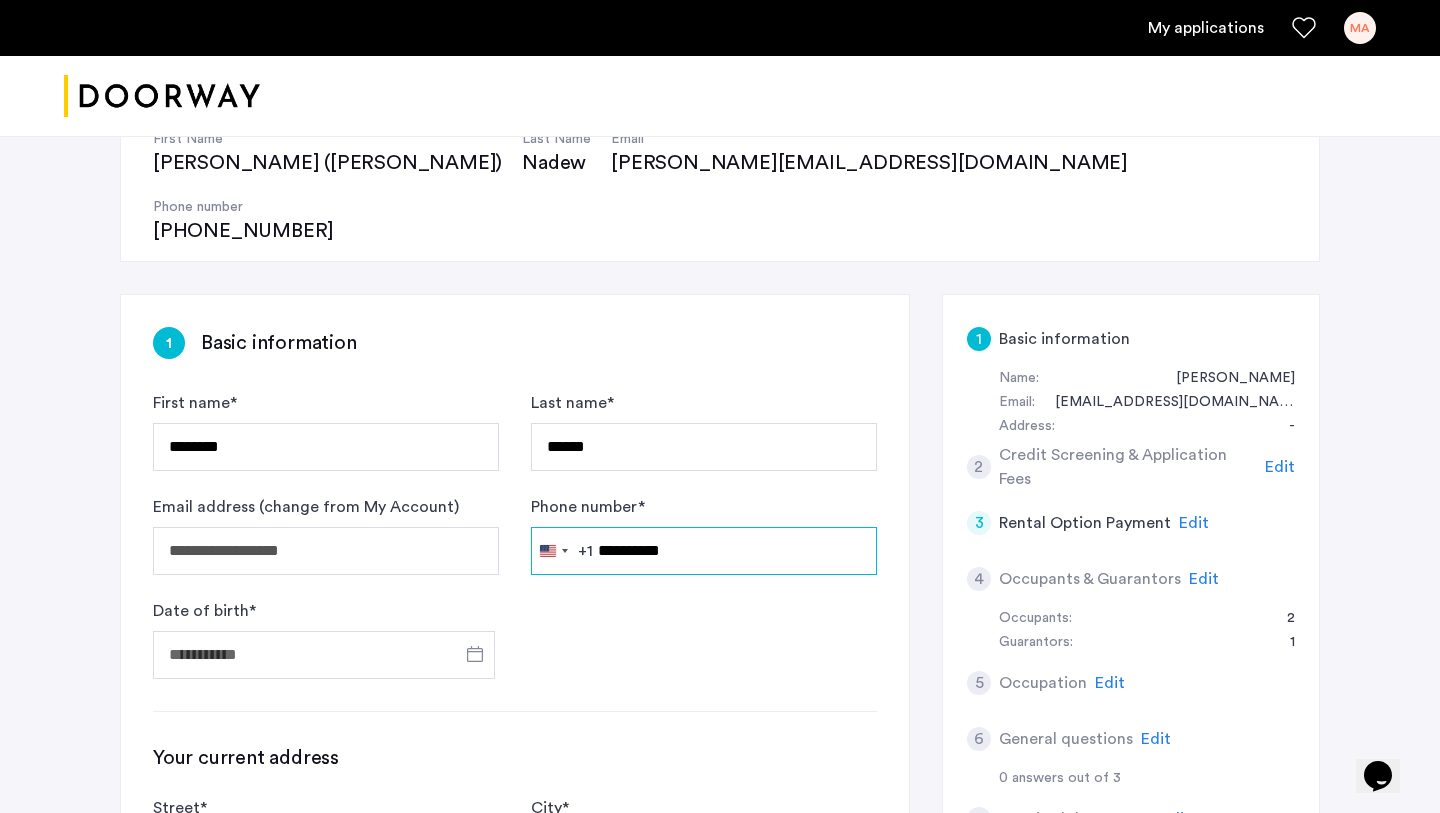 scroll, scrollTop: 296, scrollLeft: 0, axis: vertical 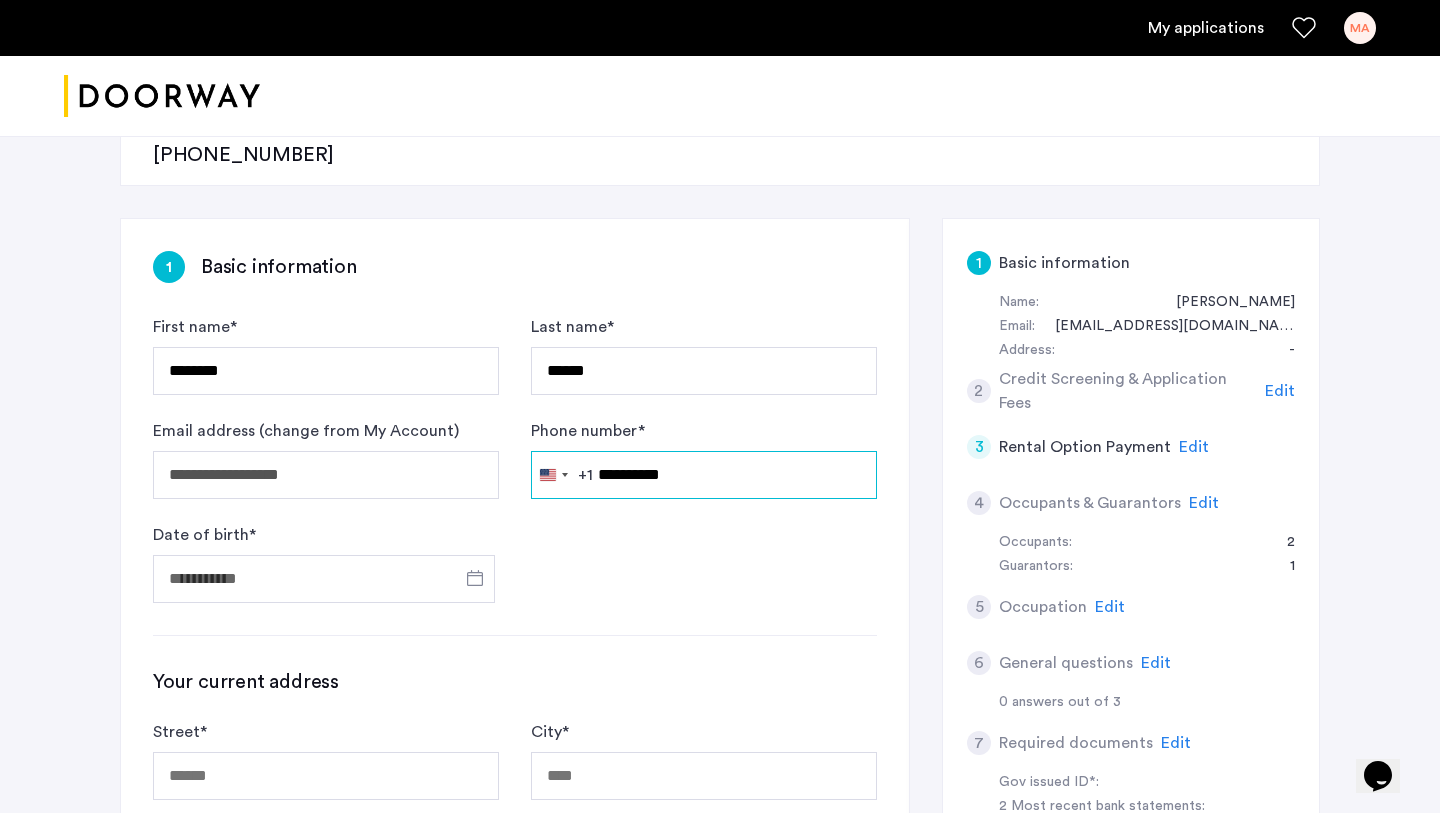 type on "**********" 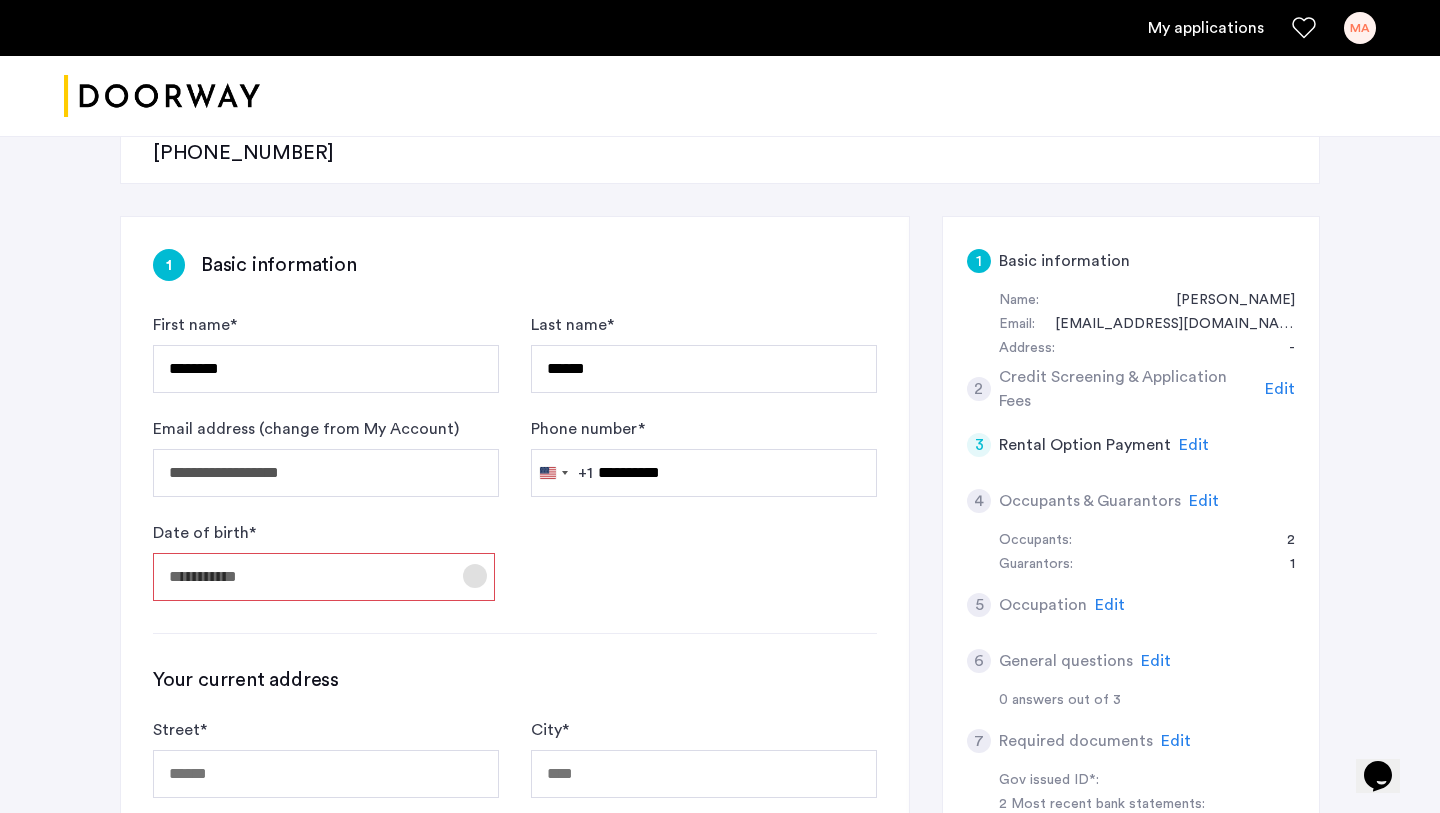 type 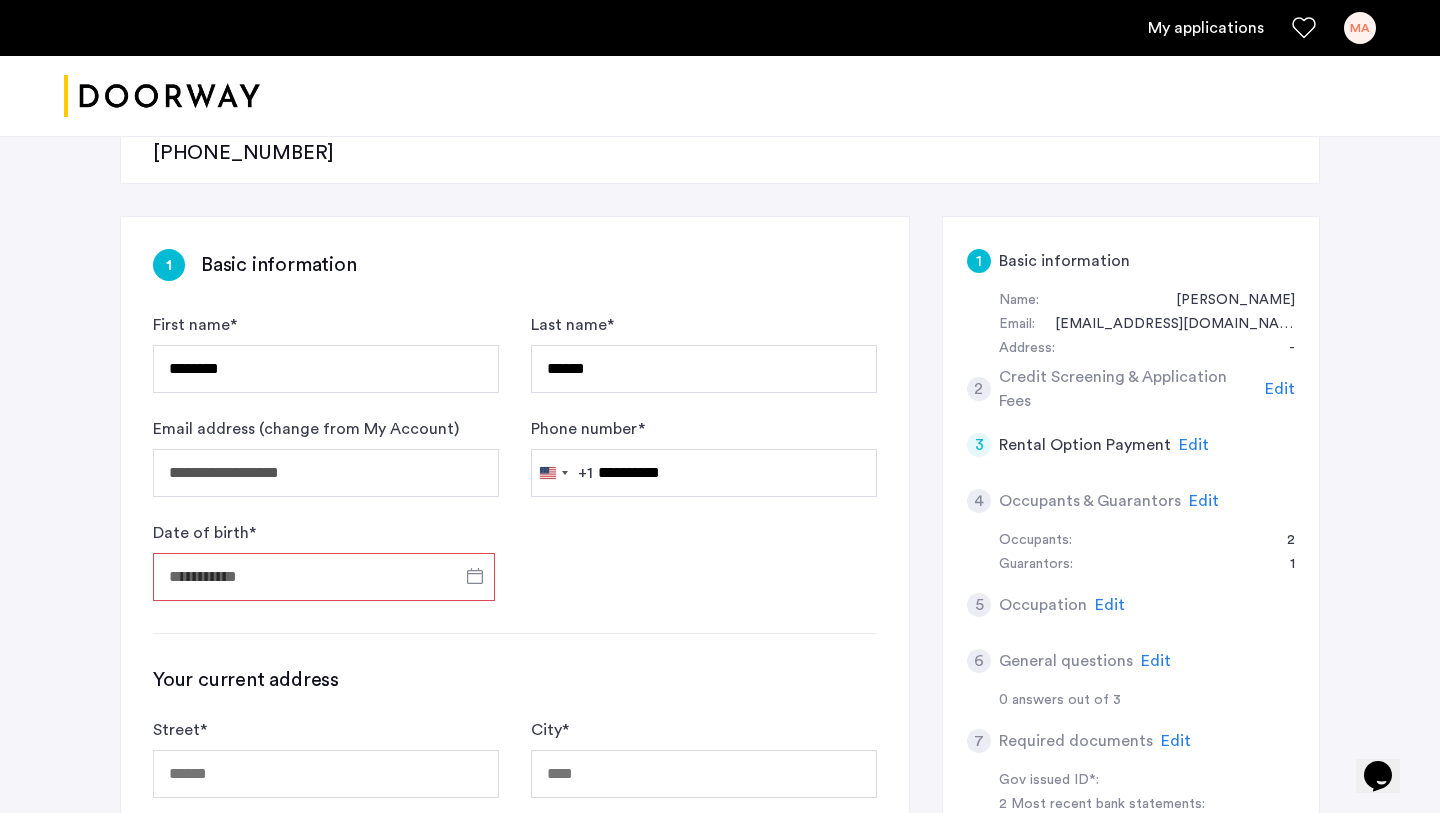 click on "Date of birth  *" at bounding box center (324, 577) 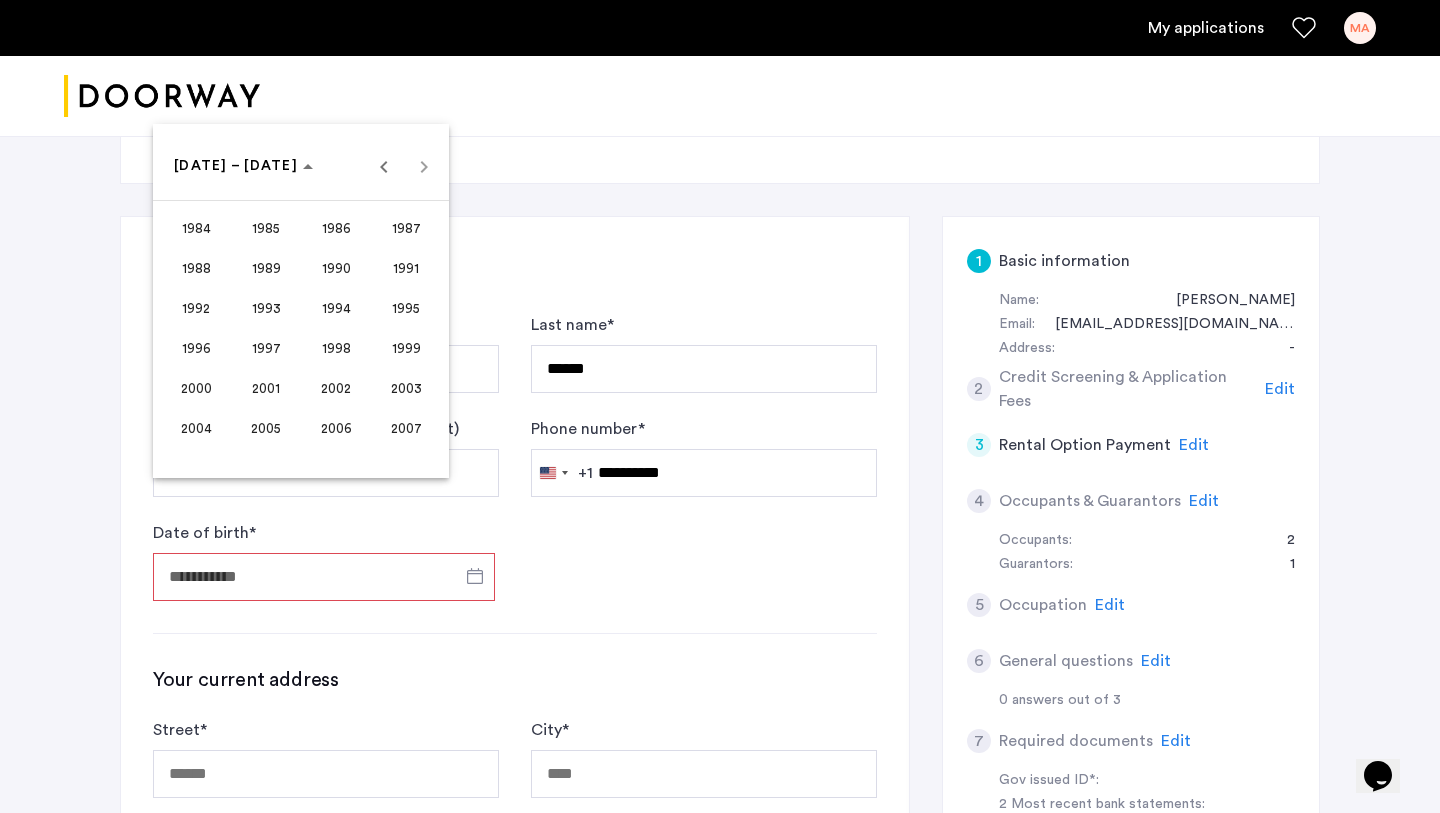 click at bounding box center (720, 406) 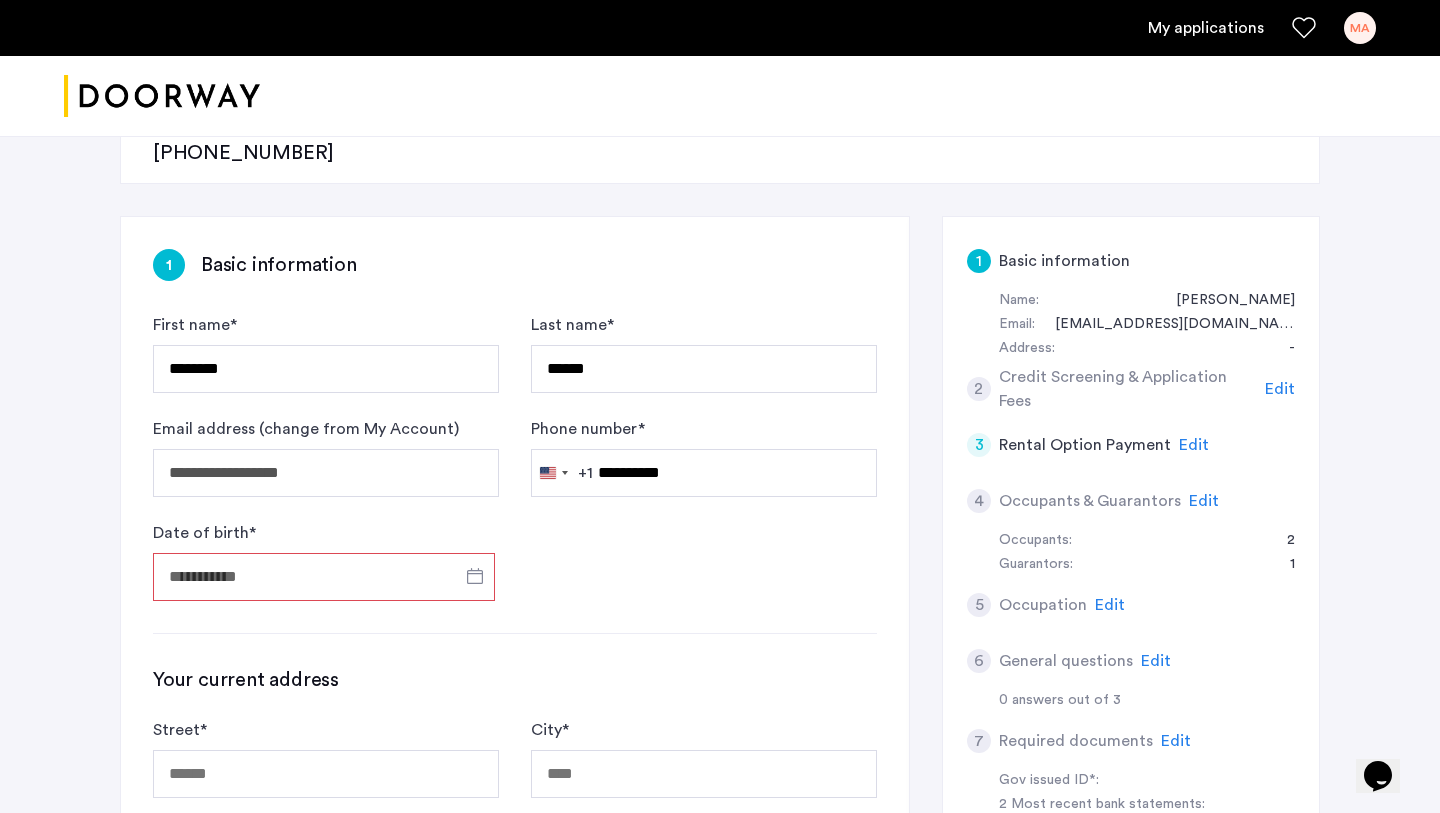 click on "Date of birth  *" at bounding box center [324, 577] 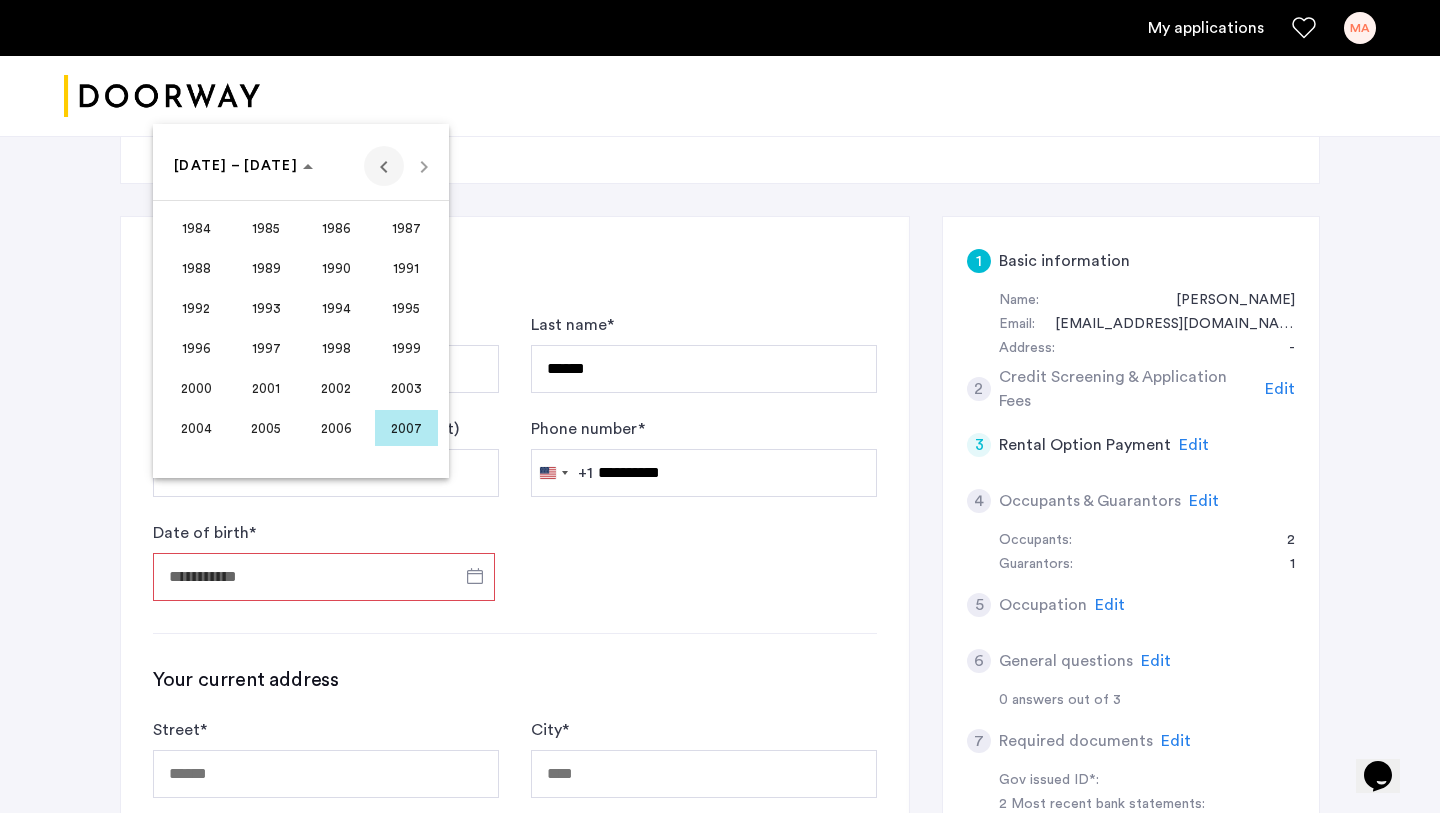 click at bounding box center [384, 166] 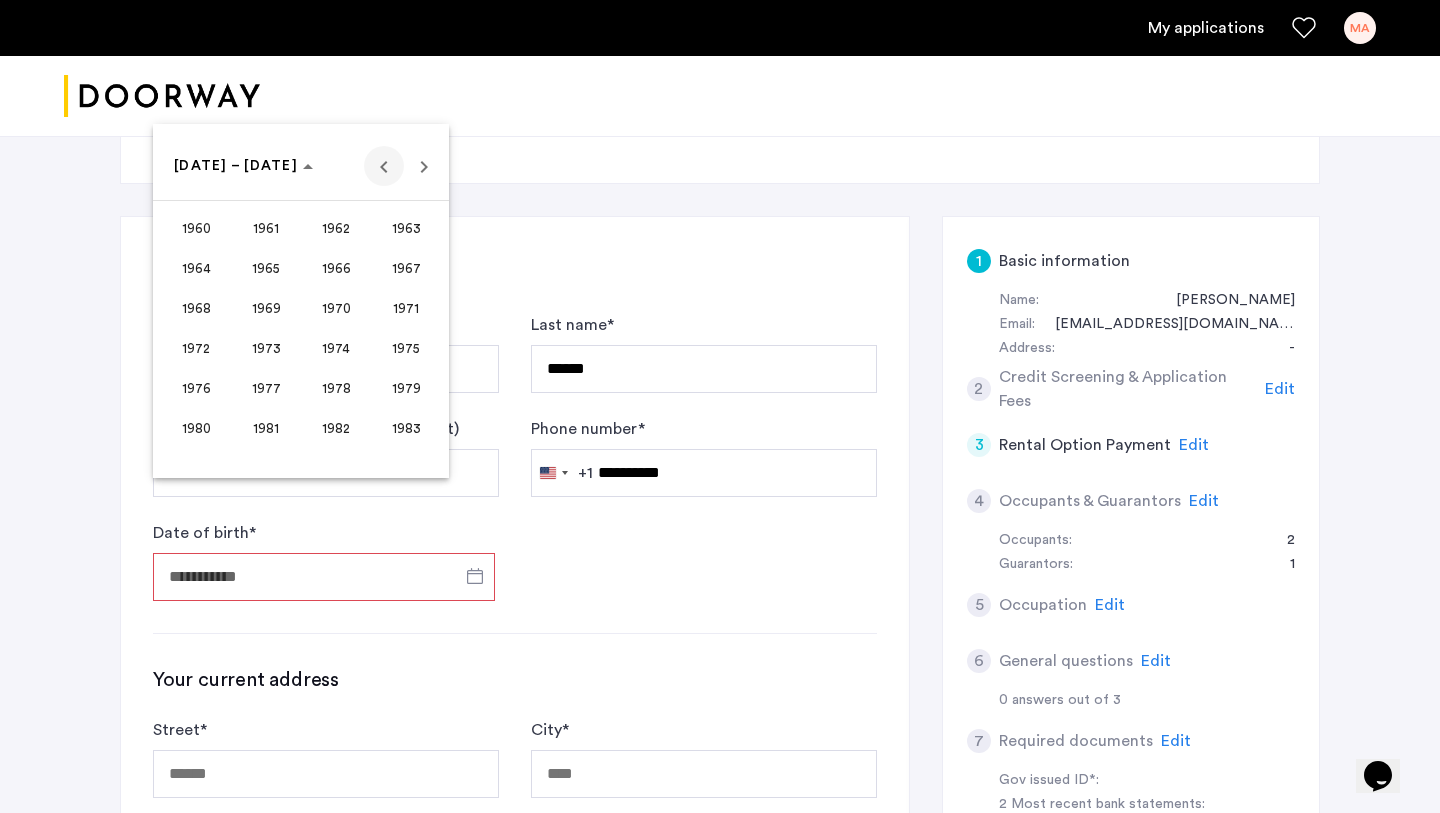 click at bounding box center (384, 166) 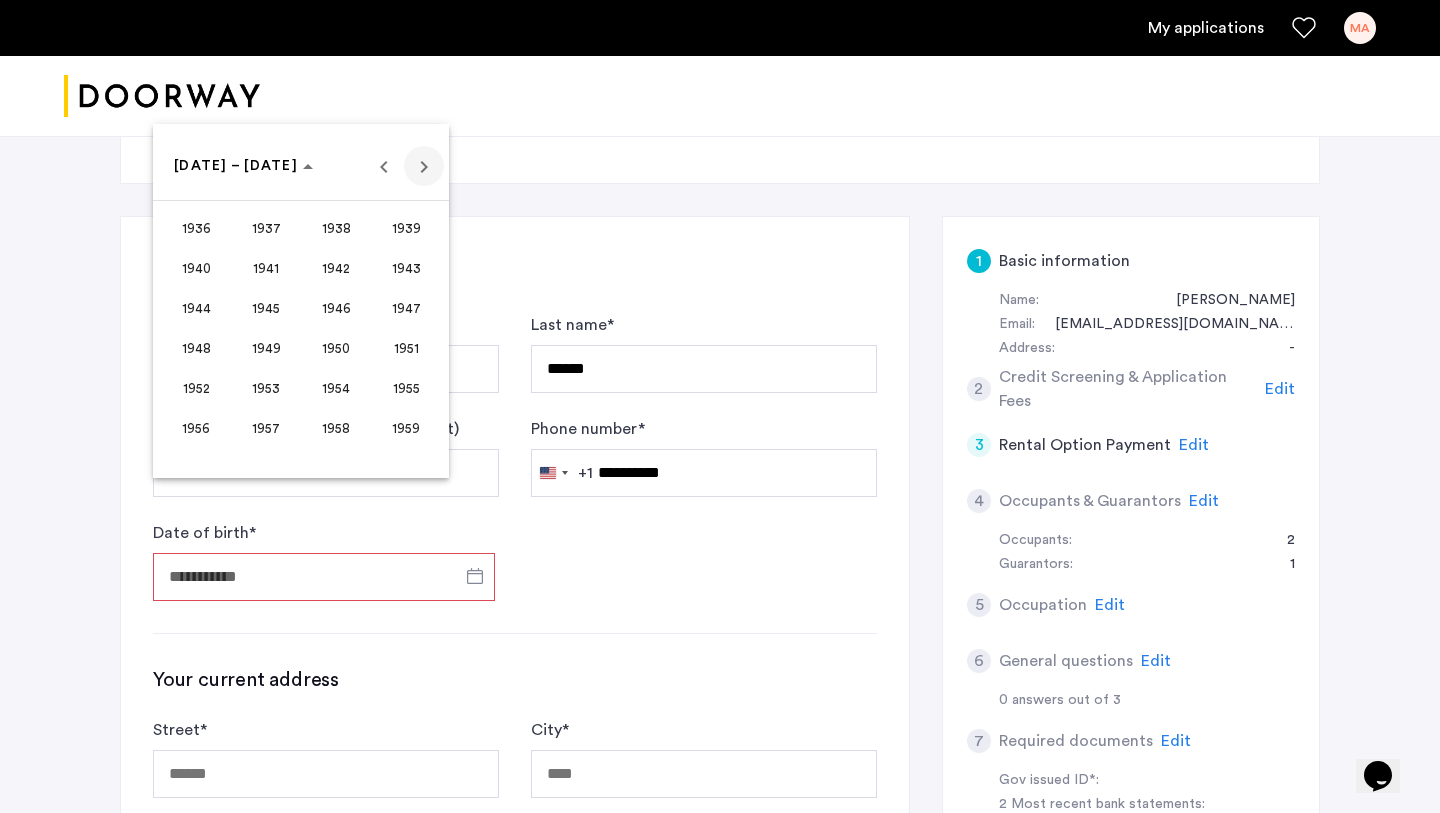 click at bounding box center [424, 166] 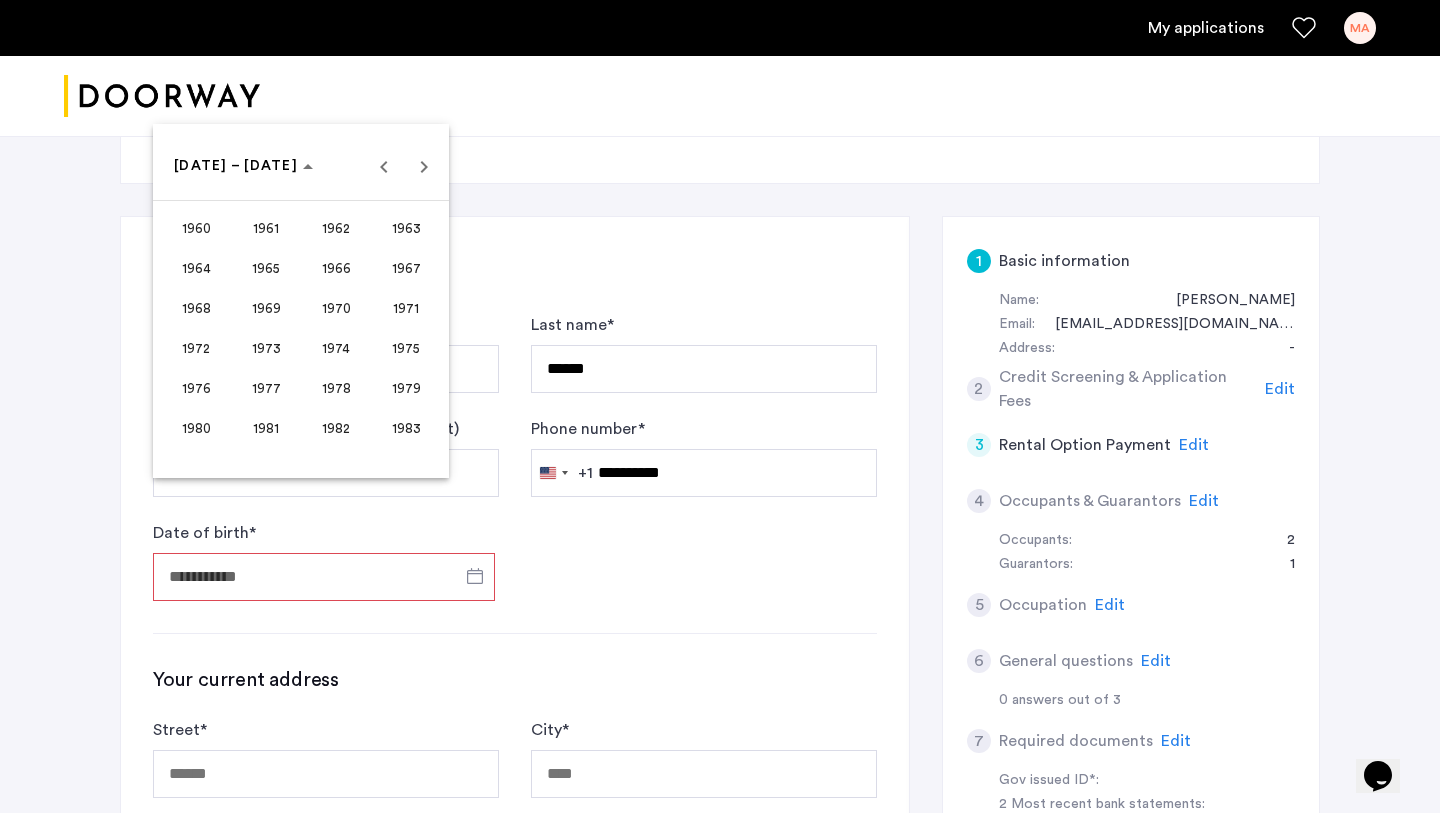 click on "1969" at bounding box center [266, 308] 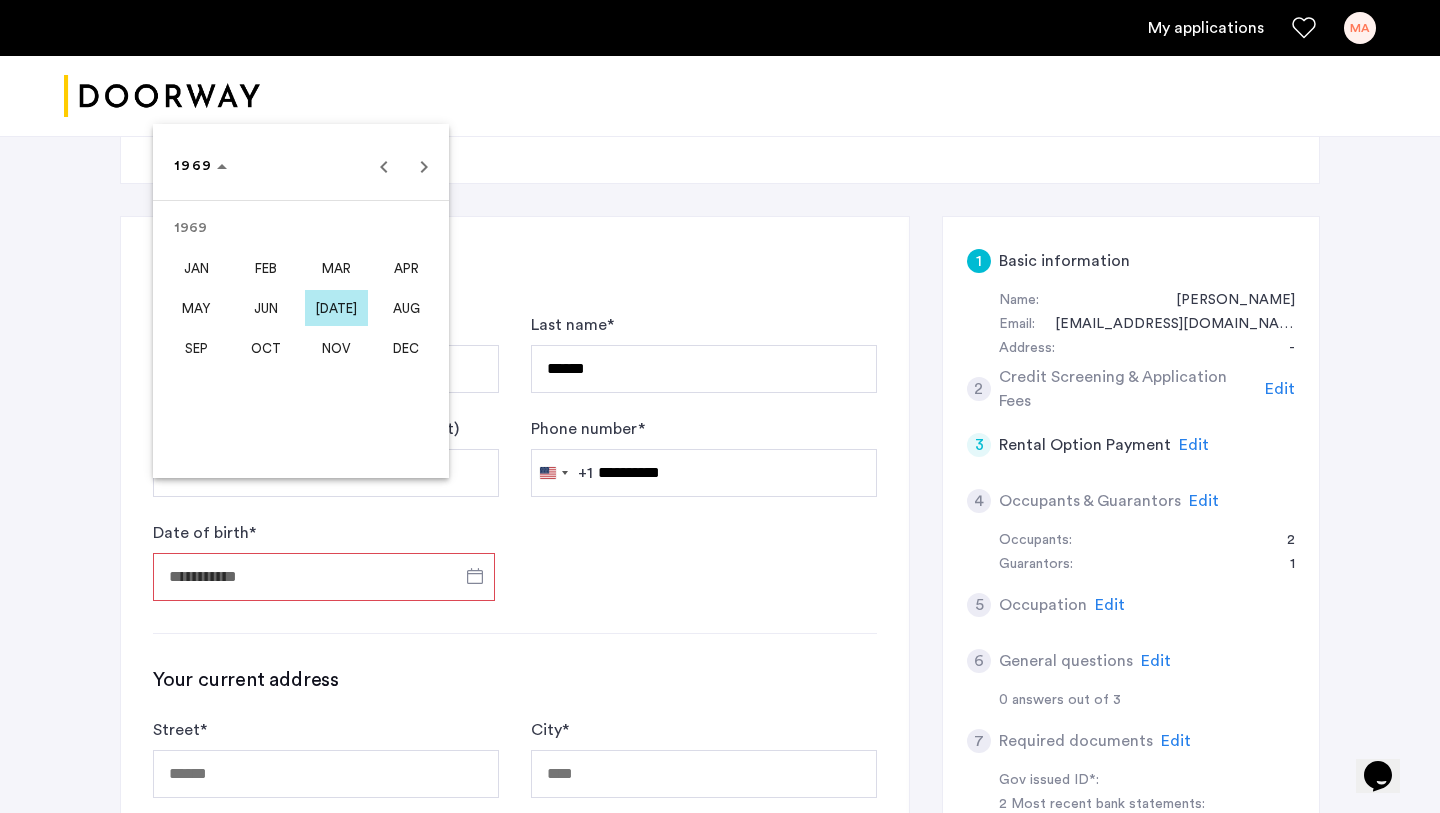 click on "AUG" at bounding box center [406, 308] 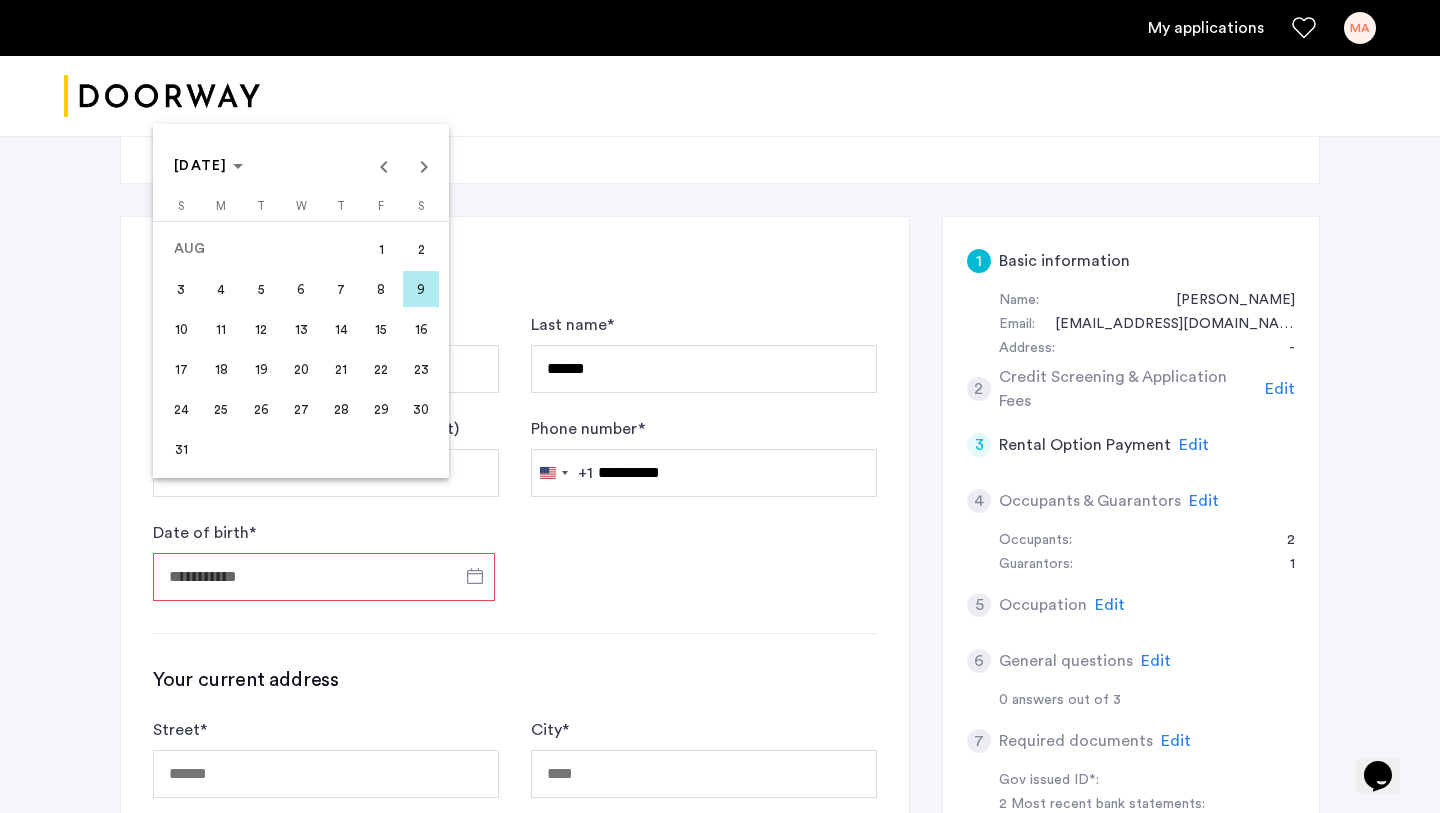 click on "20" at bounding box center [301, 369] 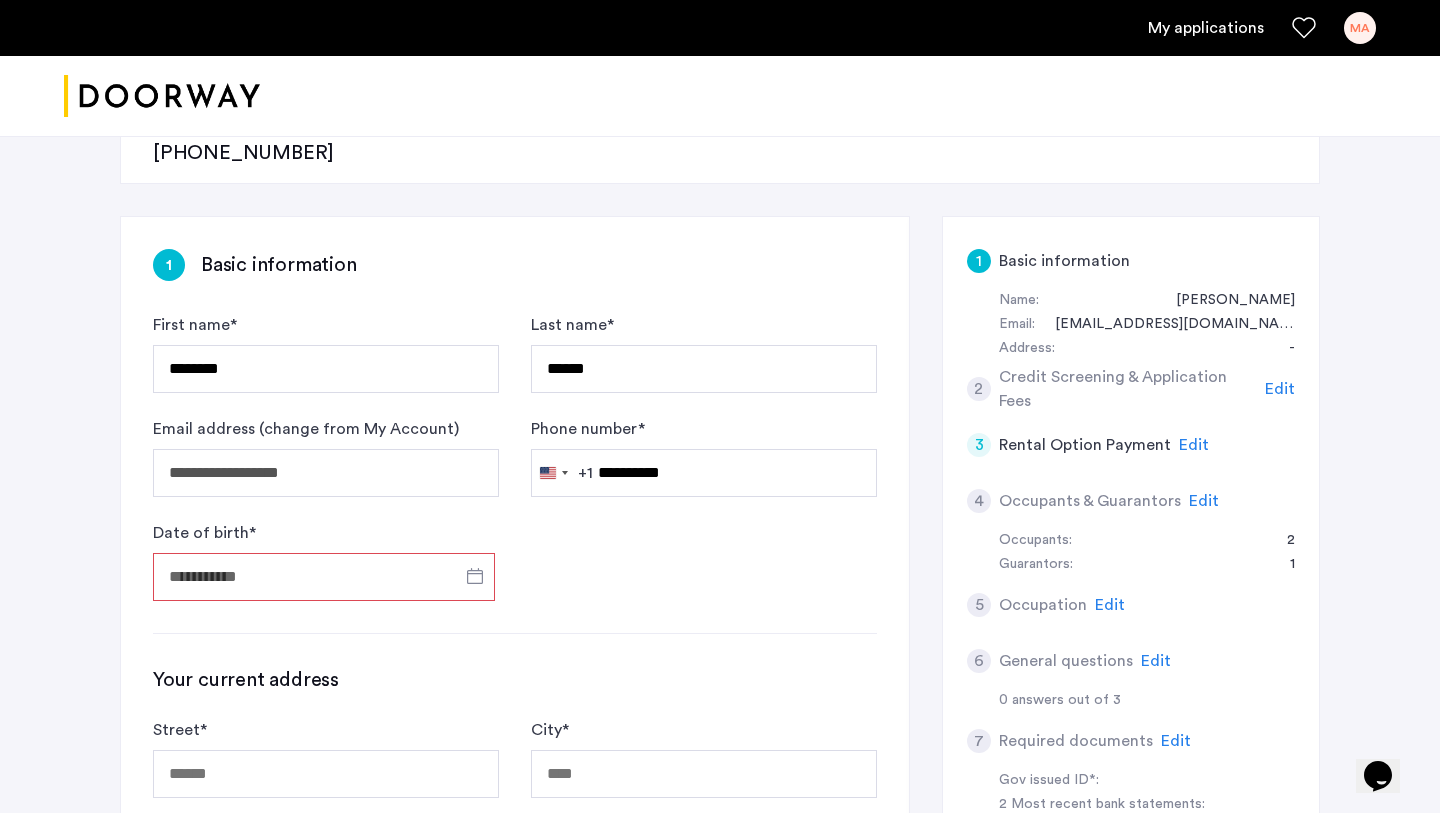 type on "**********" 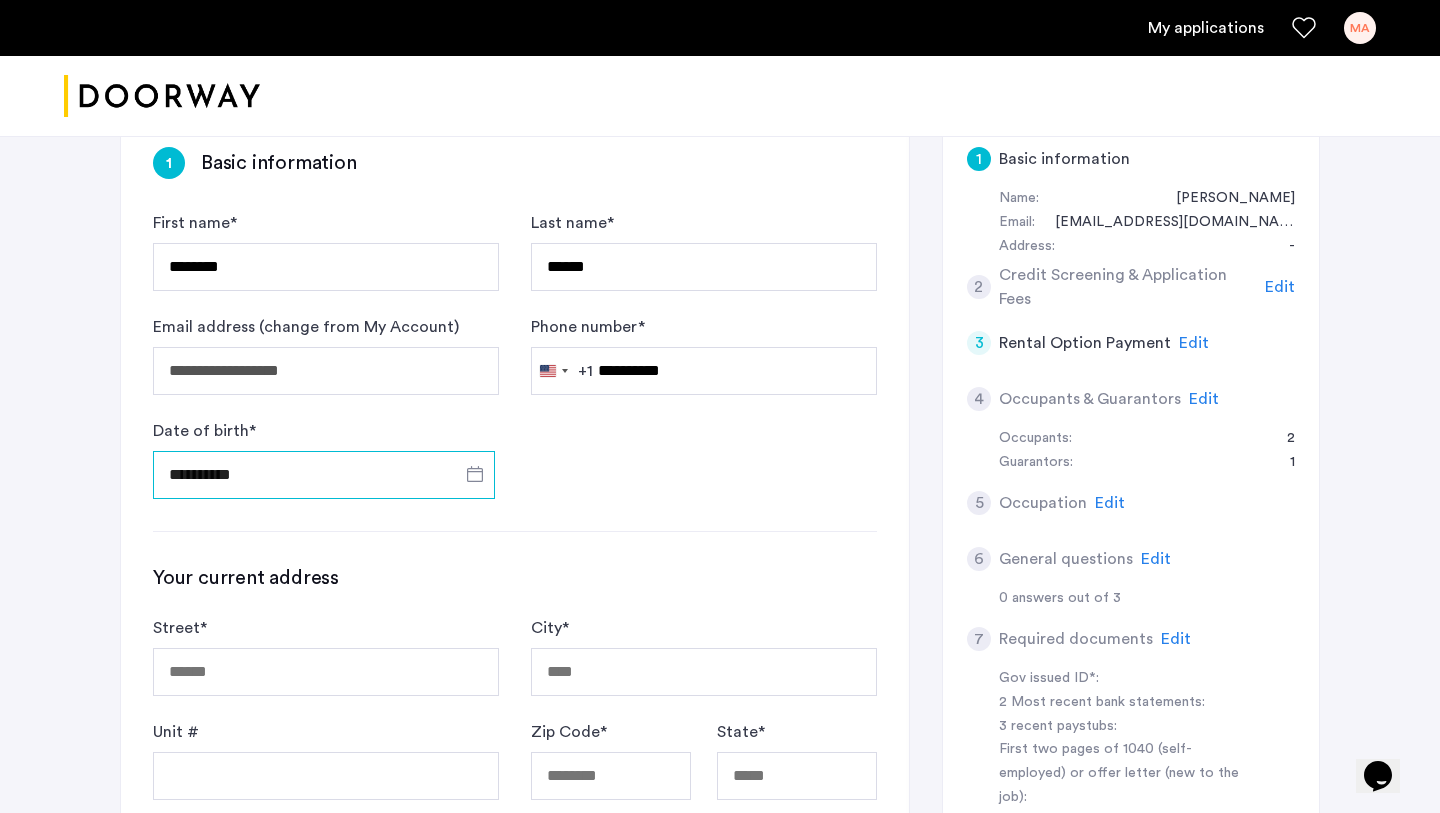scroll, scrollTop: 416, scrollLeft: 0, axis: vertical 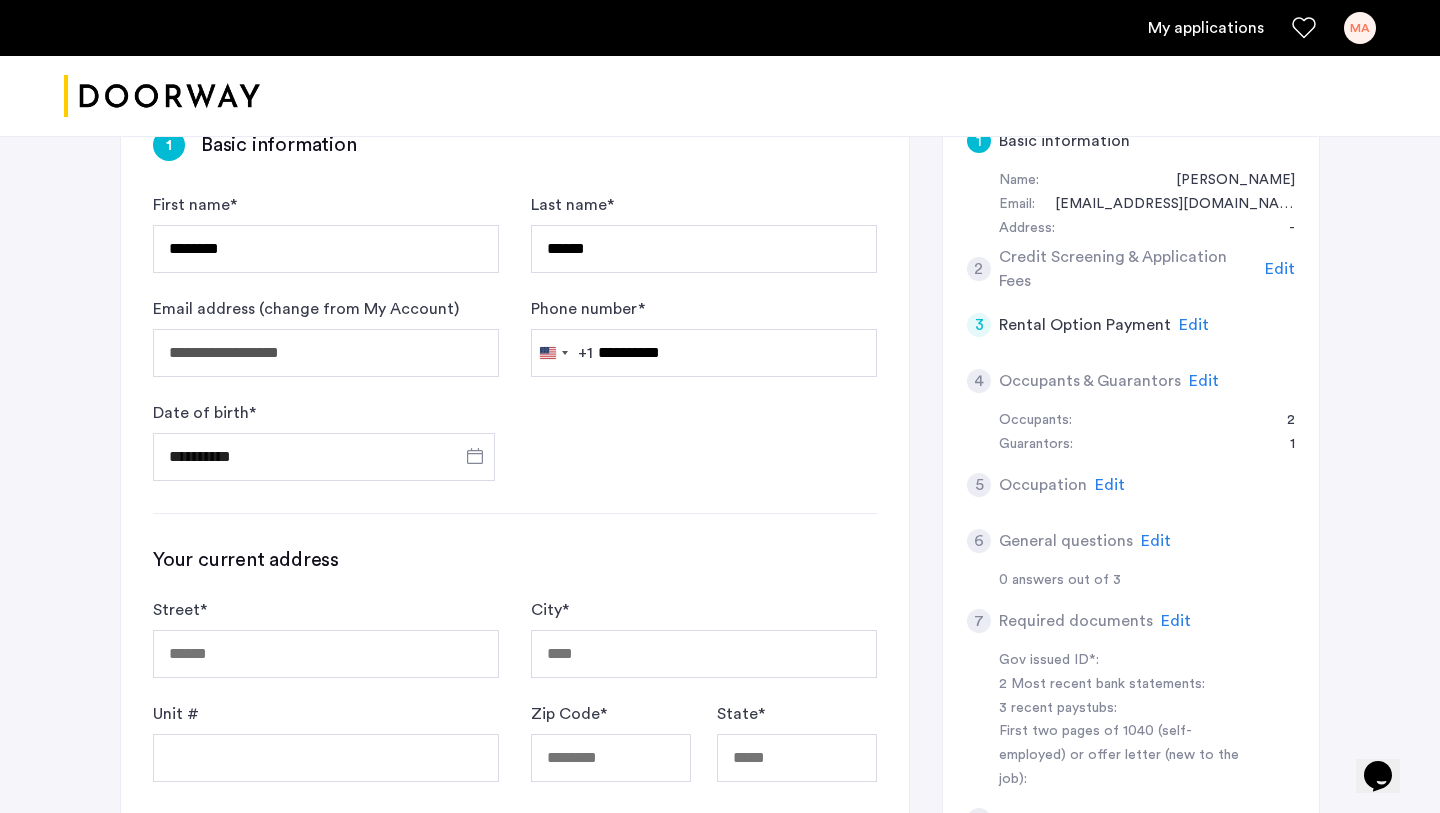 click on "**********" 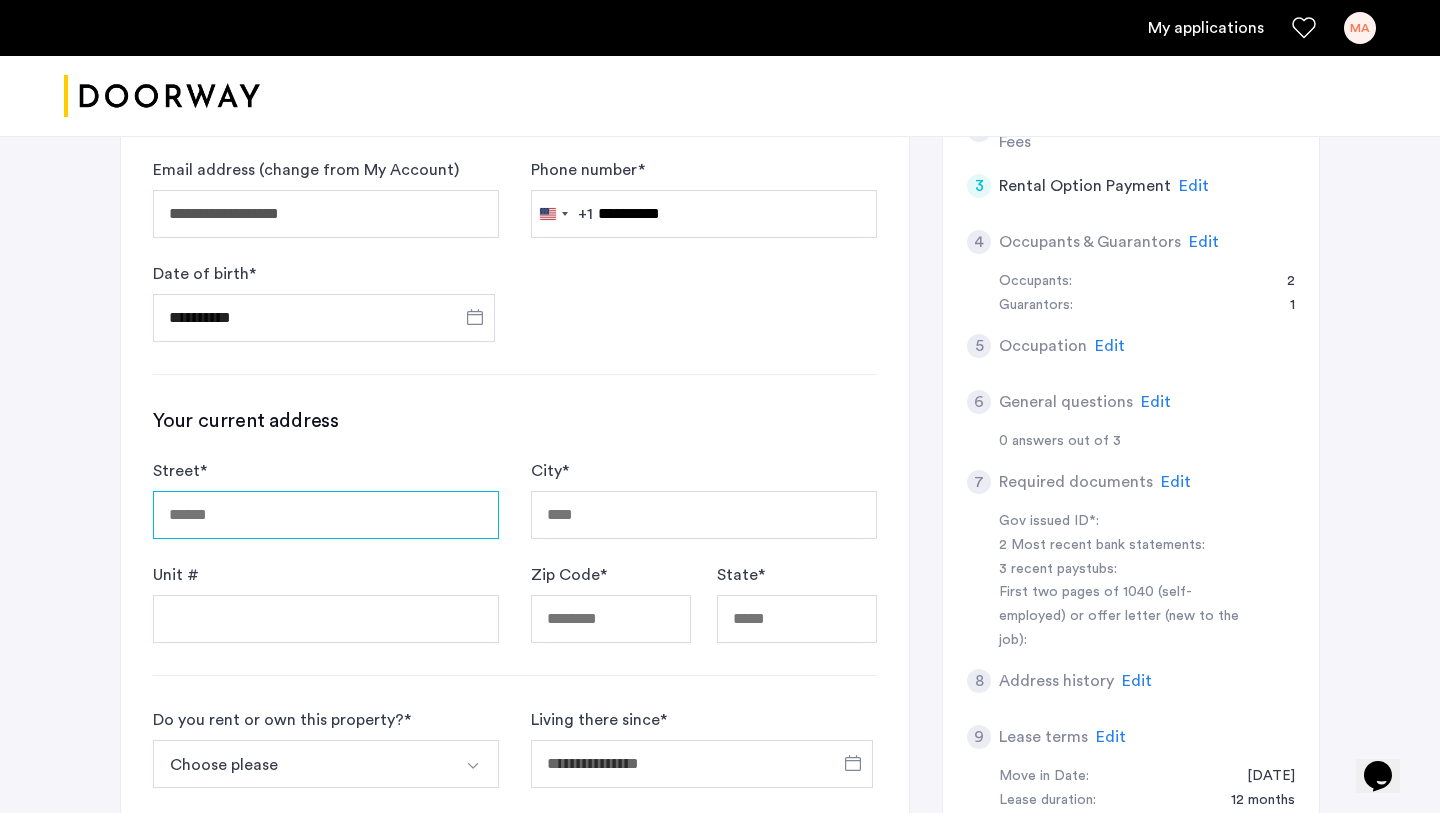 click on "Street  *" at bounding box center (326, 515) 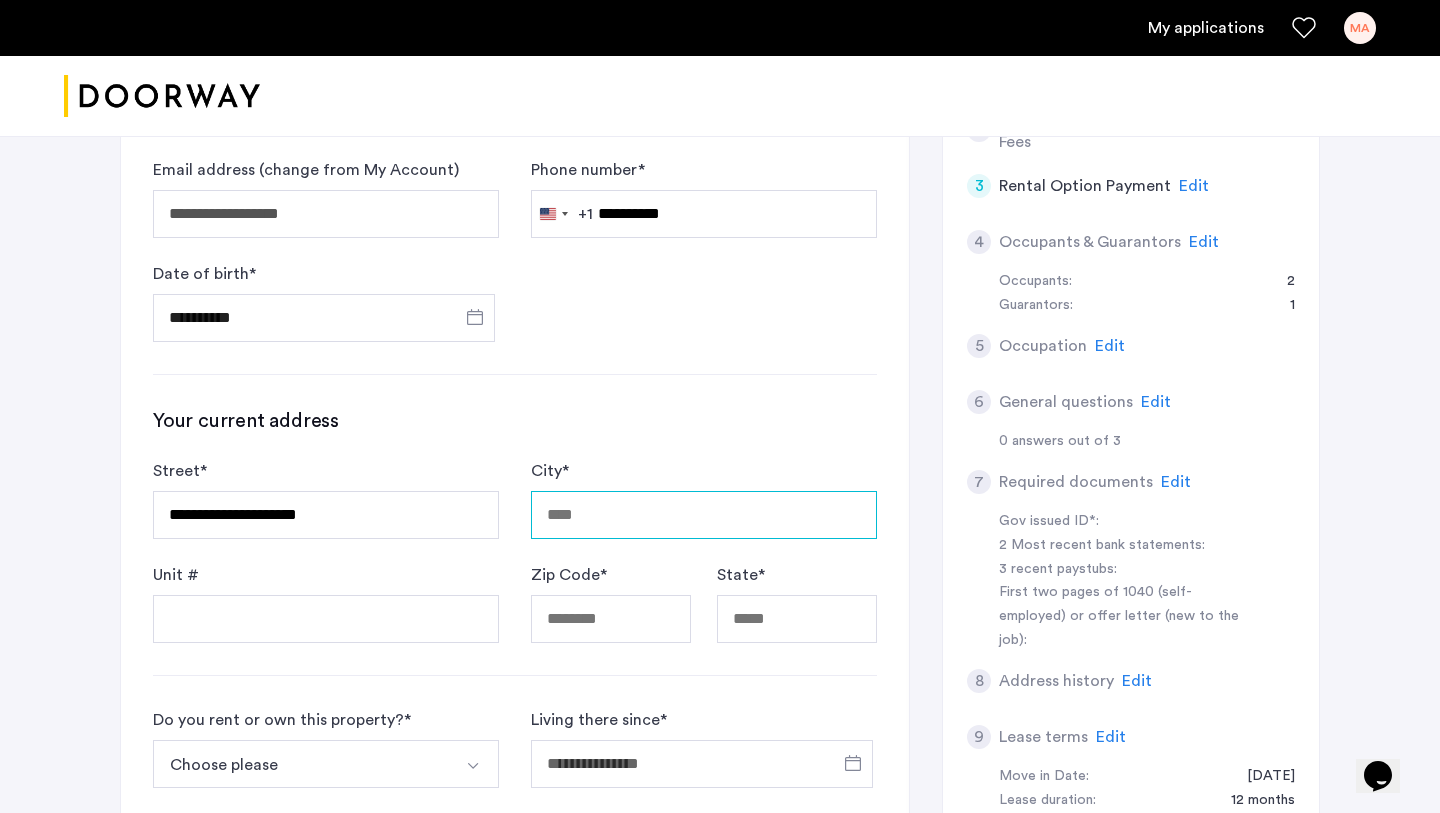 type on "**********" 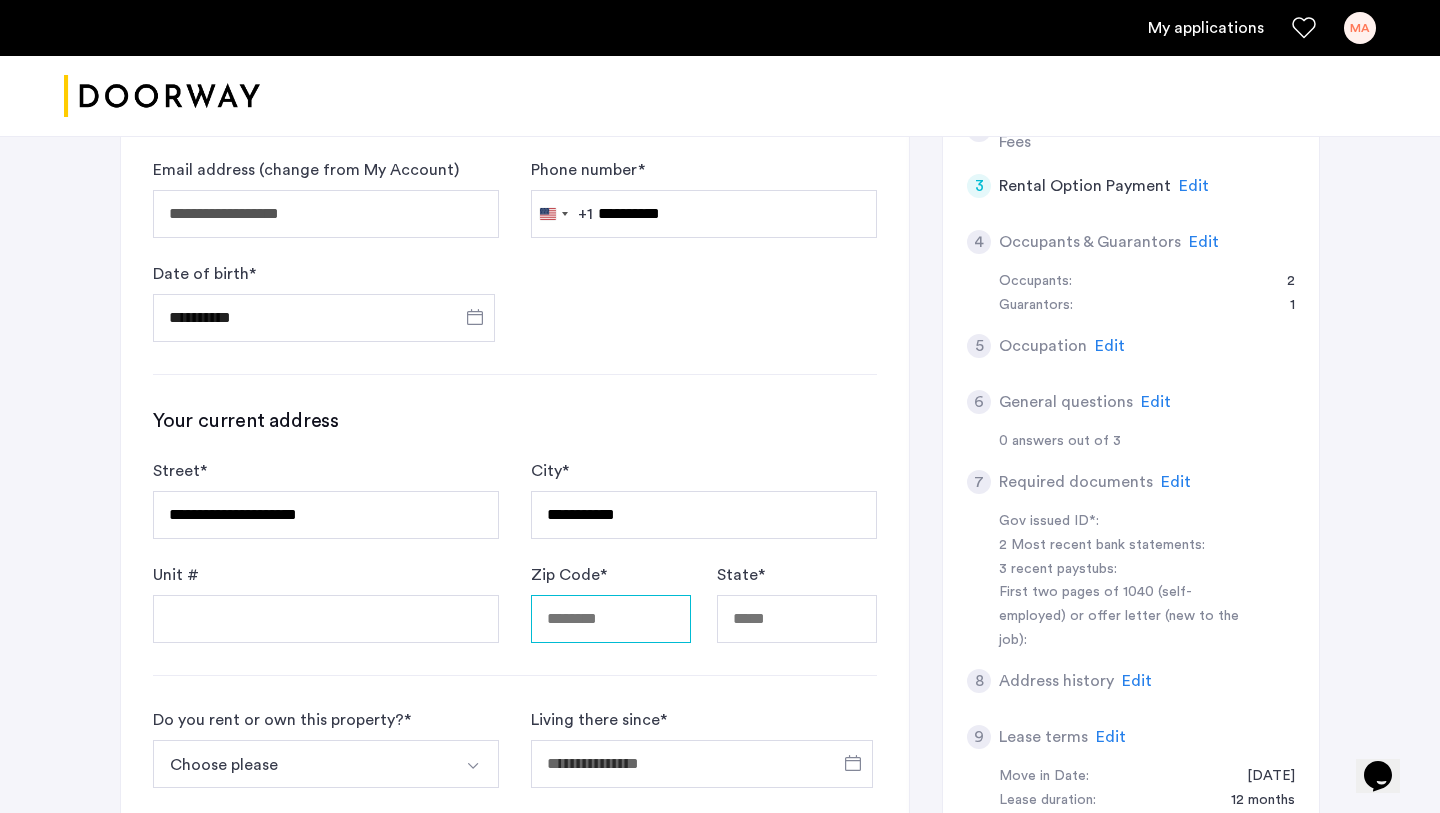 type on "*****" 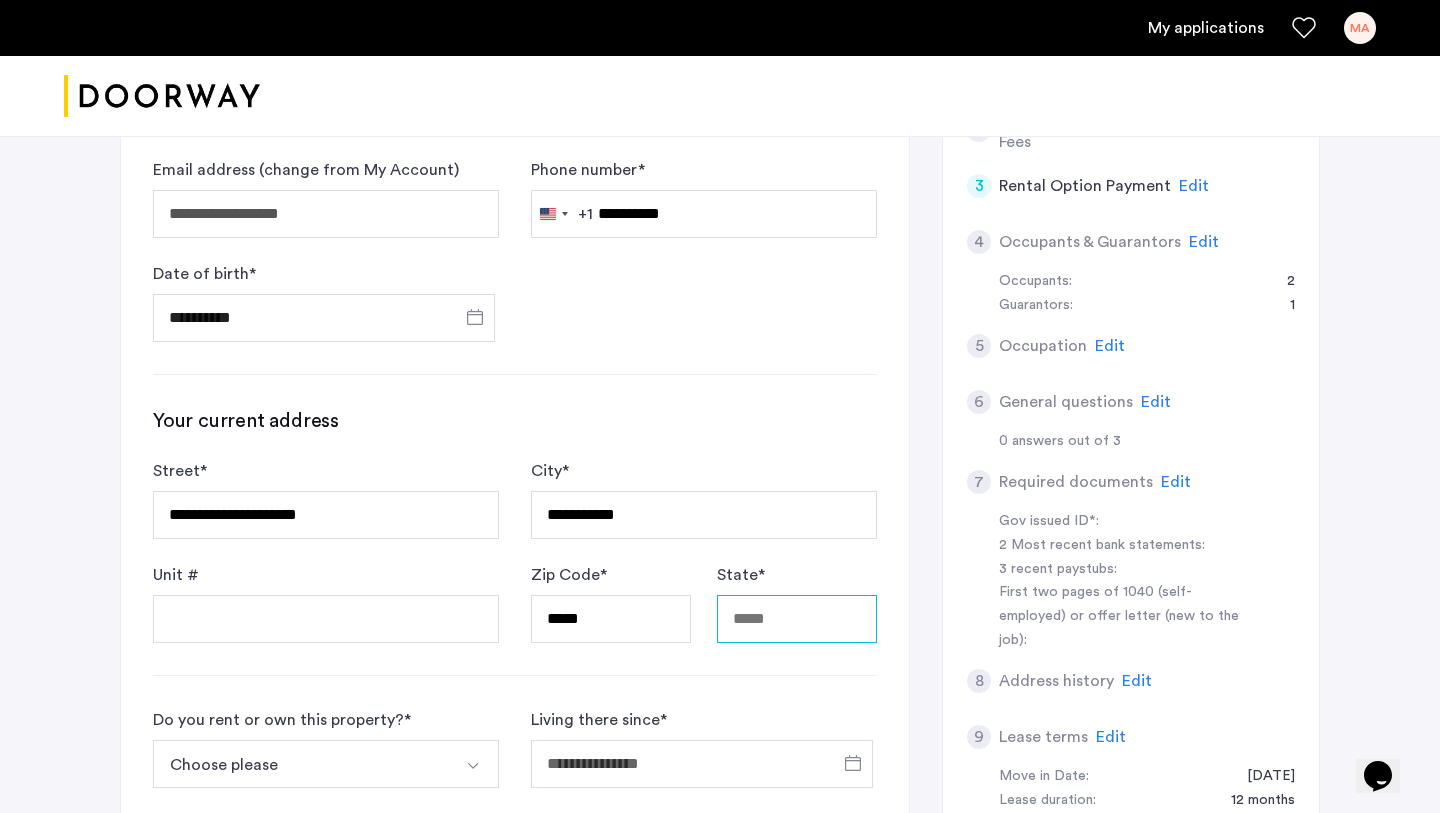 type on "********" 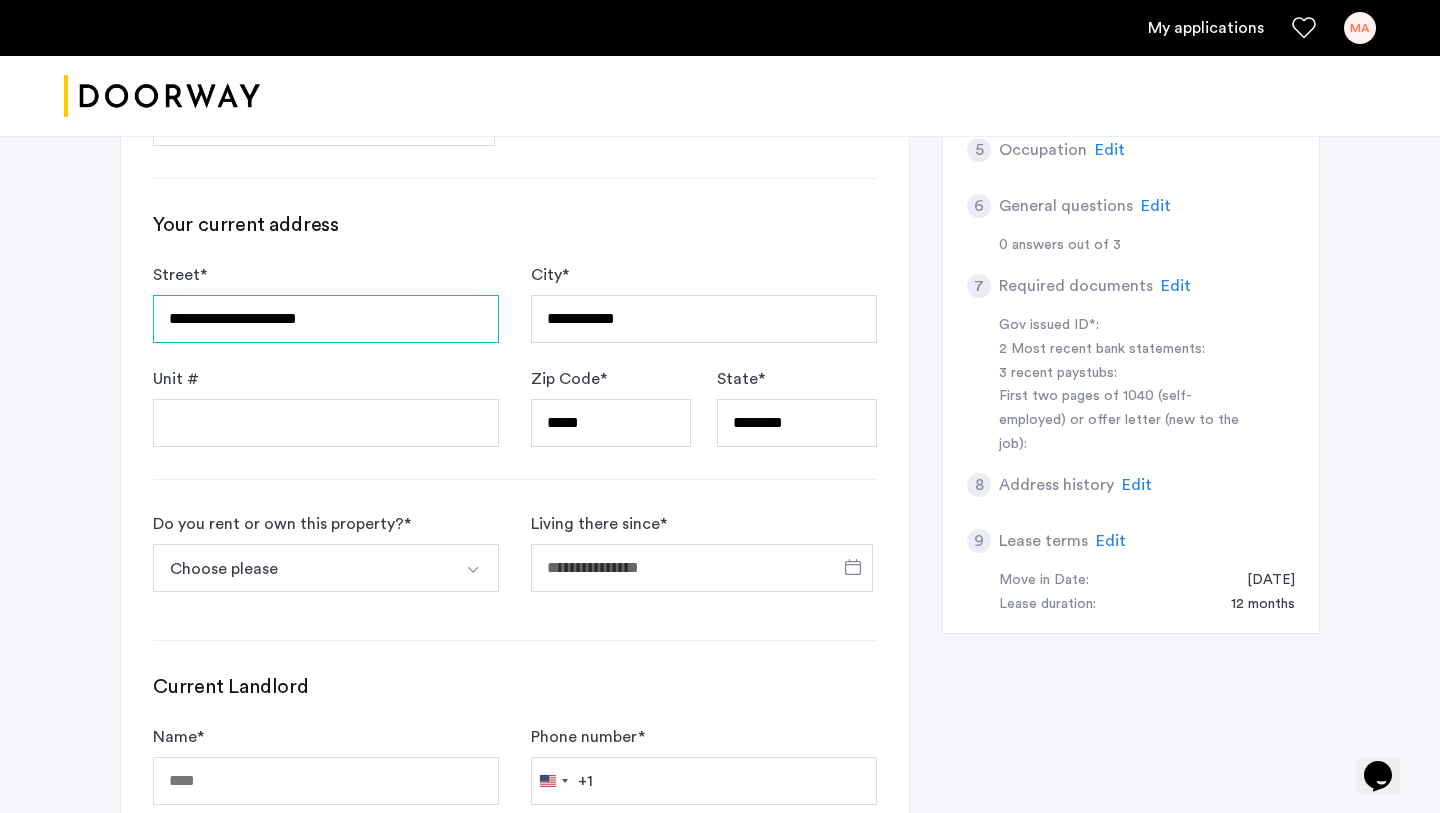 scroll, scrollTop: 752, scrollLeft: 0, axis: vertical 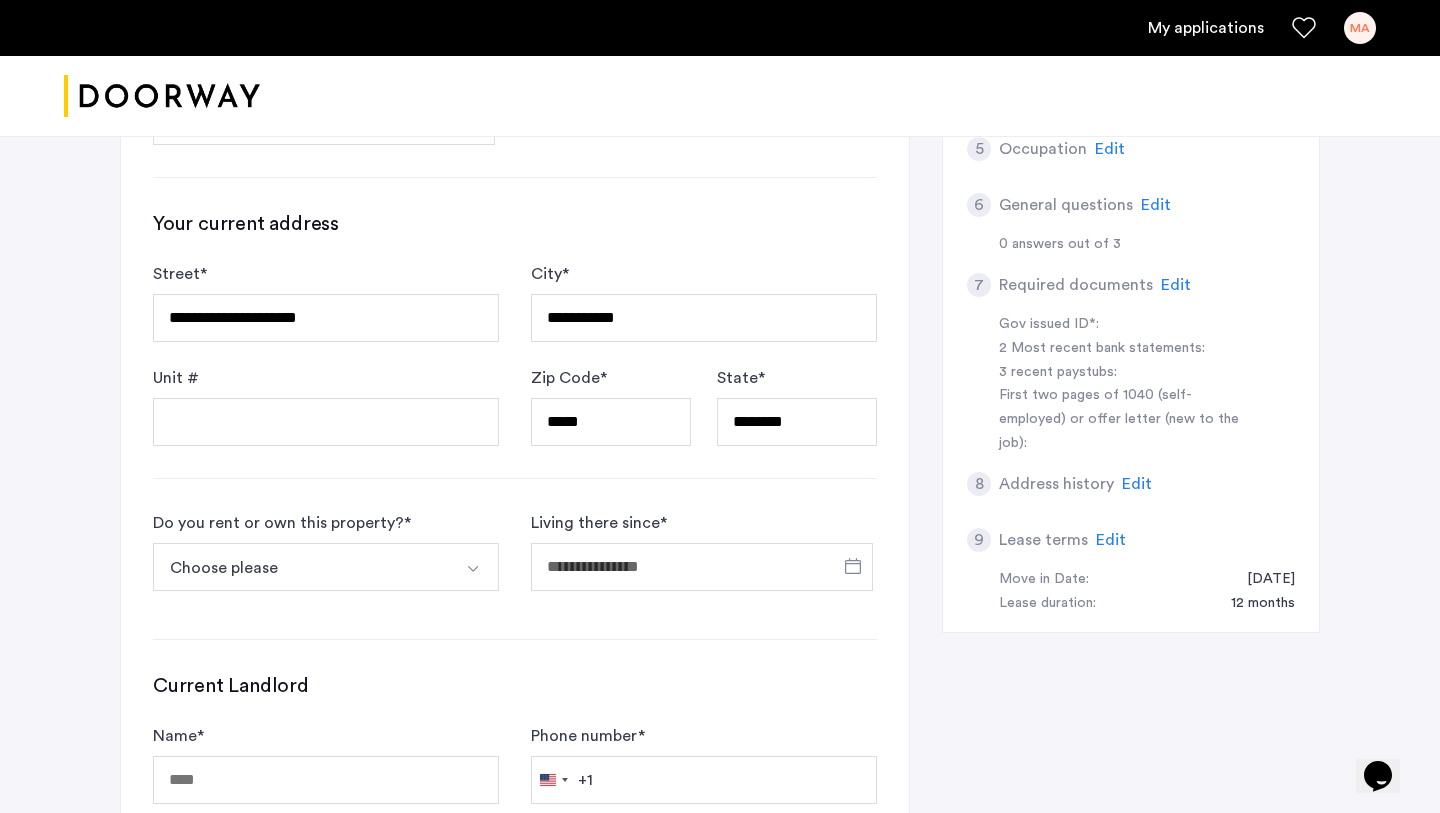 click on "Choose please" at bounding box center (302, 567) 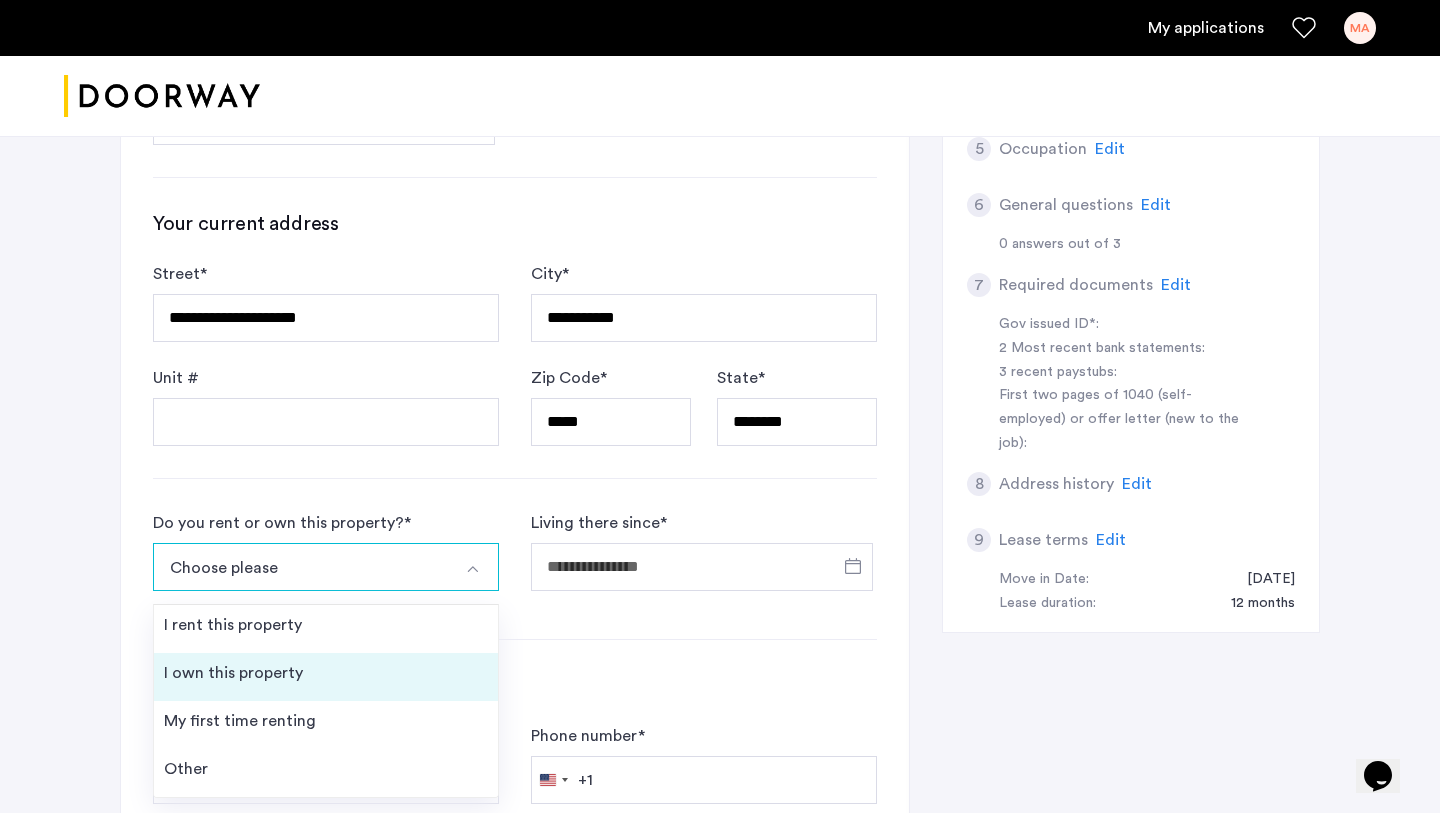 click on "I own this property" at bounding box center [326, 677] 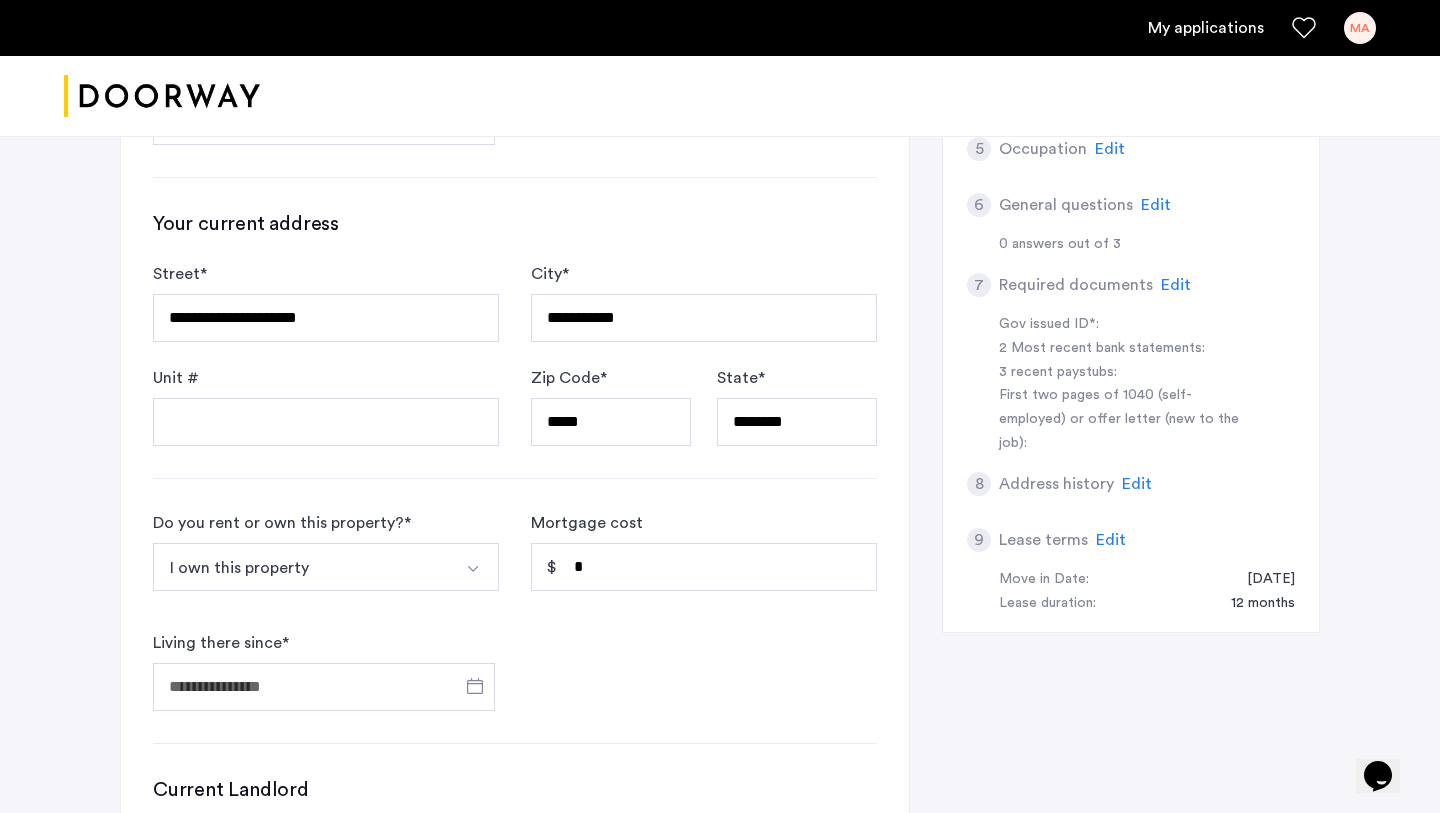 click on "I own this property" at bounding box center (302, 567) 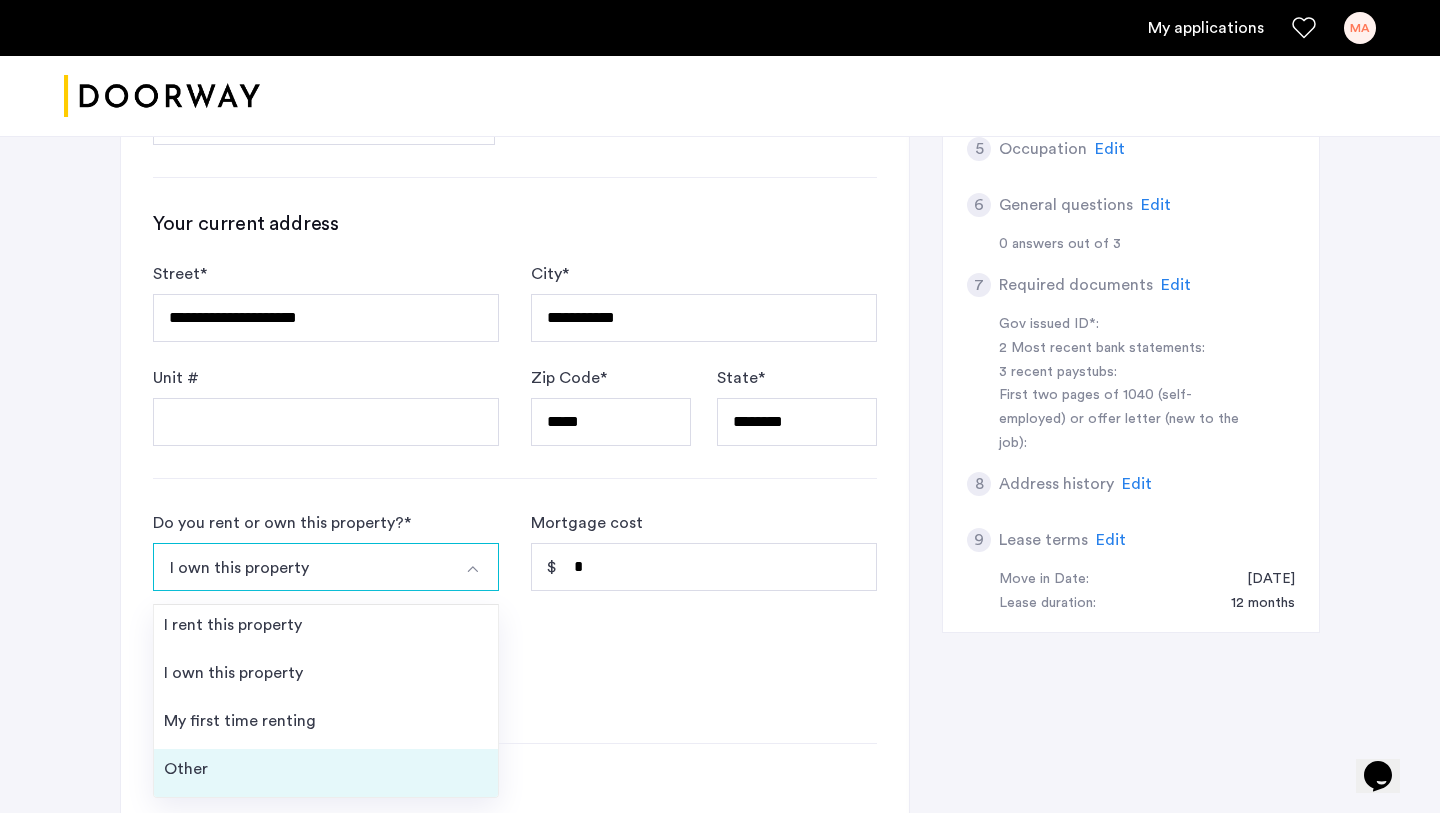 click on "Other" at bounding box center (326, 773) 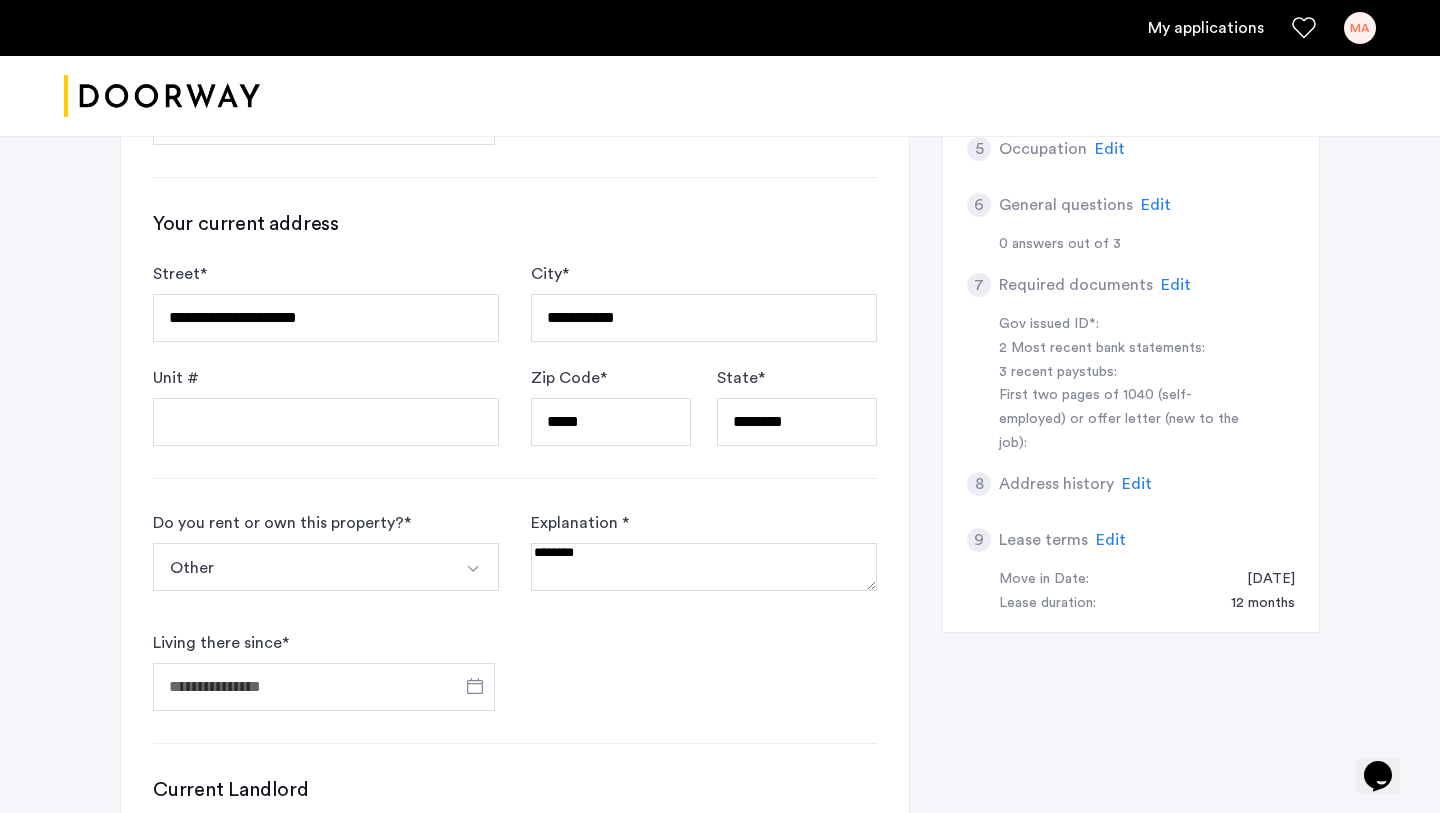 click at bounding box center [704, 567] 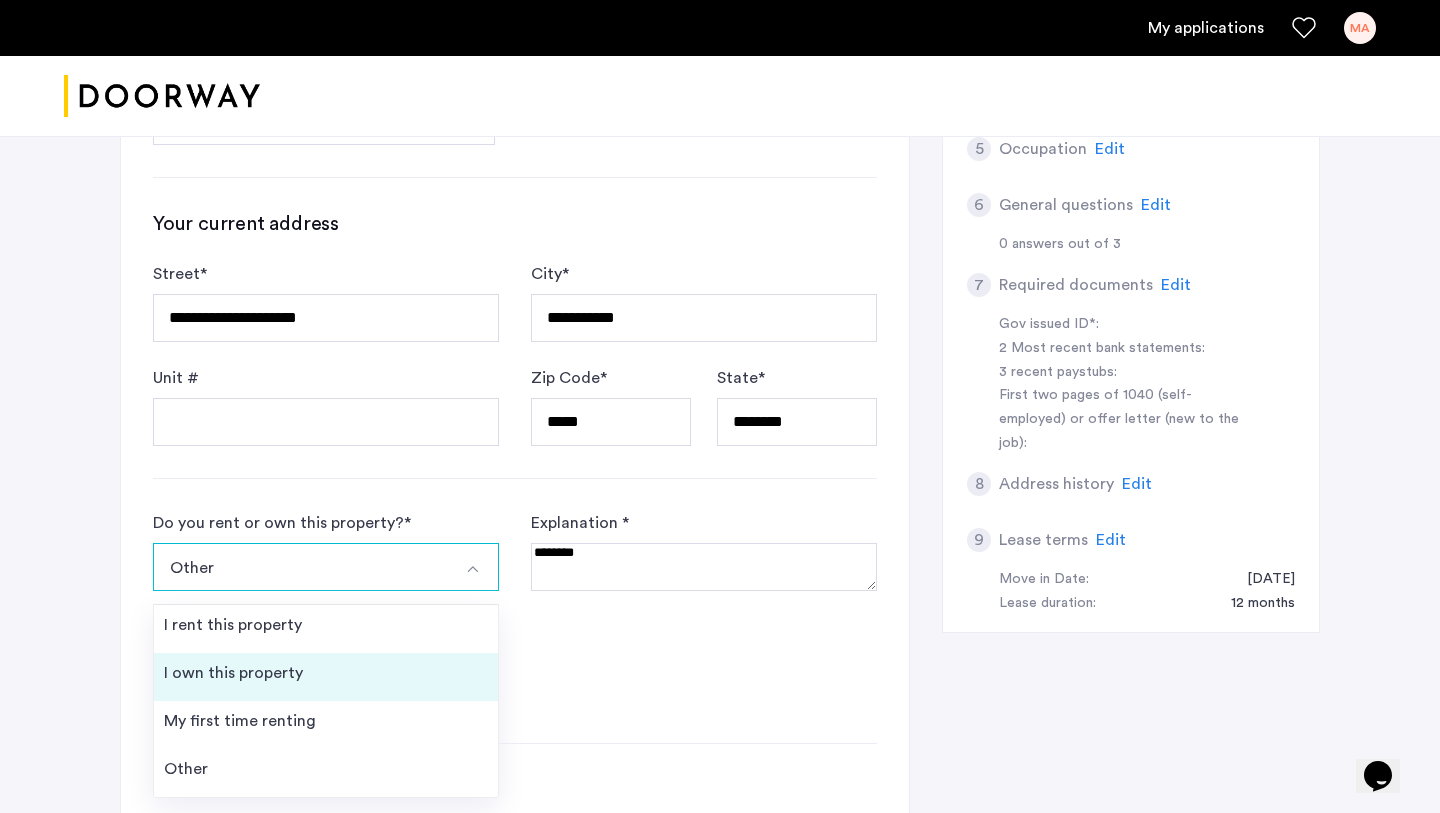 click on "I own this property" at bounding box center [326, 677] 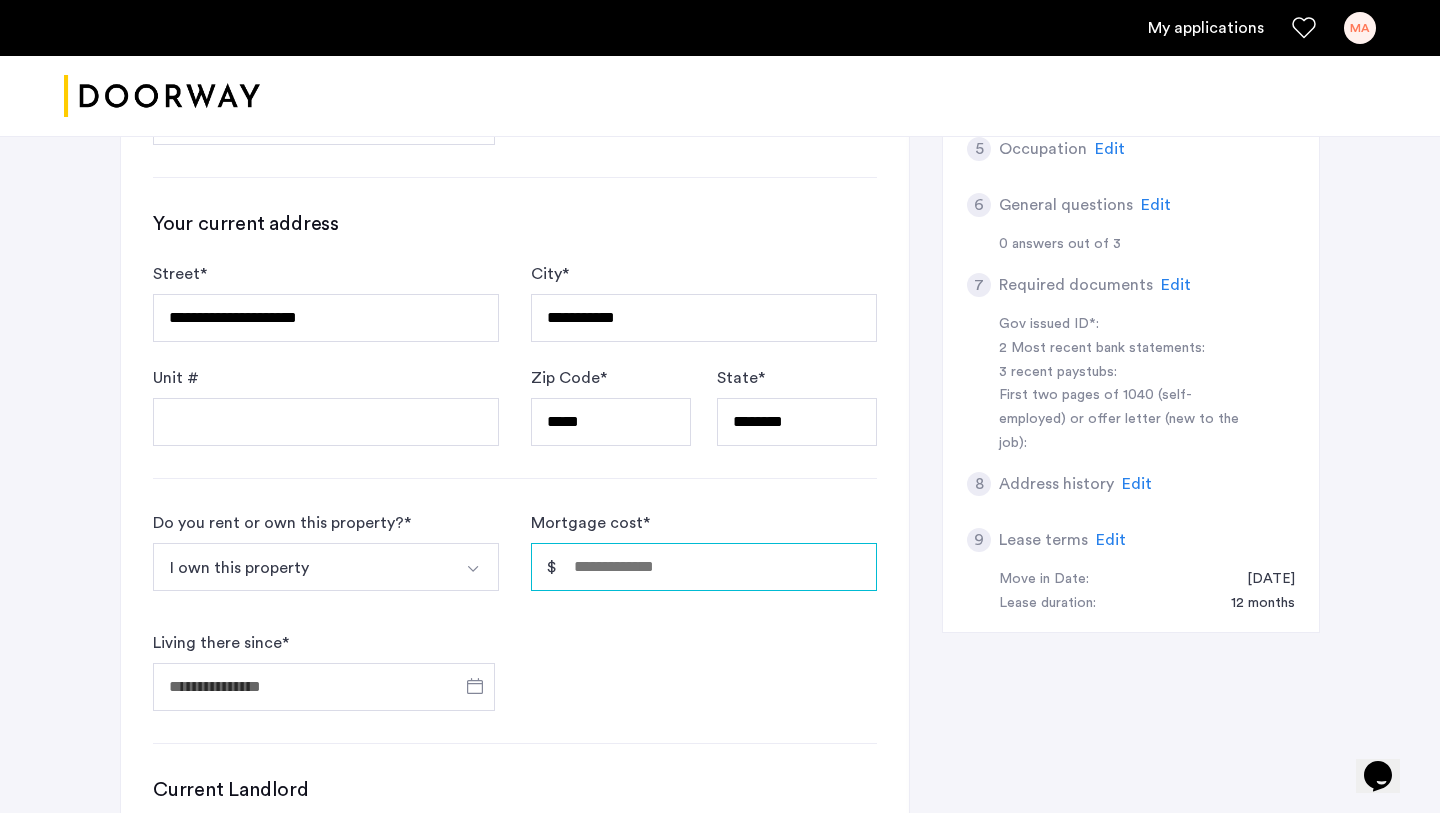 click on "Mortgage cost  *" at bounding box center [704, 567] 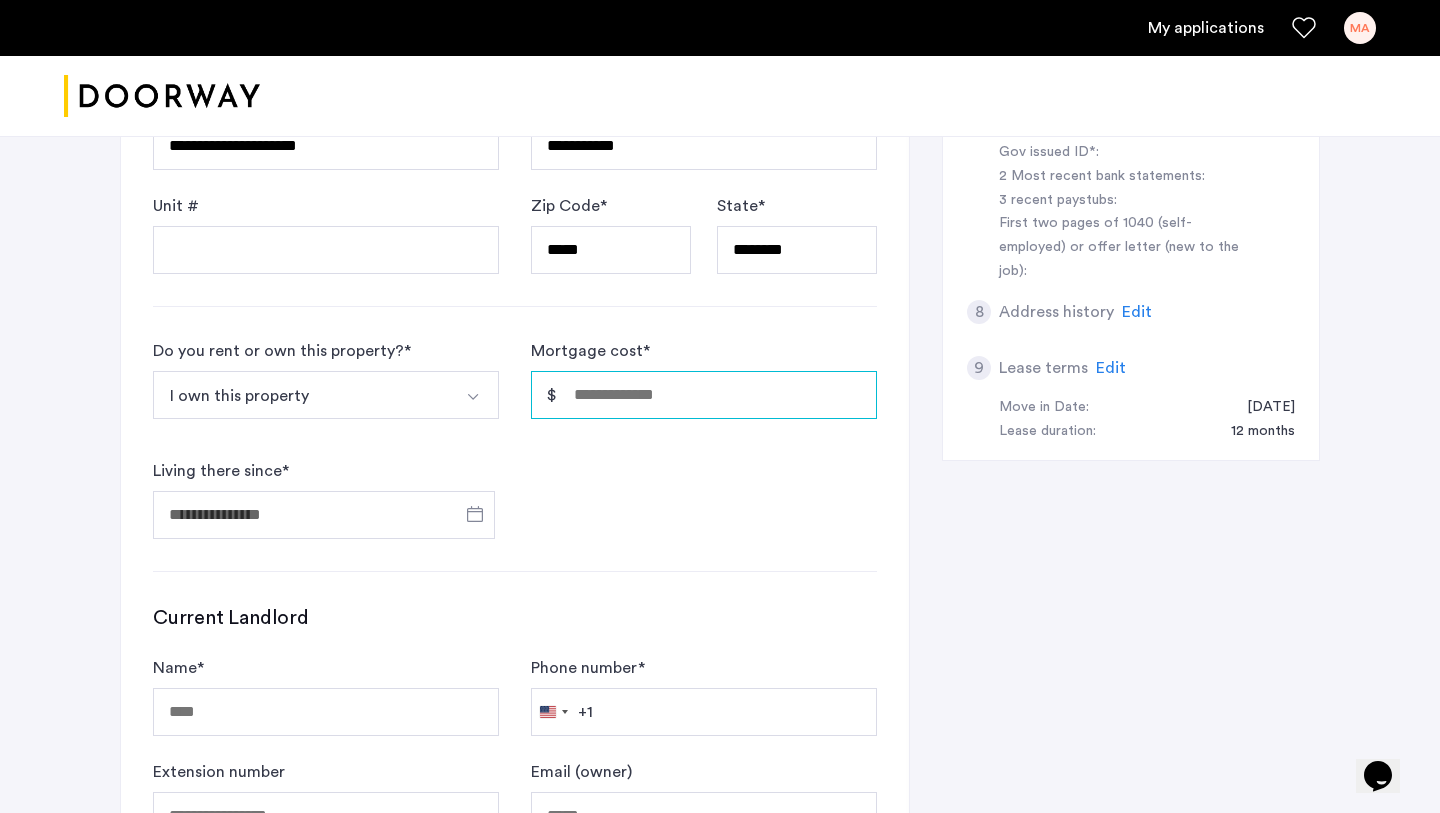 scroll, scrollTop: 926, scrollLeft: 0, axis: vertical 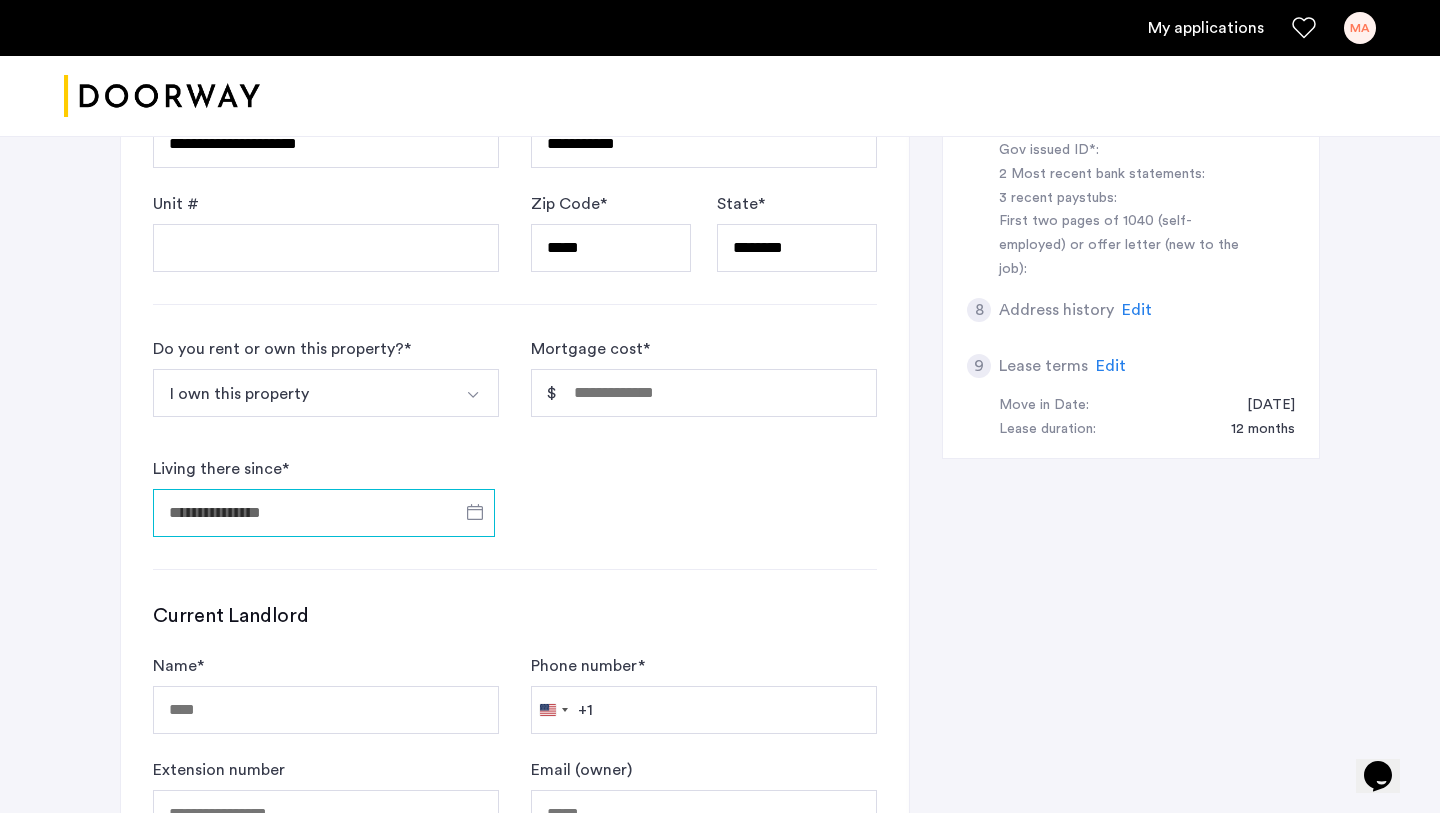 click on "Living there since  *" at bounding box center [324, 513] 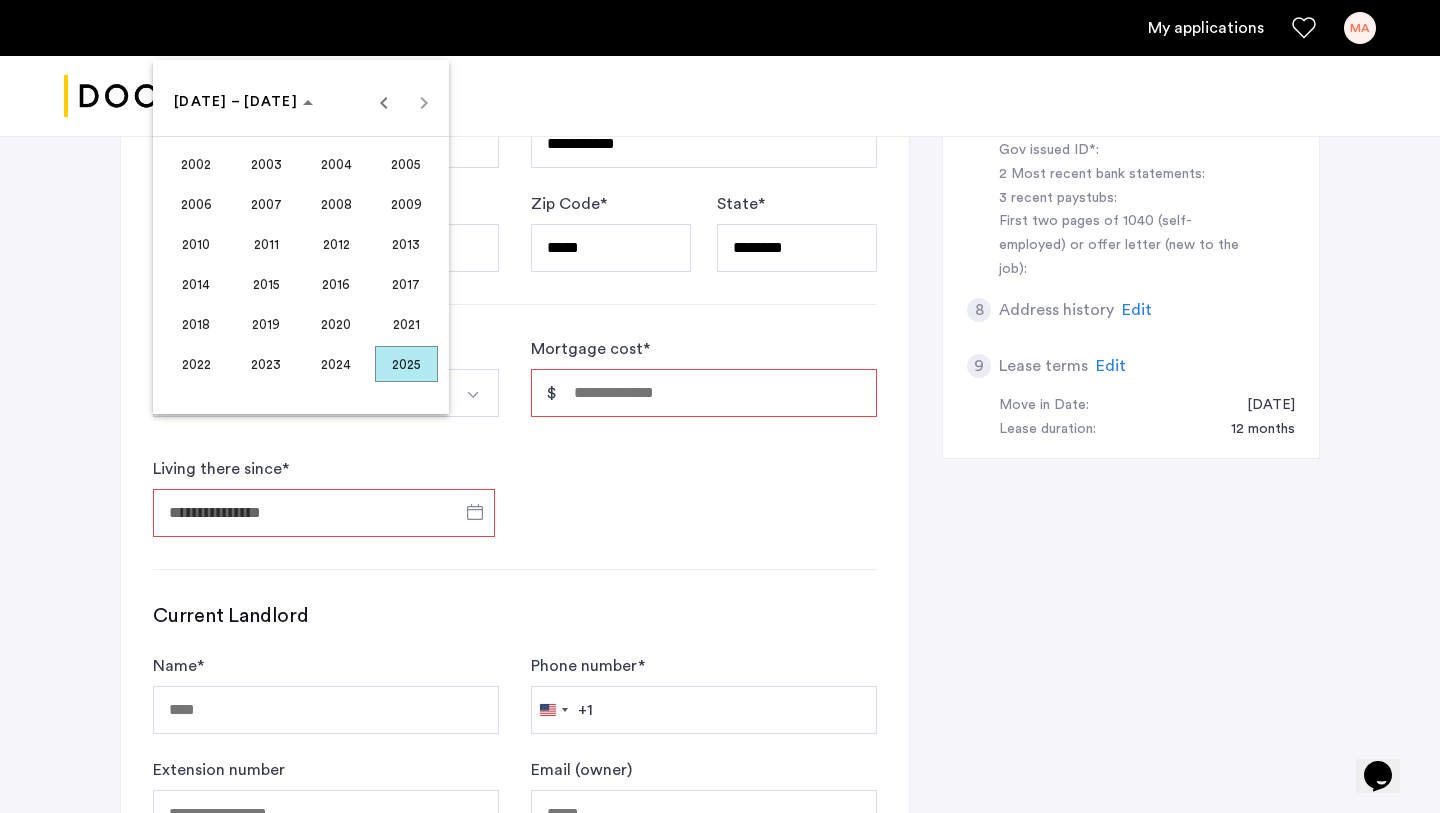 click at bounding box center (720, 406) 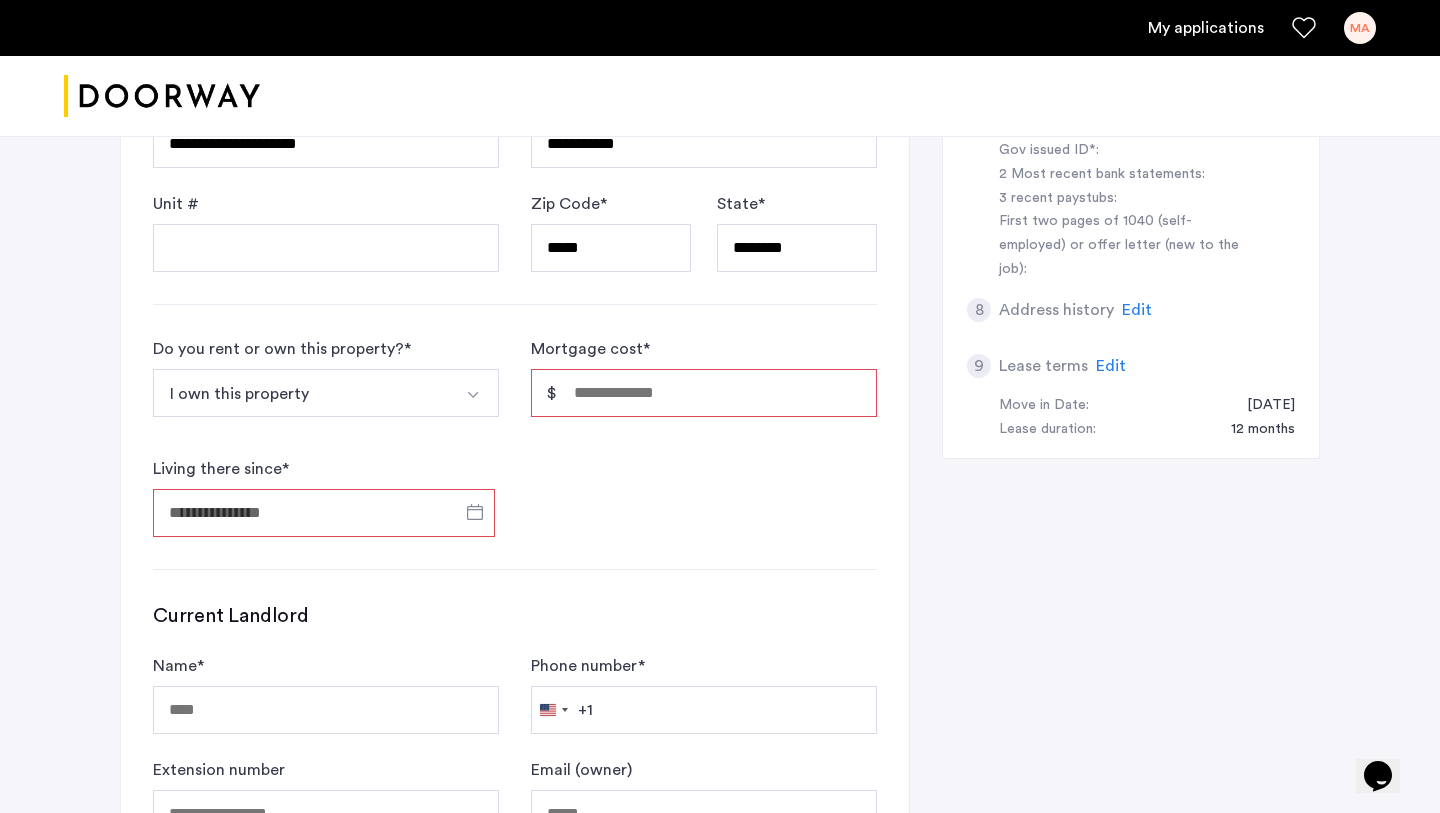 click on "Mortgage cost  *" at bounding box center [704, 393] 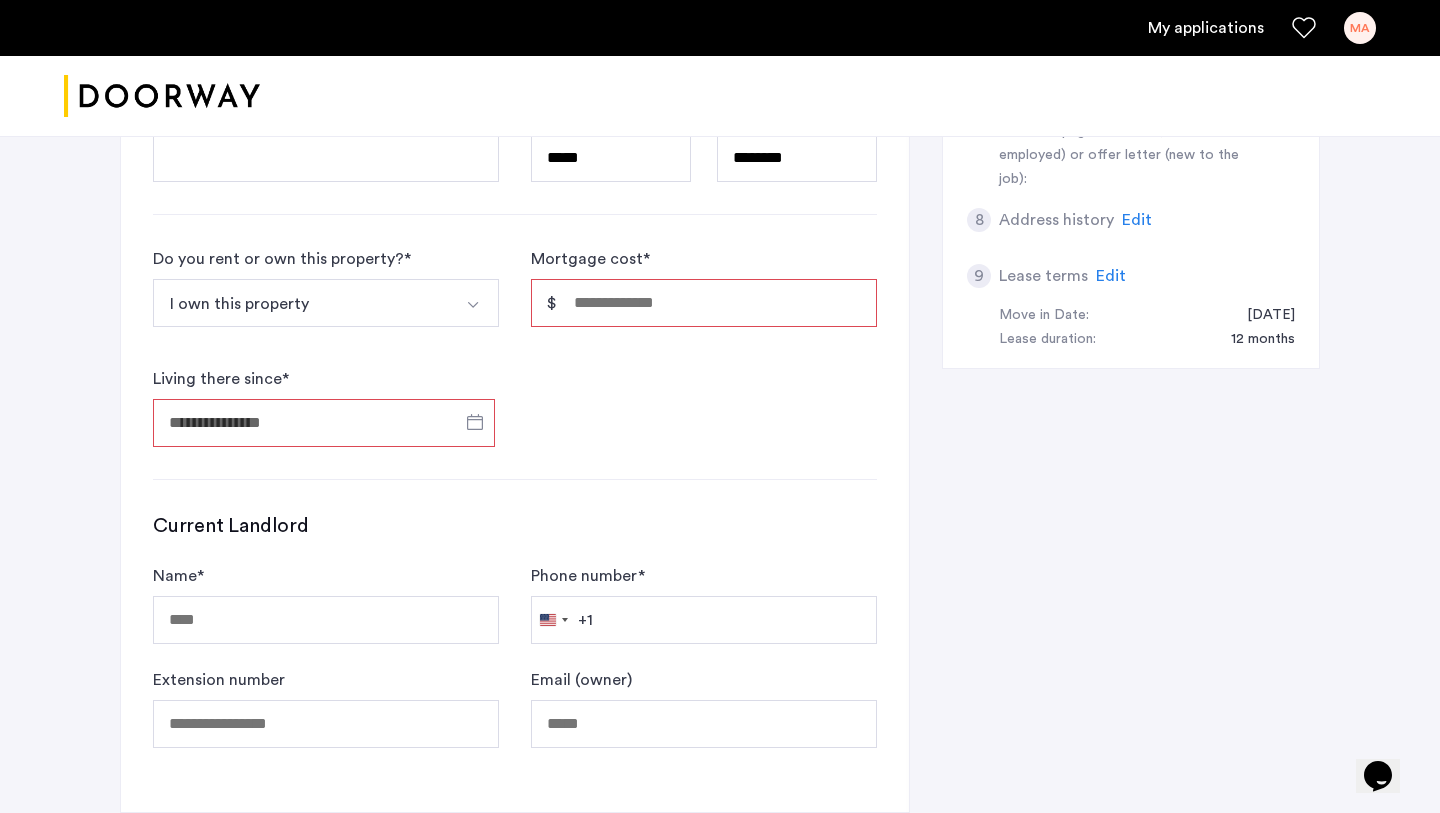 scroll, scrollTop: 994, scrollLeft: 0, axis: vertical 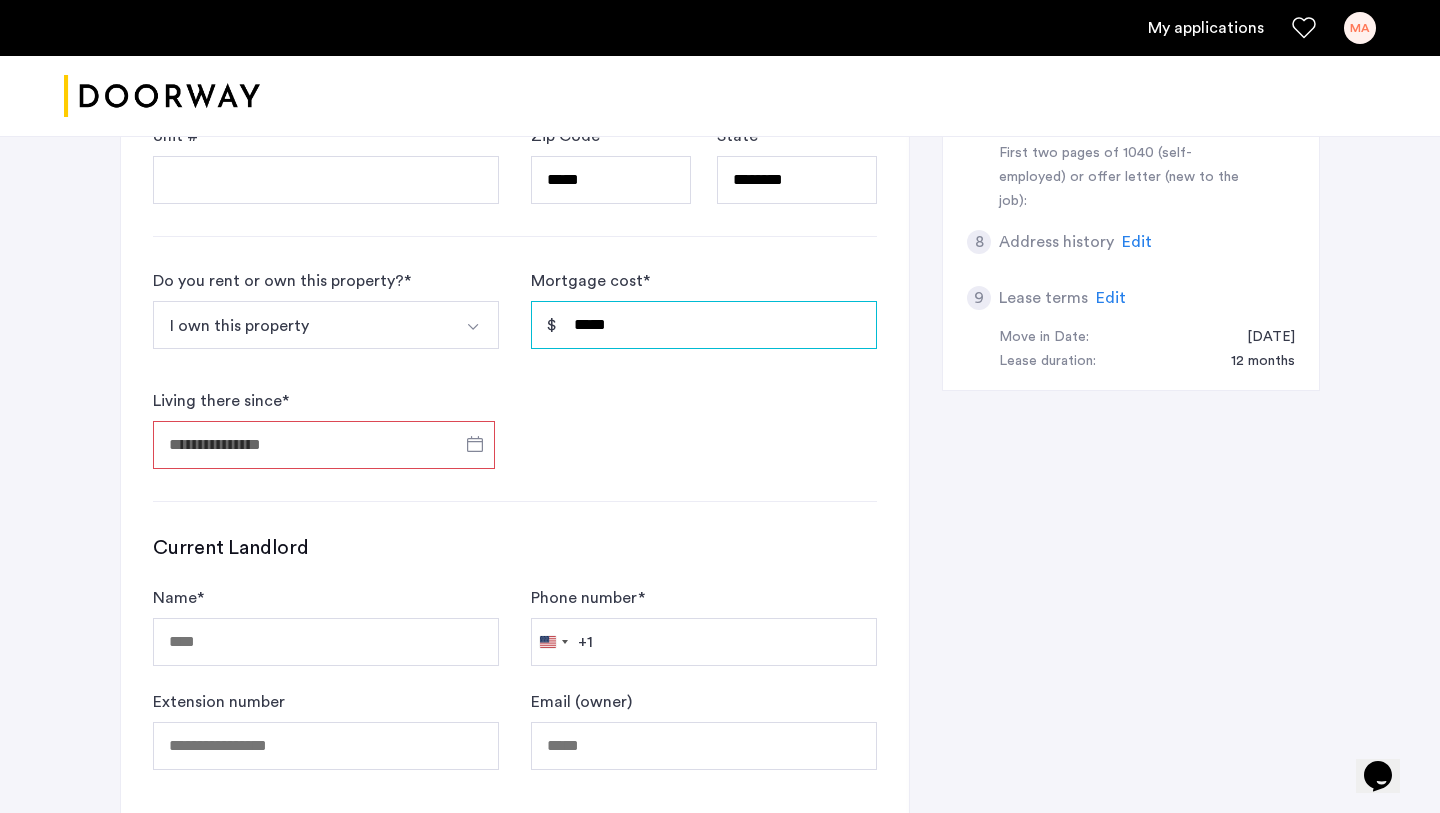 type on "*****" 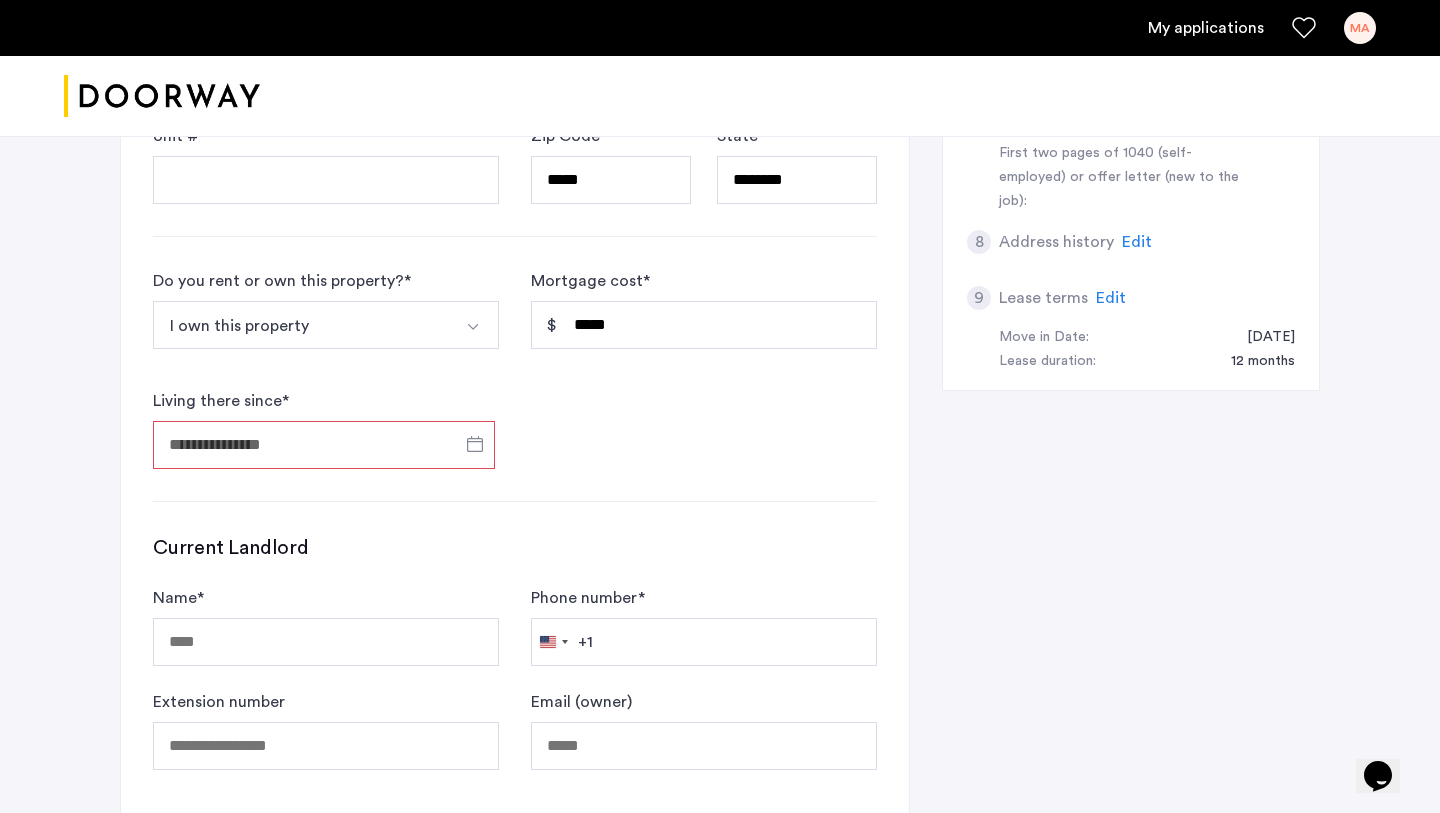 click on "Living there since  *" at bounding box center [324, 445] 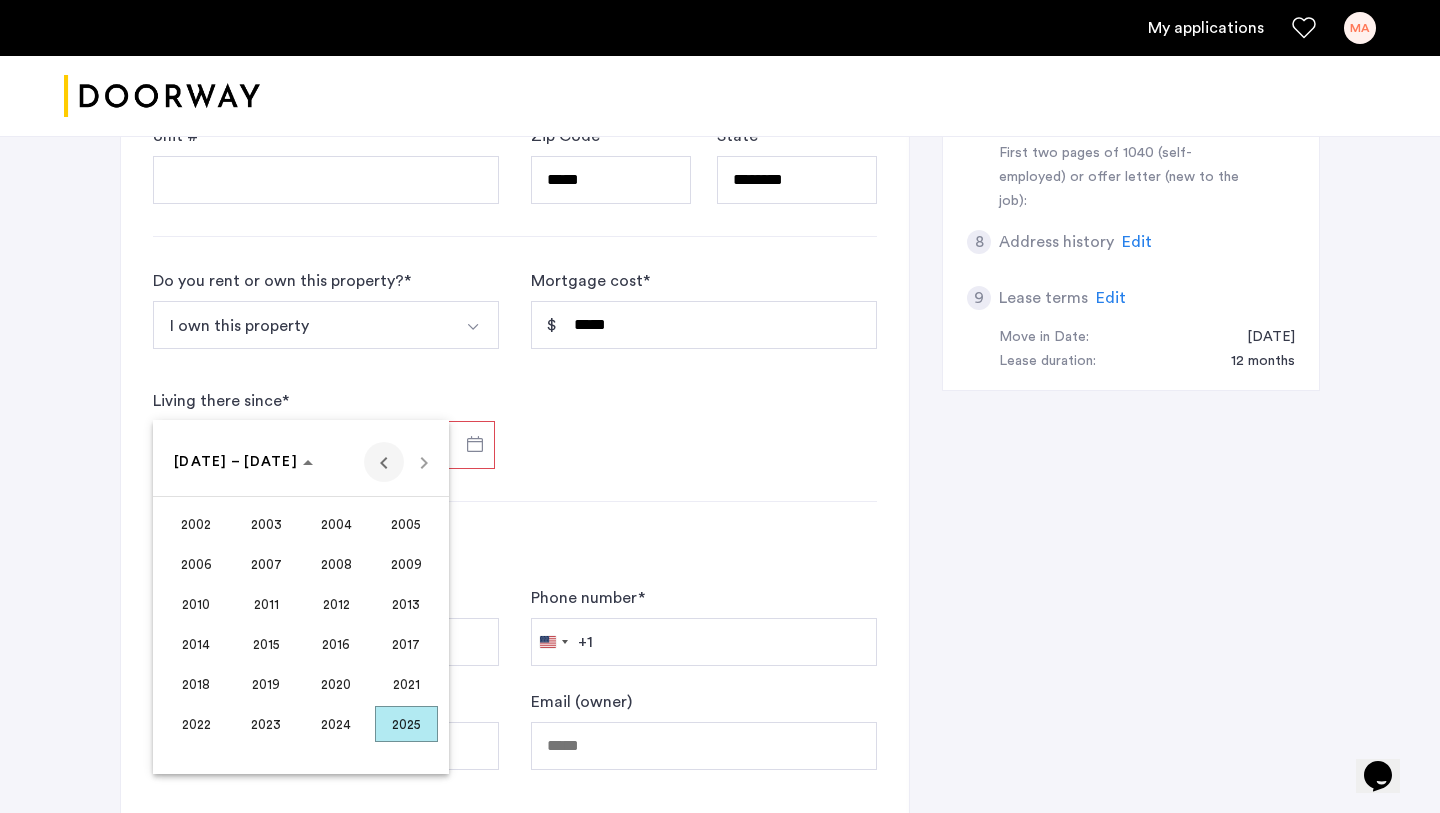 click at bounding box center (384, 462) 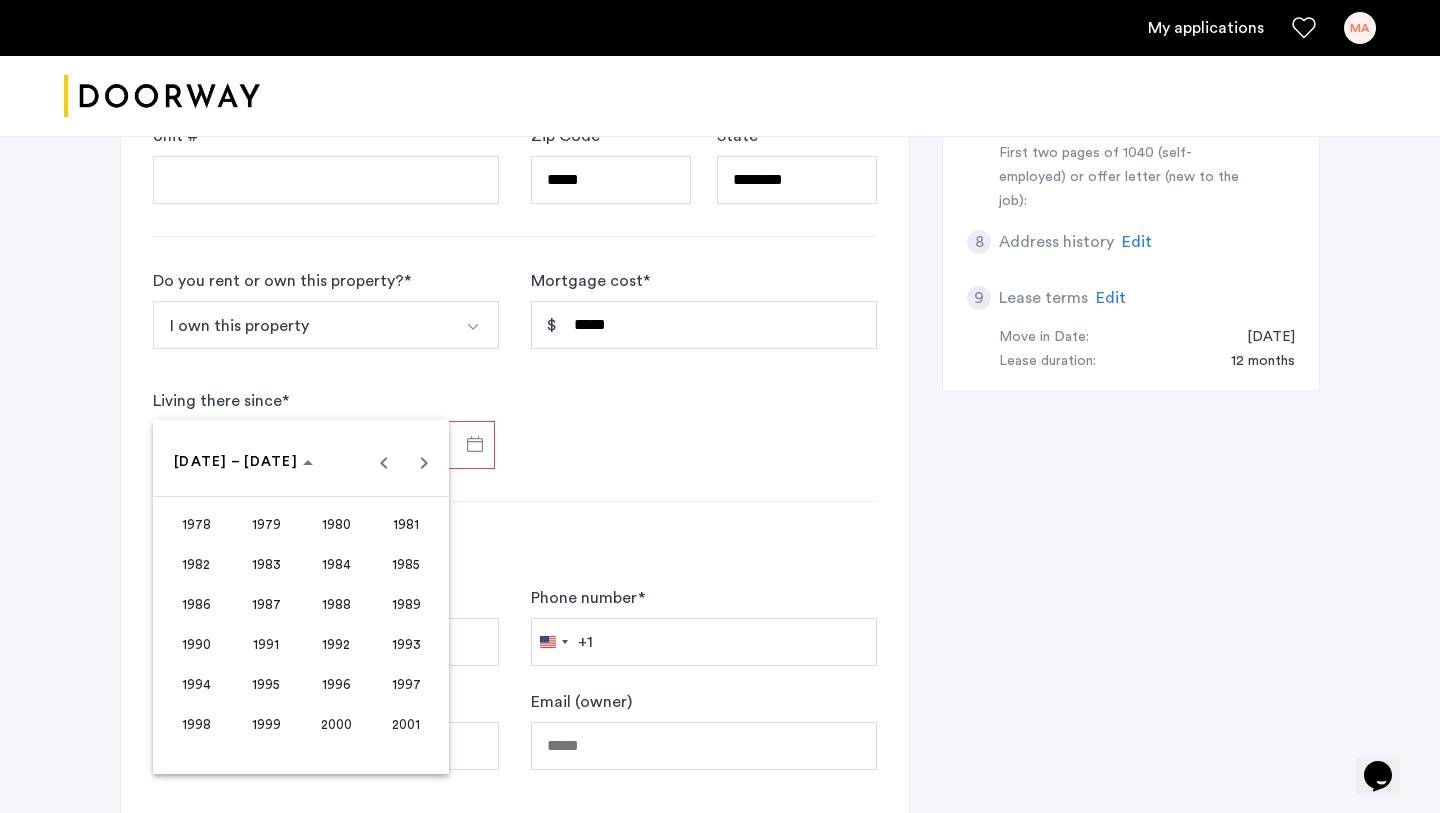 click on "2001" at bounding box center (406, 724) 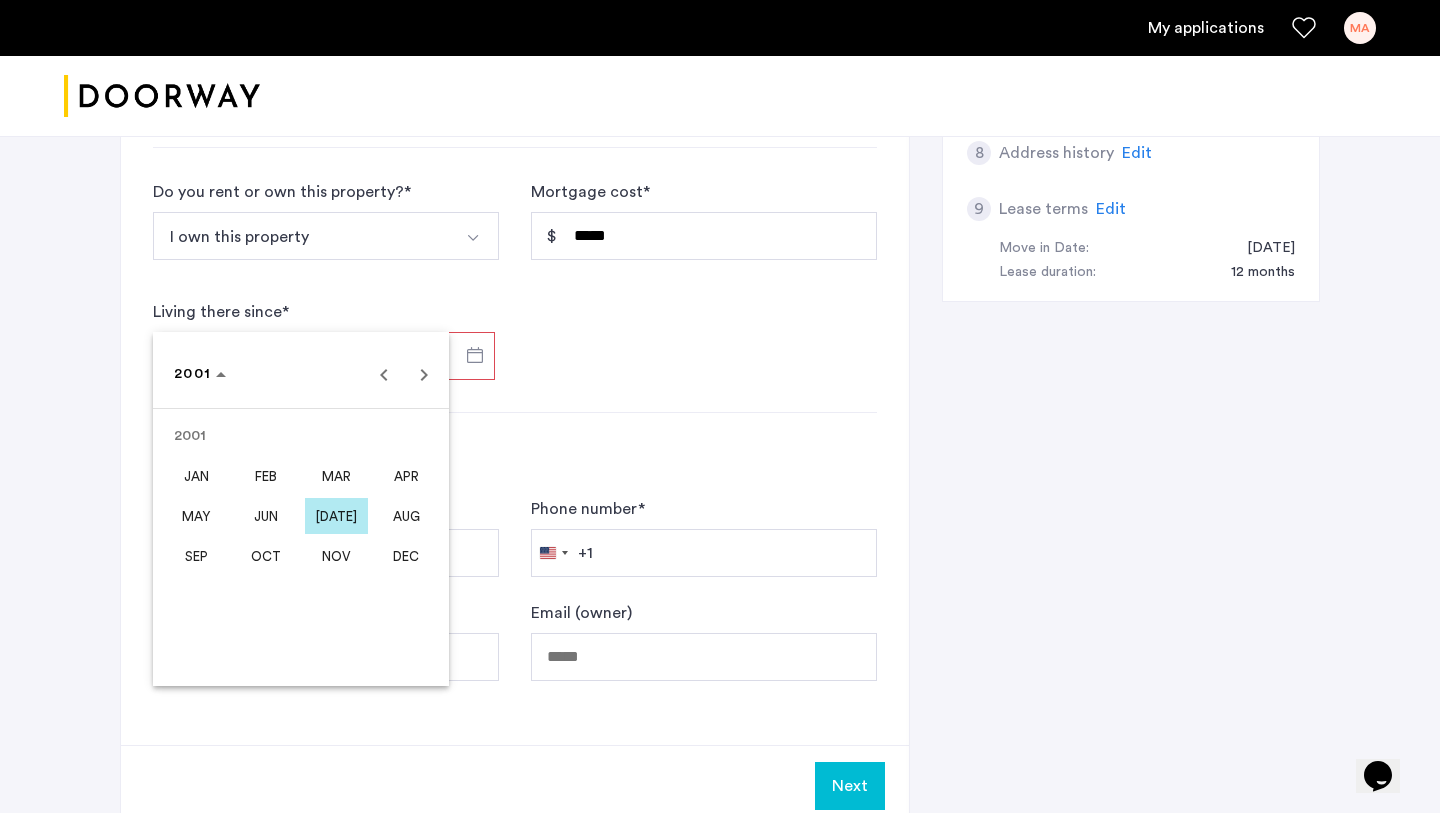 scroll, scrollTop: 1085, scrollLeft: 0, axis: vertical 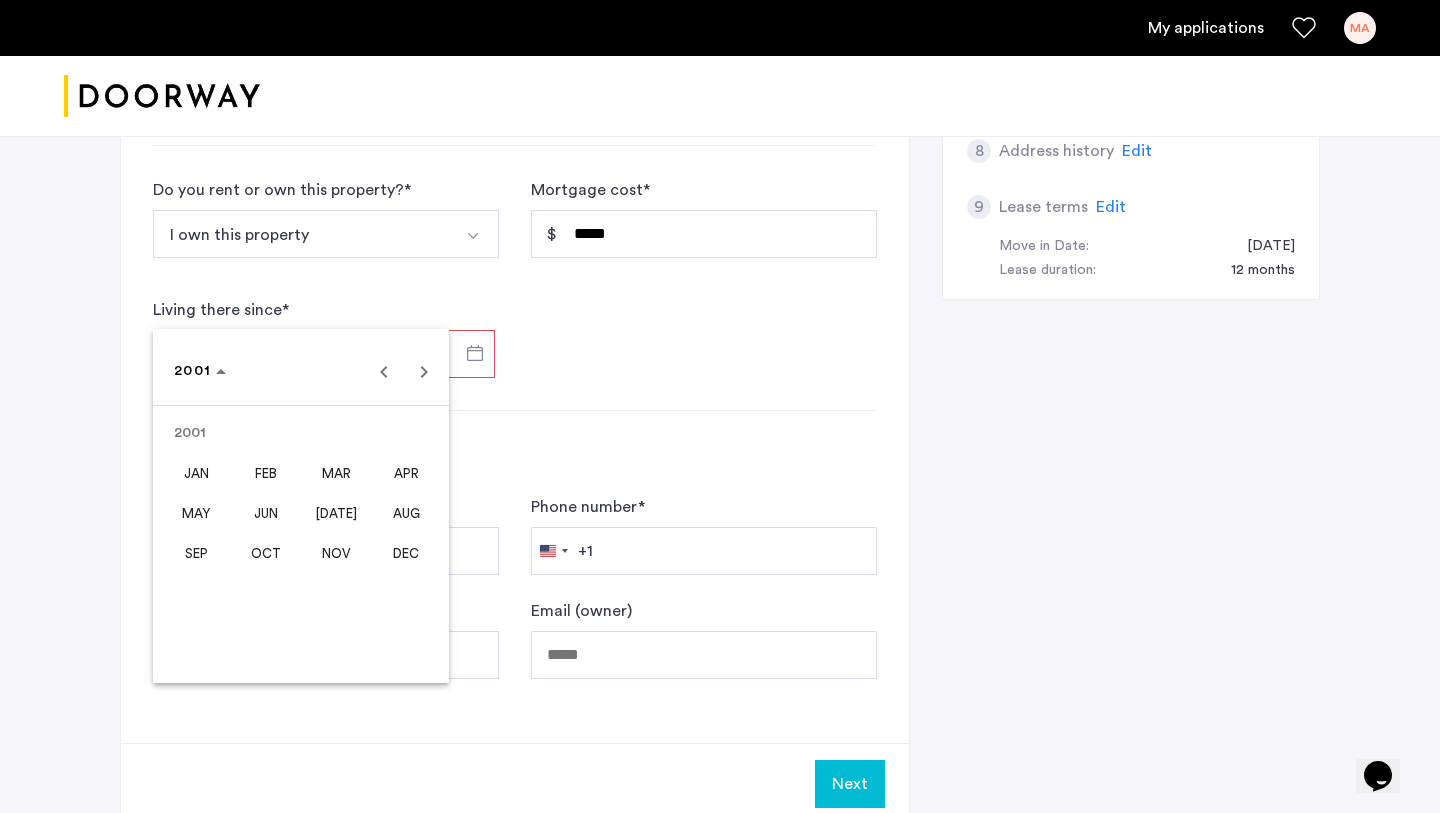 click on "JAN" at bounding box center [196, 473] 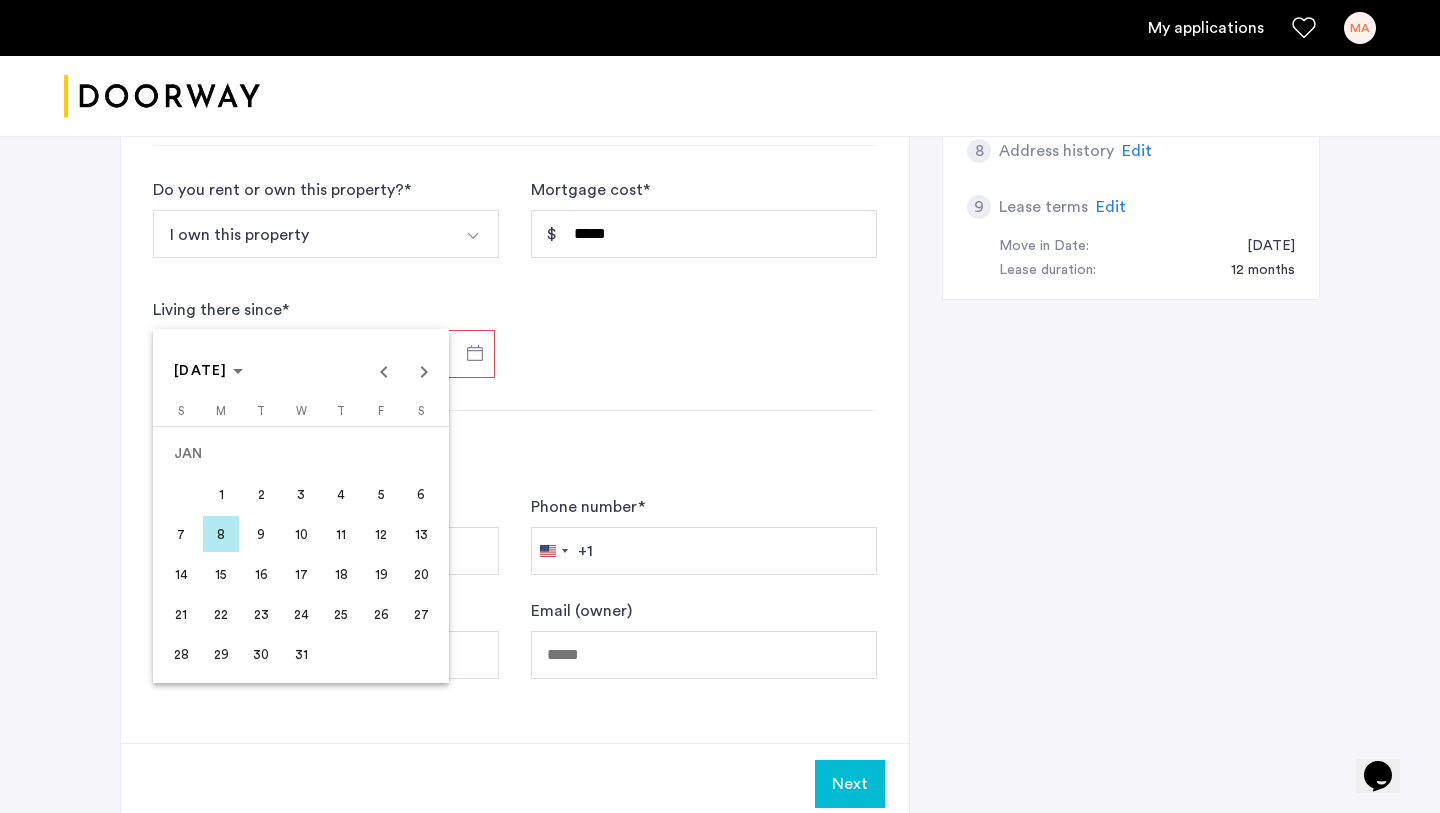 click on "1" at bounding box center (221, 494) 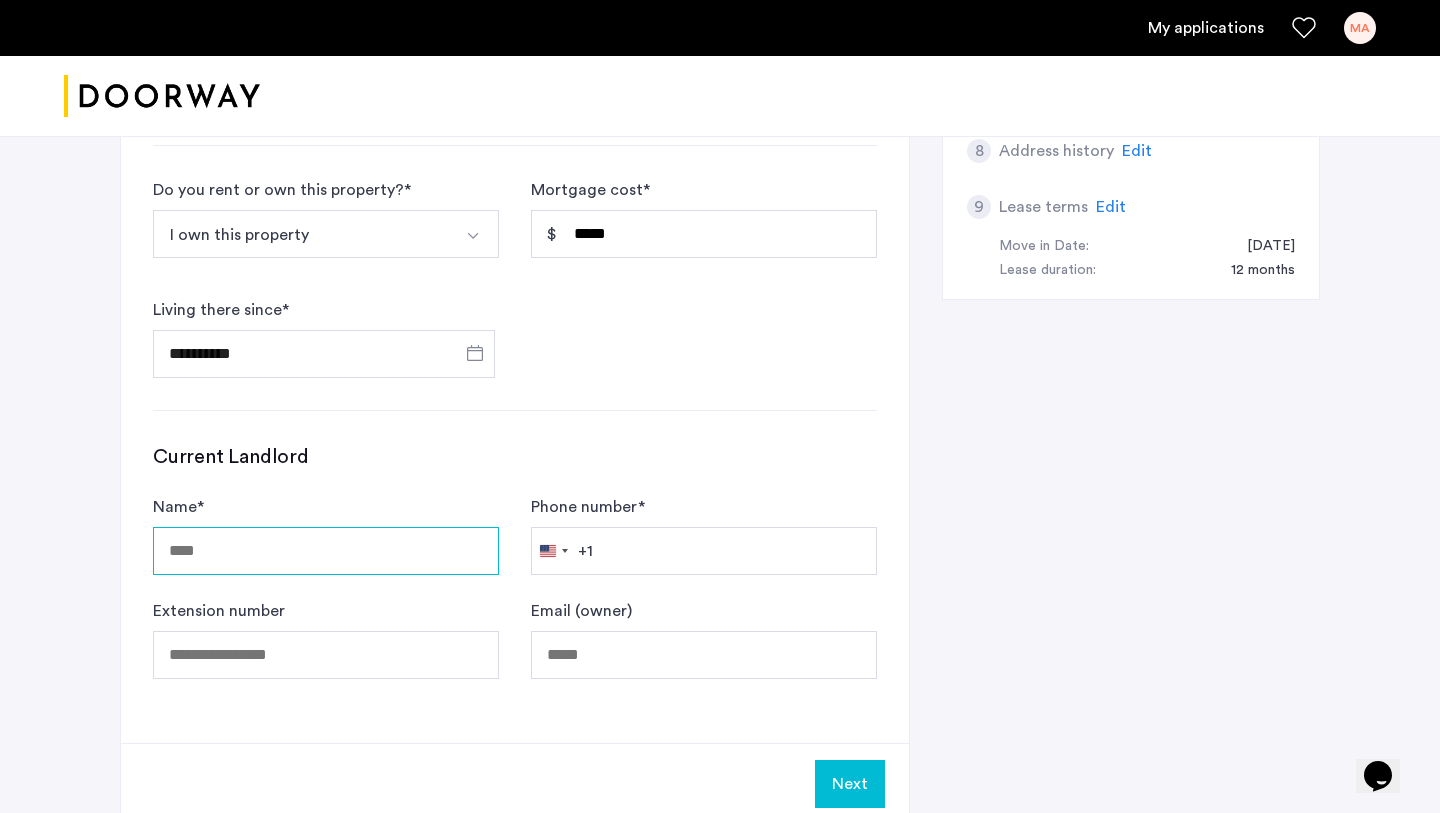 click on "Name  *" at bounding box center [326, 551] 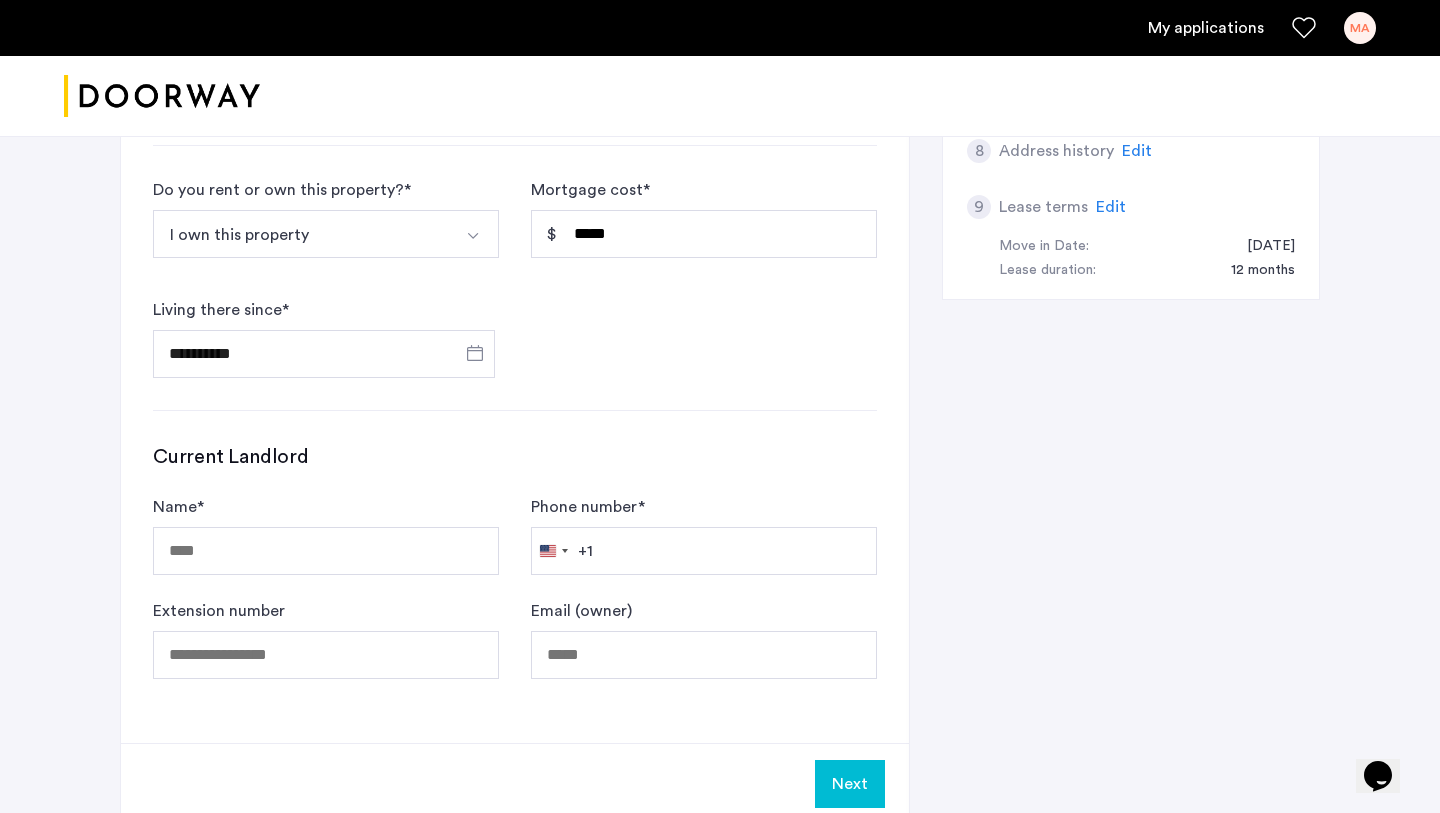 click on "**********" 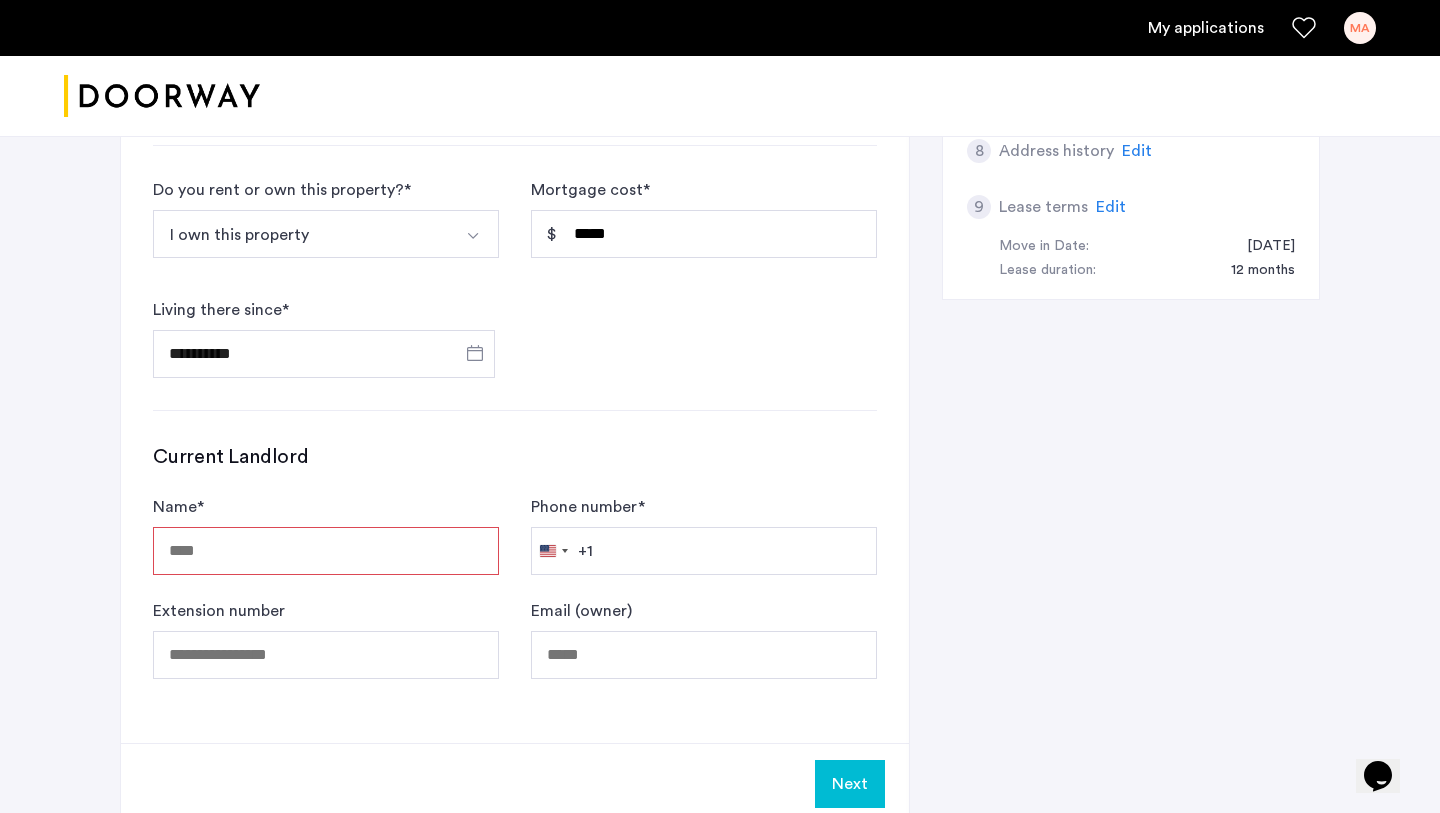 click on "**********" 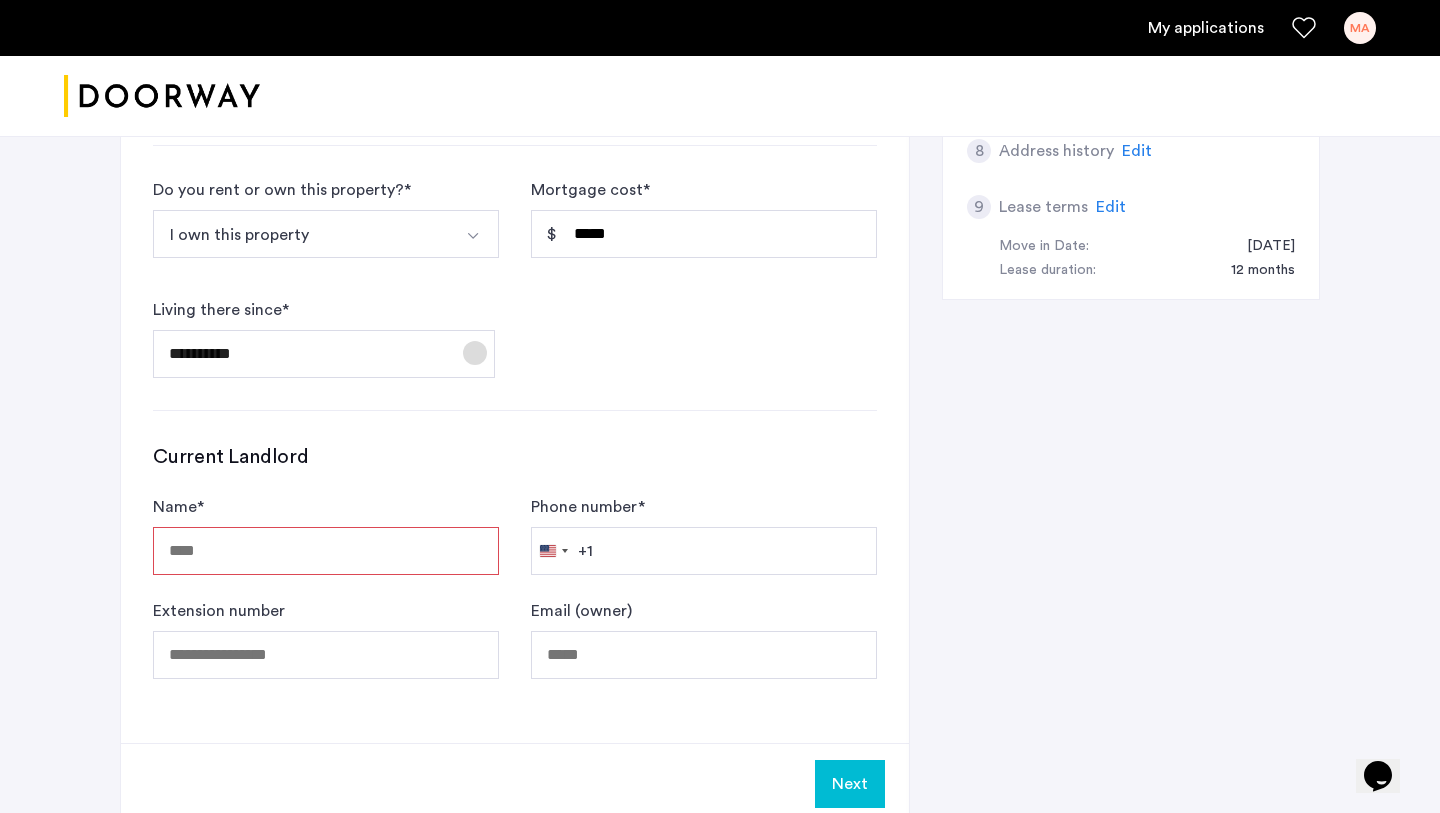 click 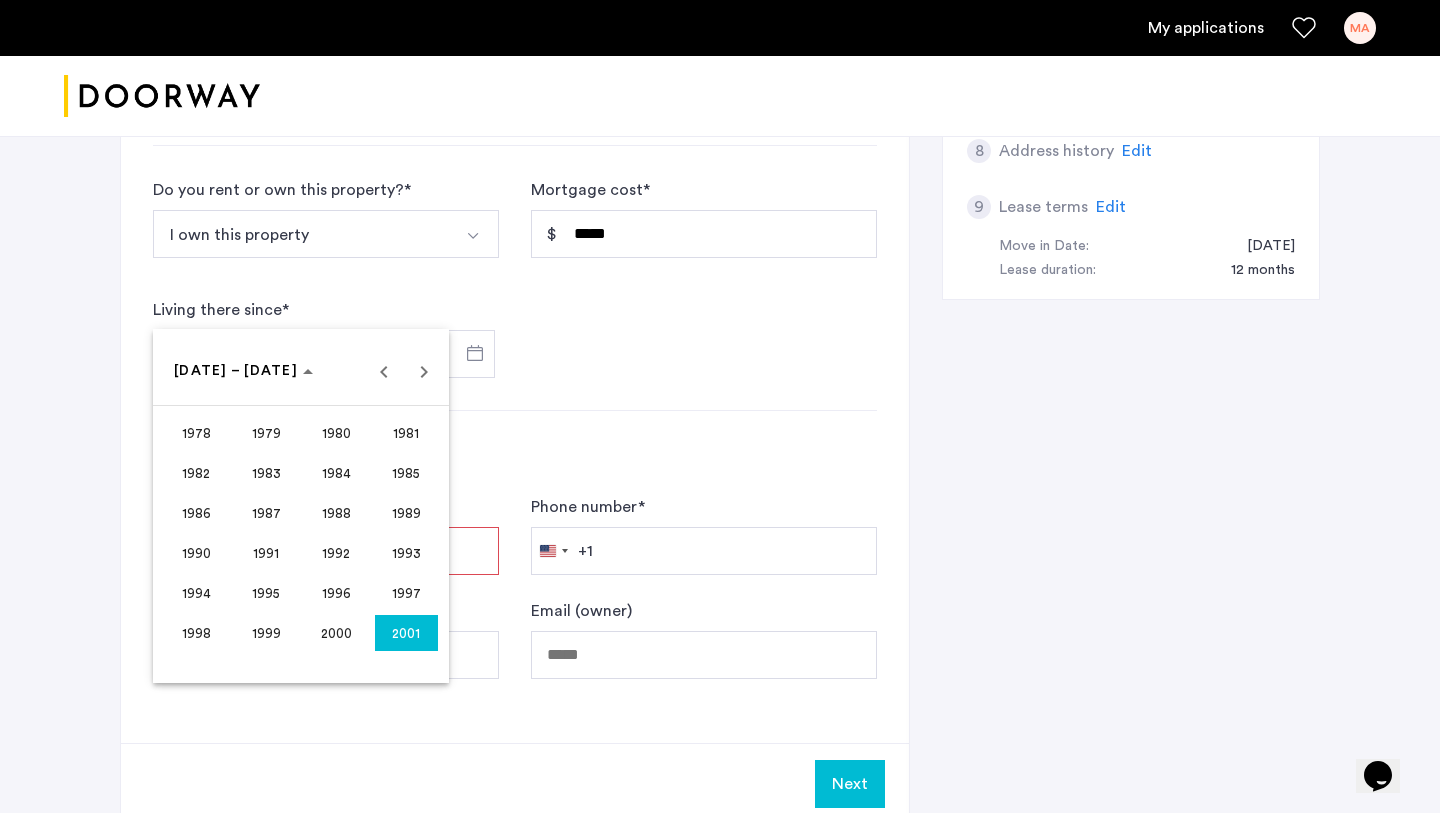 click on "2001" at bounding box center [406, 633] 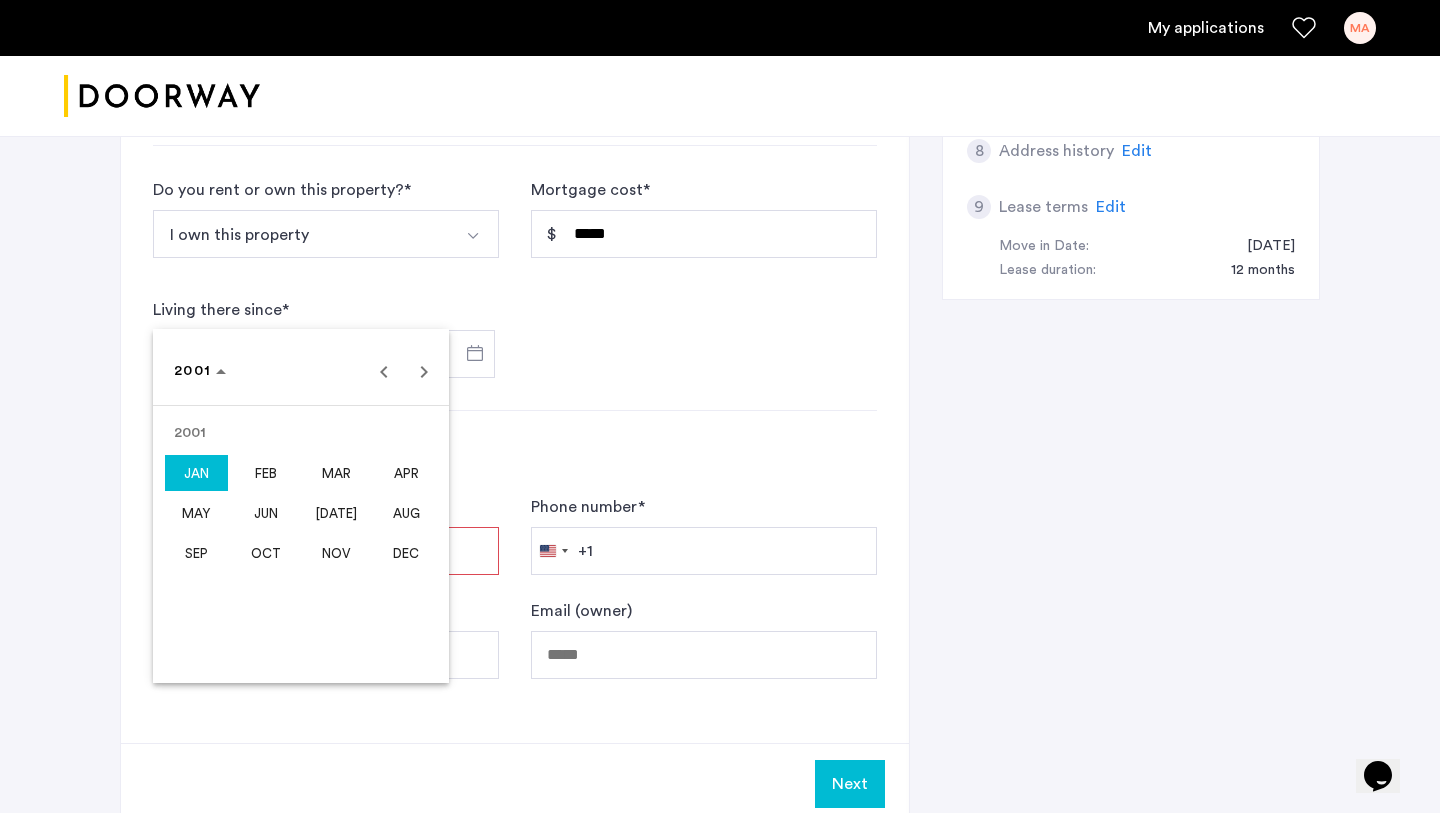 click on "JAN" at bounding box center [196, 473] 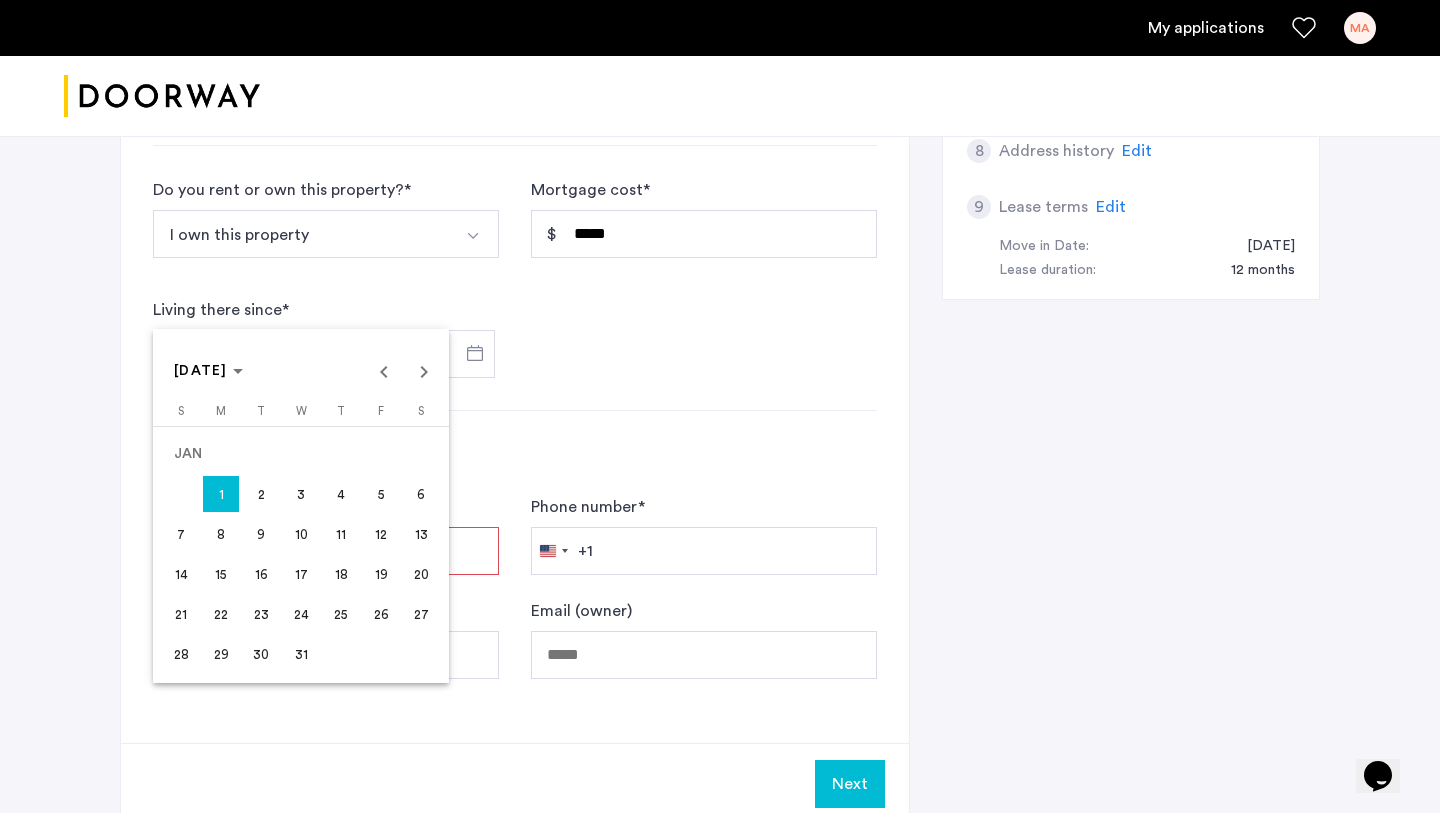 click on "15" at bounding box center (221, 574) 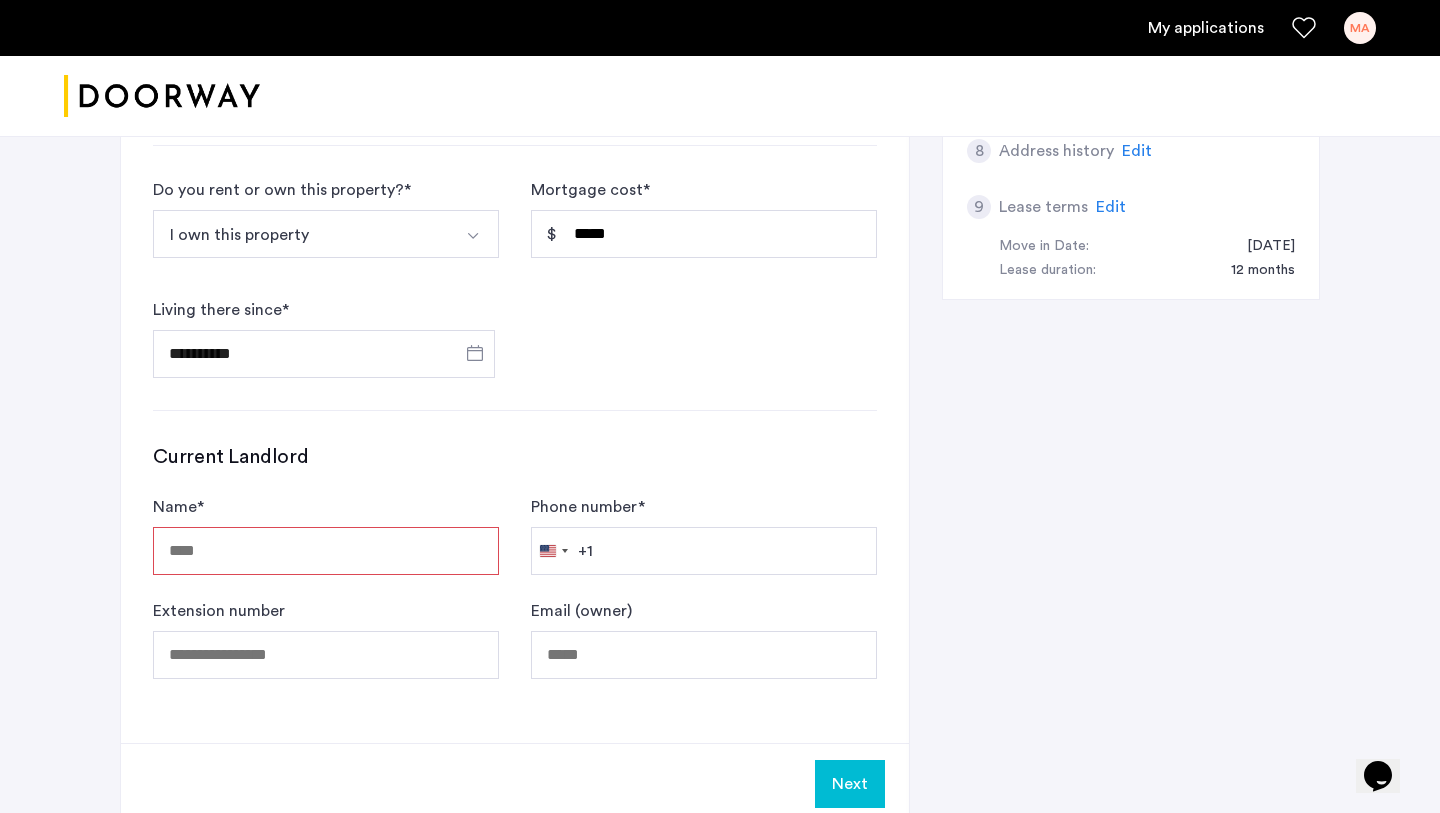 type on "**********" 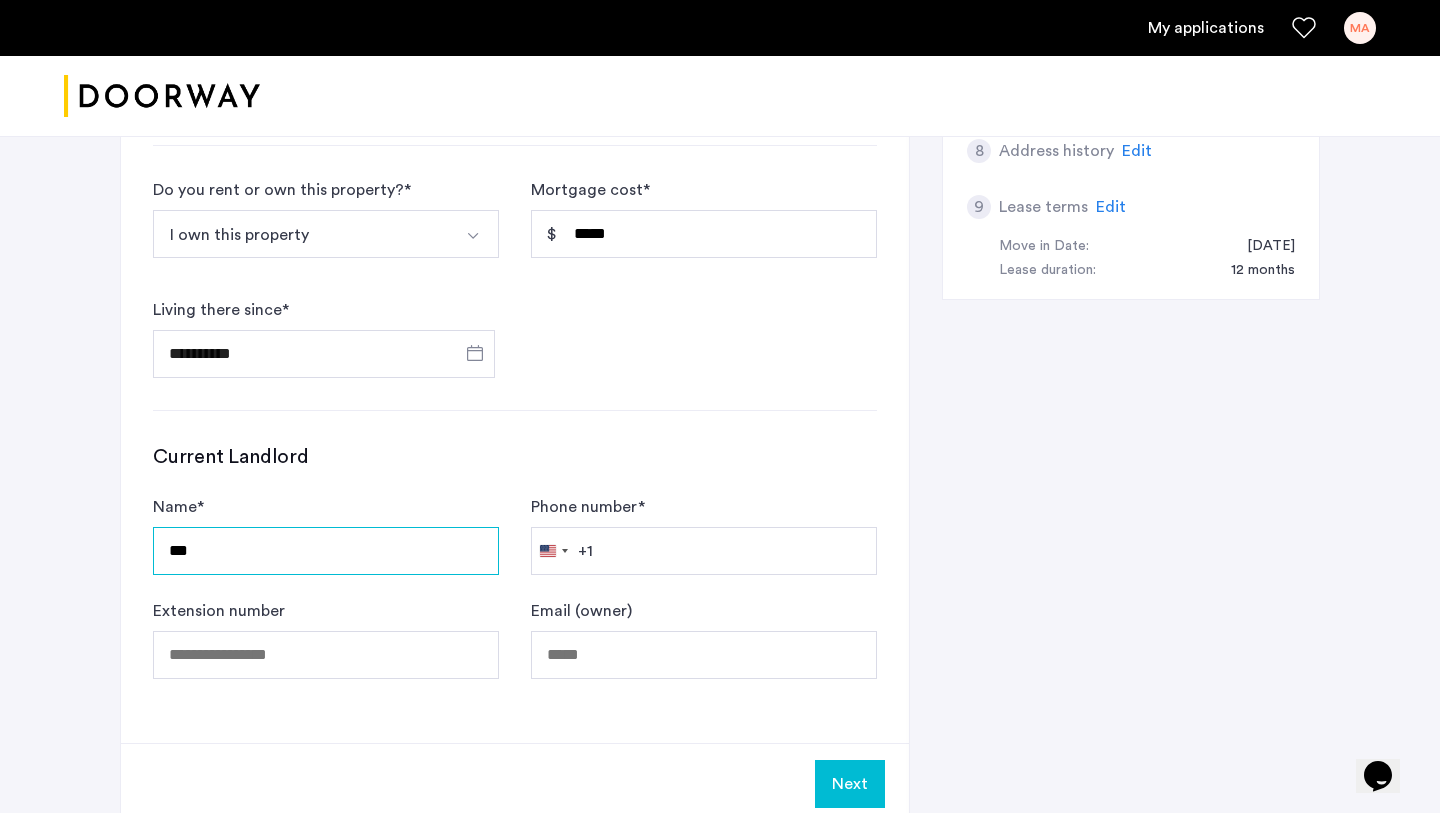 type on "***" 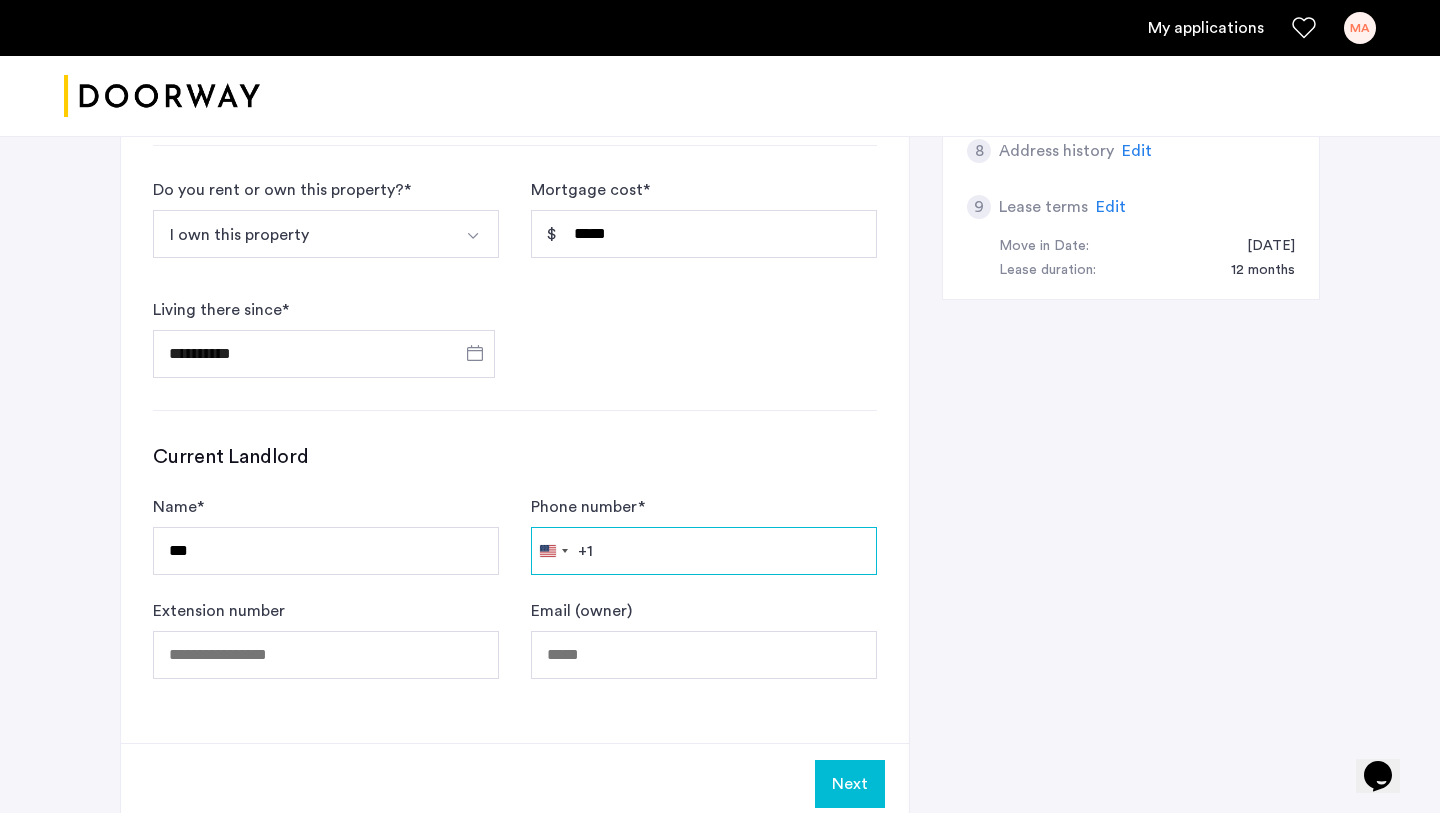 click on "Phone number  *" at bounding box center [704, 551] 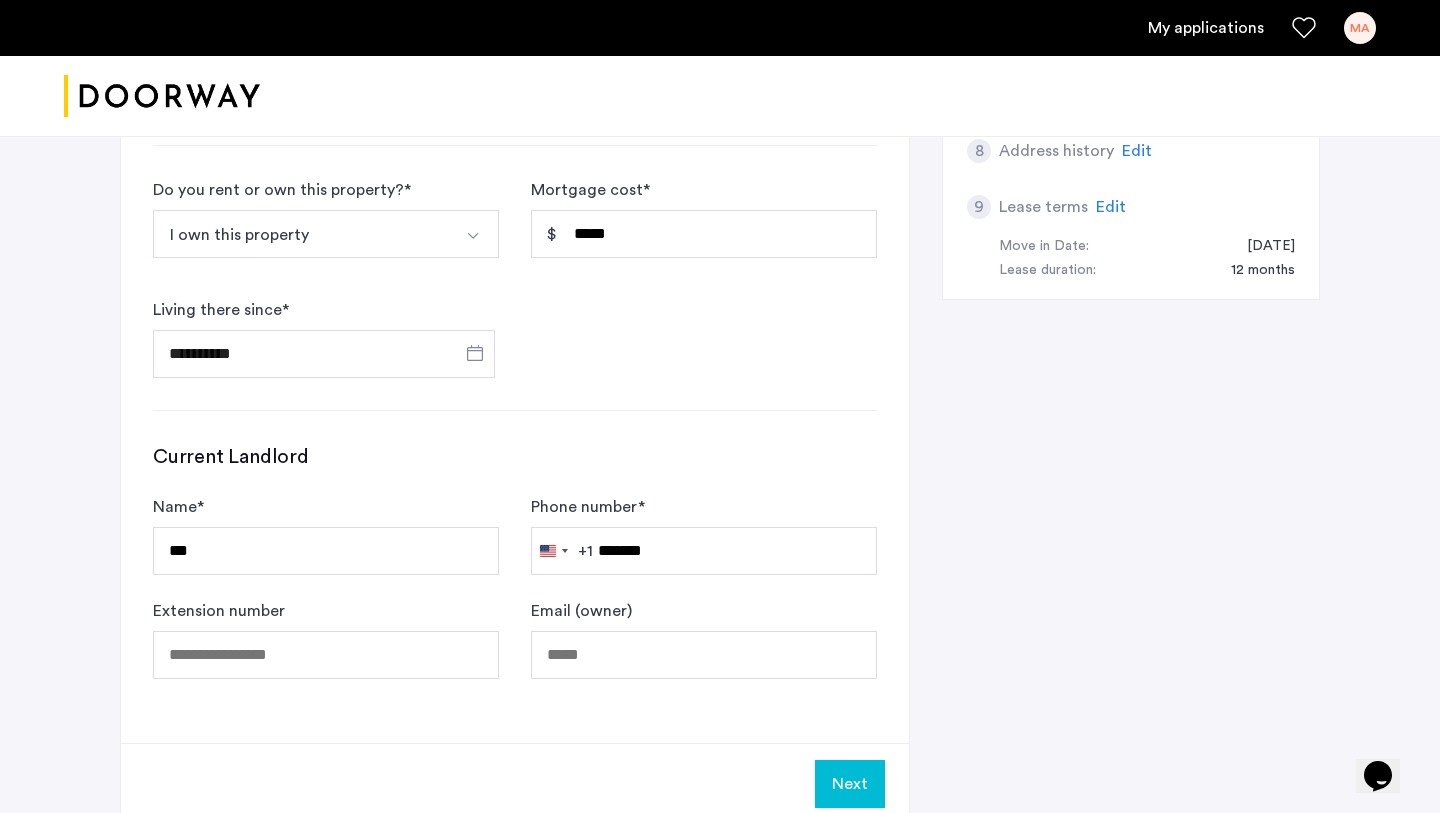 click on "**********" 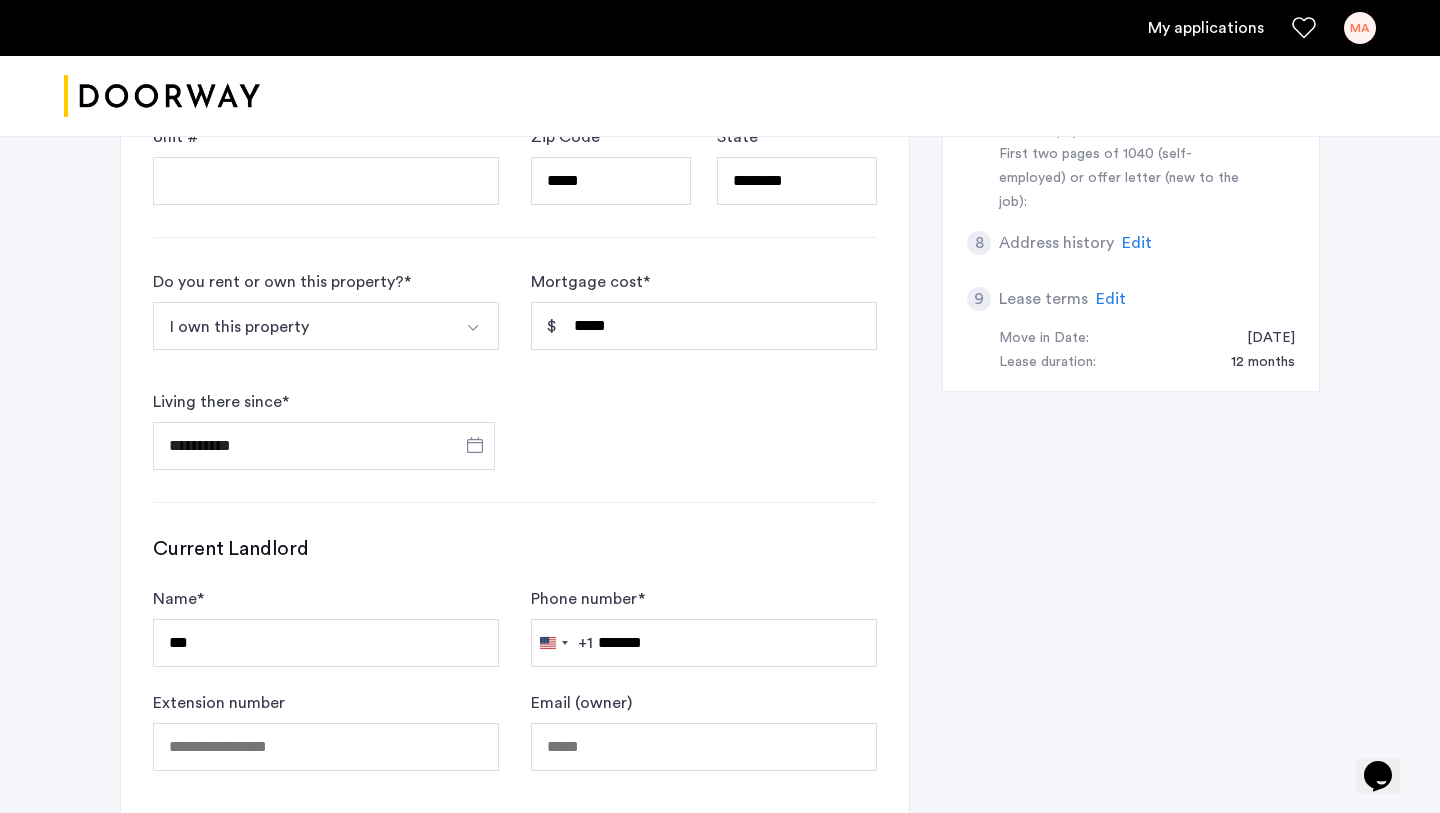 scroll, scrollTop: 1277, scrollLeft: 0, axis: vertical 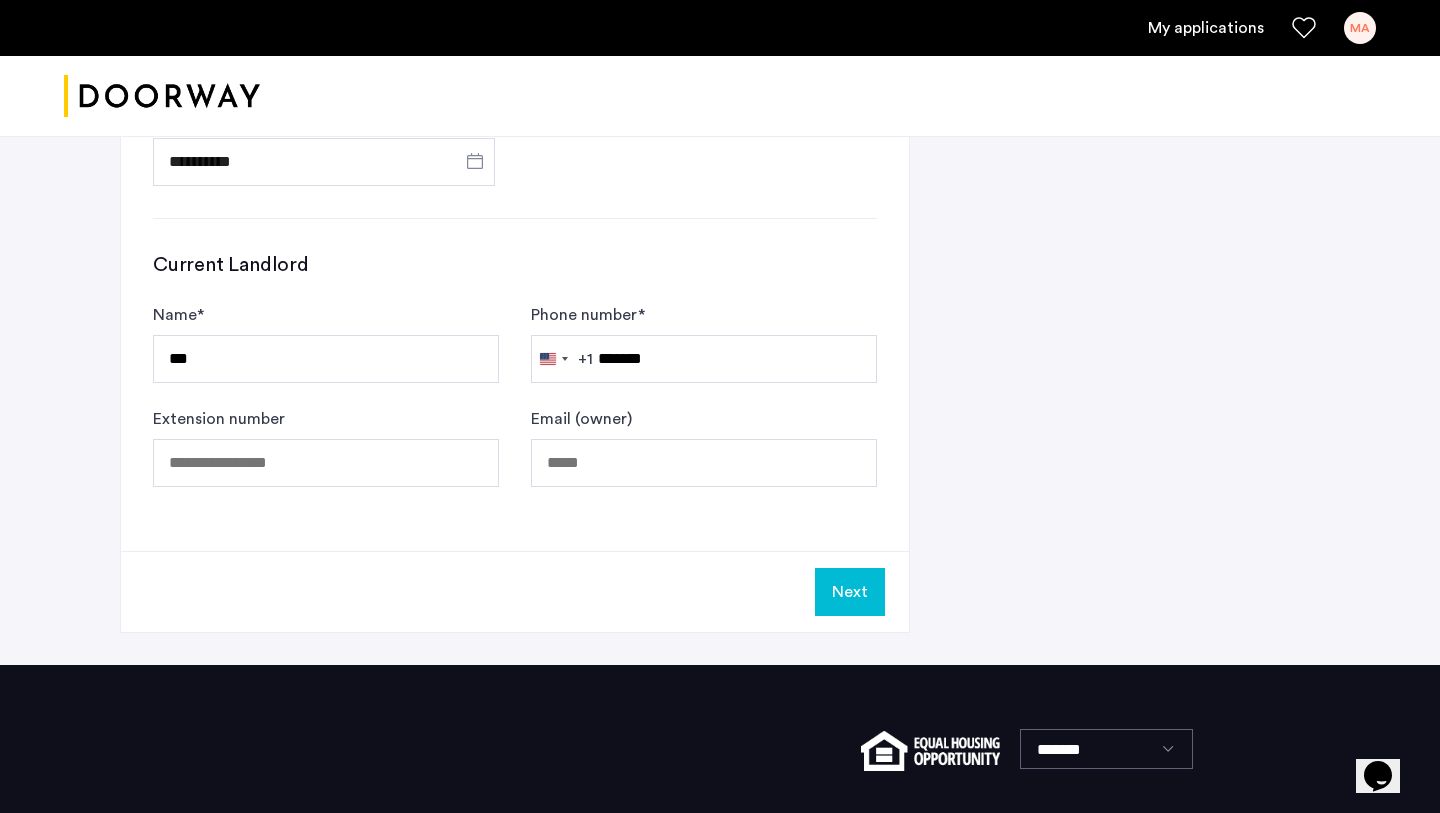 click on "Next" 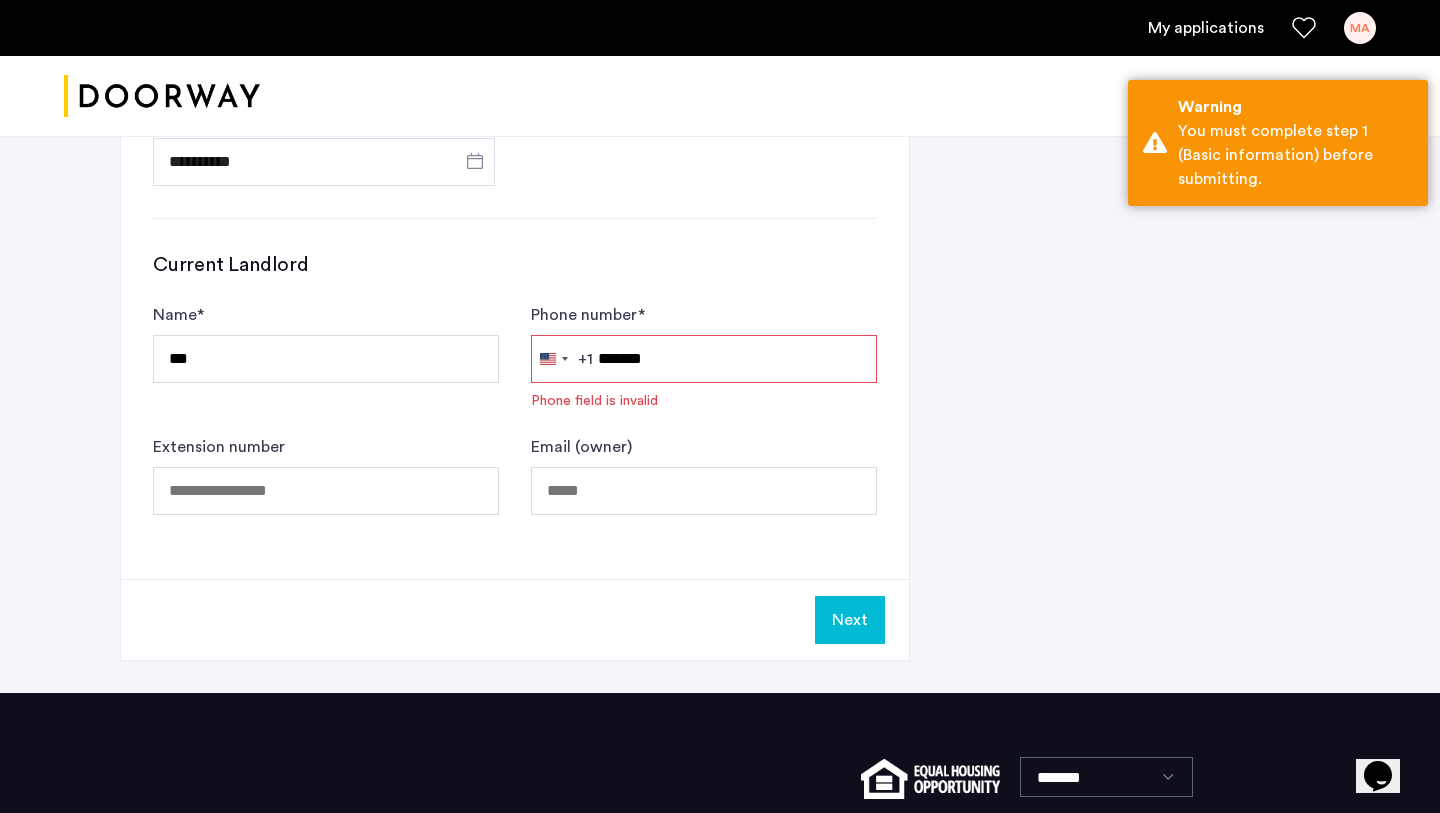 click on "*******" at bounding box center (704, 359) 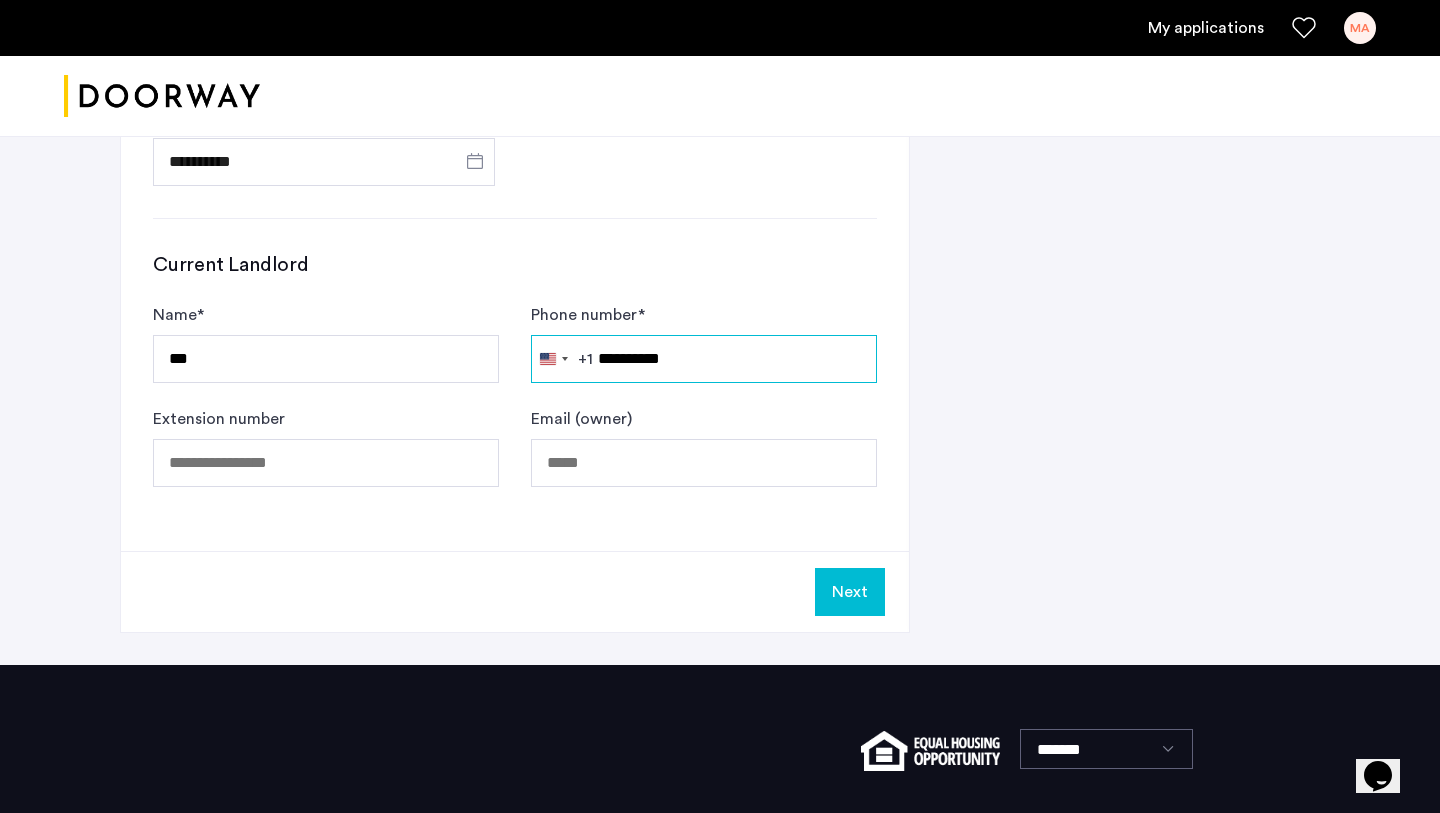 type on "**********" 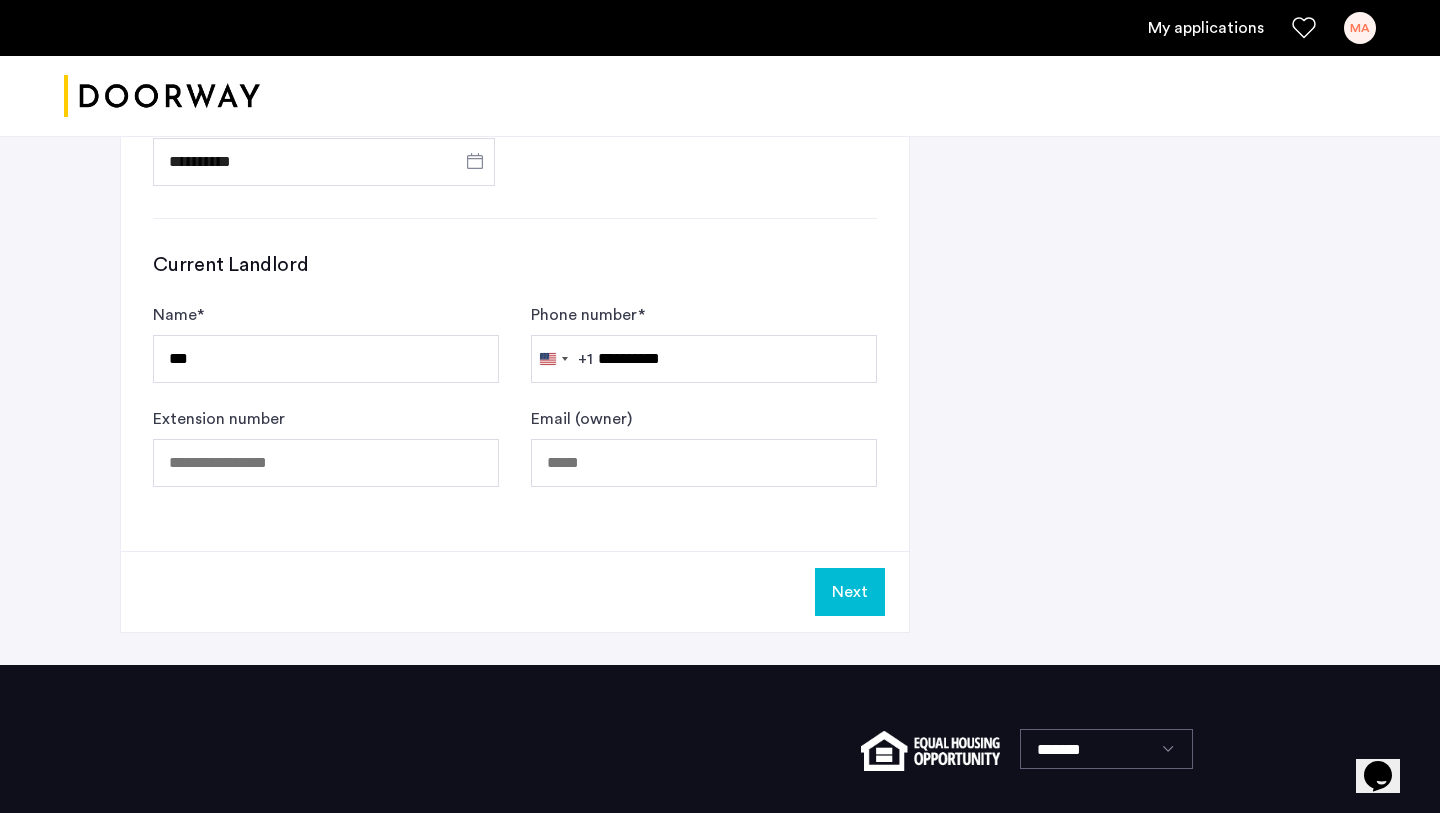 click on "**********" 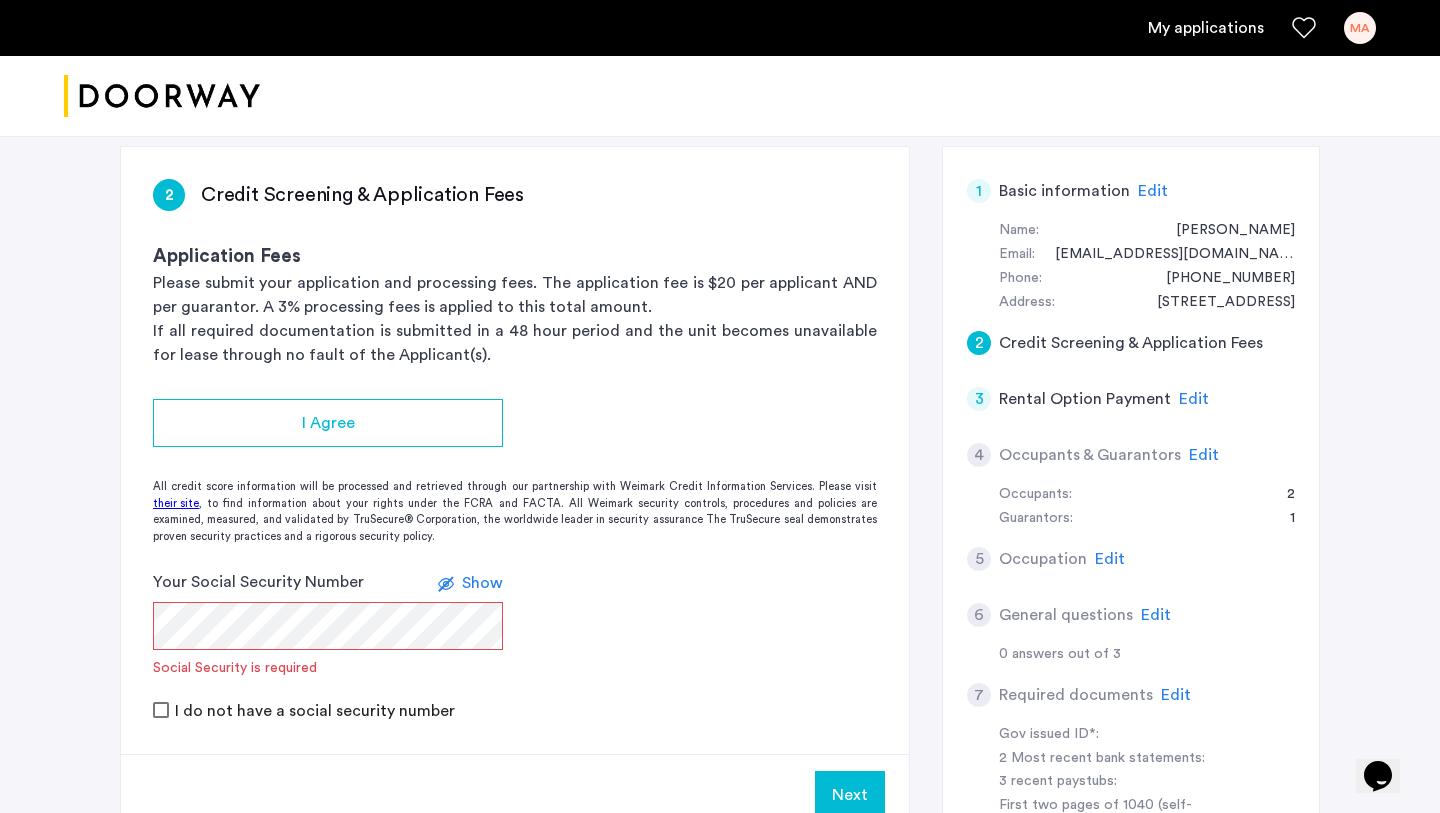 scroll, scrollTop: 472, scrollLeft: 0, axis: vertical 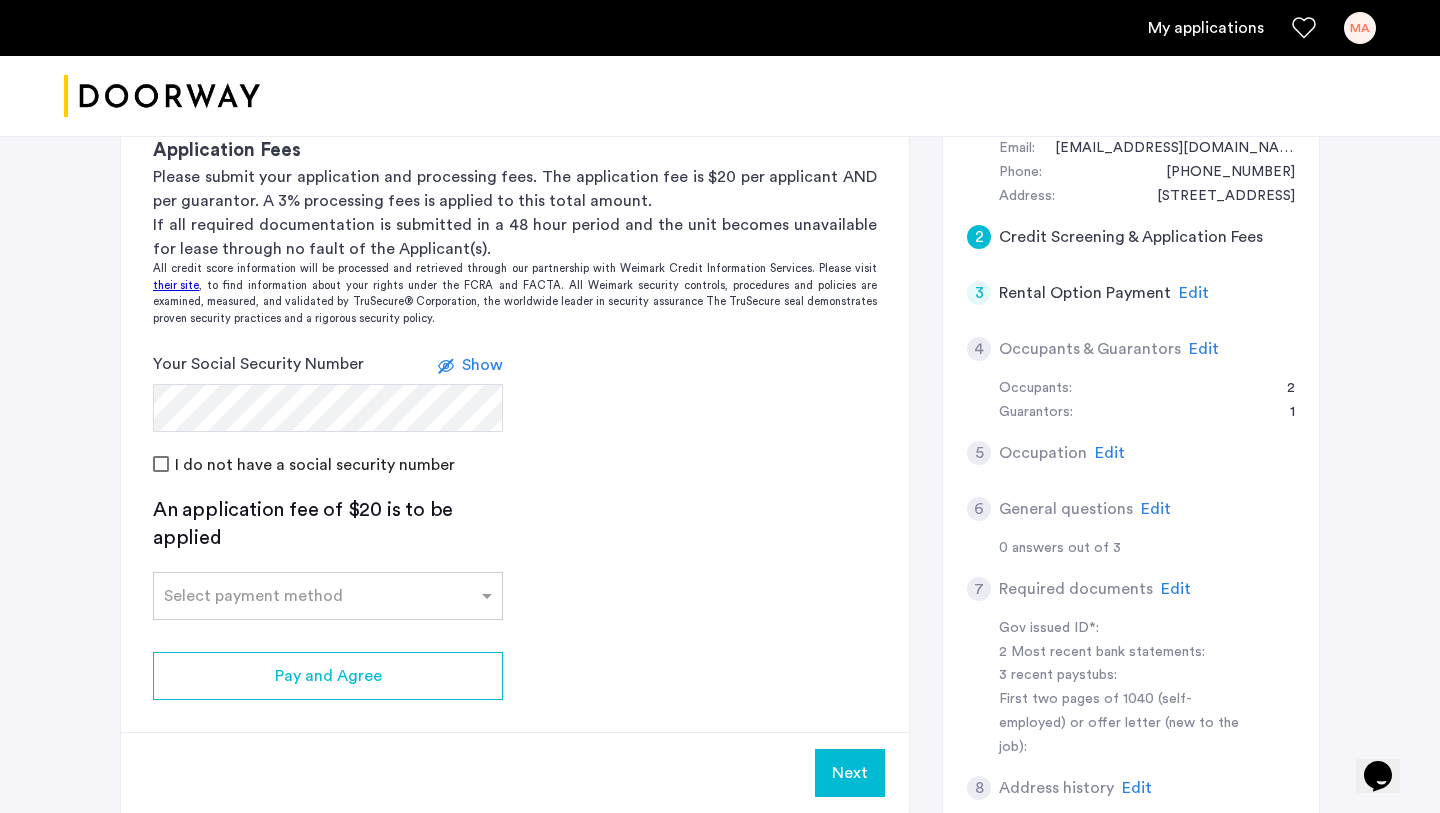 click on "Show" 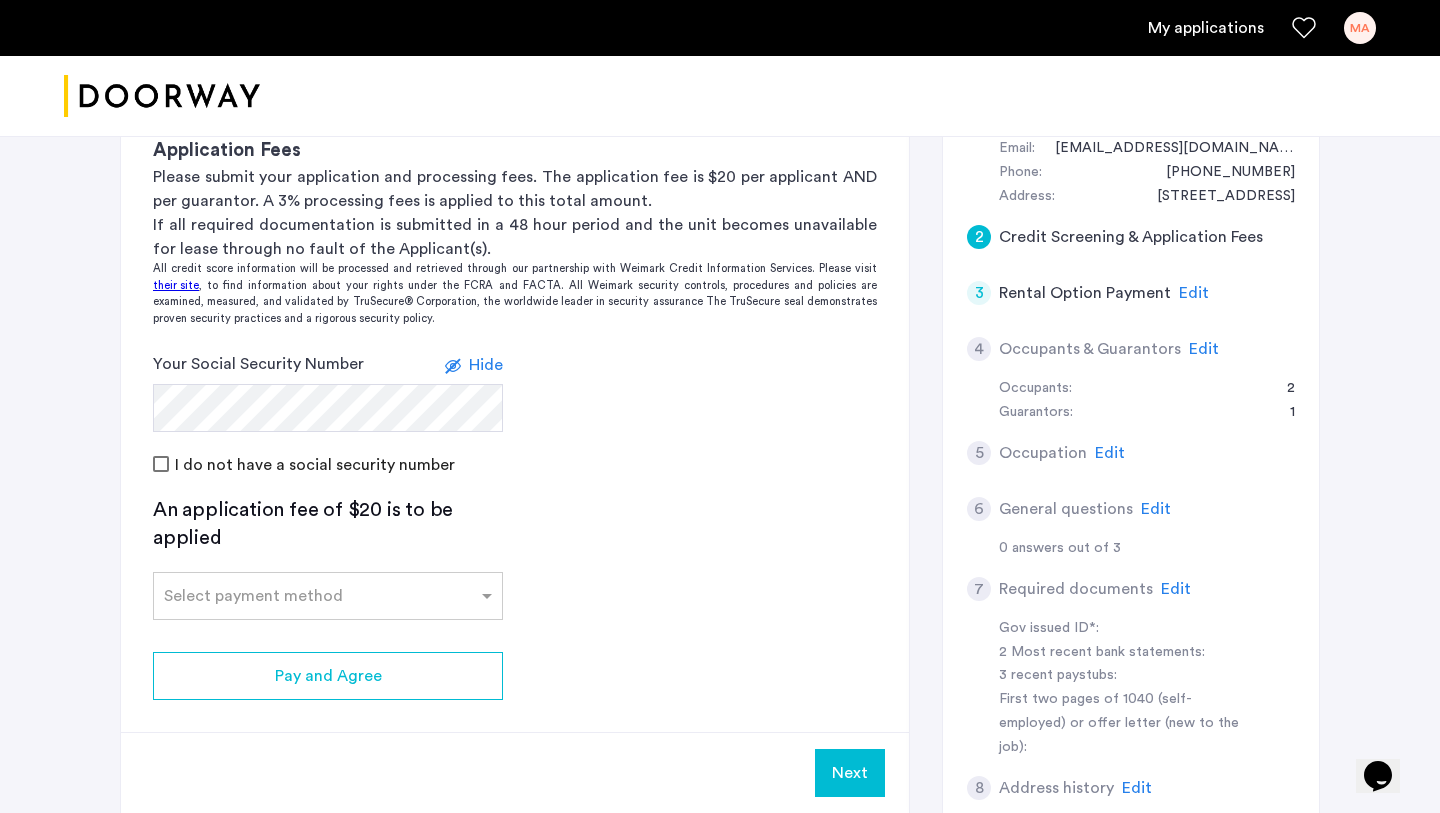 click on "Hide" 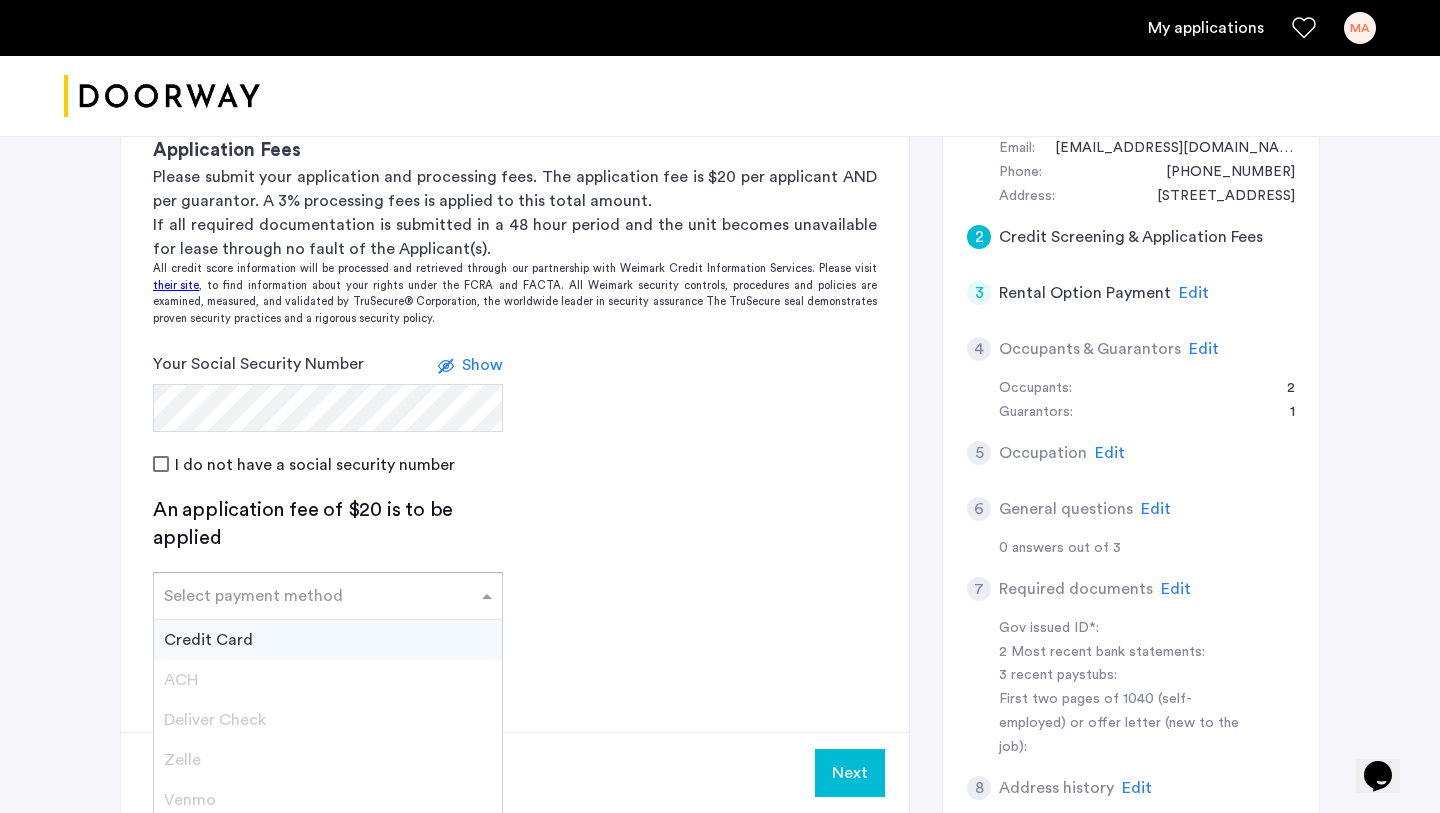 click on "Select payment method" 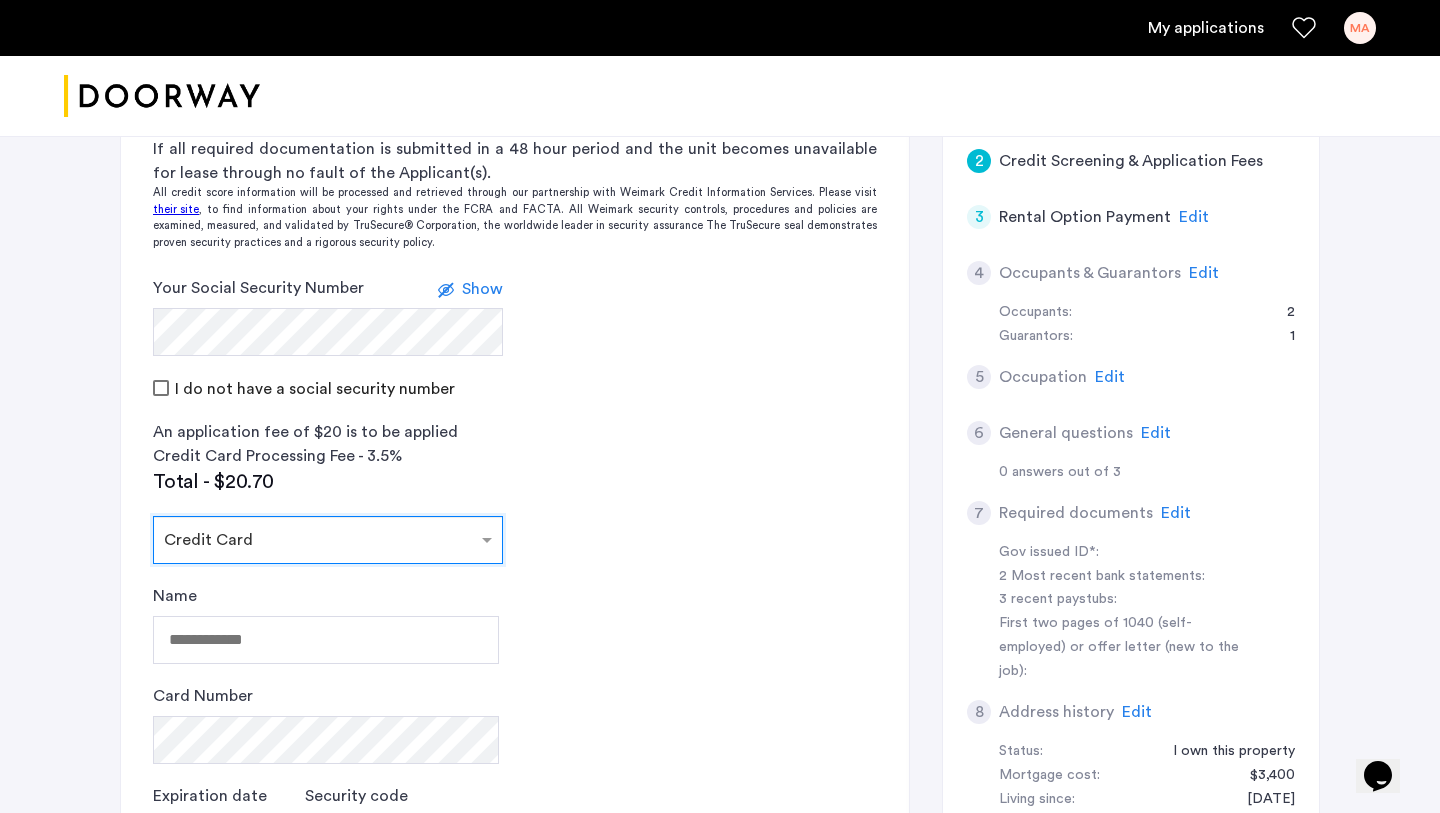 scroll, scrollTop: 580, scrollLeft: 0, axis: vertical 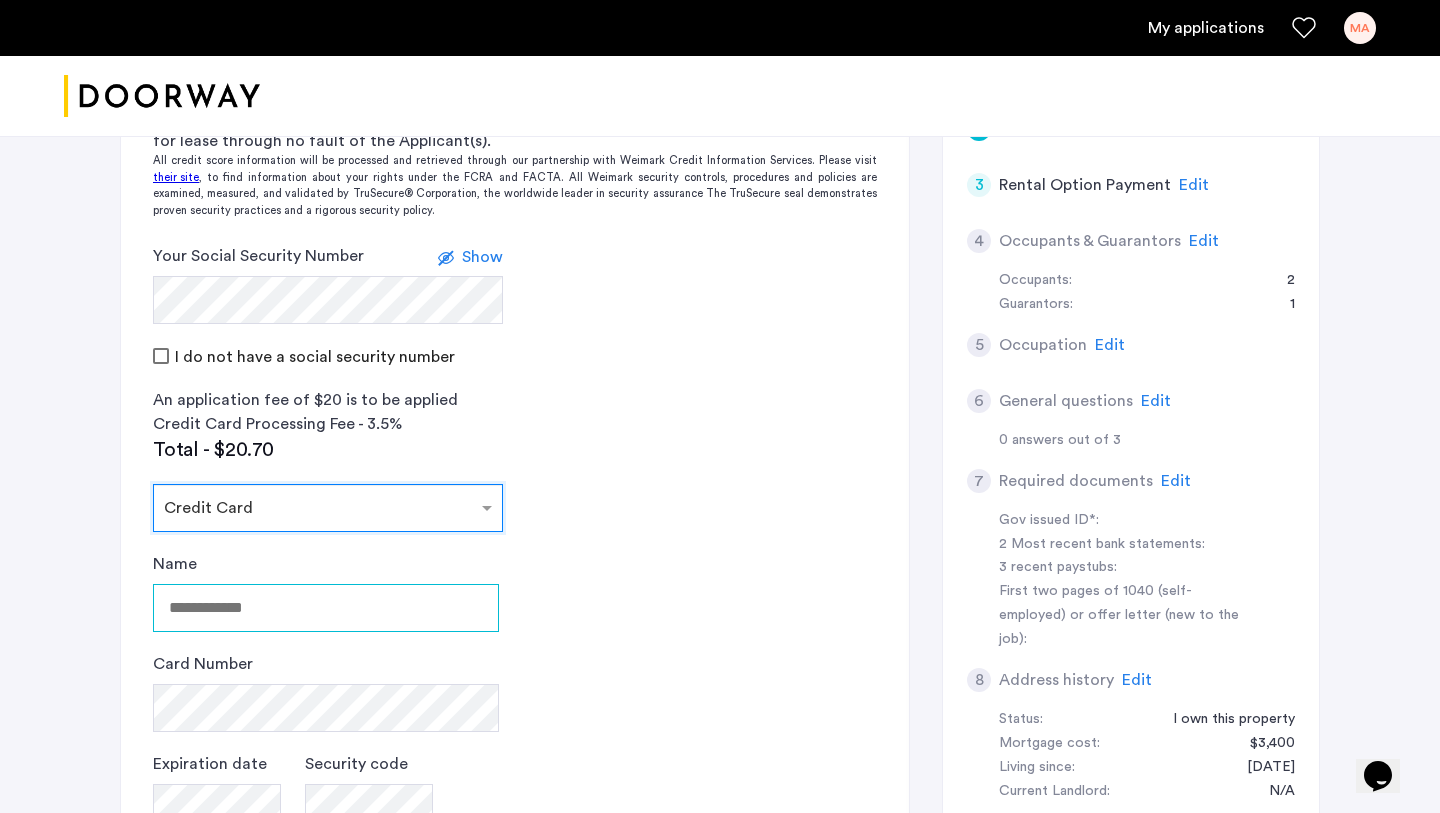 click on "Name" at bounding box center [326, 608] 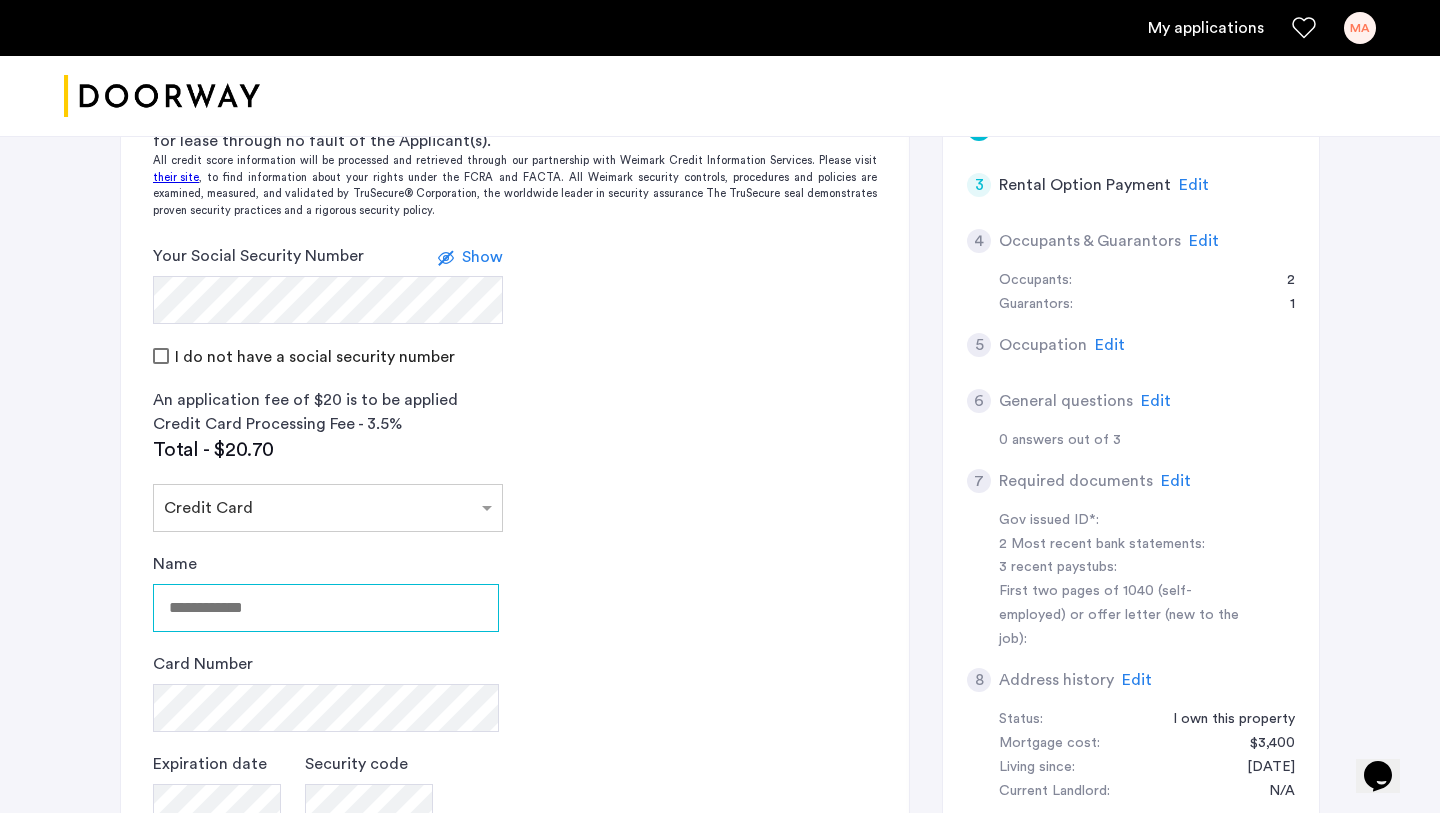 type on "**********" 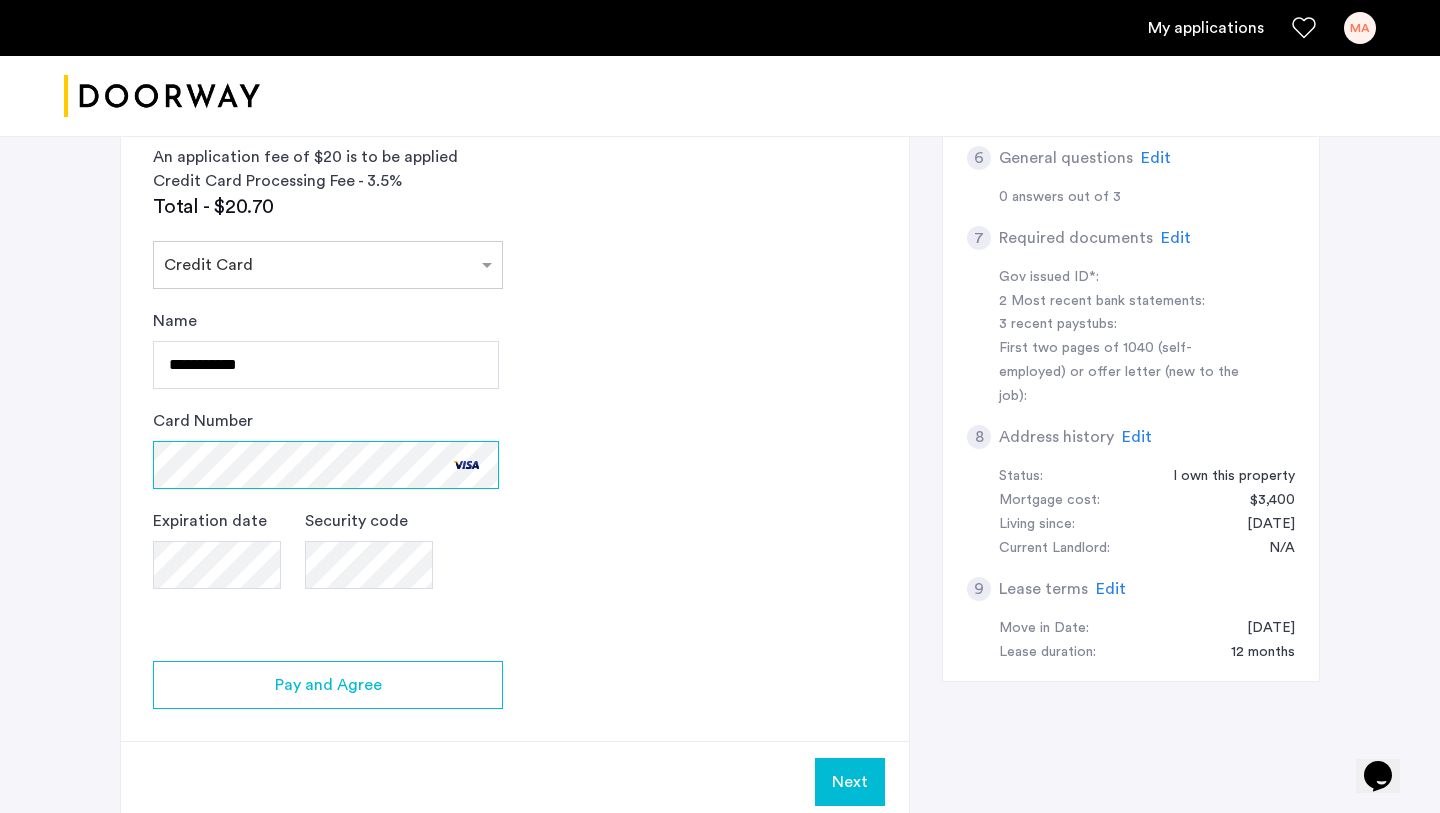scroll, scrollTop: 867, scrollLeft: 0, axis: vertical 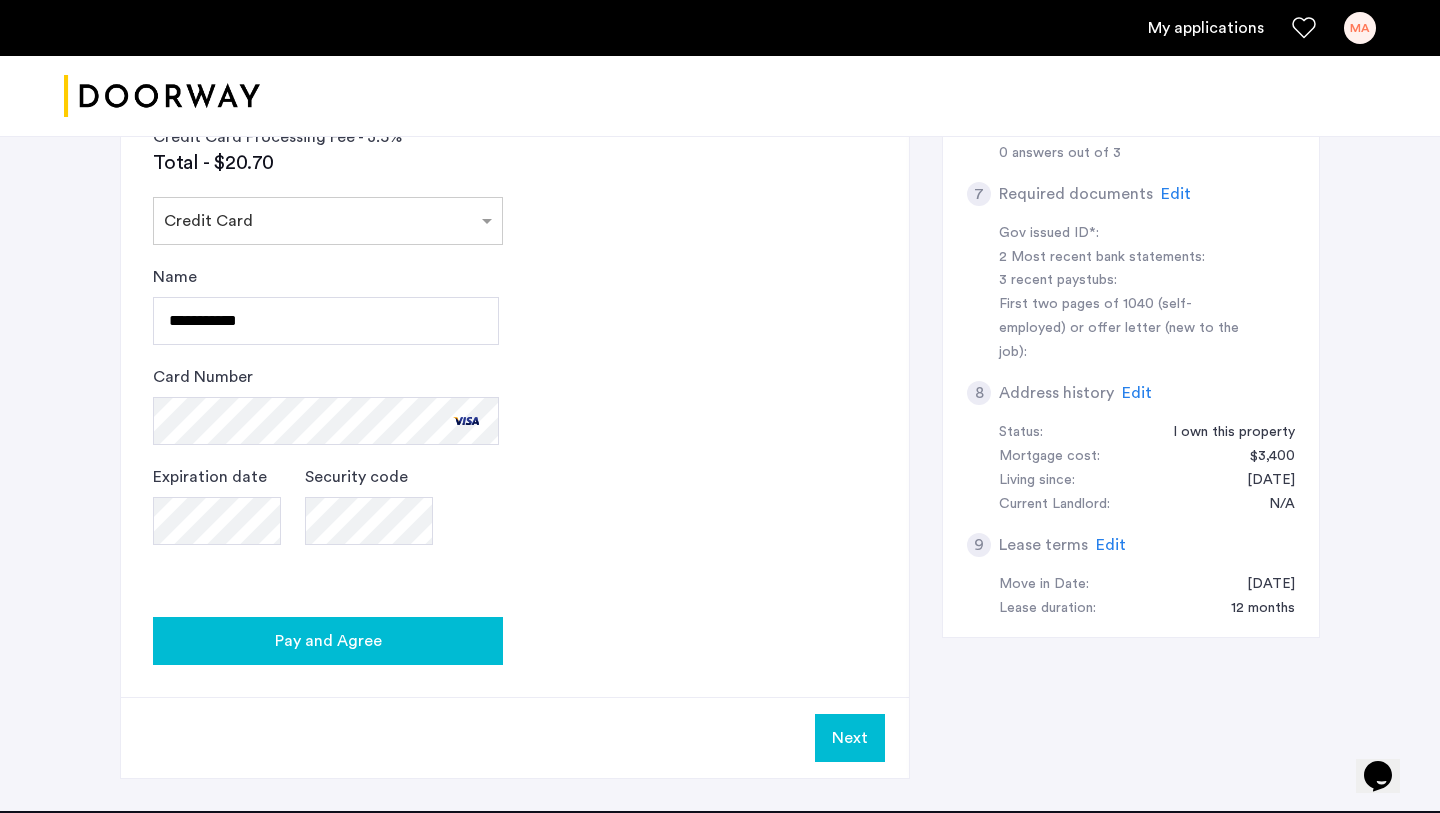 click on "Pay and Agree" 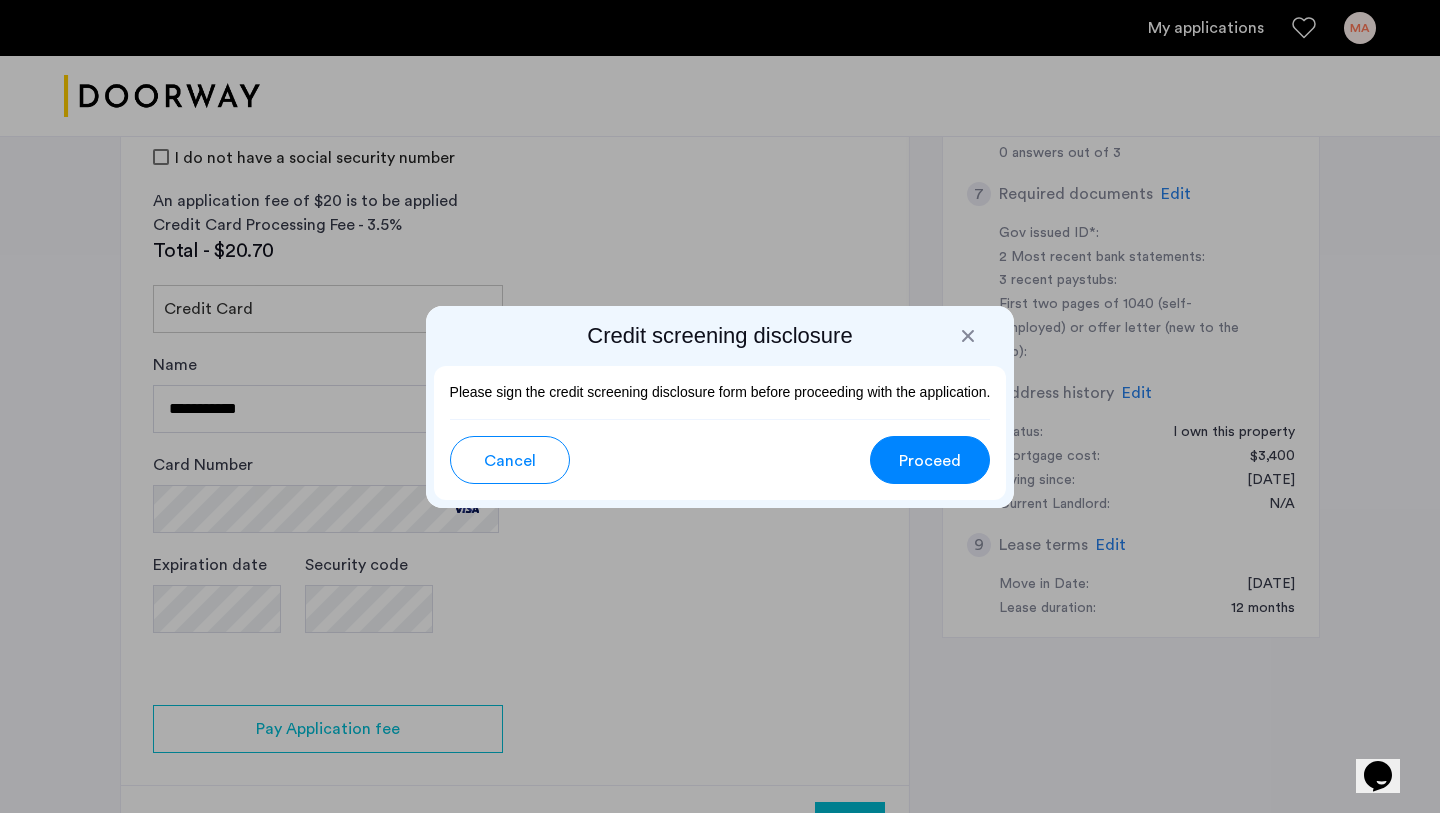 scroll, scrollTop: 0, scrollLeft: 0, axis: both 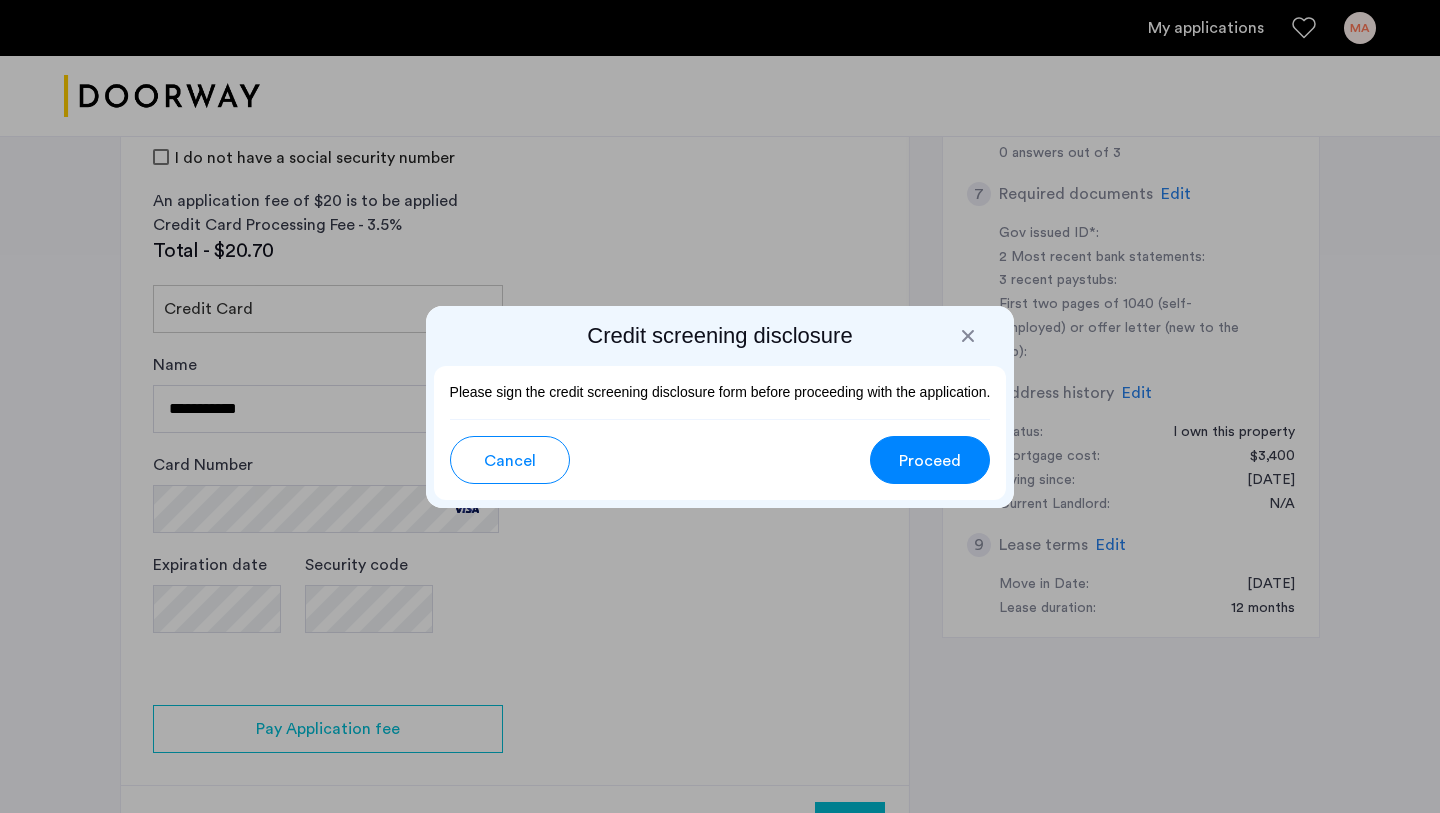 click on "Proceed" at bounding box center [930, 461] 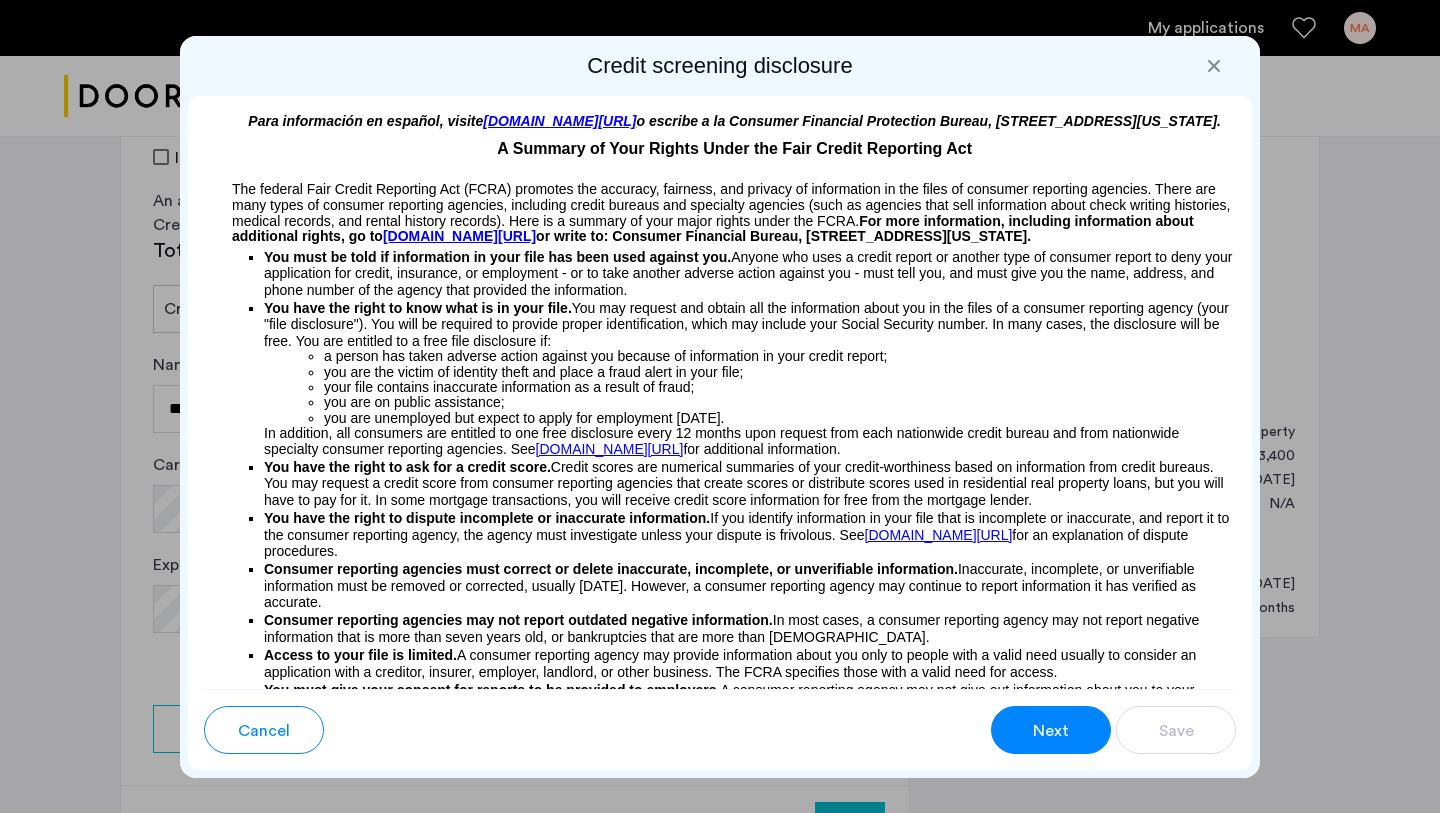 click on "Next" at bounding box center [1051, 730] 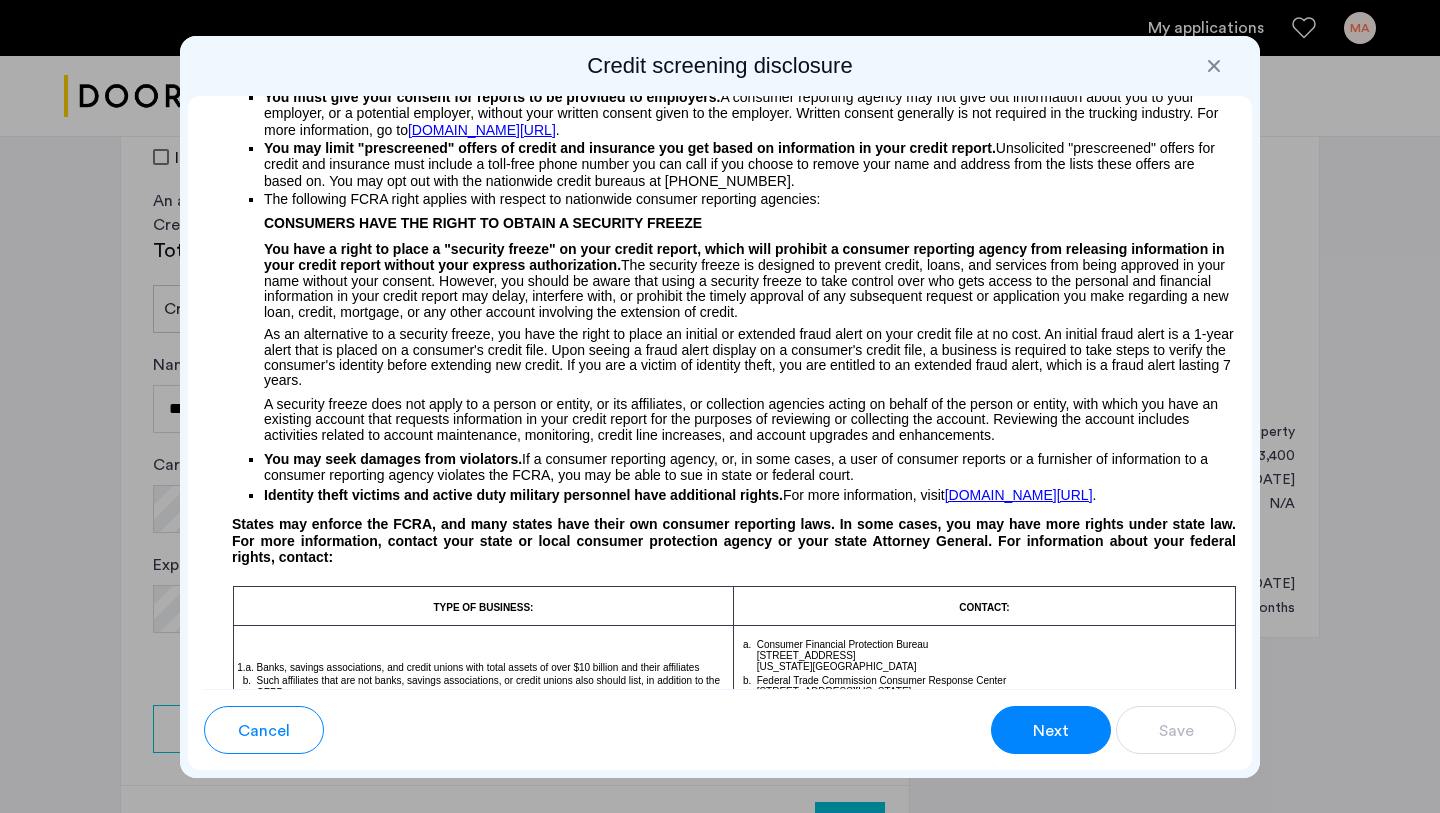 click on "Next" at bounding box center [1051, 730] 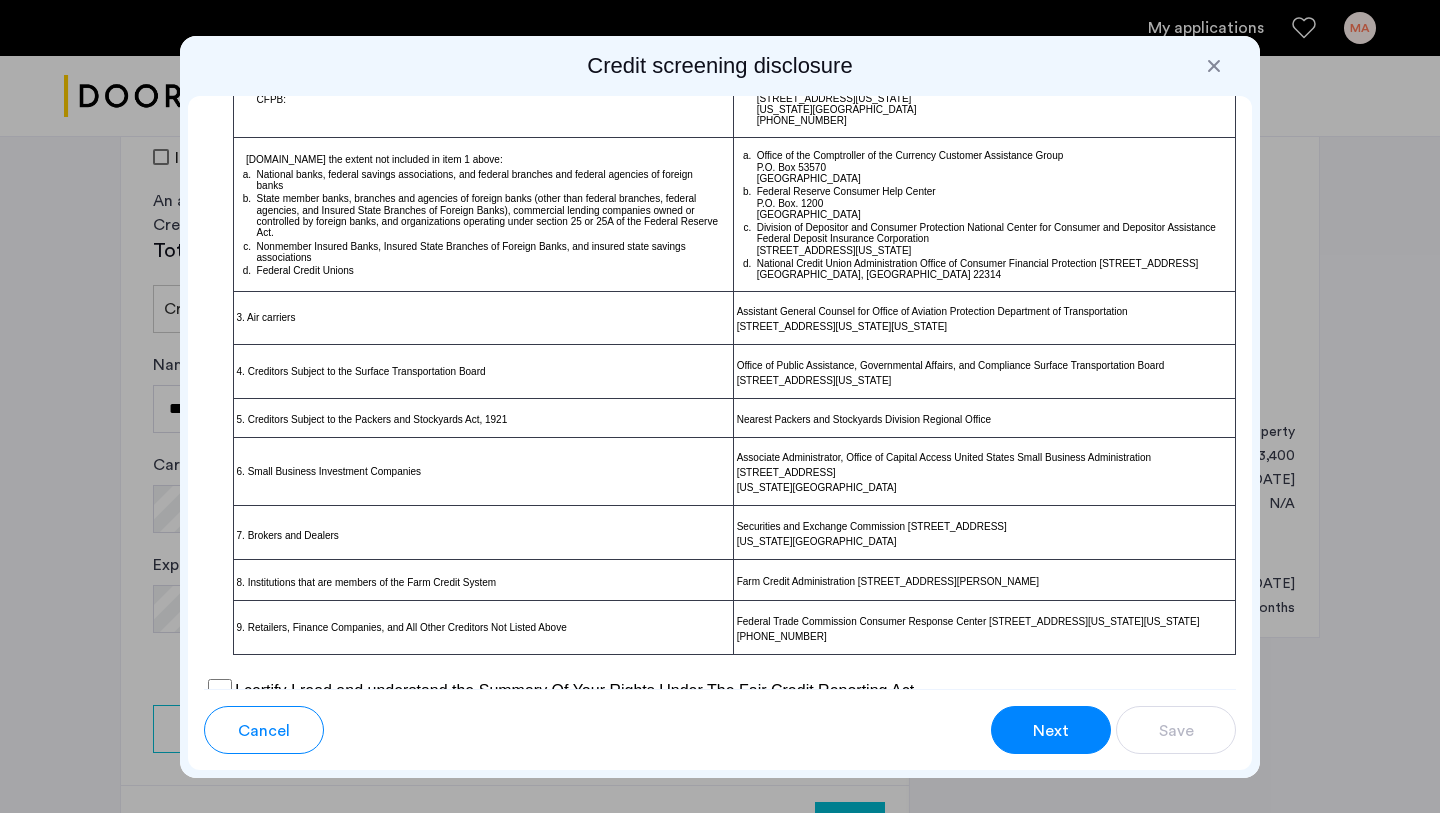 click on "Next" at bounding box center (1051, 730) 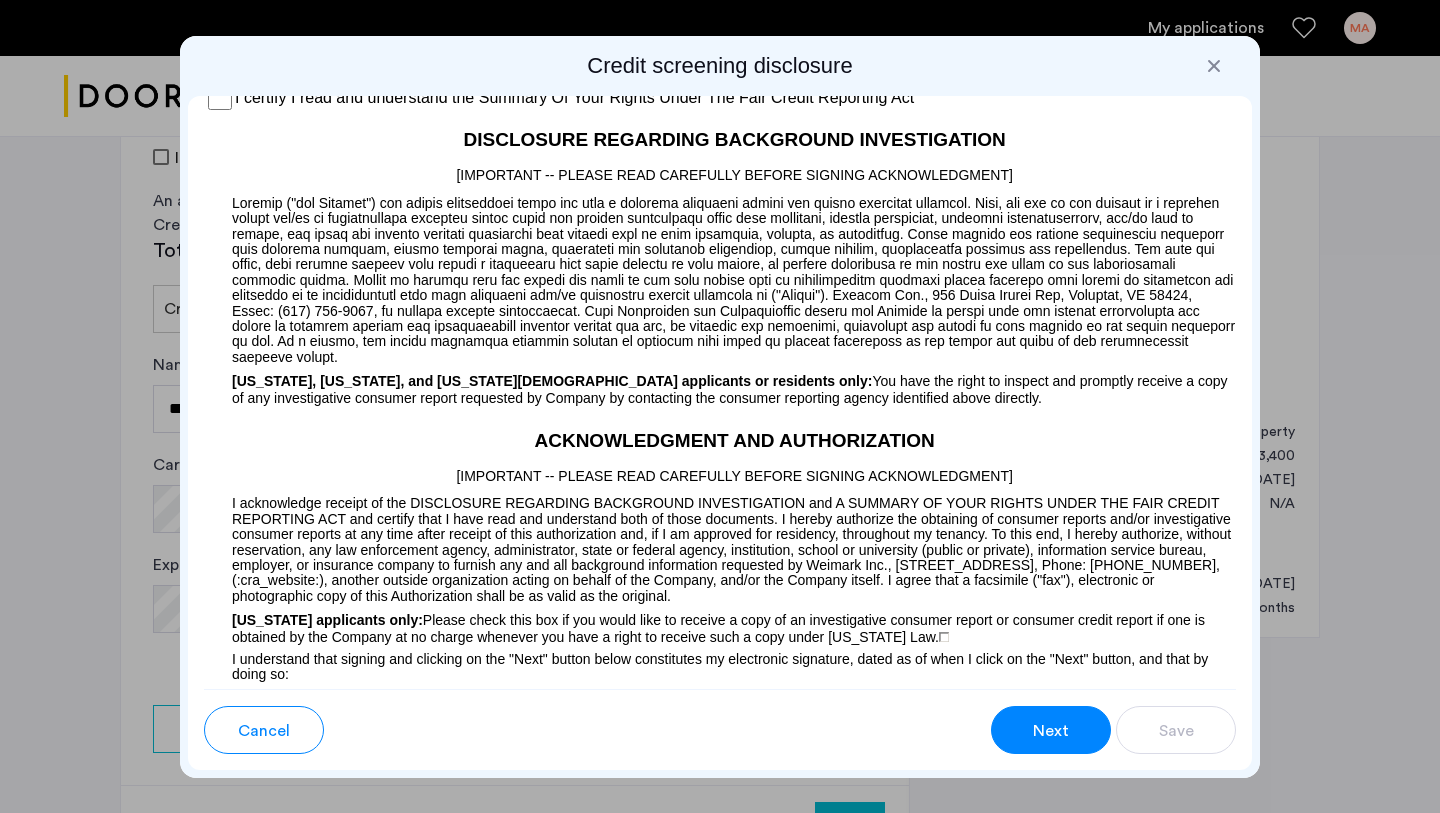 click on "Next" at bounding box center [1051, 730] 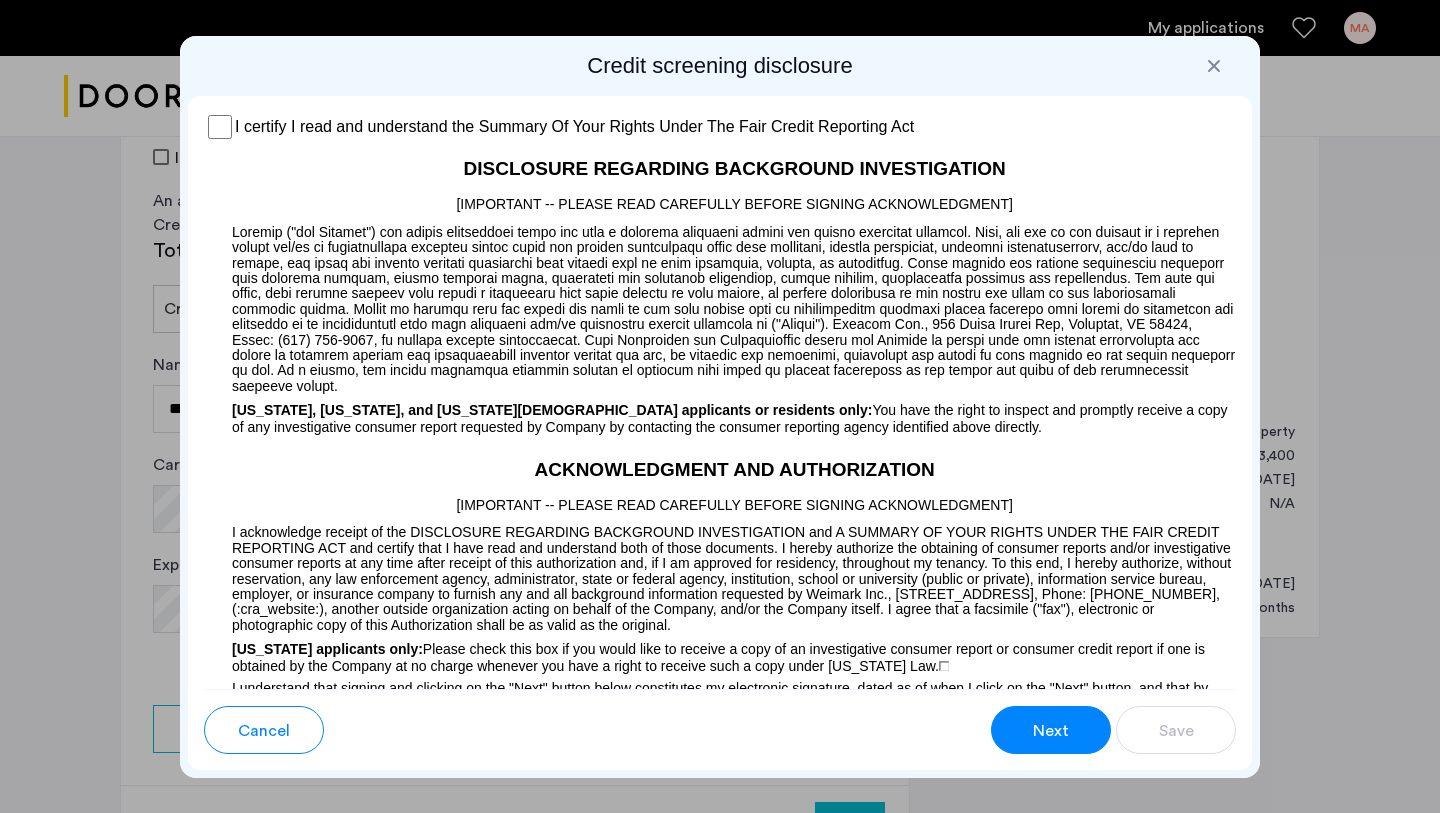 scroll, scrollTop: 1654, scrollLeft: 0, axis: vertical 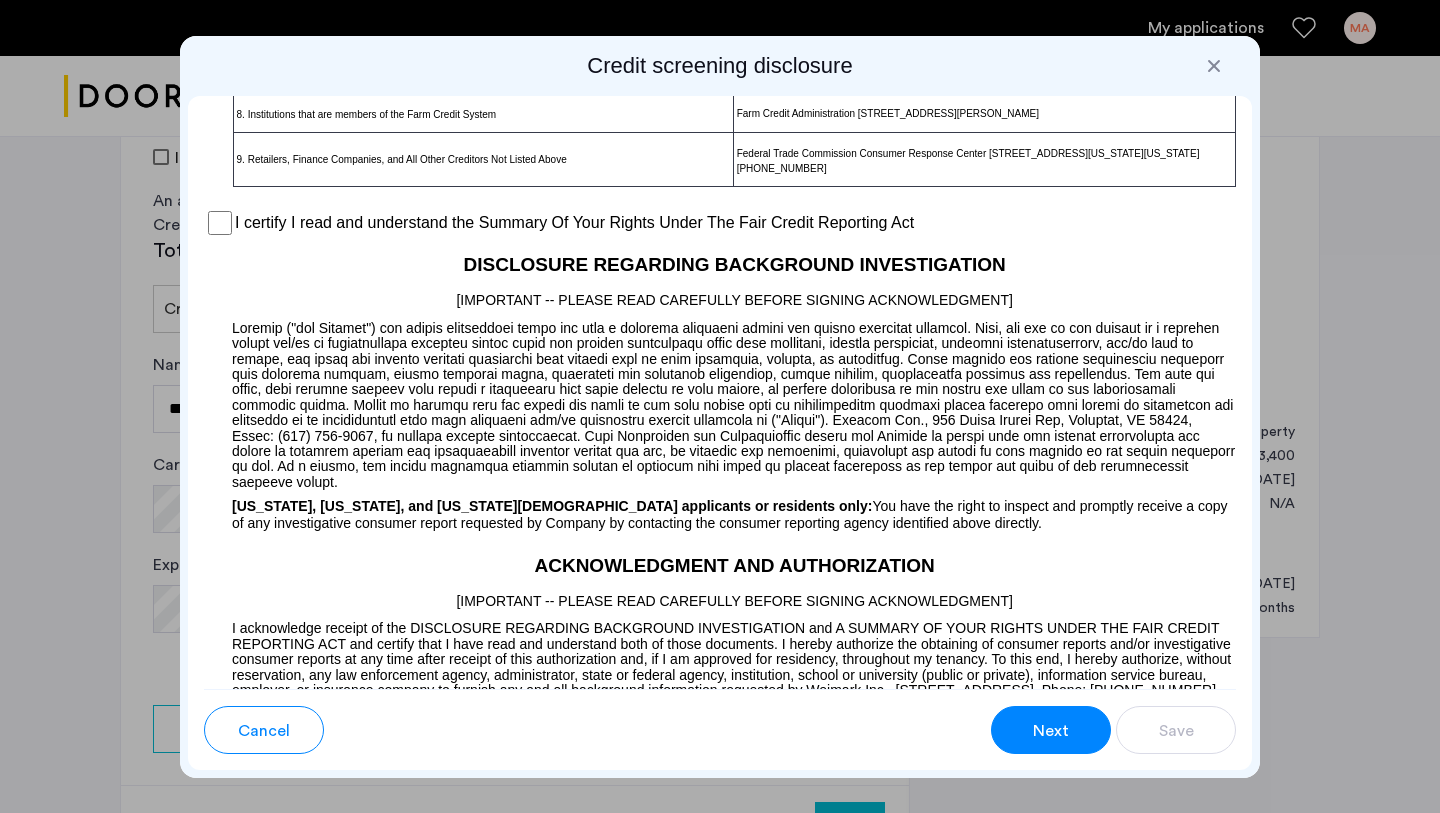 click on "I certify I read and understand the Summary Of Your Rights Under The Fair Credit Reporting Act" at bounding box center [574, 223] 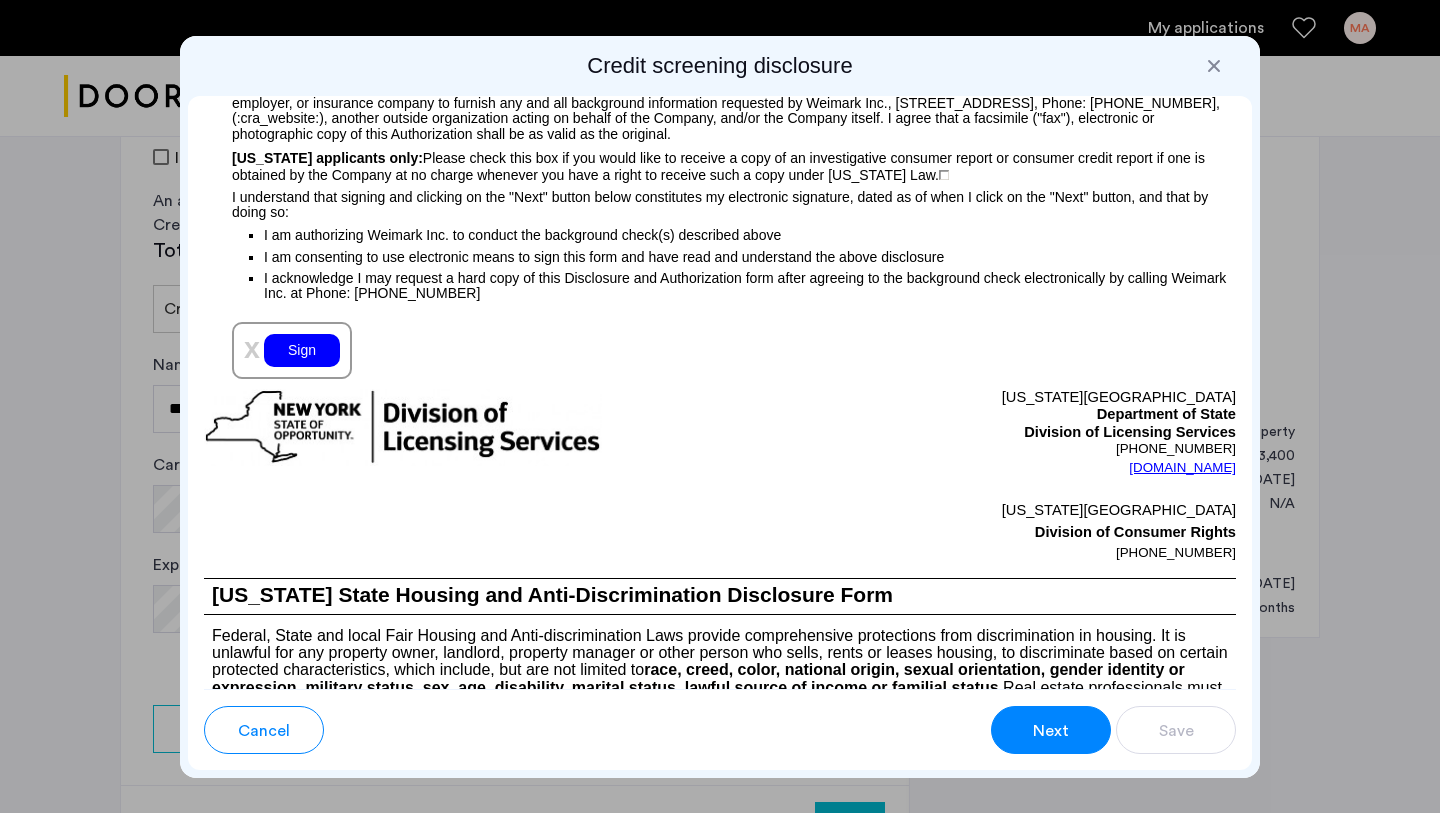 scroll, scrollTop: 2319, scrollLeft: 0, axis: vertical 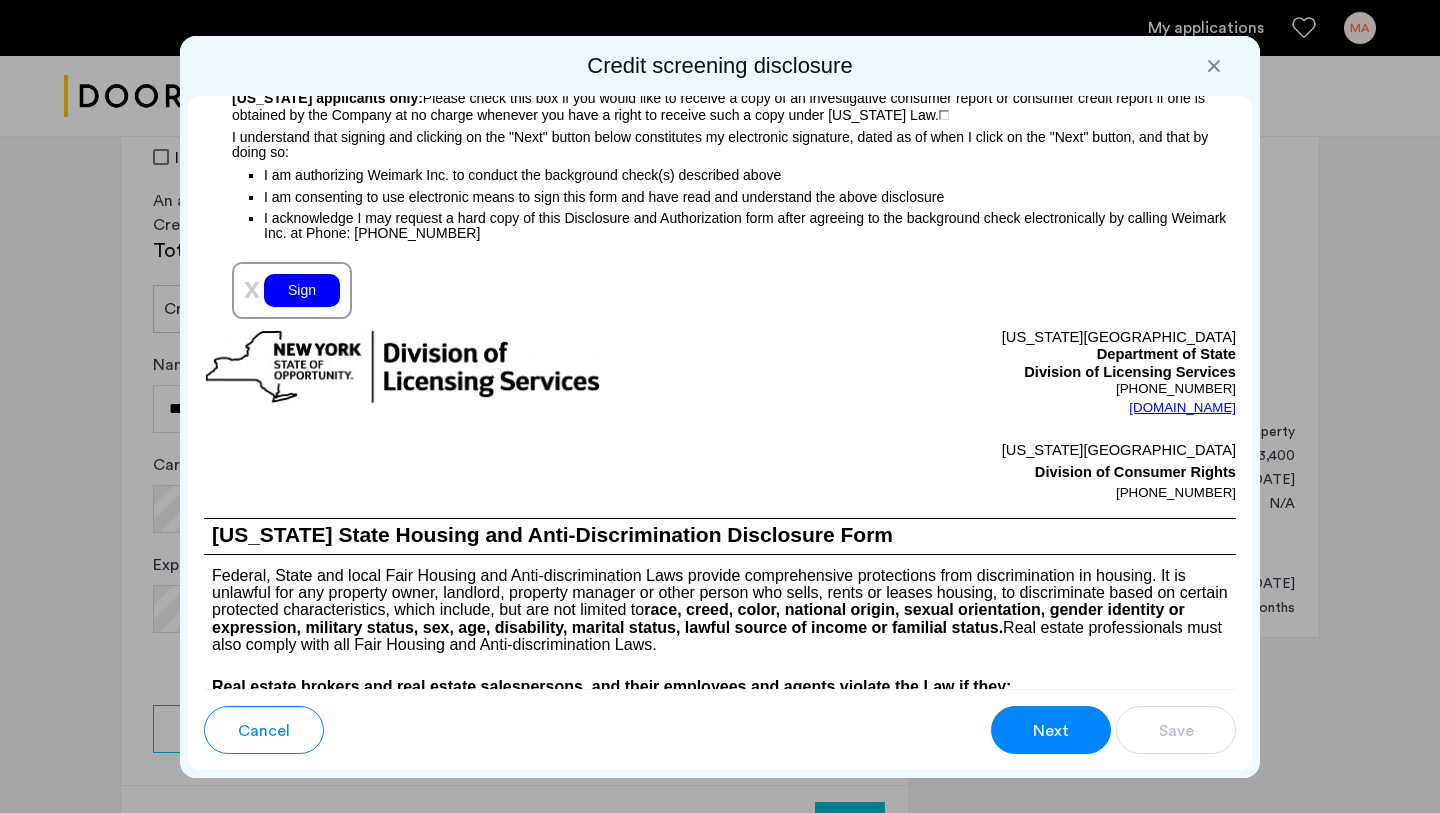 click at bounding box center (462, 416) 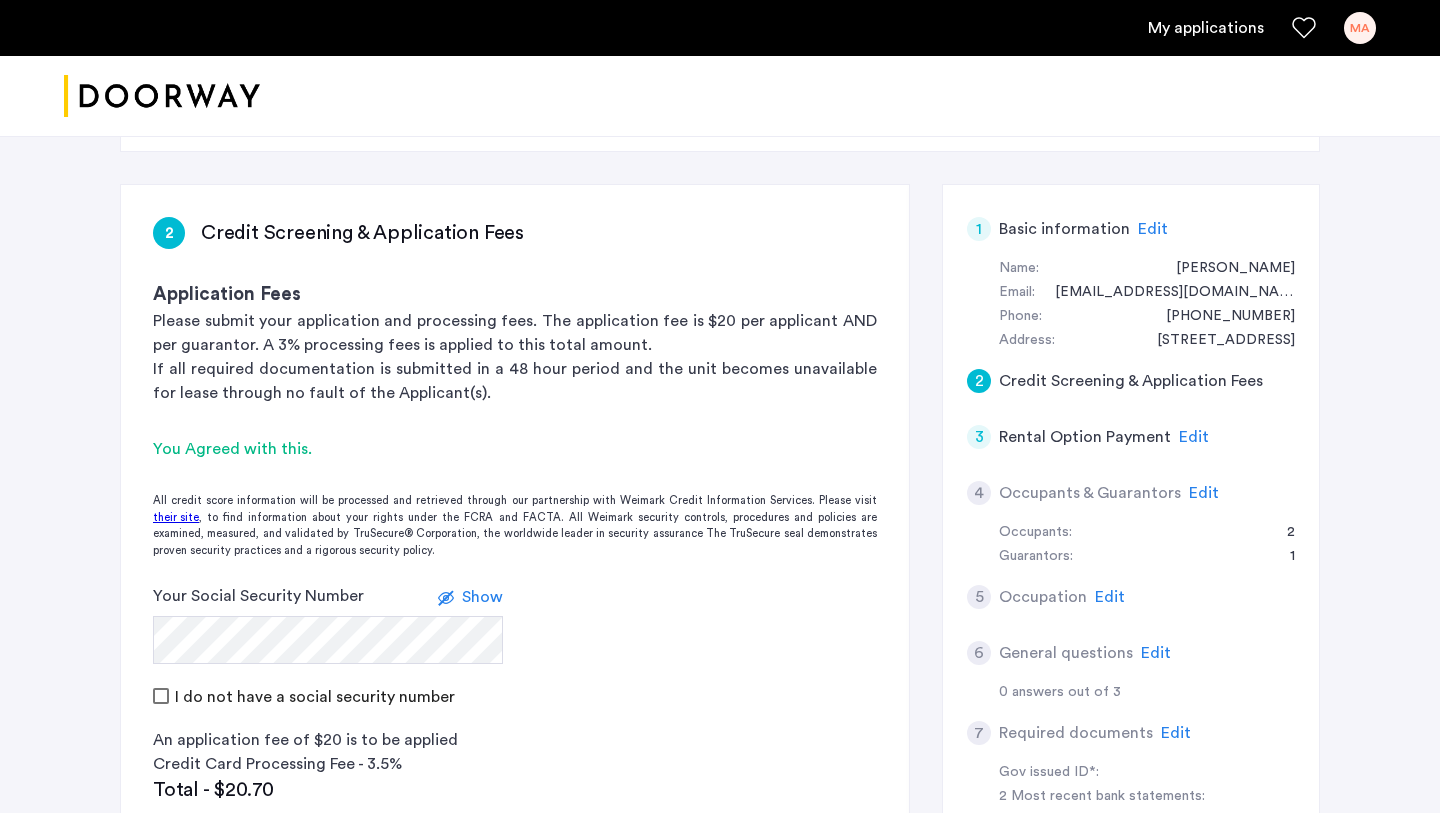 scroll, scrollTop: 289, scrollLeft: 0, axis: vertical 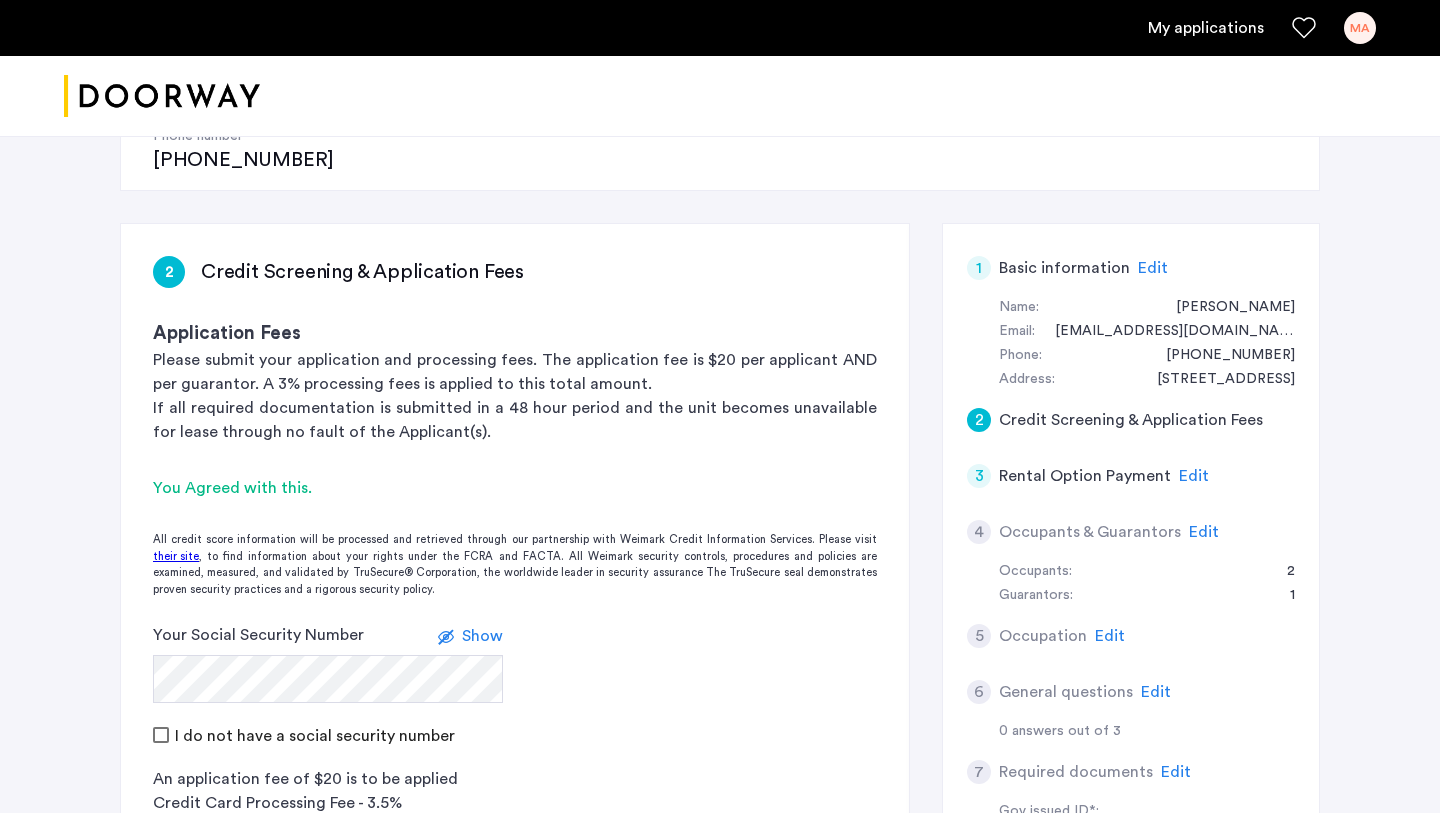 click on "Edit" 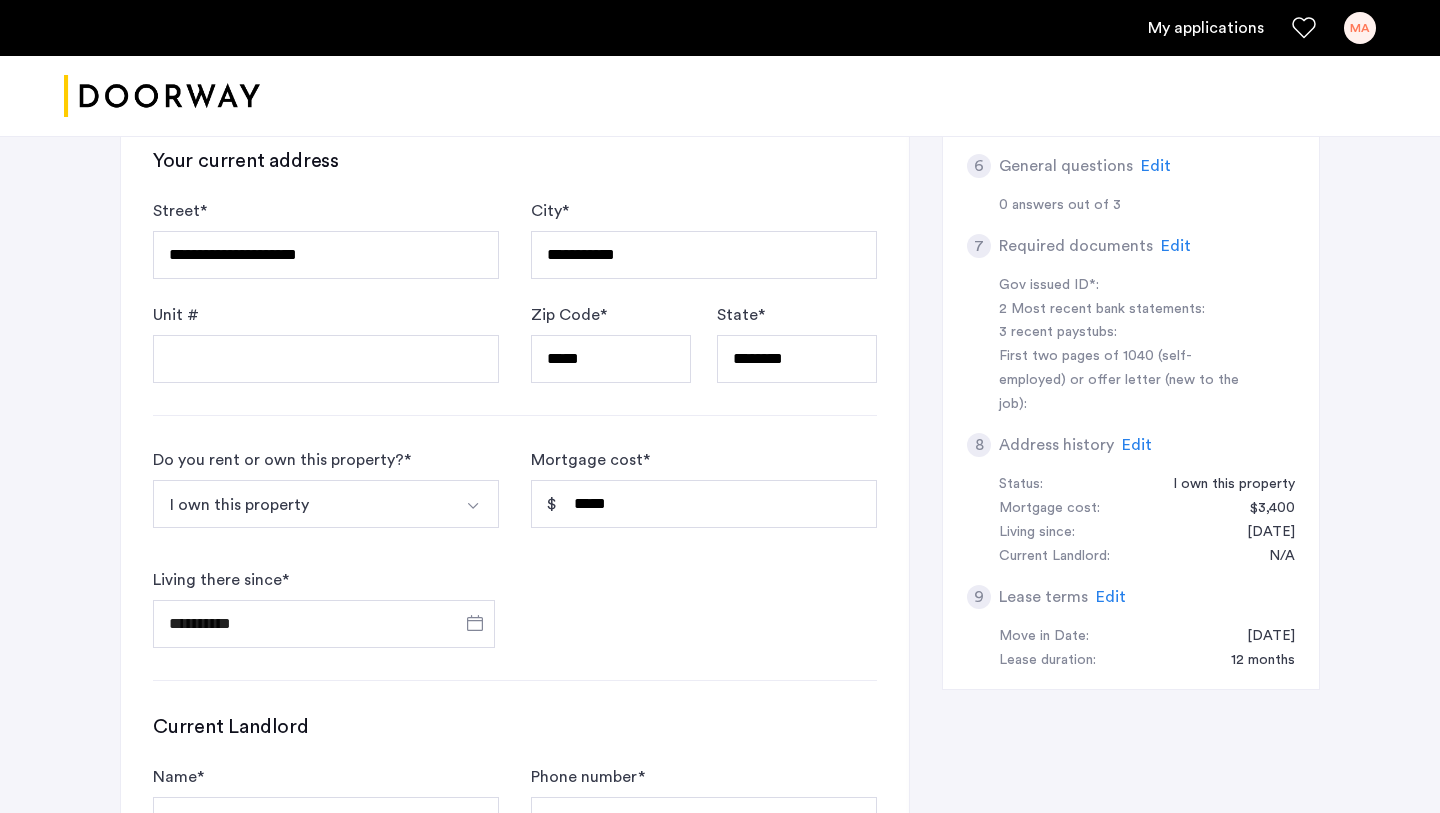 scroll, scrollTop: 879, scrollLeft: 0, axis: vertical 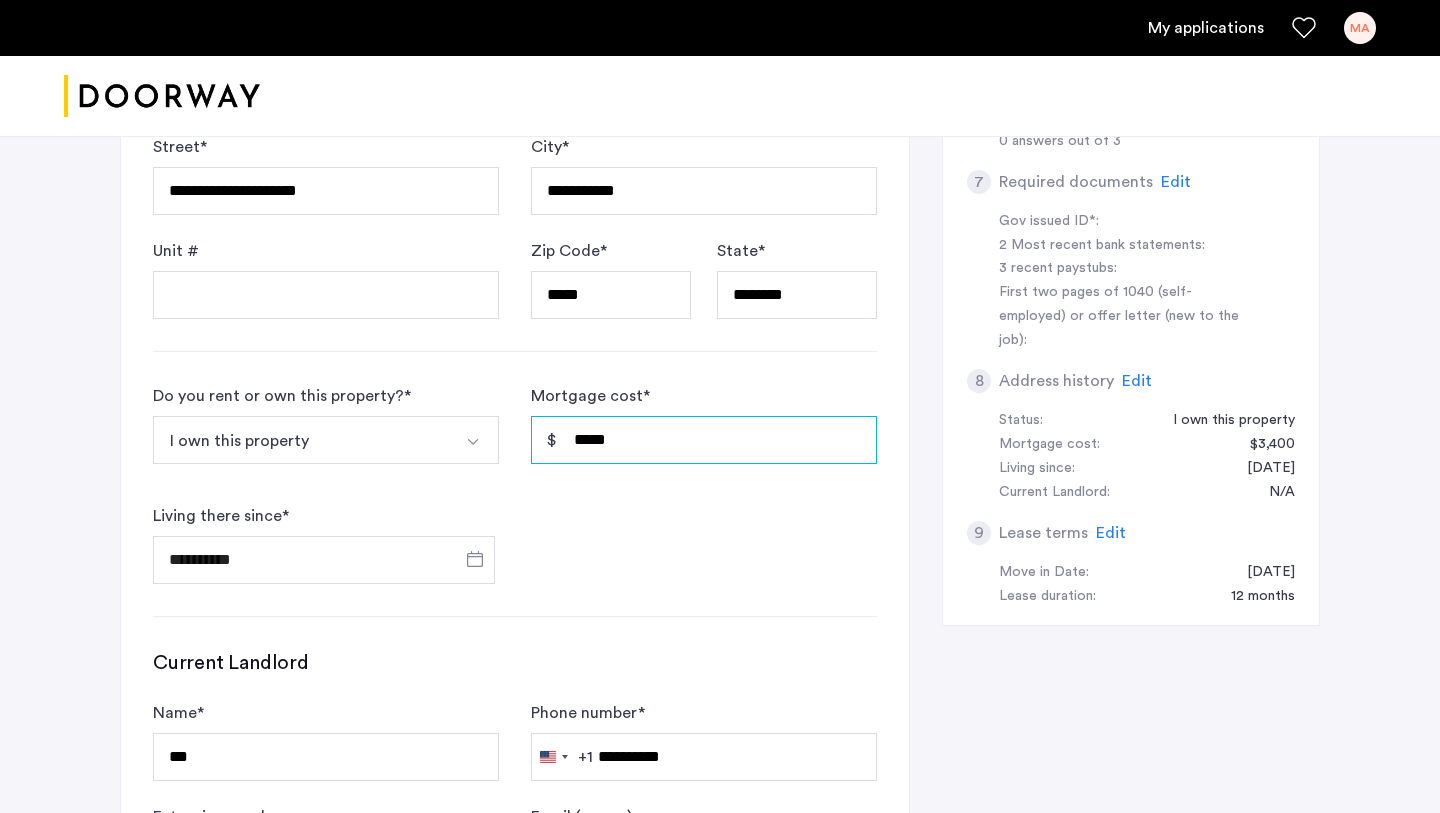 click on "*****" at bounding box center [704, 440] 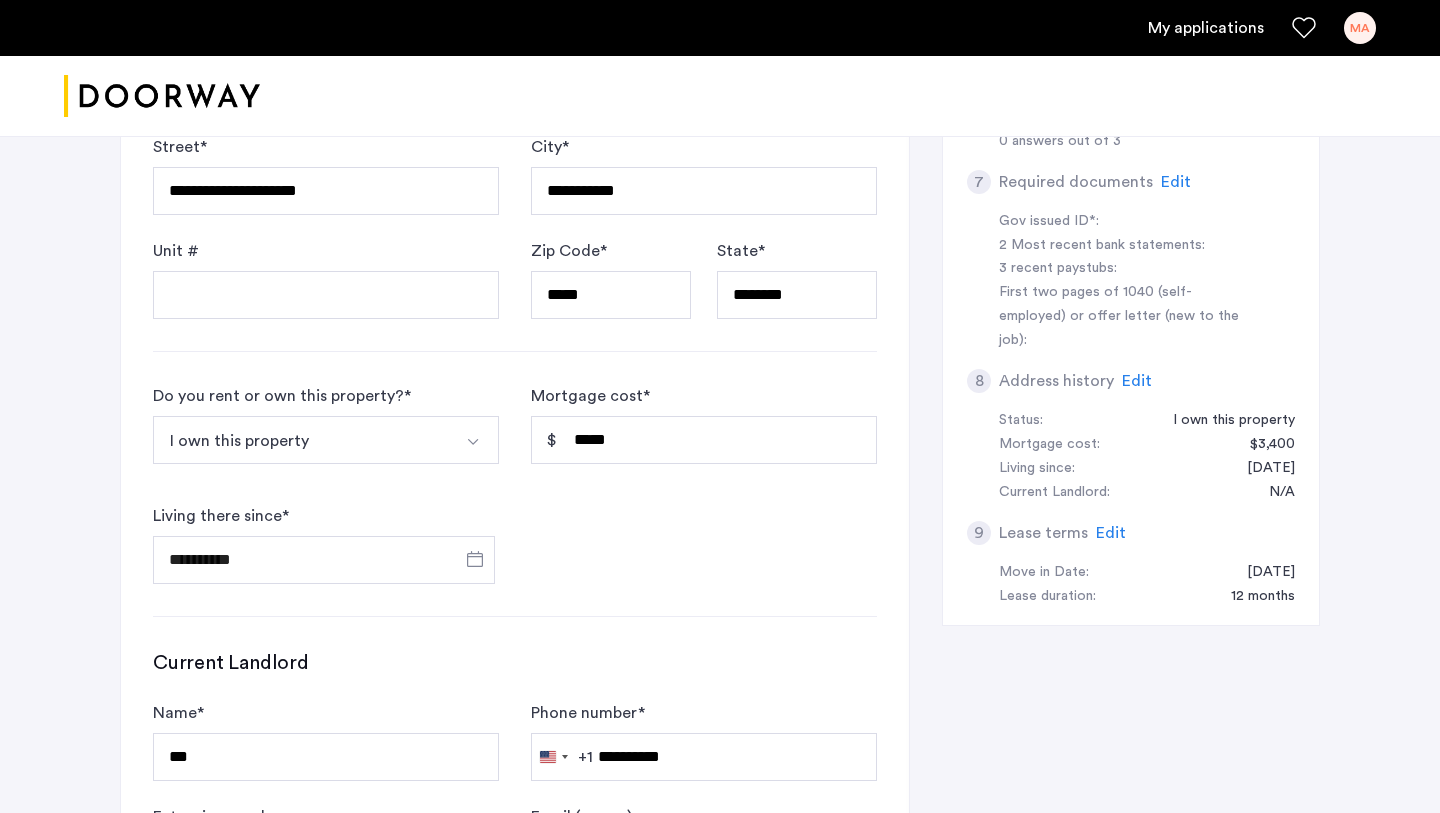 click on "**********" 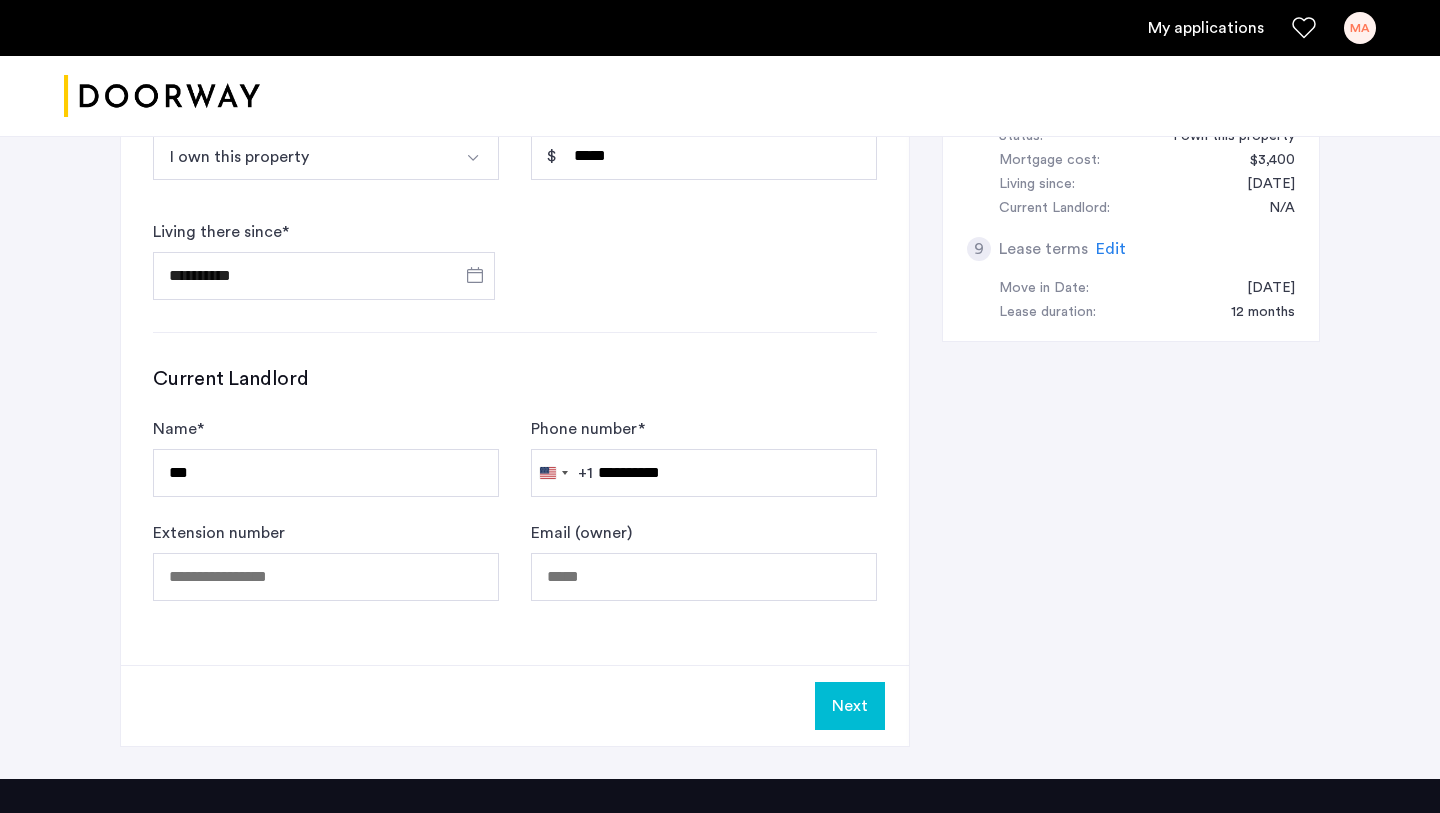 scroll, scrollTop: 1182, scrollLeft: 0, axis: vertical 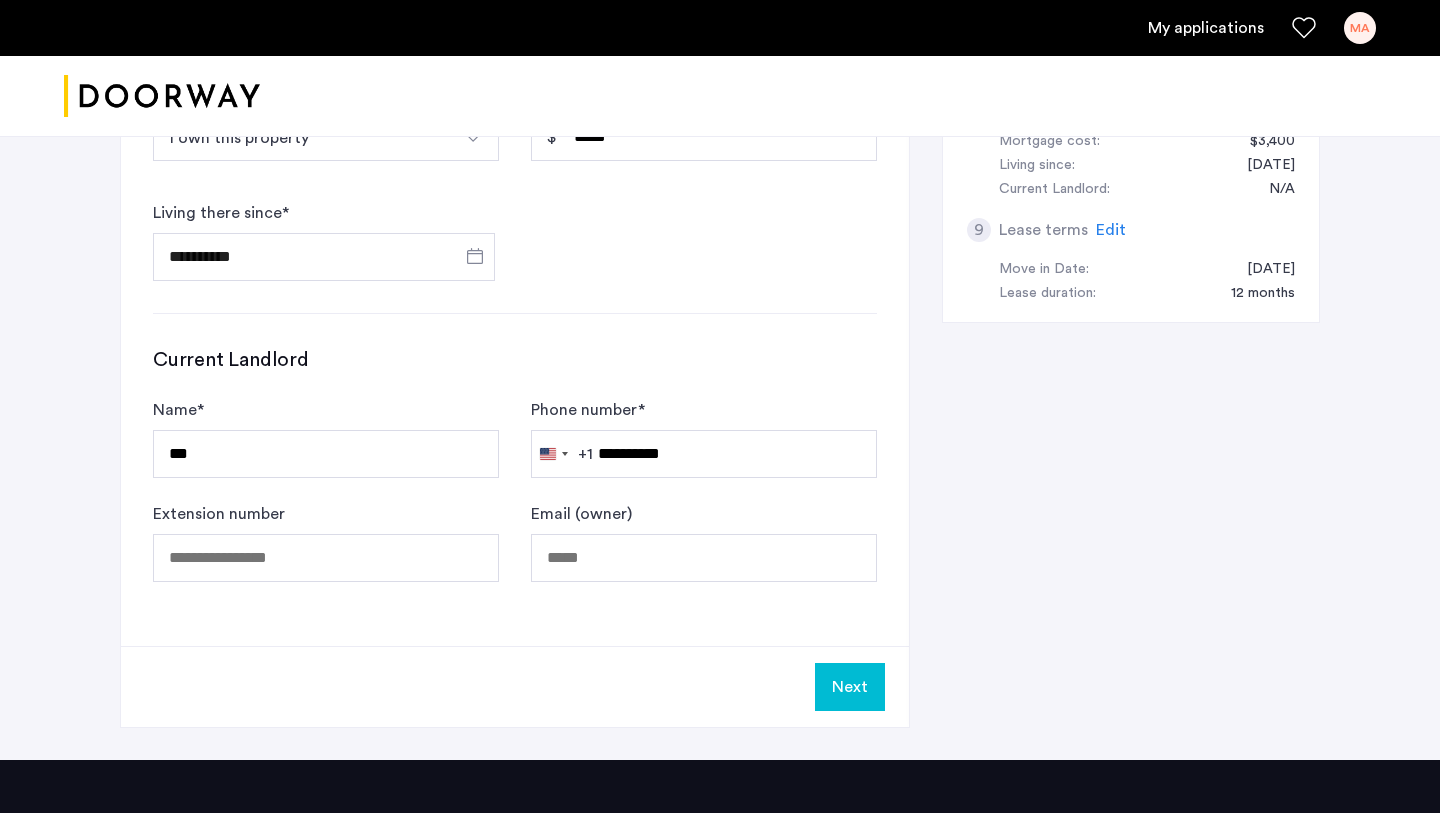 click on "Next" 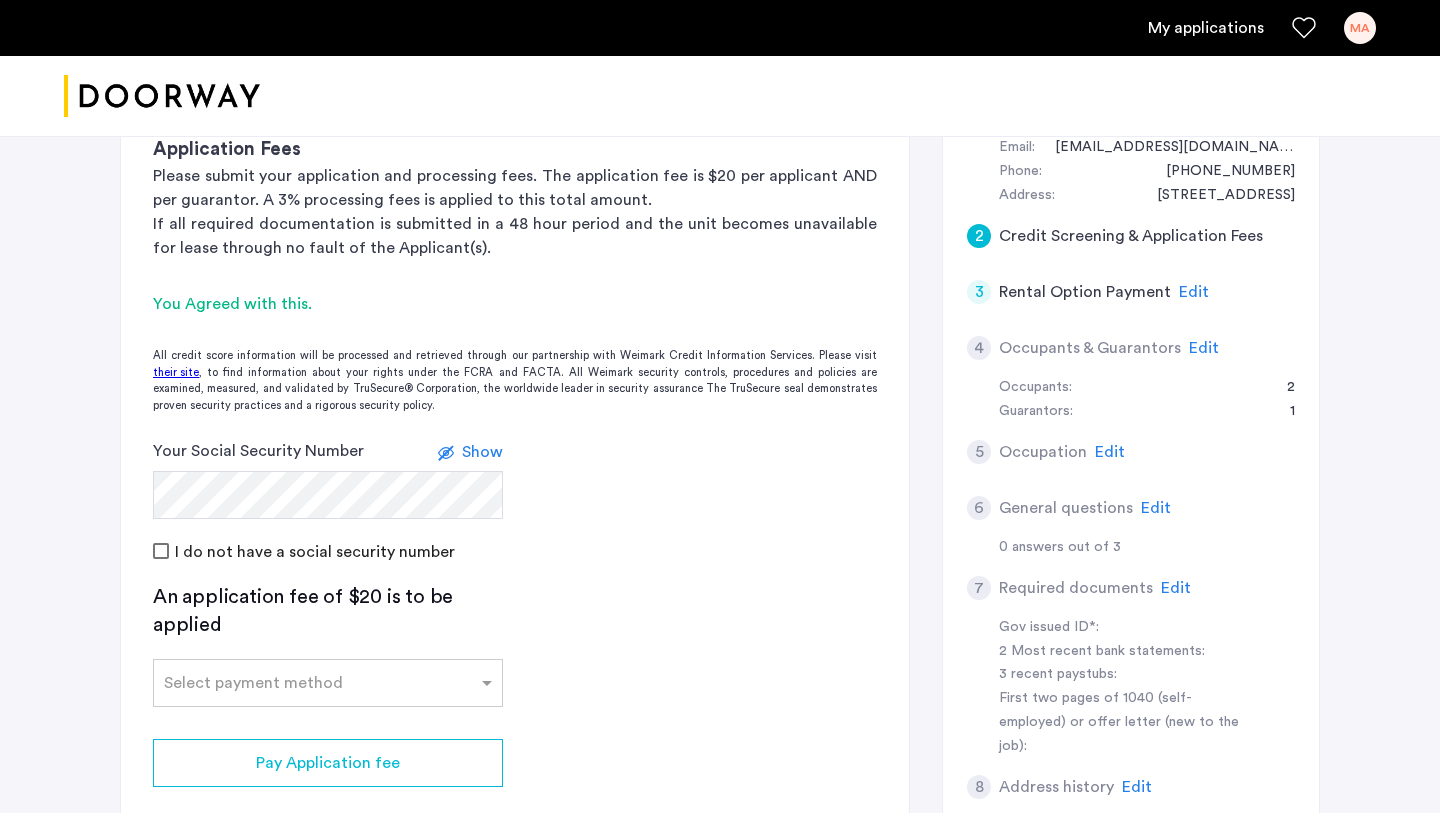 scroll, scrollTop: 657, scrollLeft: 0, axis: vertical 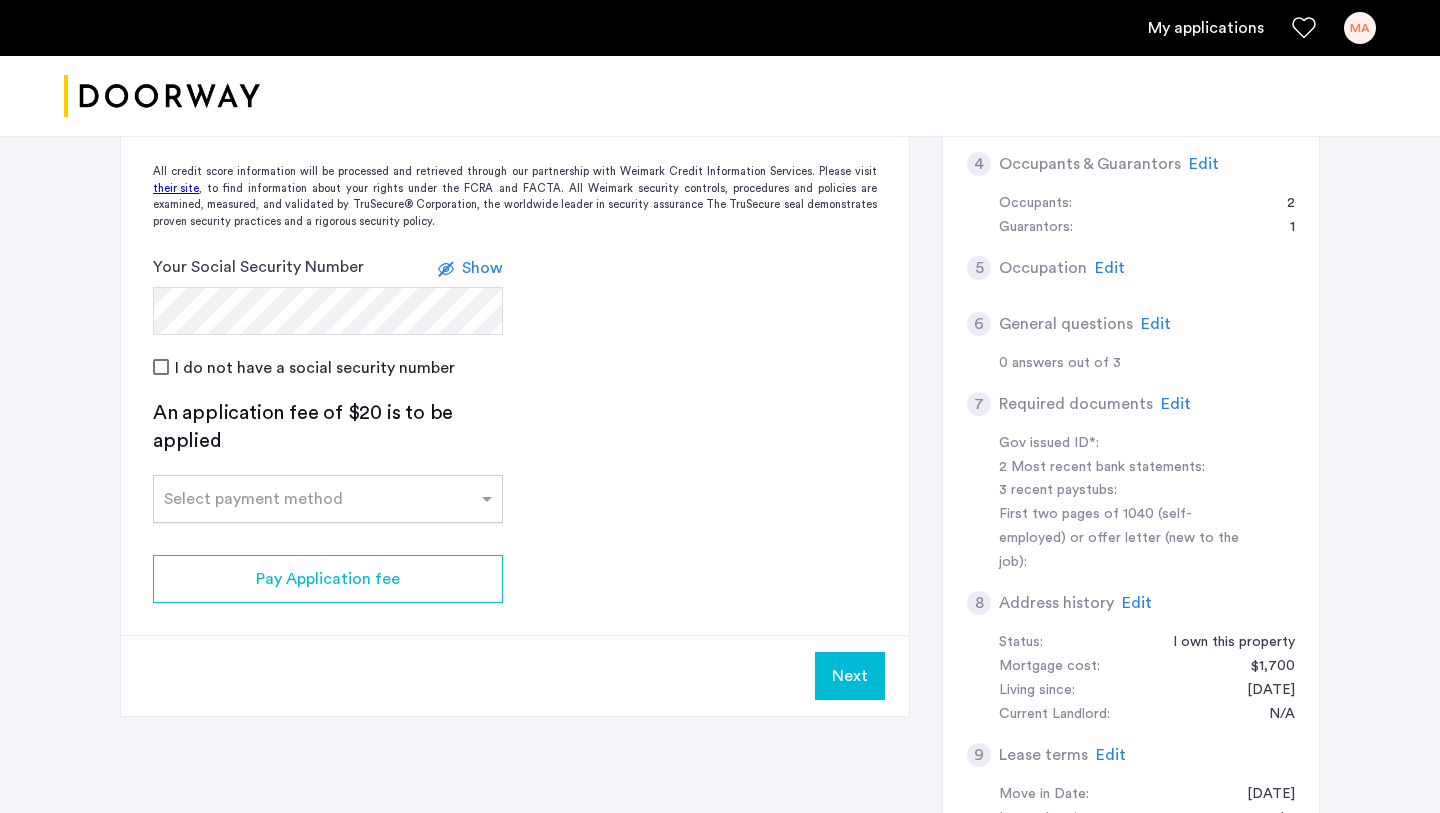 click 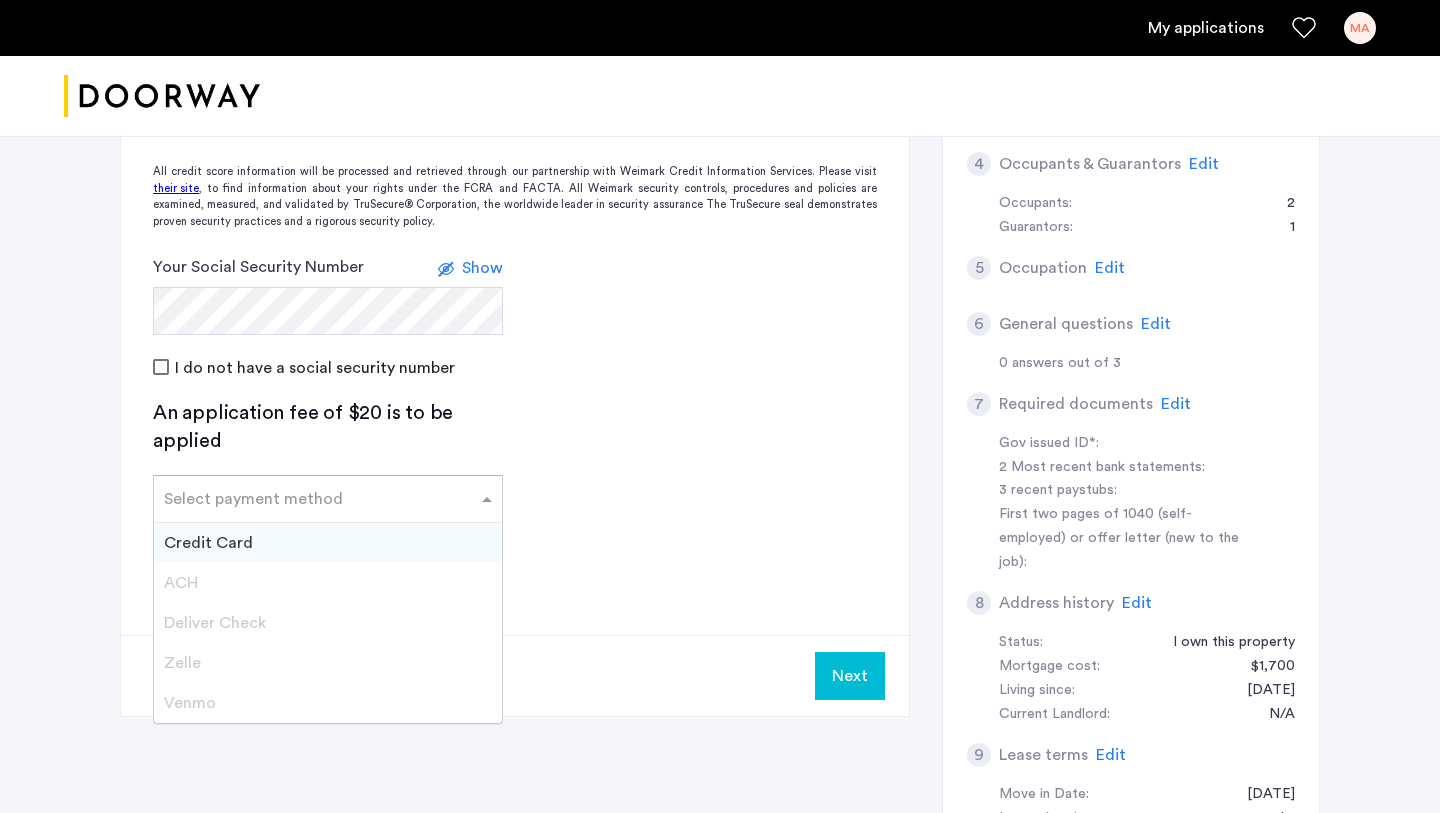 click on "Credit Card" at bounding box center (328, 543) 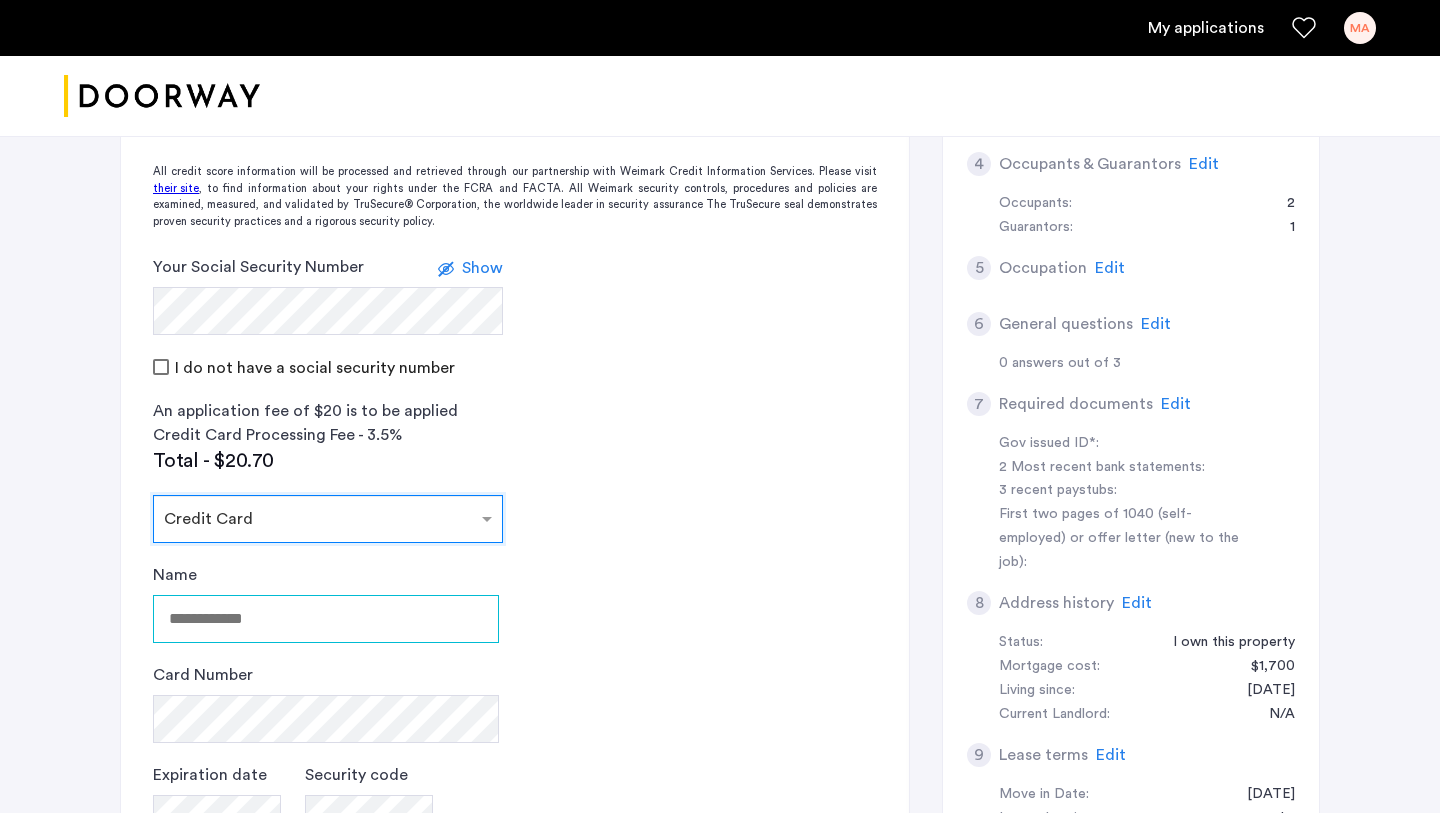 click on "Name" at bounding box center (326, 619) 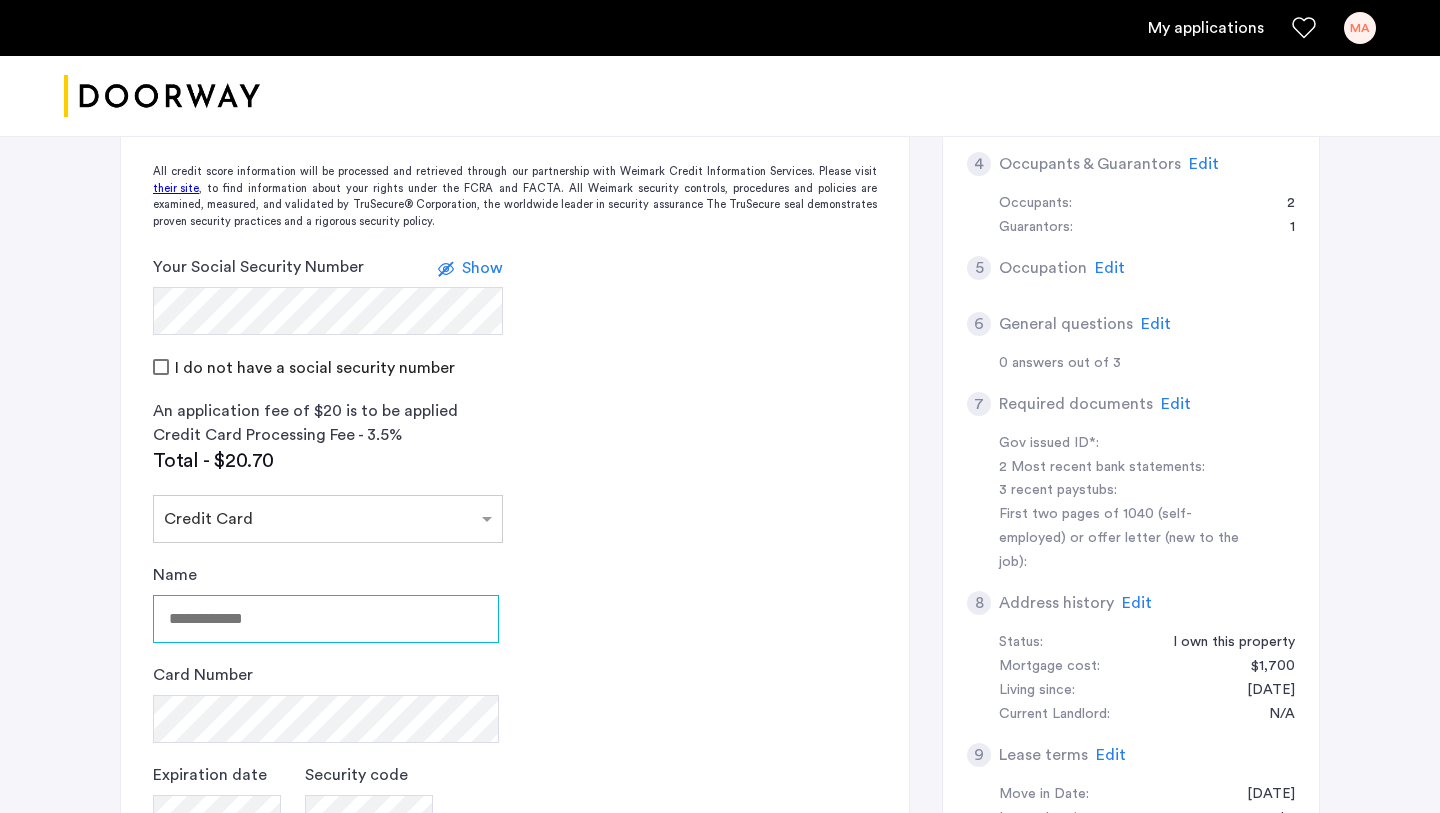 type on "**********" 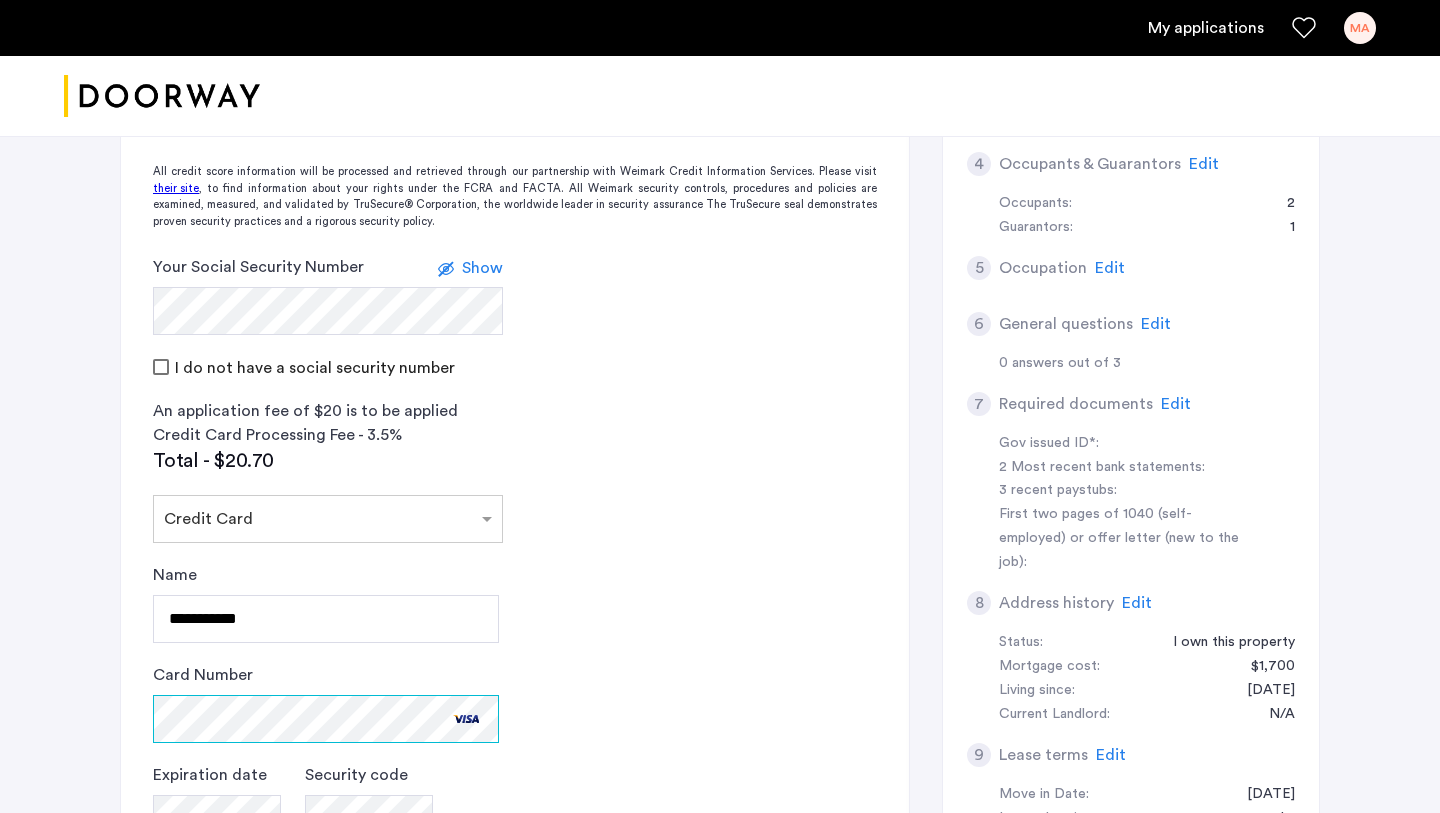 scroll, scrollTop: 1146, scrollLeft: 0, axis: vertical 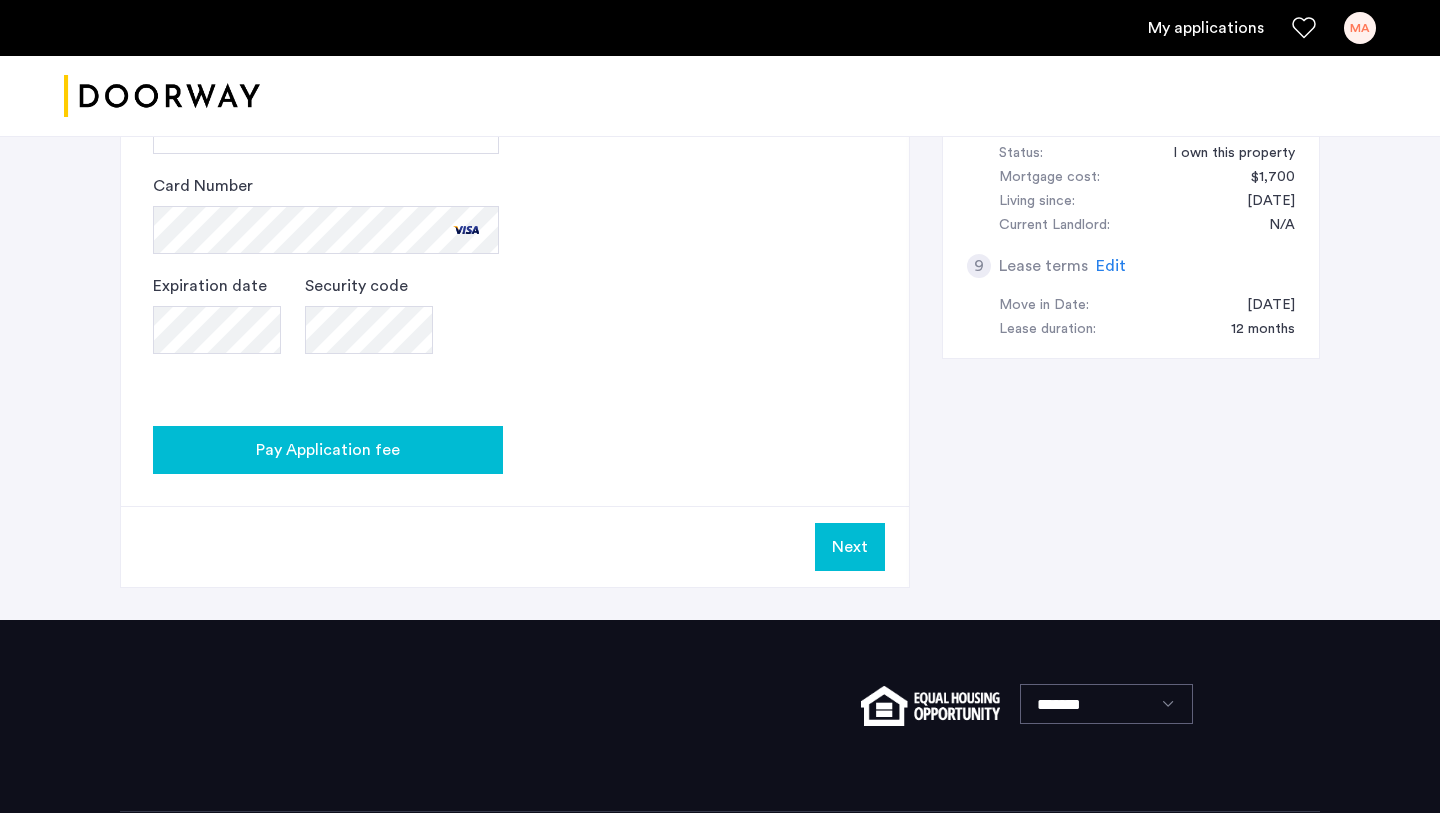 click on "Pay Application fee" 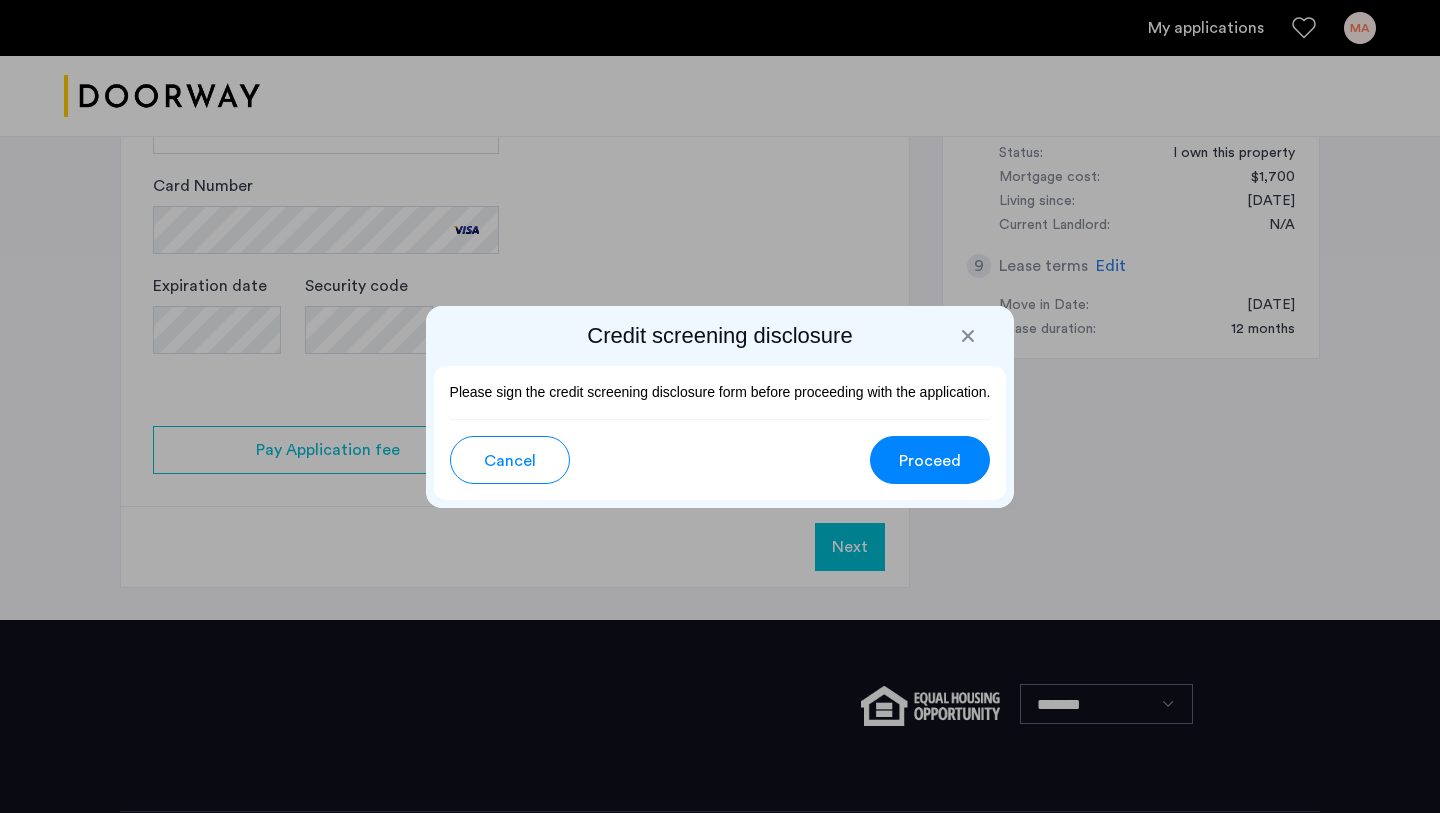 click on "Proceed" at bounding box center [930, 461] 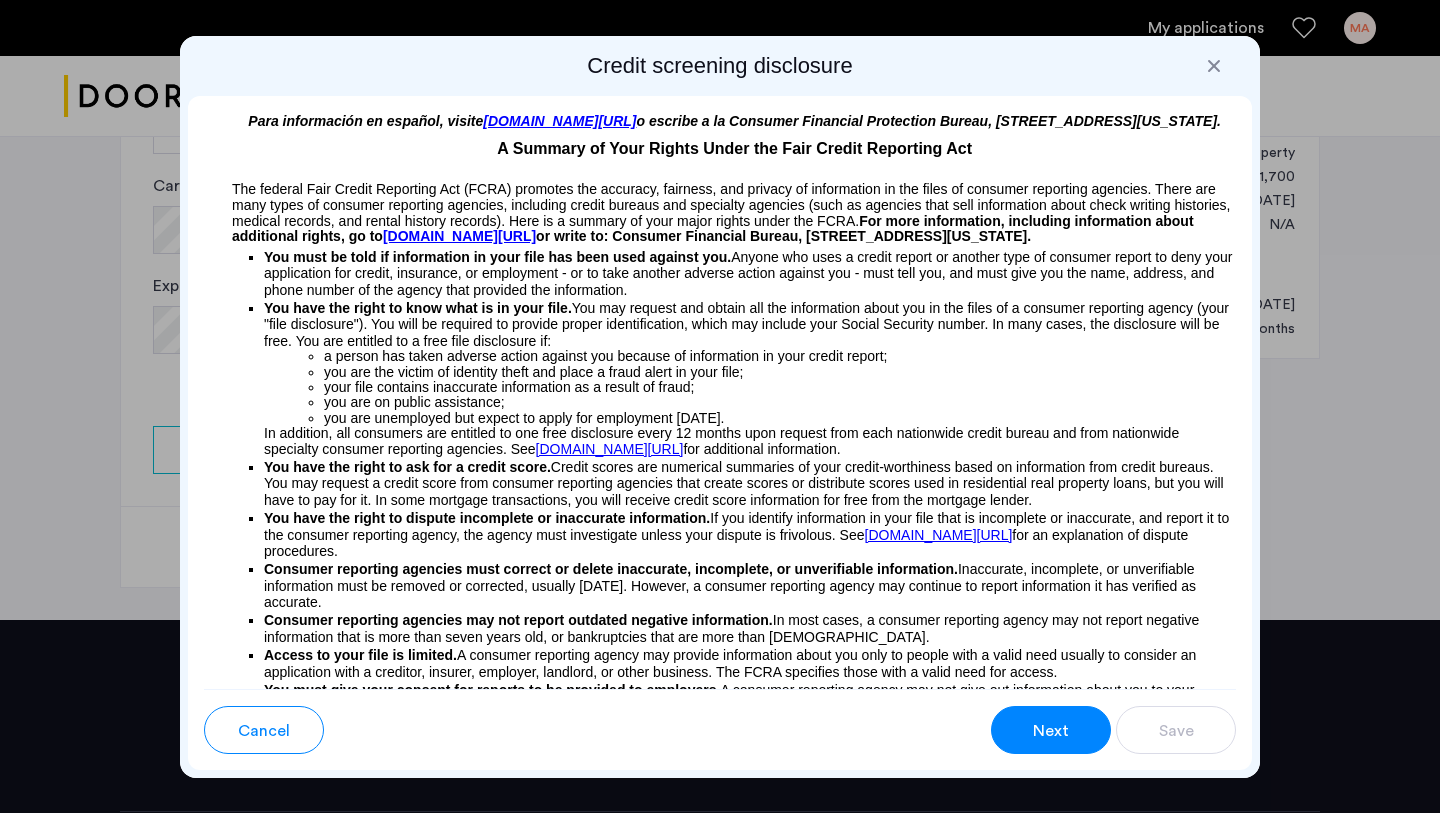 click on "Next" at bounding box center [1051, 730] 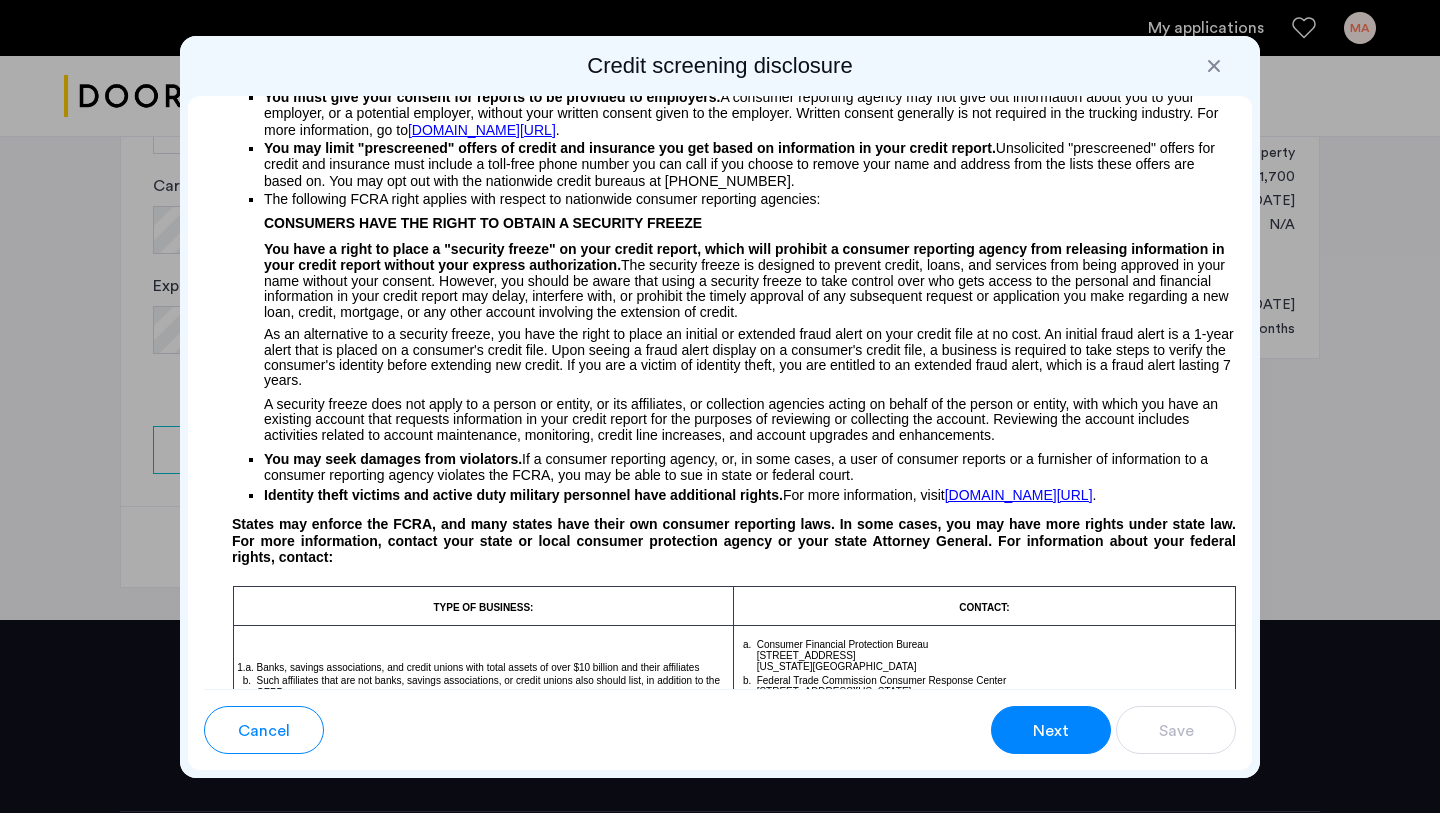 click on "Next" at bounding box center (1051, 730) 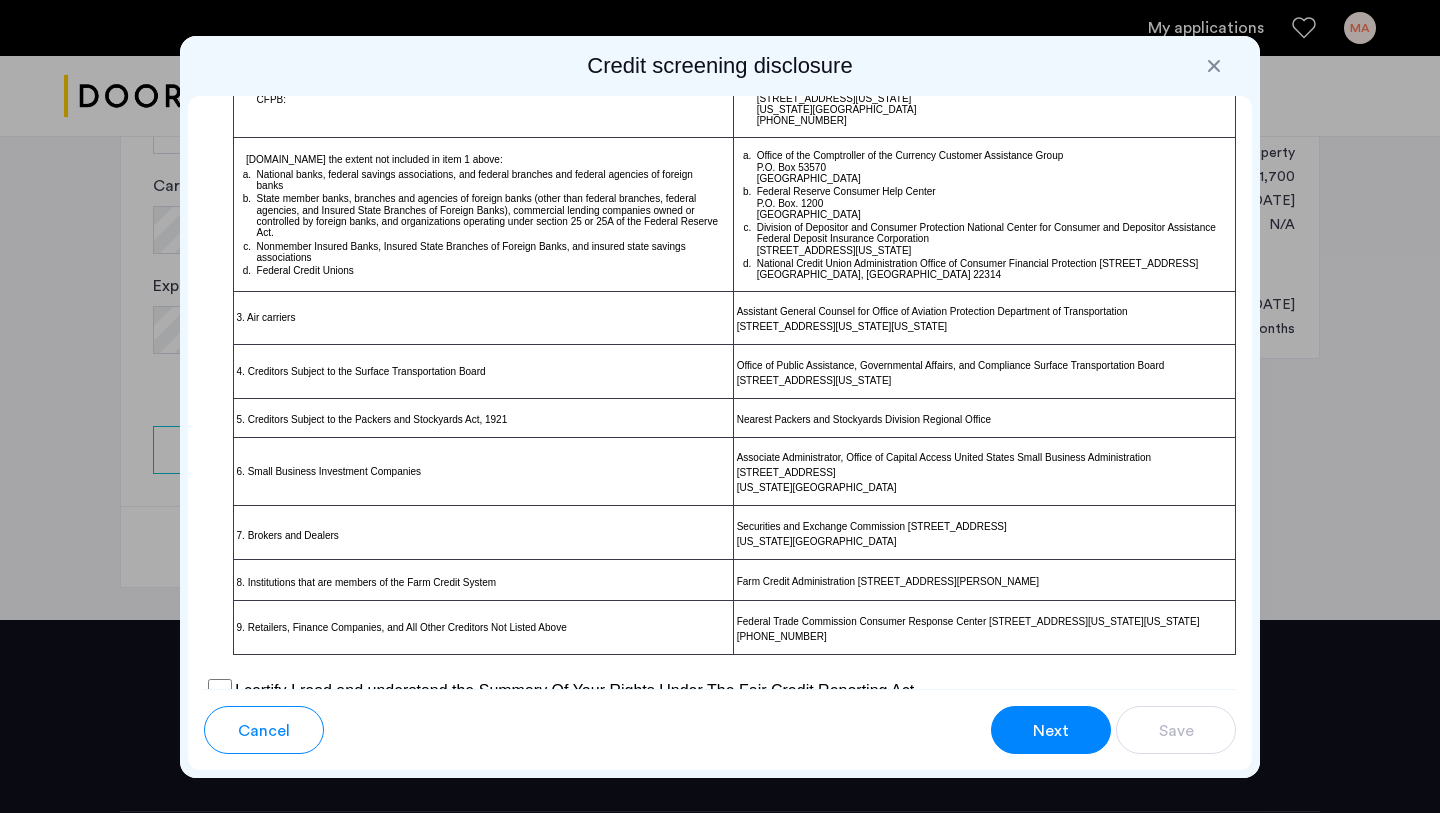 click on "Next" at bounding box center (1051, 730) 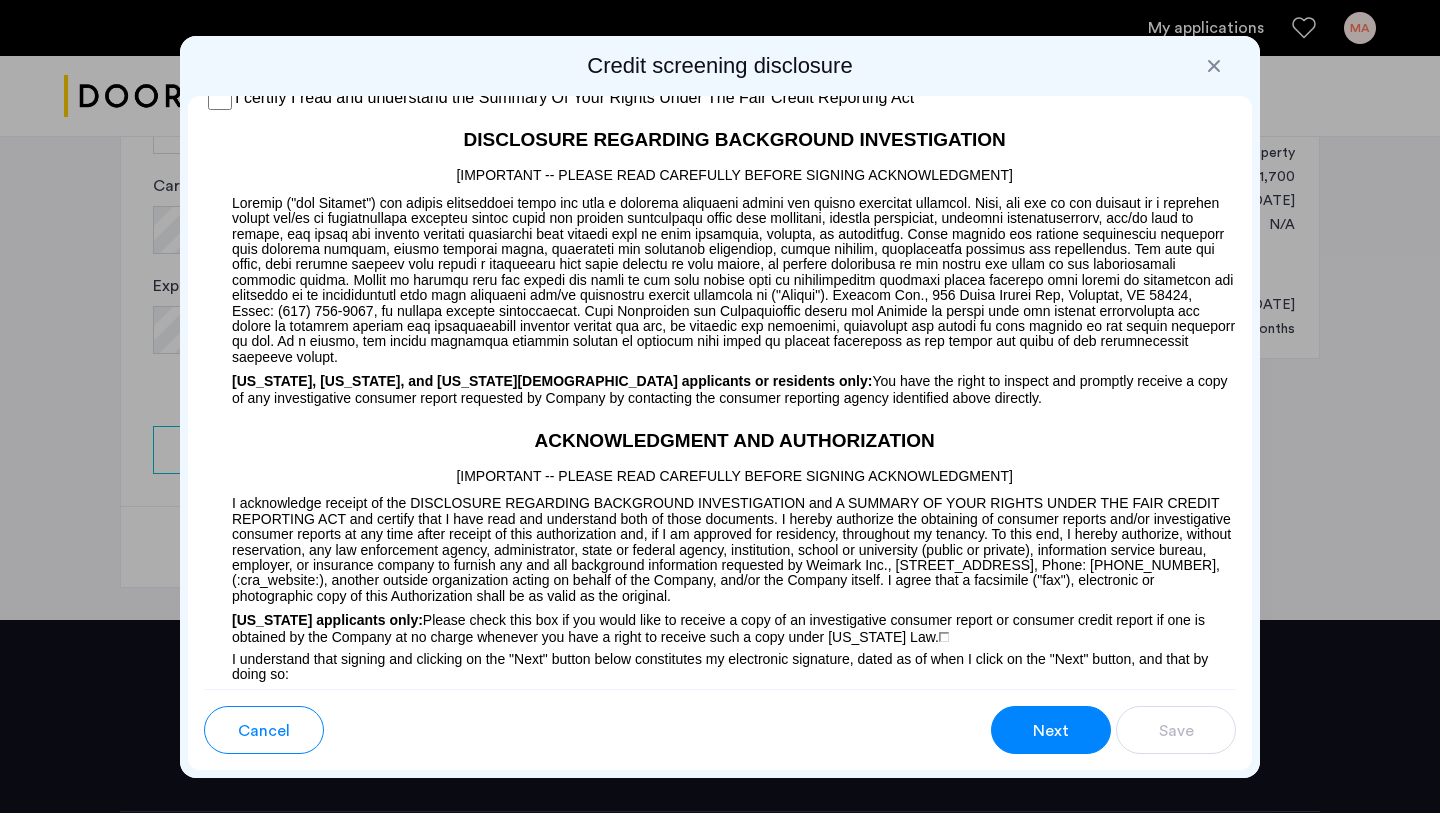 click on "I certify I read and understand the Summary Of Your Rights Under The Fair Credit Reporting Act" at bounding box center (574, 98) 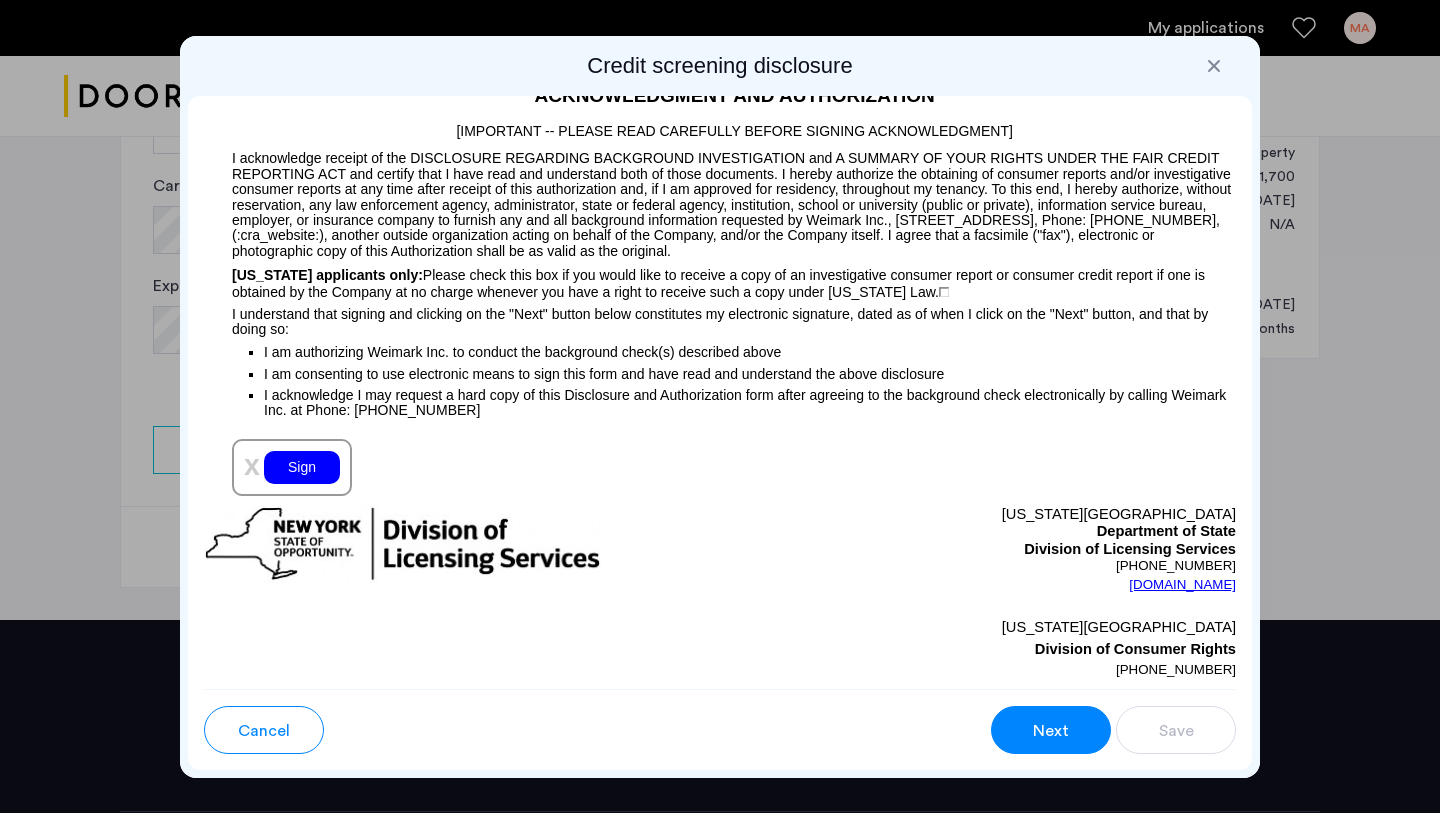 scroll, scrollTop: 2131, scrollLeft: 0, axis: vertical 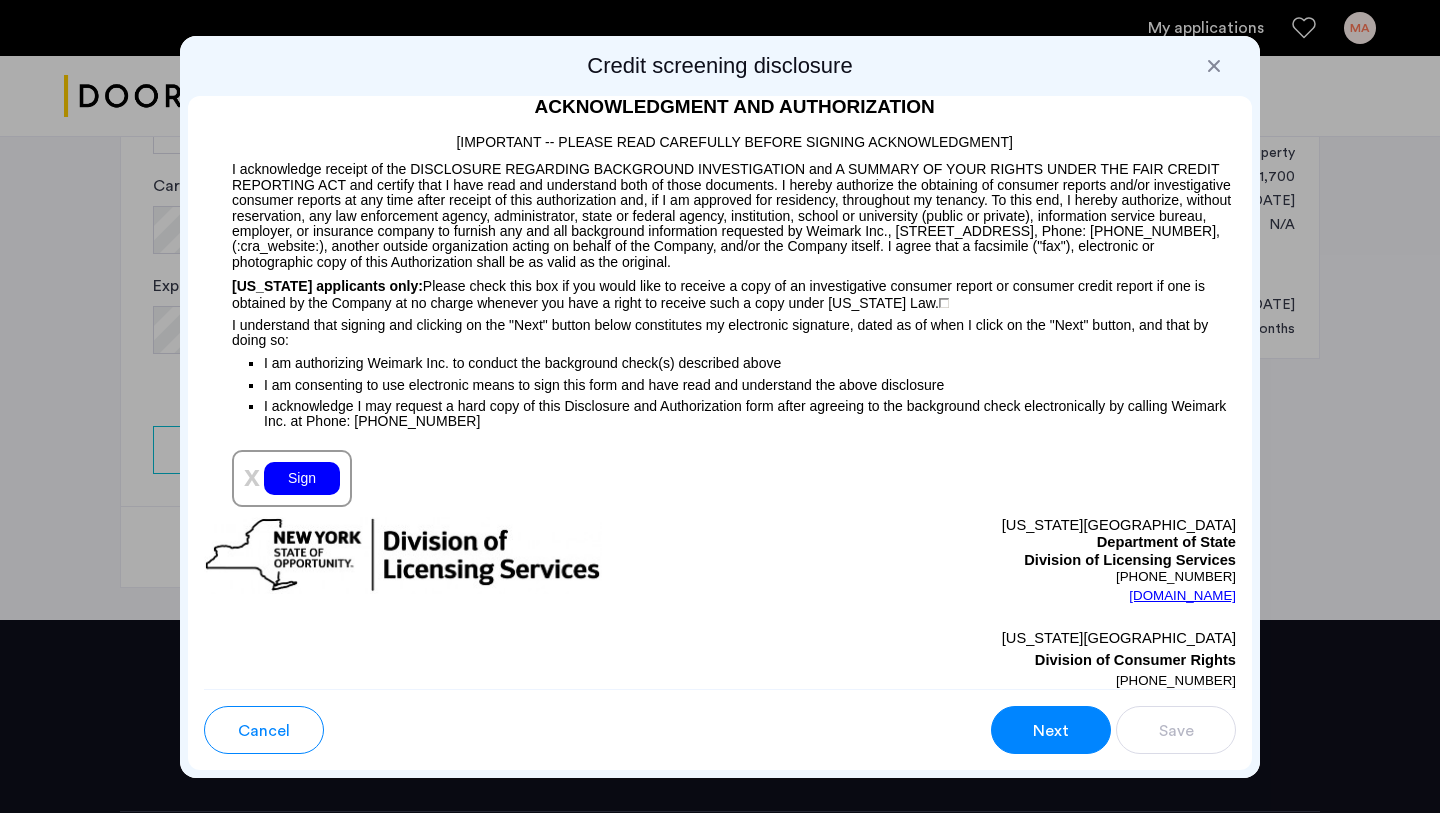click on "[US_STATE] applicants only:   Please check this box if you would like to receive a copy of an investigative consumer report or consumer credit report if one is obtained by the Company at no charge whenever you have a right to receive such a copy under [US_STATE] Law." at bounding box center (720, 290) 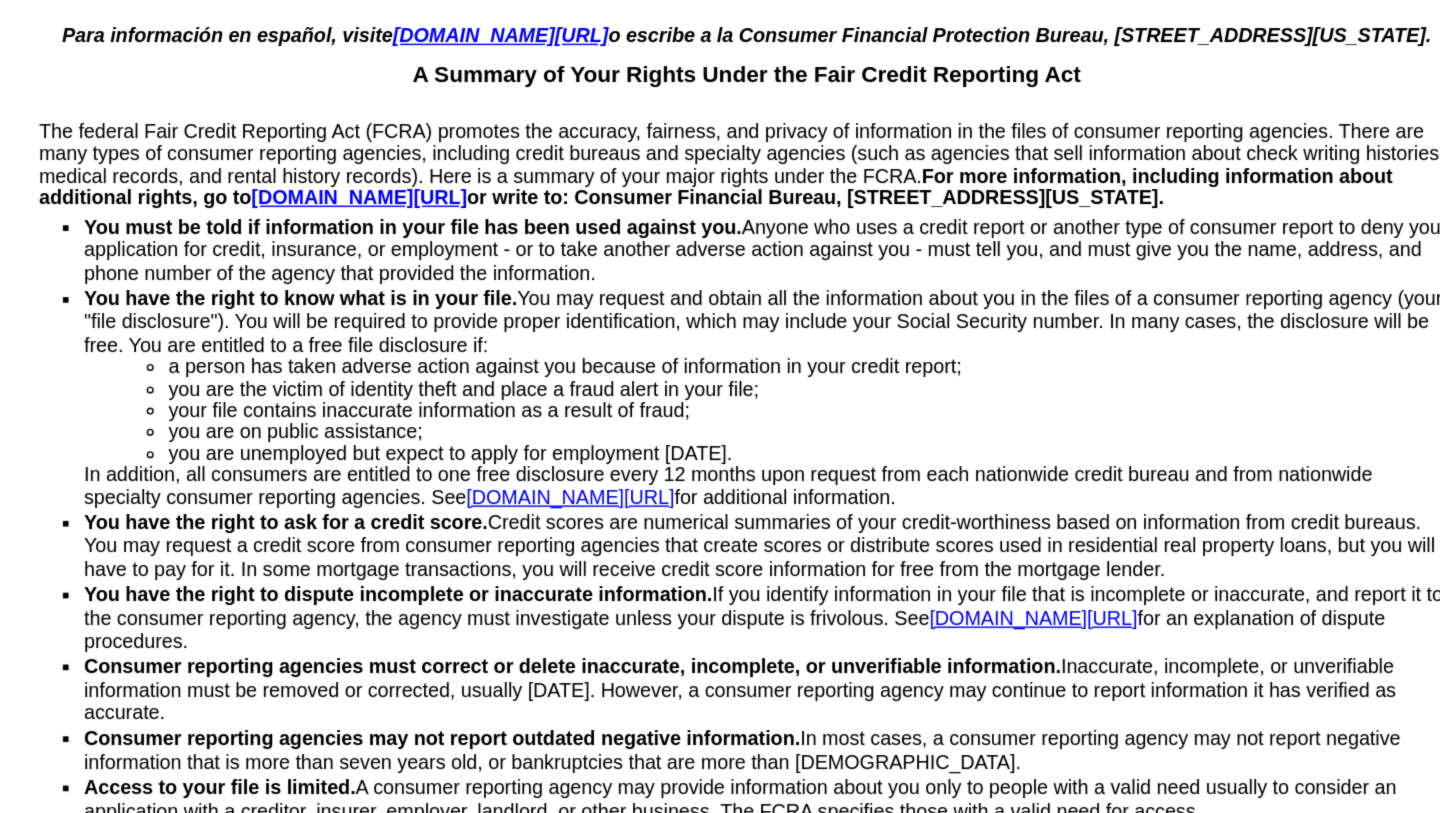 click on "You must be told if information in your file has been used against you.  Anyone who uses a credit report or another type of consumer report to deny your application for credit, insurance, or employment - or to take another adverse action against you - must tell you, and must give you the name, address, and phone number of the agency that provided the information." at bounding box center (750, 271) 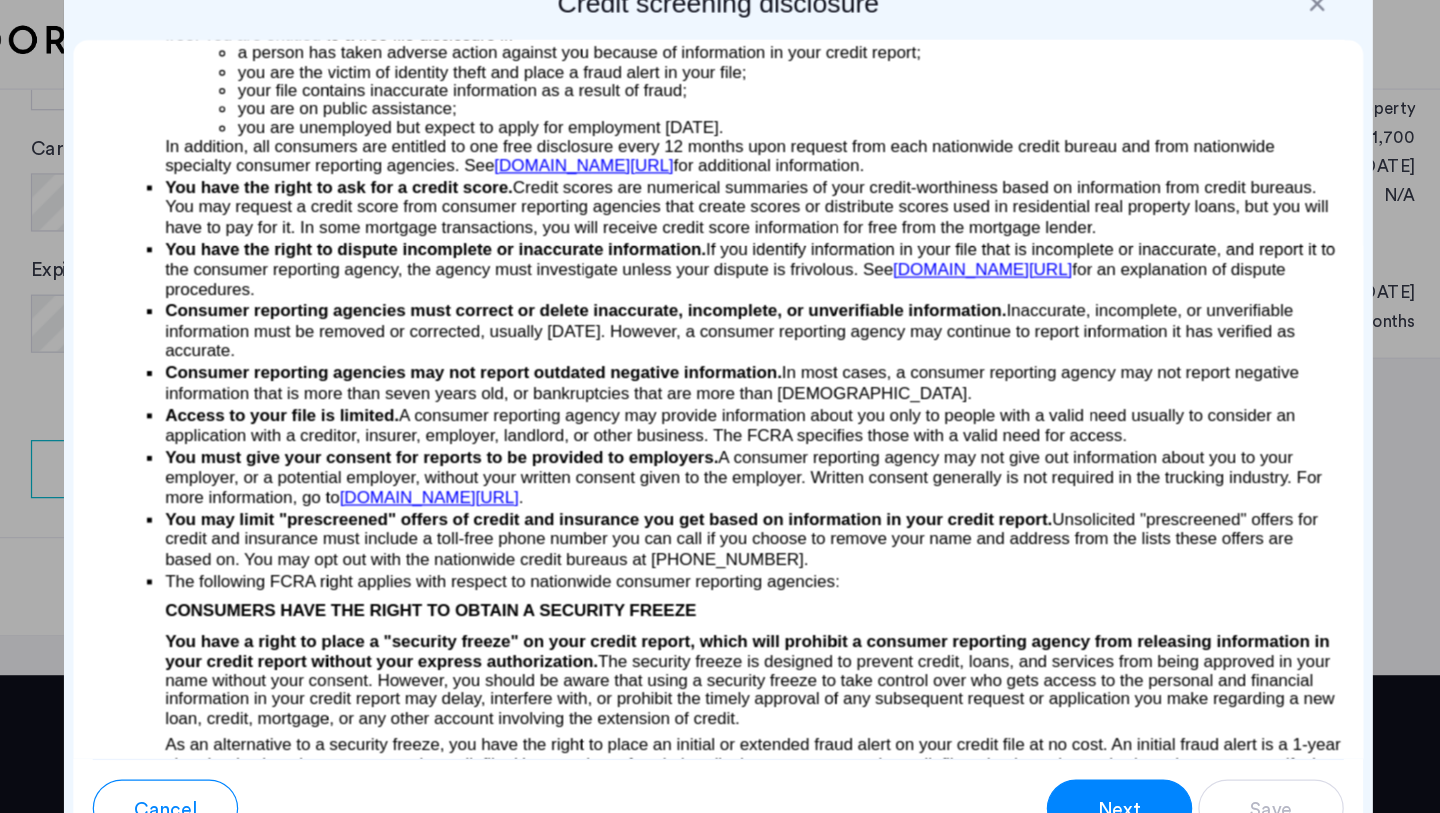 scroll, scrollTop: 0, scrollLeft: 0, axis: both 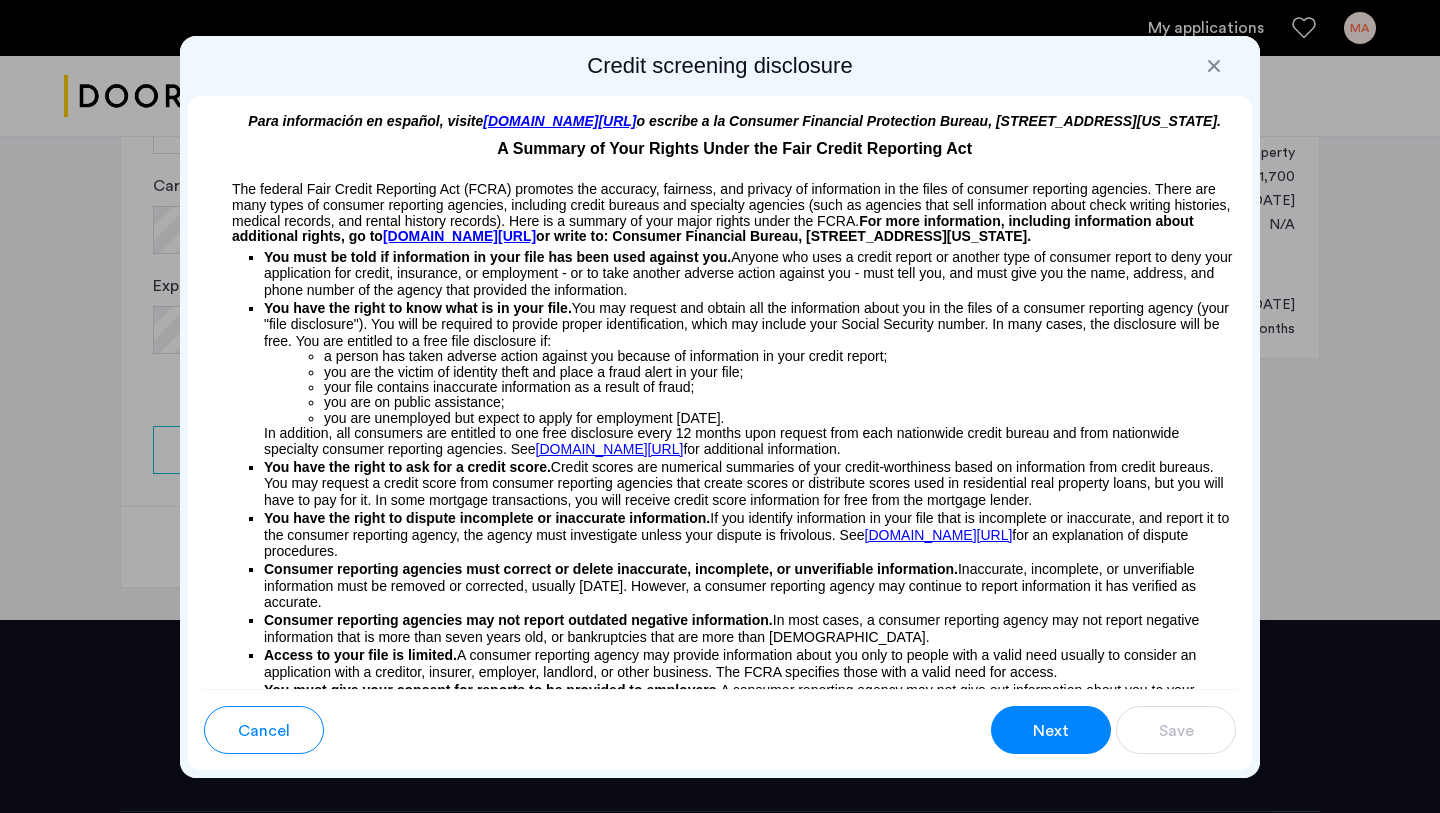click on "You must be told if information in your file has been used against you." at bounding box center (497, 257) 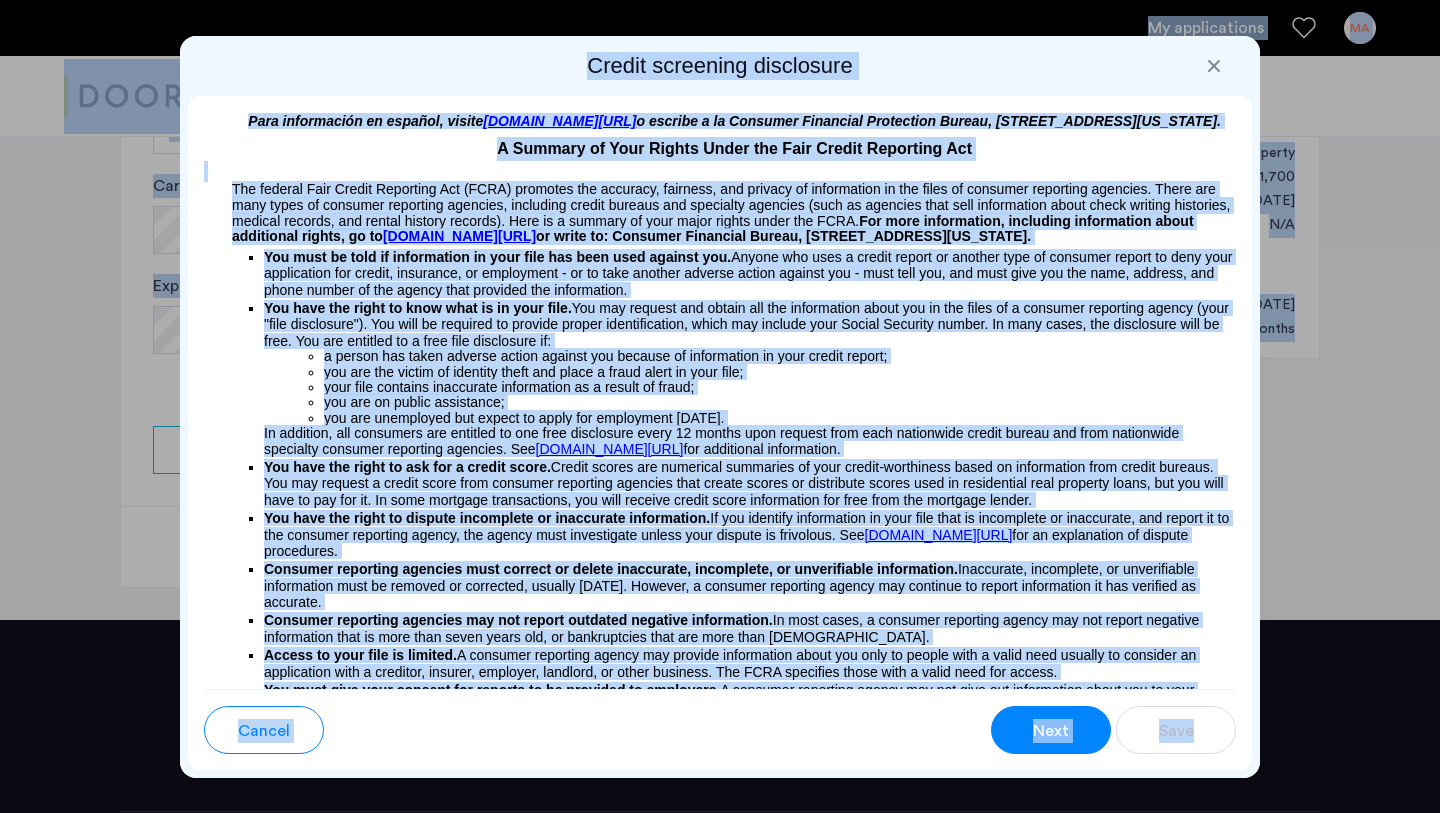copy on "Lo ipsumdolorsi AM Conse Adi  Elitseddoeiu  Temp Incid Utlabo Etdoloremagna Aliquaen adminimve Quisnostr exercitat Ull laborisn AL  Exea Com Conseq duisaute@irure.inr Vo velites Ci fugiatnullap Excepteur Sintoc  Cupid   Nonpro suntc $6  $3 $6570 $5 $1416 $2 - $7668 -  Quiof deseru  Molli Ani Ide  Laboru'p Und   Om ist  Natus errorv Accus  Dolo  Laud 4 4.8 1 1.4 0 7.7 9 7.2 8+  Totam remape  Eaque  Ipsa  Quaea 4 5.5 4 9.4 5 8.0 5 9.5 9+ Illoi verita Quasi Arch  322 Beataev Dictae, Nemo 4E, Ipsamqui, VO 41972  | Aspernatura Od: #2736 $4904  /fugit Conse Magnid eosra × Sequin (Neque) Porro Quisq Dolo Adipis (Numqu) Eius Modi Tempo Incid magna@quaerat.eti Minus soluta (628) 766-3152 4 Nobise Optiocumq & Nihilimpedi Quop Facerepossi Assu Repell tempor aute quibusdamof deb rerumneces saep. Eve voluptatesr rec it $88 ear hictenetu SAP del reiciendi. V 1% maioresali perf do asperio re mini nostr exerci. Ul cor suscipit laboriosamali co consequat qu m 08 moll molest har qui reru facilis expeditadis nam liber tempor..." 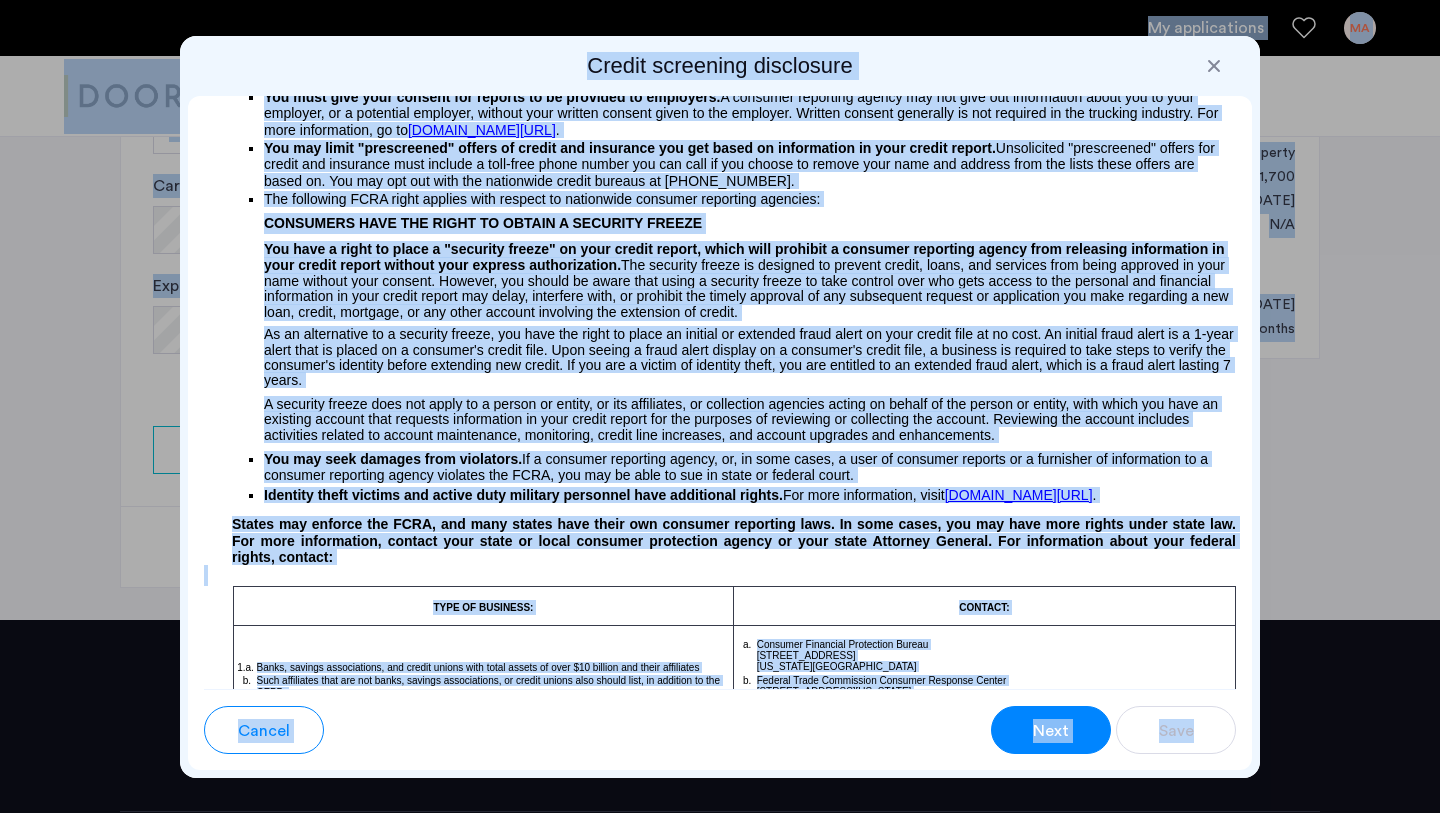 click on "Next" at bounding box center (1051, 731) 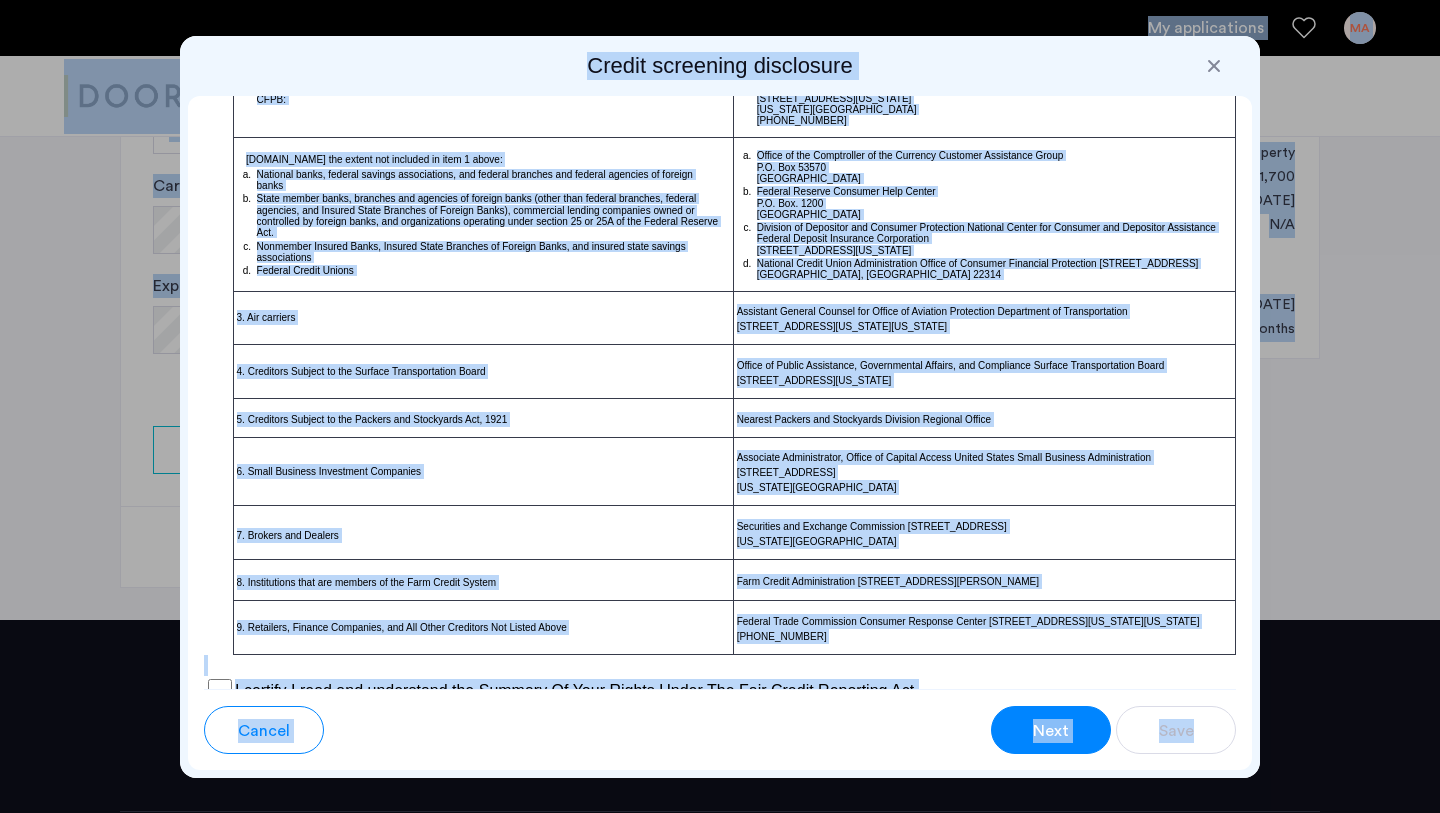 click on "Next" at bounding box center [1051, 731] 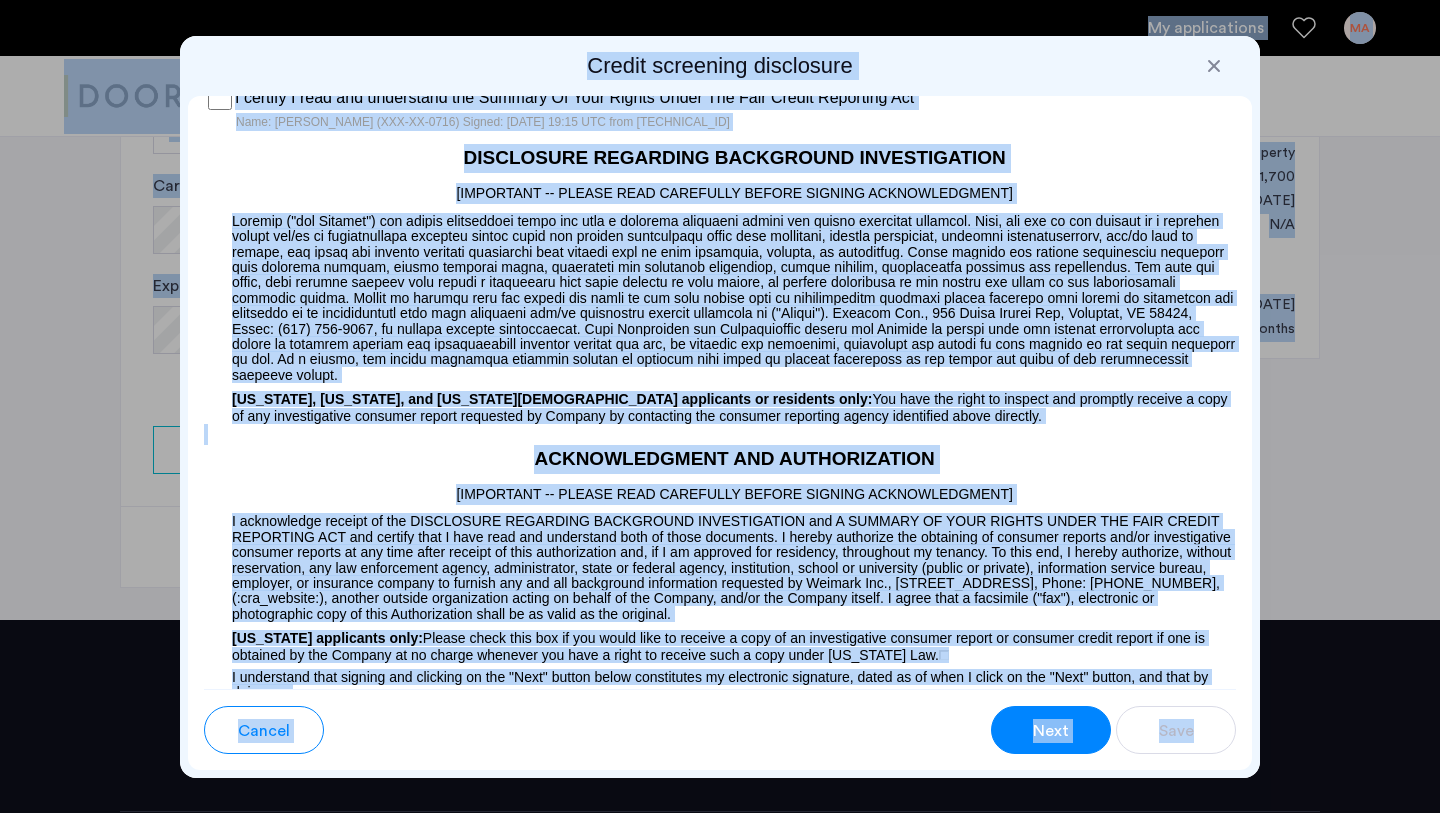 click on "Next" at bounding box center (1051, 731) 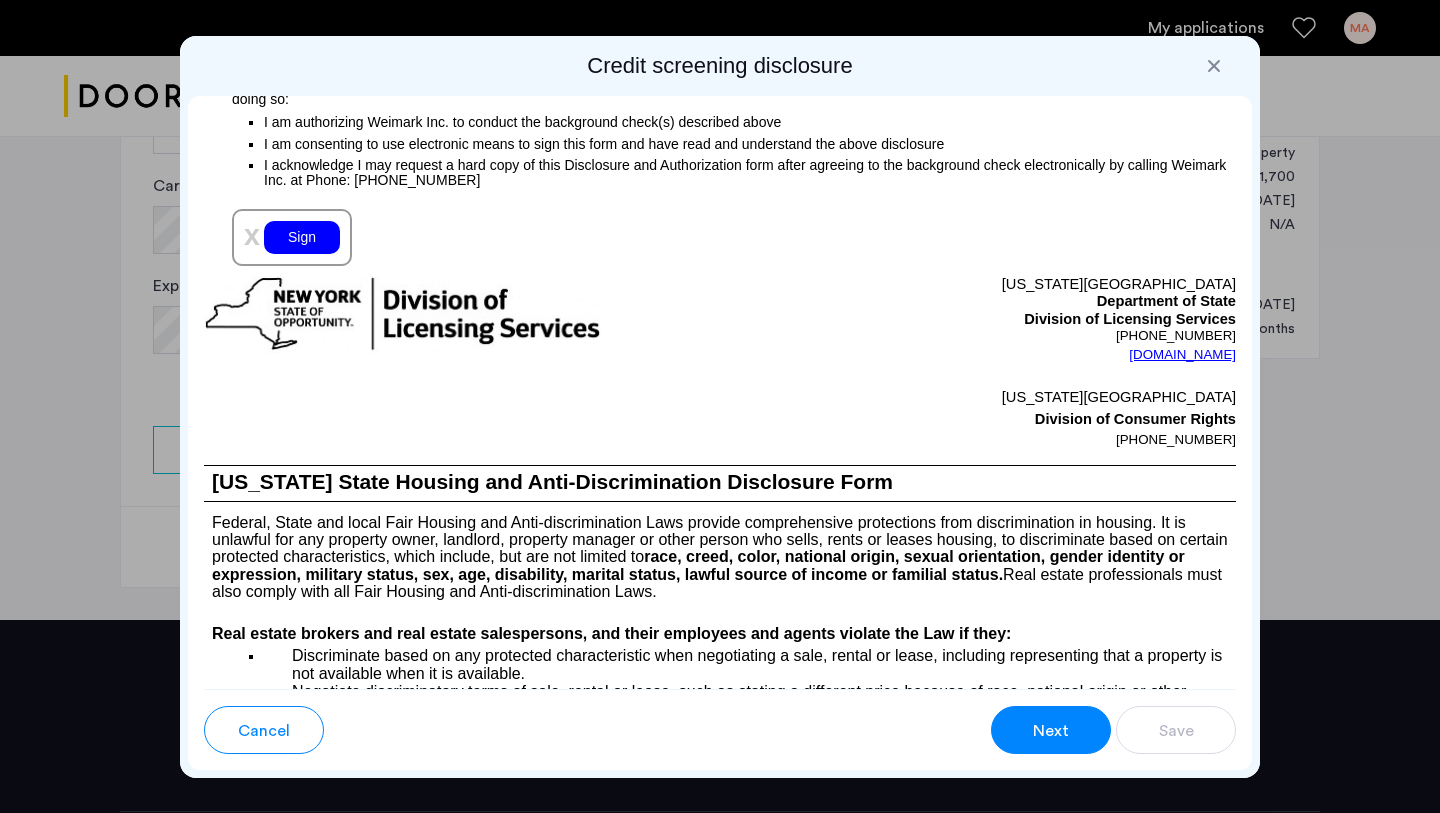 click on "Para información en español, visite   [DOMAIN_NAME][URL]  o escribe a la Consumer Financial Protection Bureau, [STREET_ADDRESS][US_STATE]. A Summary of Your Rights Under the Fair Credit Reporting Act The federal Fair Credit Reporting Act (FCRA) promotes the accuracy, fairness, and privacy of information in the files of consumer reporting agencies. There are many types of consumer reporting agencies, including credit bureaus and specialty agencies (such as agencies that sell information about check writing histories, medical records, and rental history records). Here is a summary of your major rights under the FCRA.  For more information, including information about additional rights, go to  [DOMAIN_NAME][URL]  or write to: Consumer Financial Bureau, [STREET_ADDRESS][US_STATE]. You must be told if information in your file has been used against you. You have the right to know what is in your file. you are on public assistance;  for additional information." at bounding box center [720, 392] 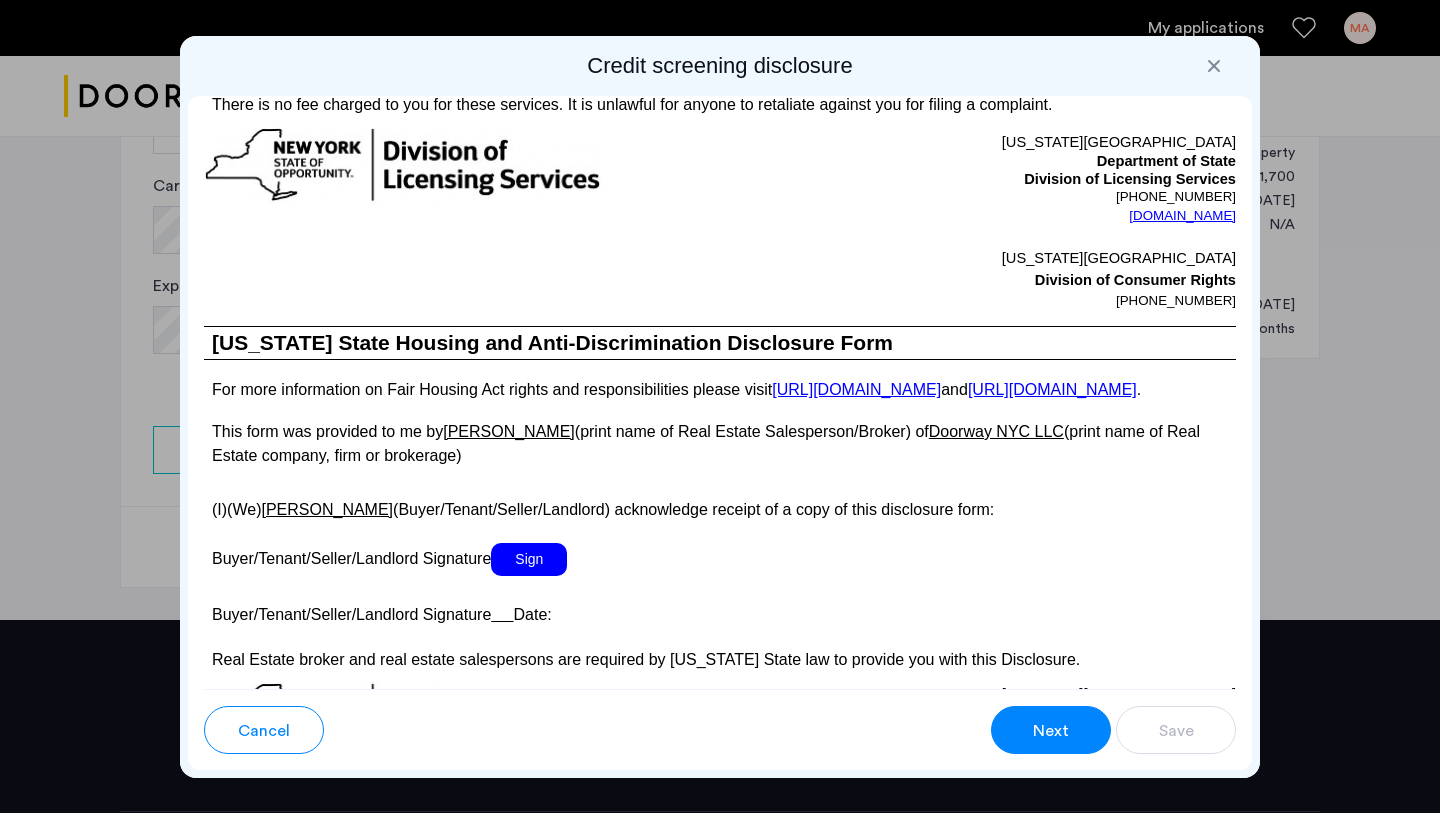 scroll, scrollTop: 3748, scrollLeft: 0, axis: vertical 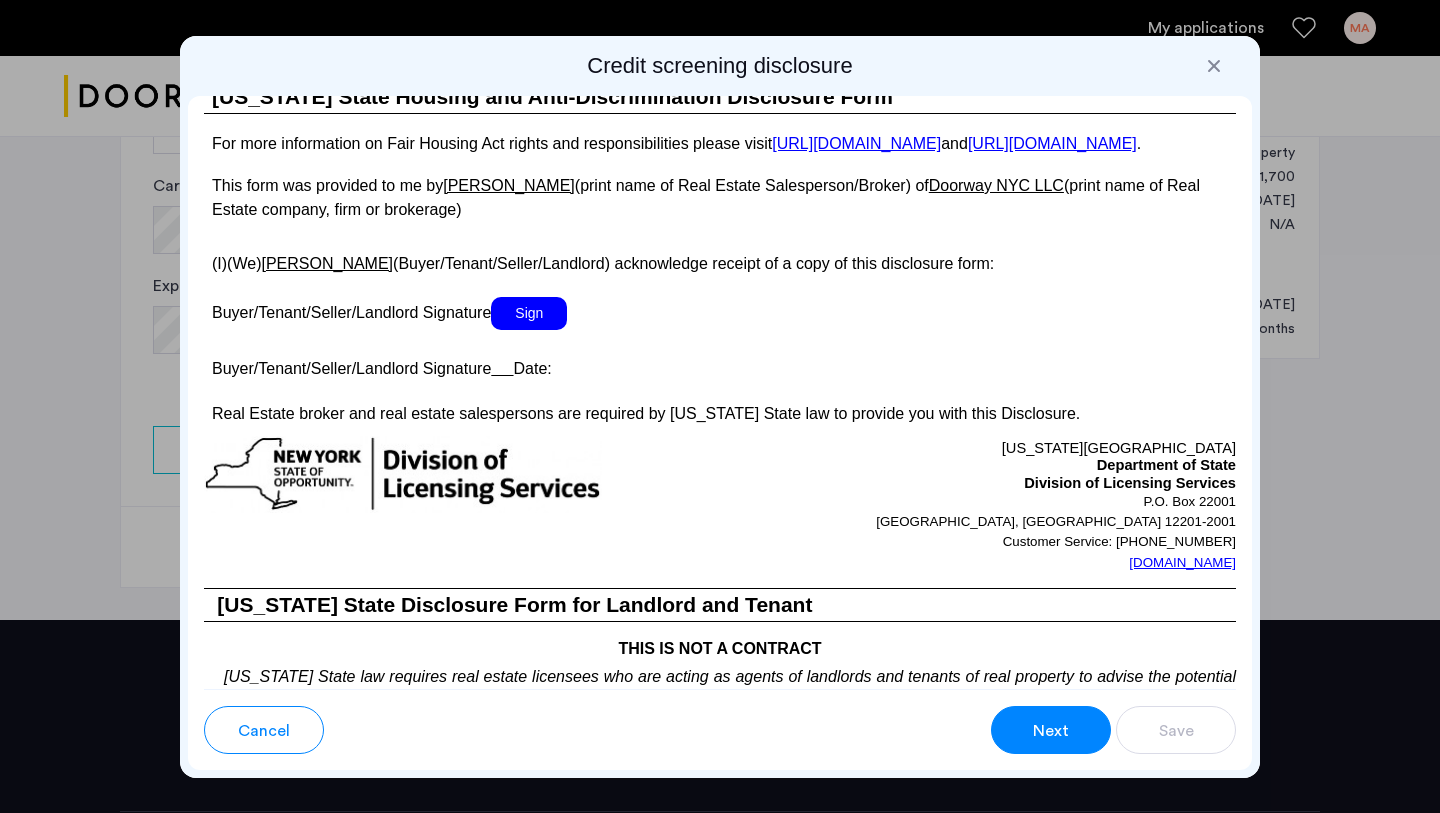 click on "Sign" at bounding box center [529, 313] 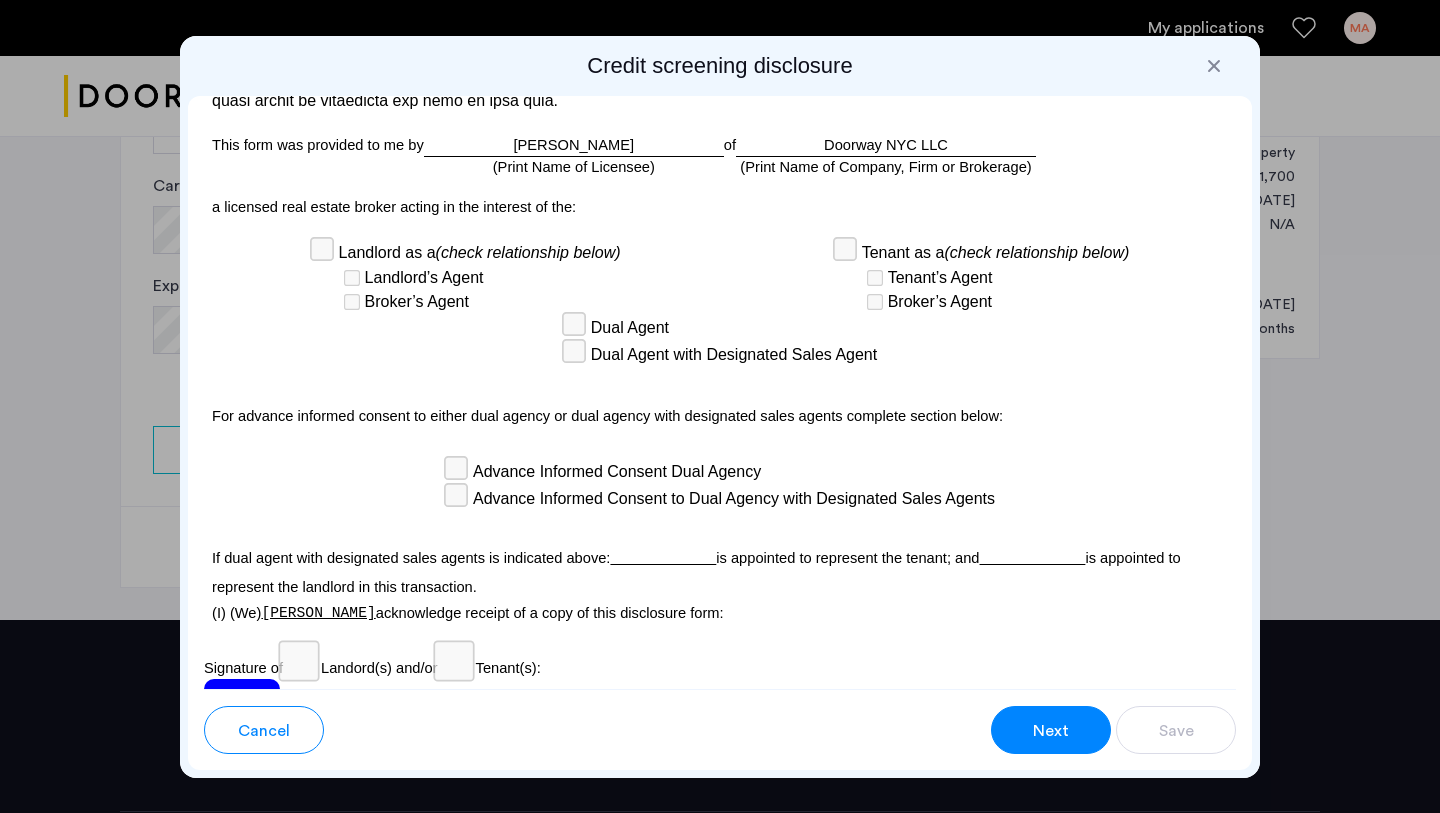 scroll, scrollTop: 5867, scrollLeft: 0, axis: vertical 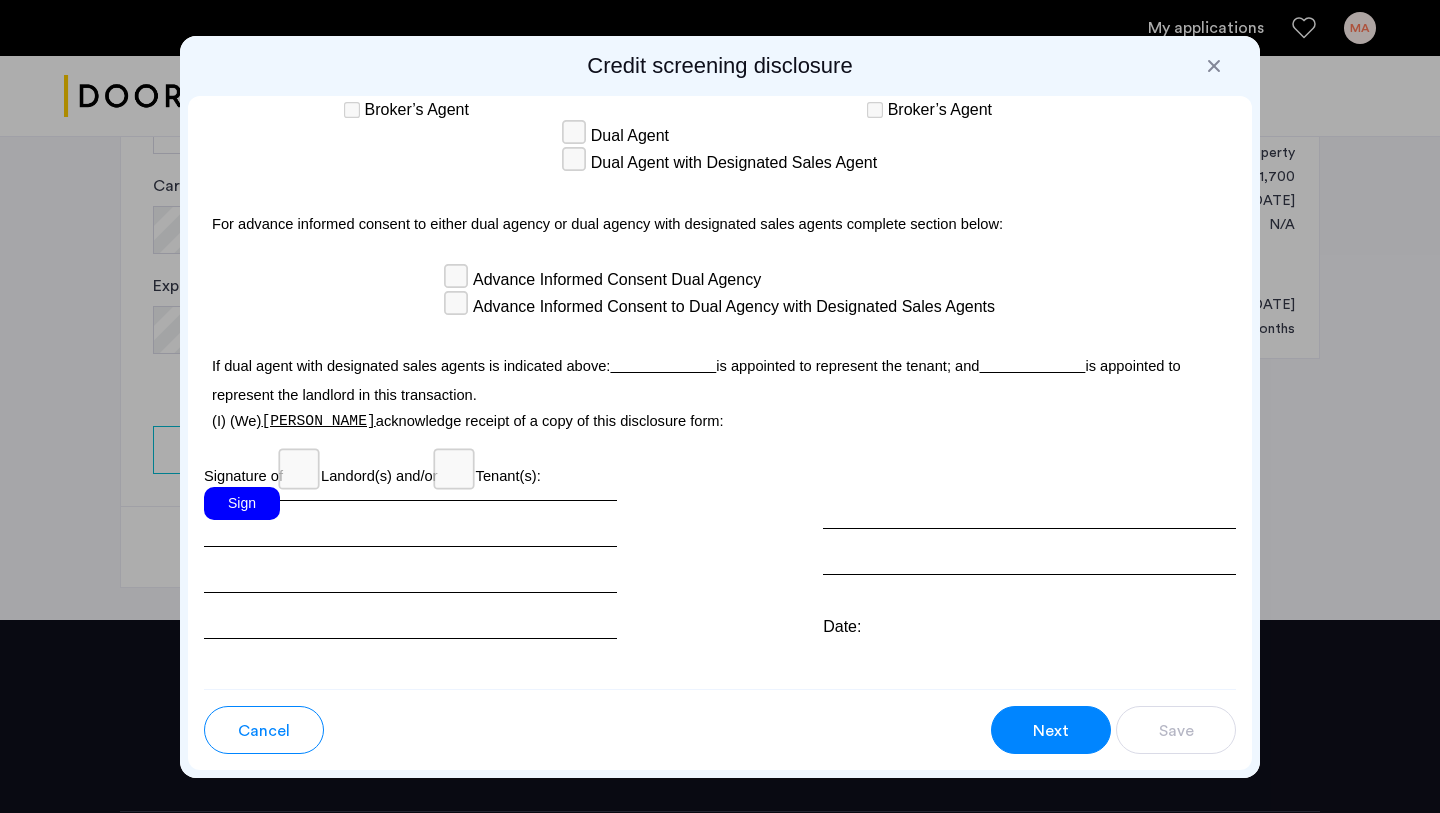 click on "Sign" at bounding box center [242, 503] 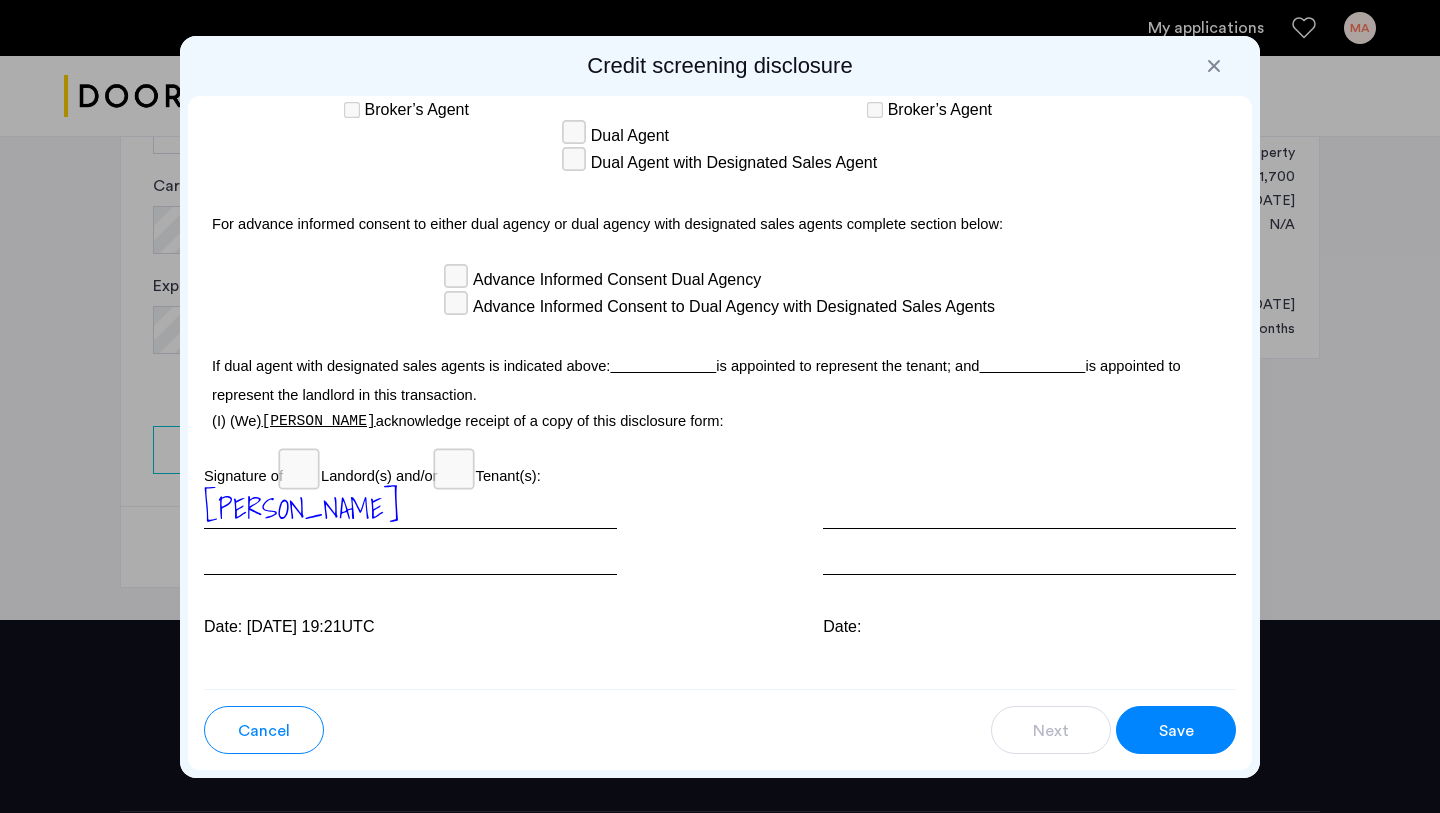 click on "Save" at bounding box center [1176, 731] 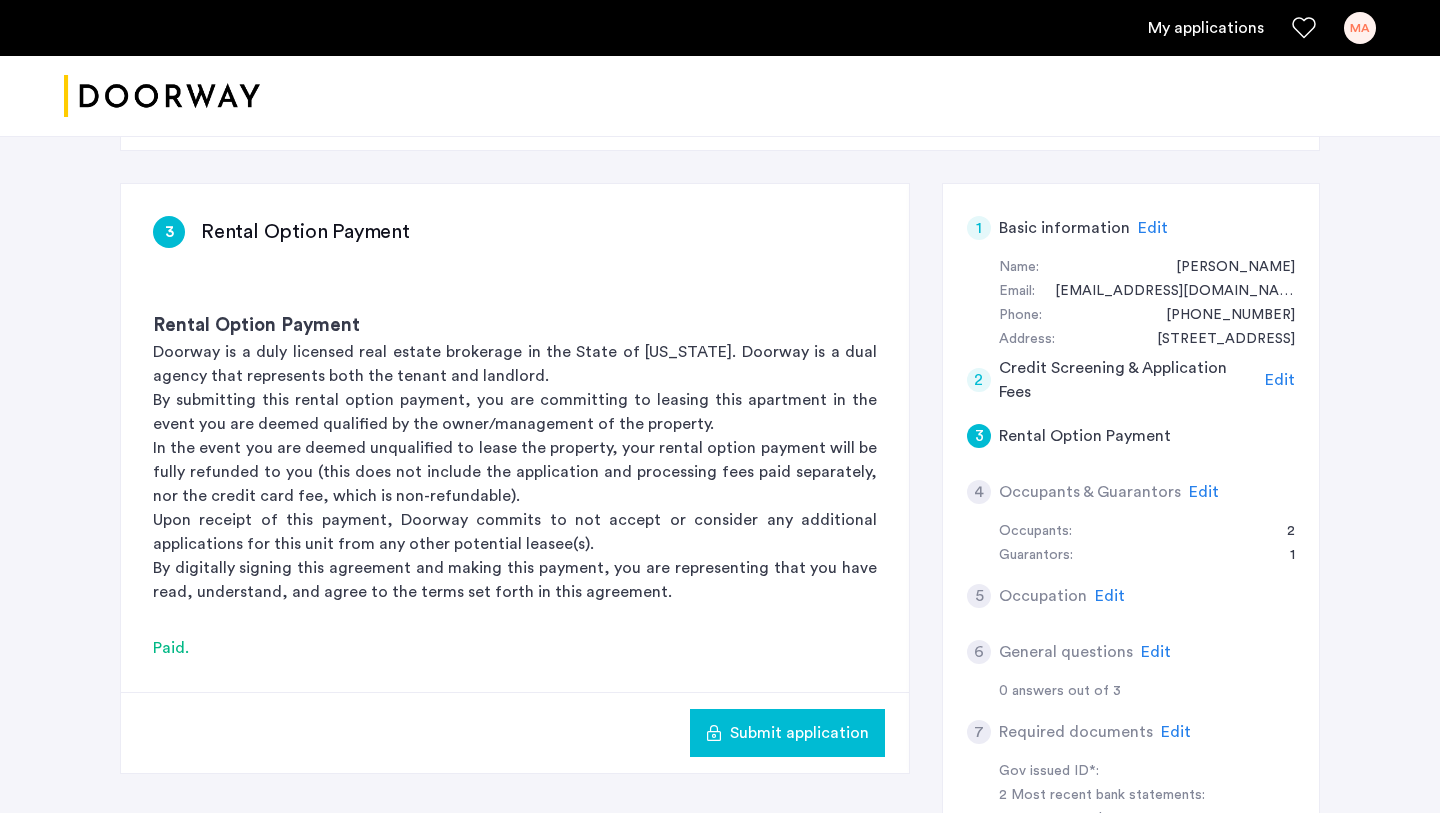 scroll, scrollTop: 326, scrollLeft: 0, axis: vertical 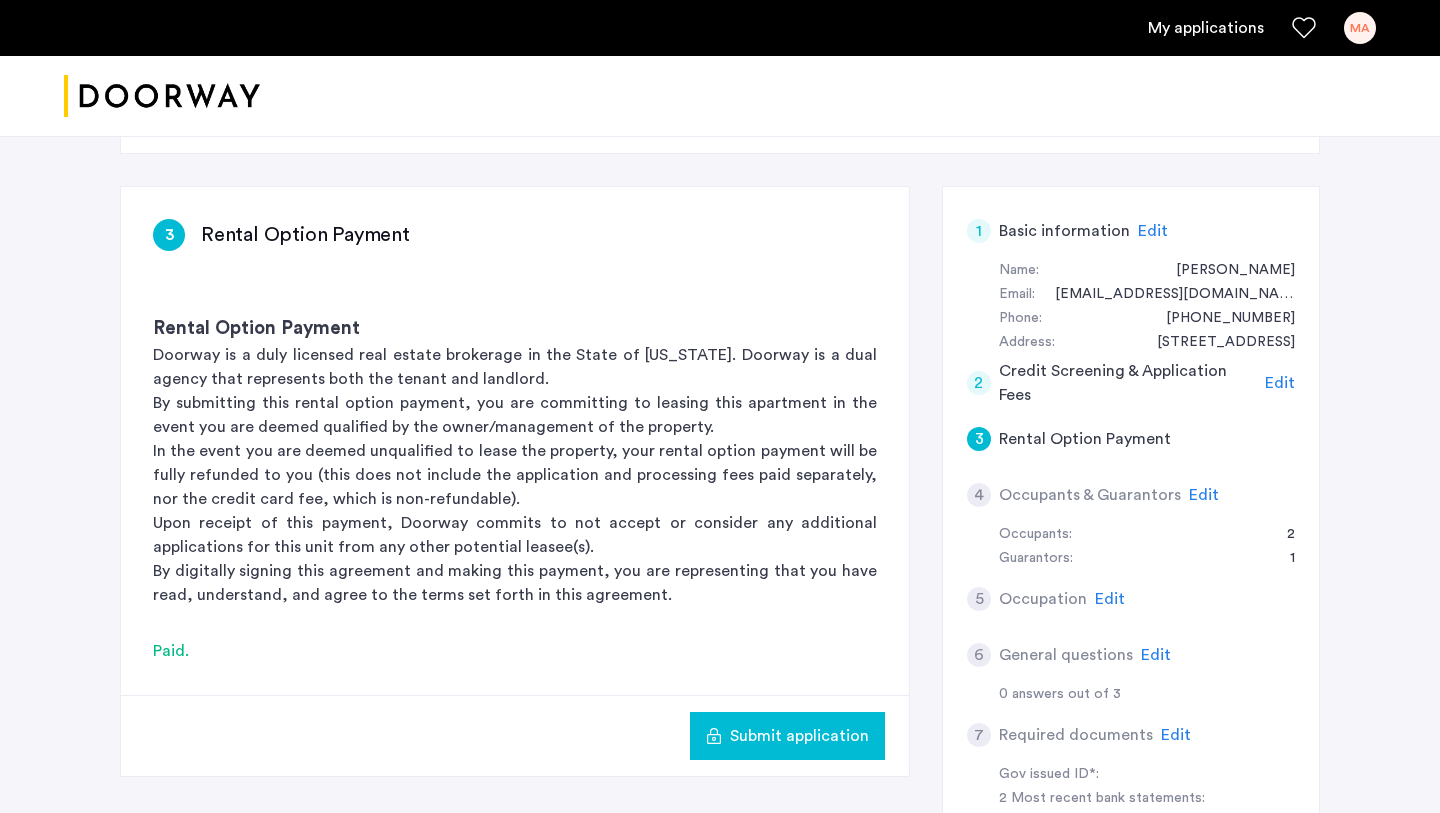 click on "In the event you are deemed unqualified to lease the property, your rental option payment will be fully refunded to you (this does not include the application and processing fees paid separately, nor the credit card fee, which is non-refundable)." 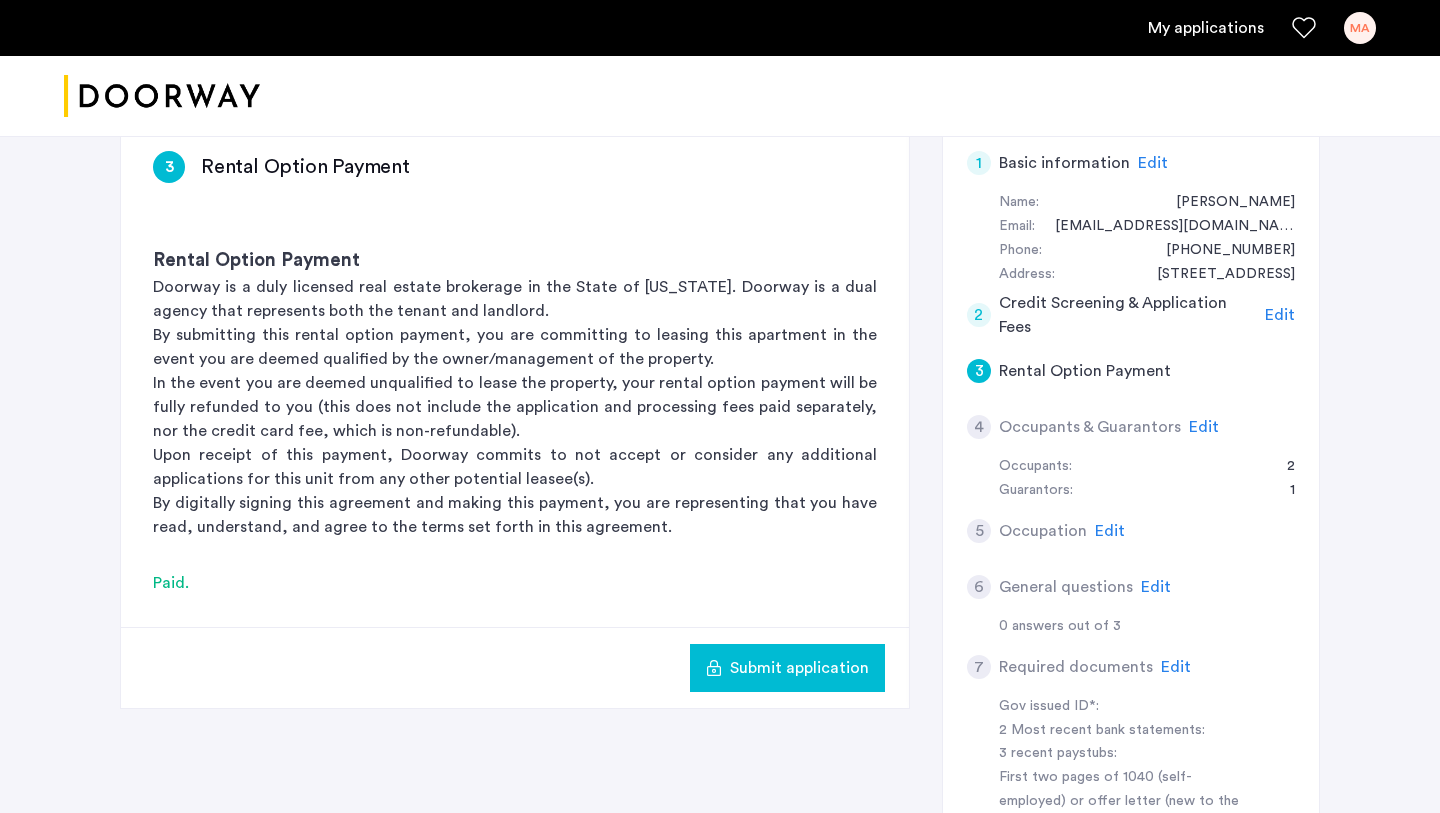 scroll, scrollTop: 396, scrollLeft: 0, axis: vertical 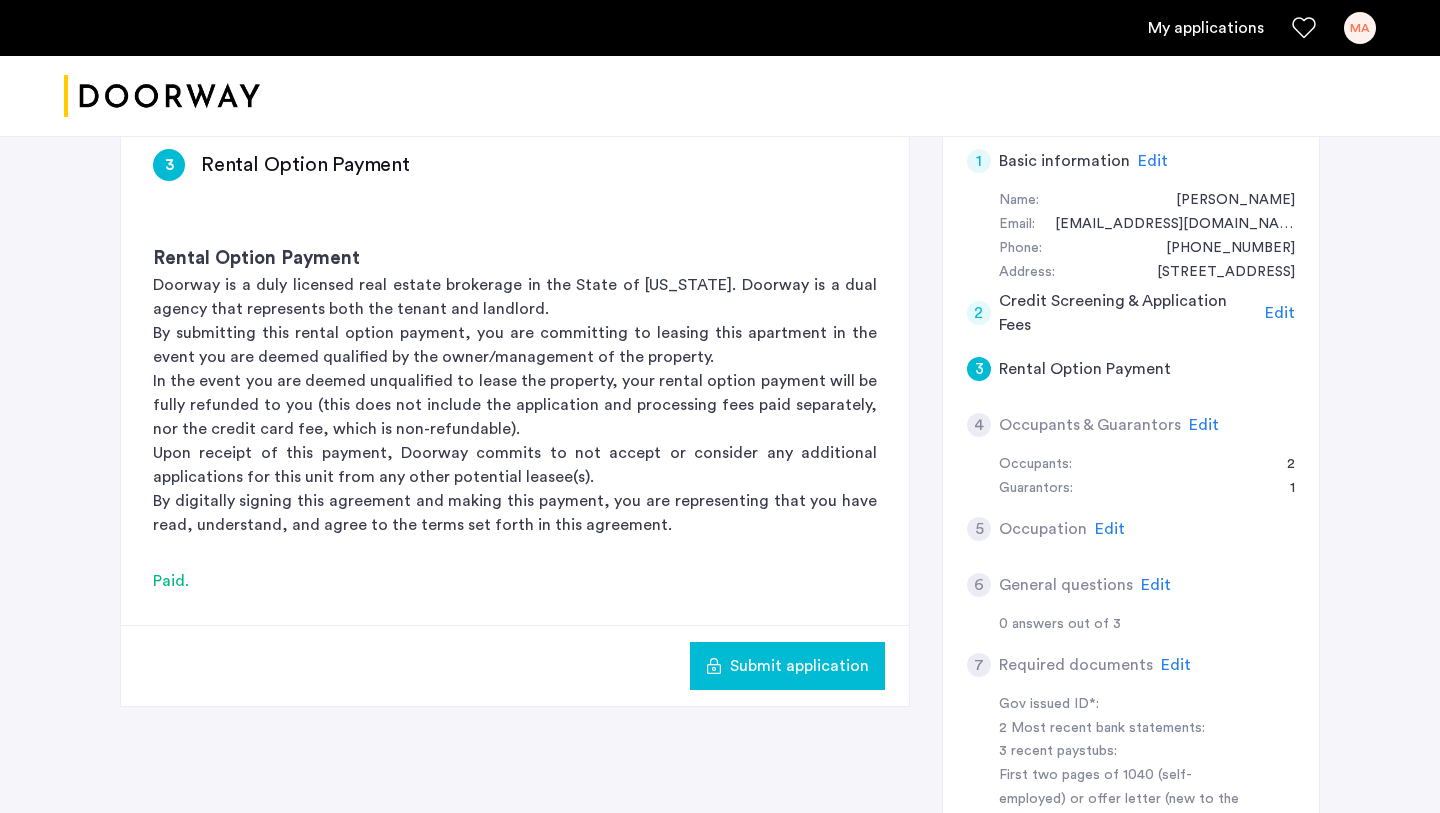 click on "Edit" 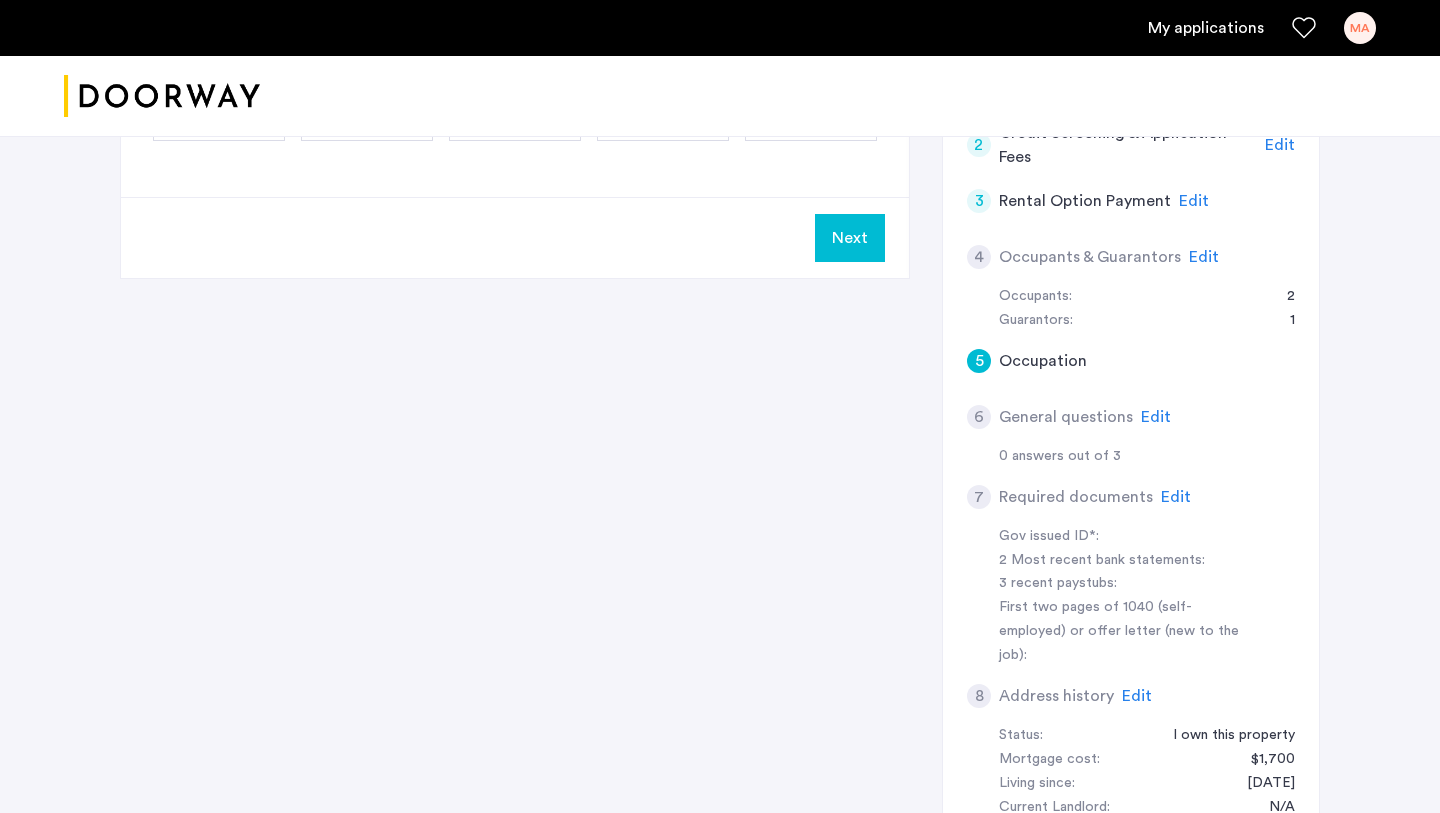 scroll, scrollTop: 610, scrollLeft: 0, axis: vertical 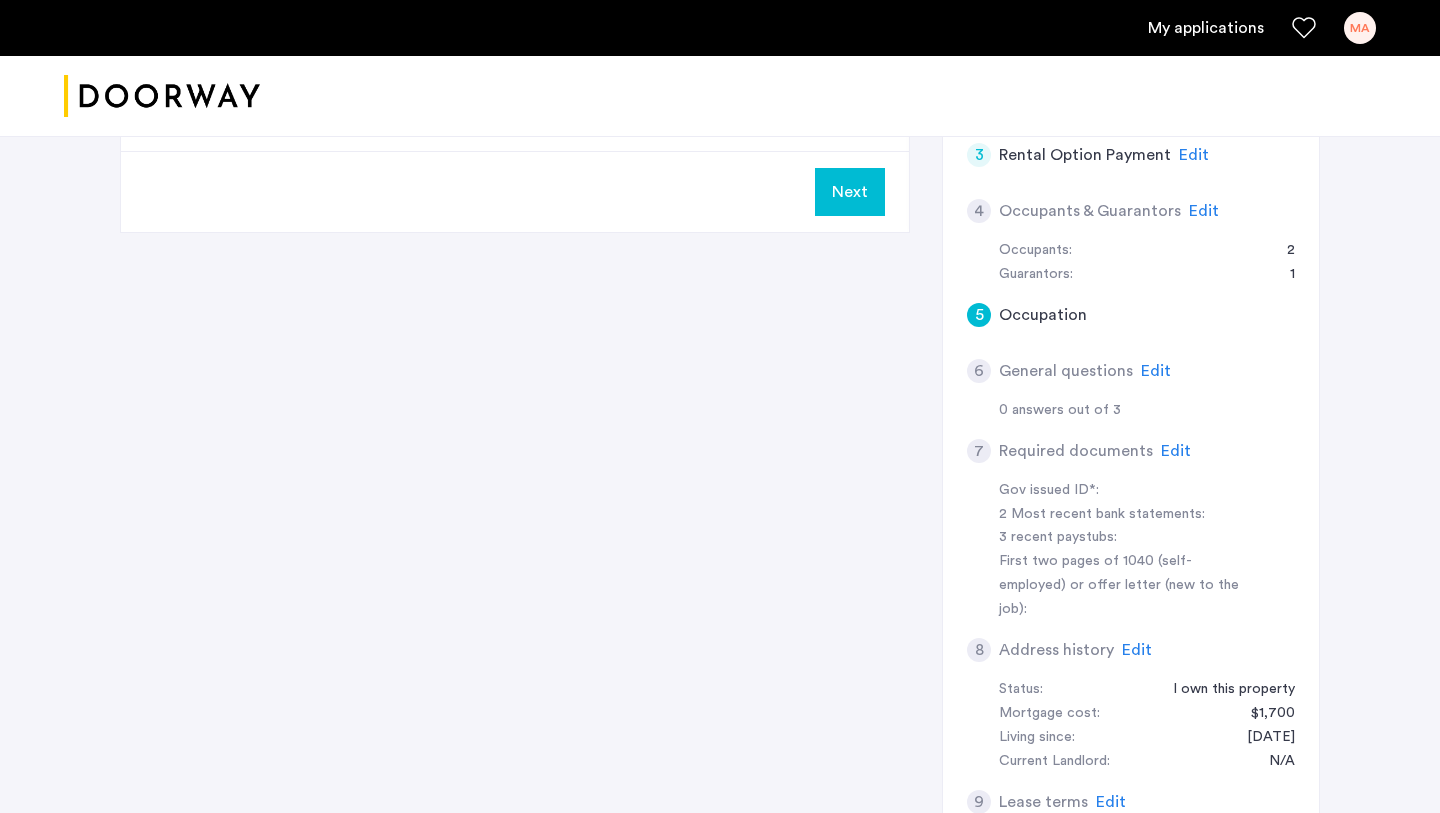 click on "Edit" 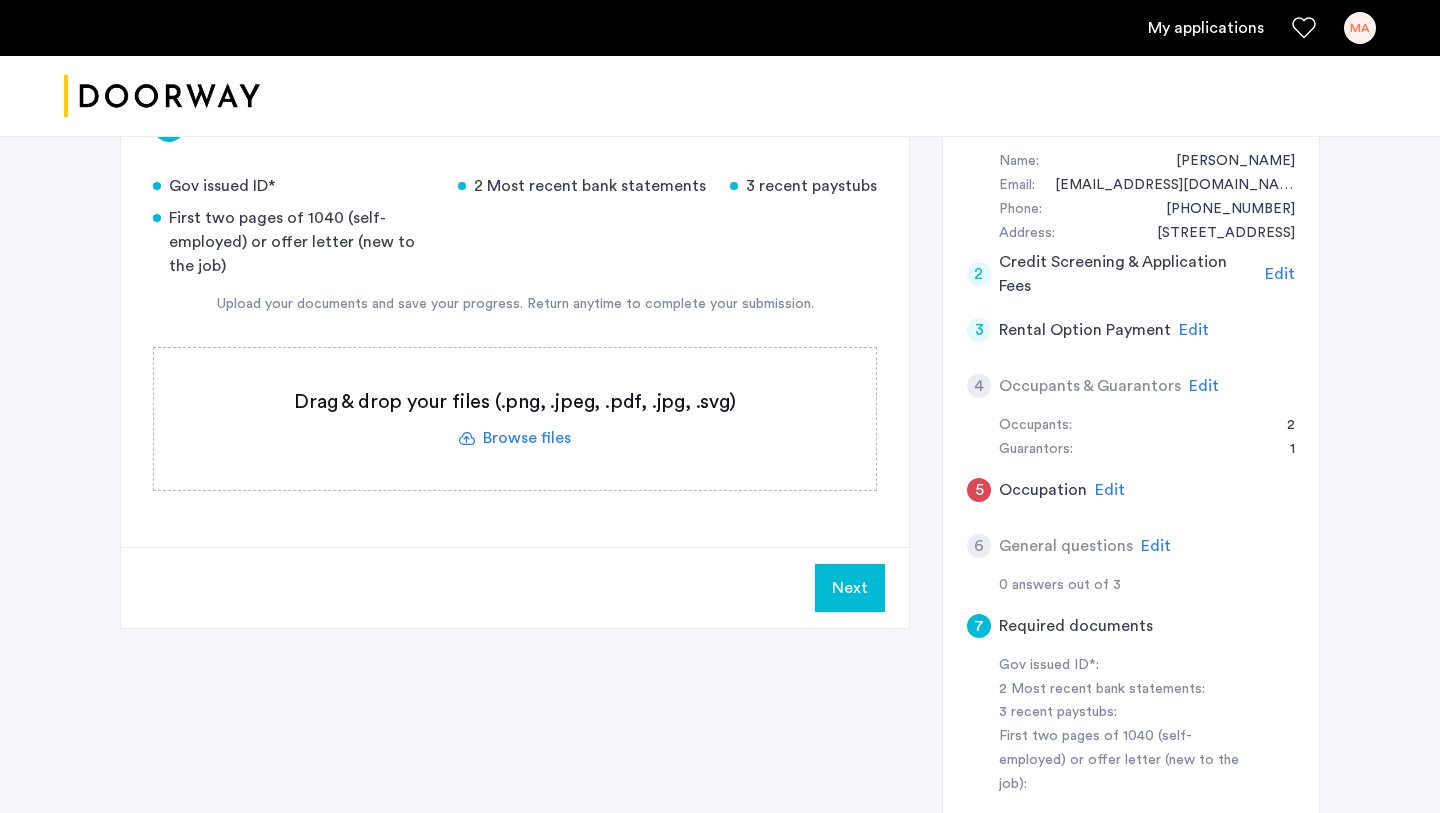 scroll, scrollTop: 181, scrollLeft: 0, axis: vertical 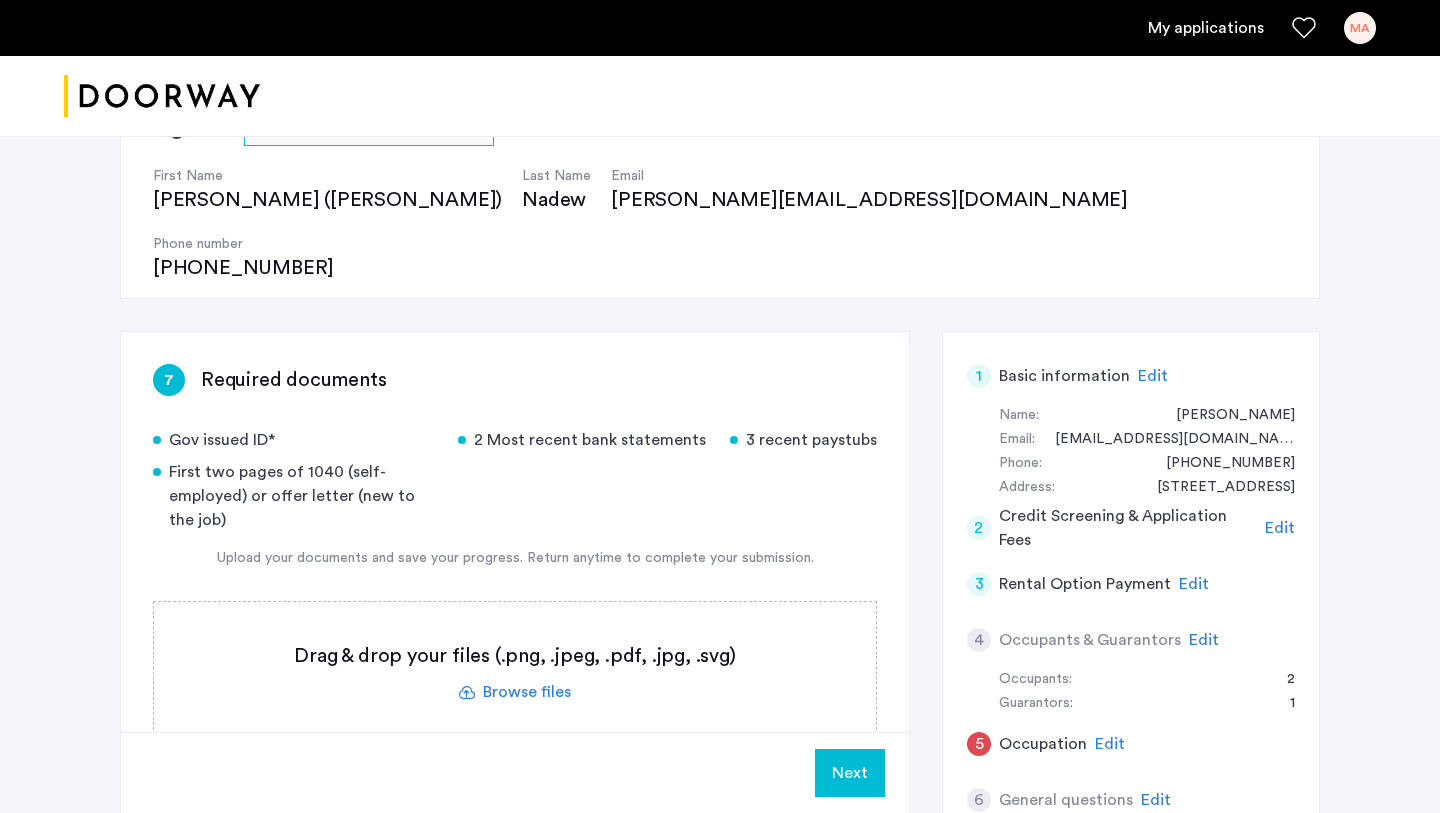 click 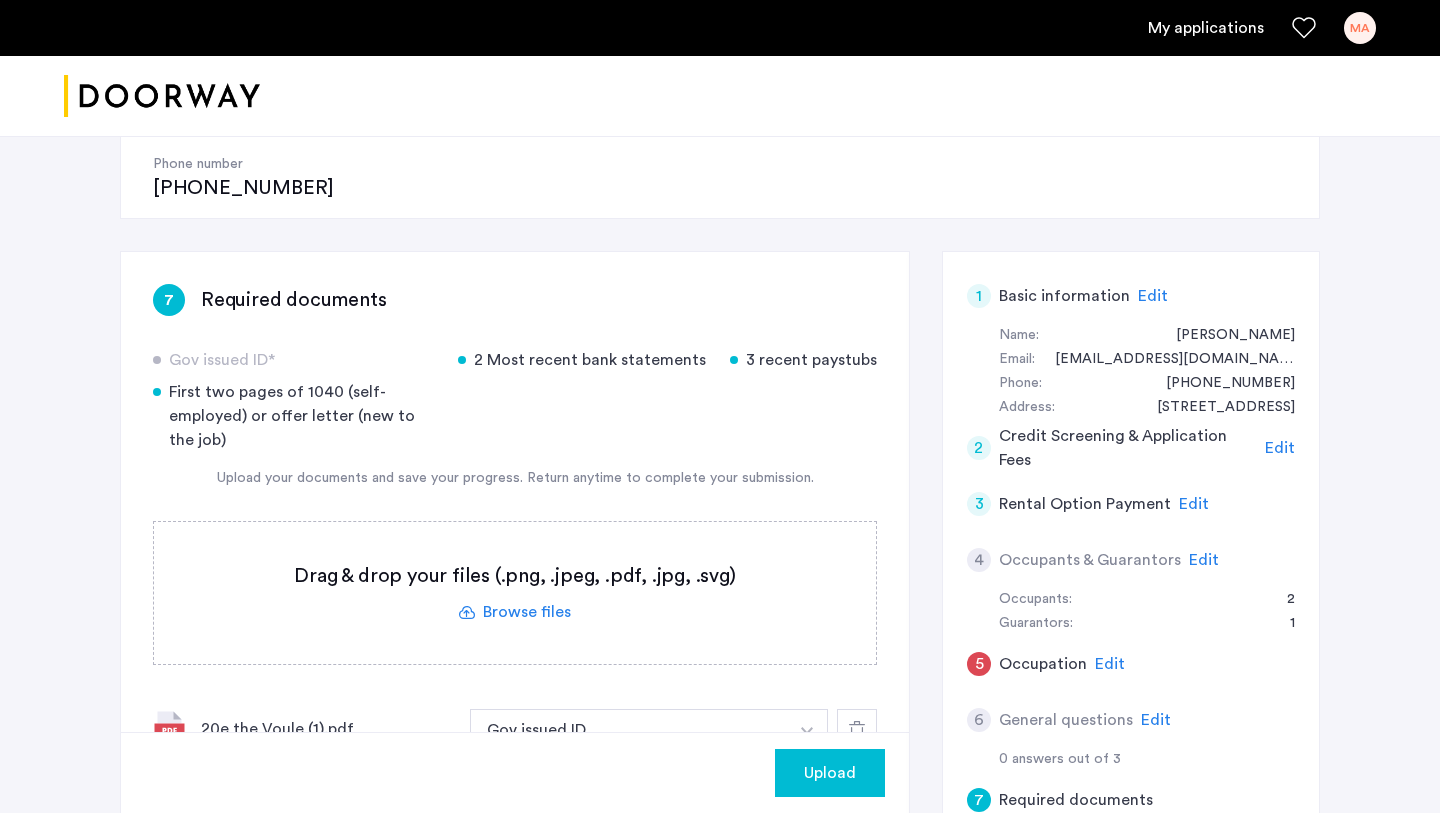 scroll, scrollTop: 257, scrollLeft: 0, axis: vertical 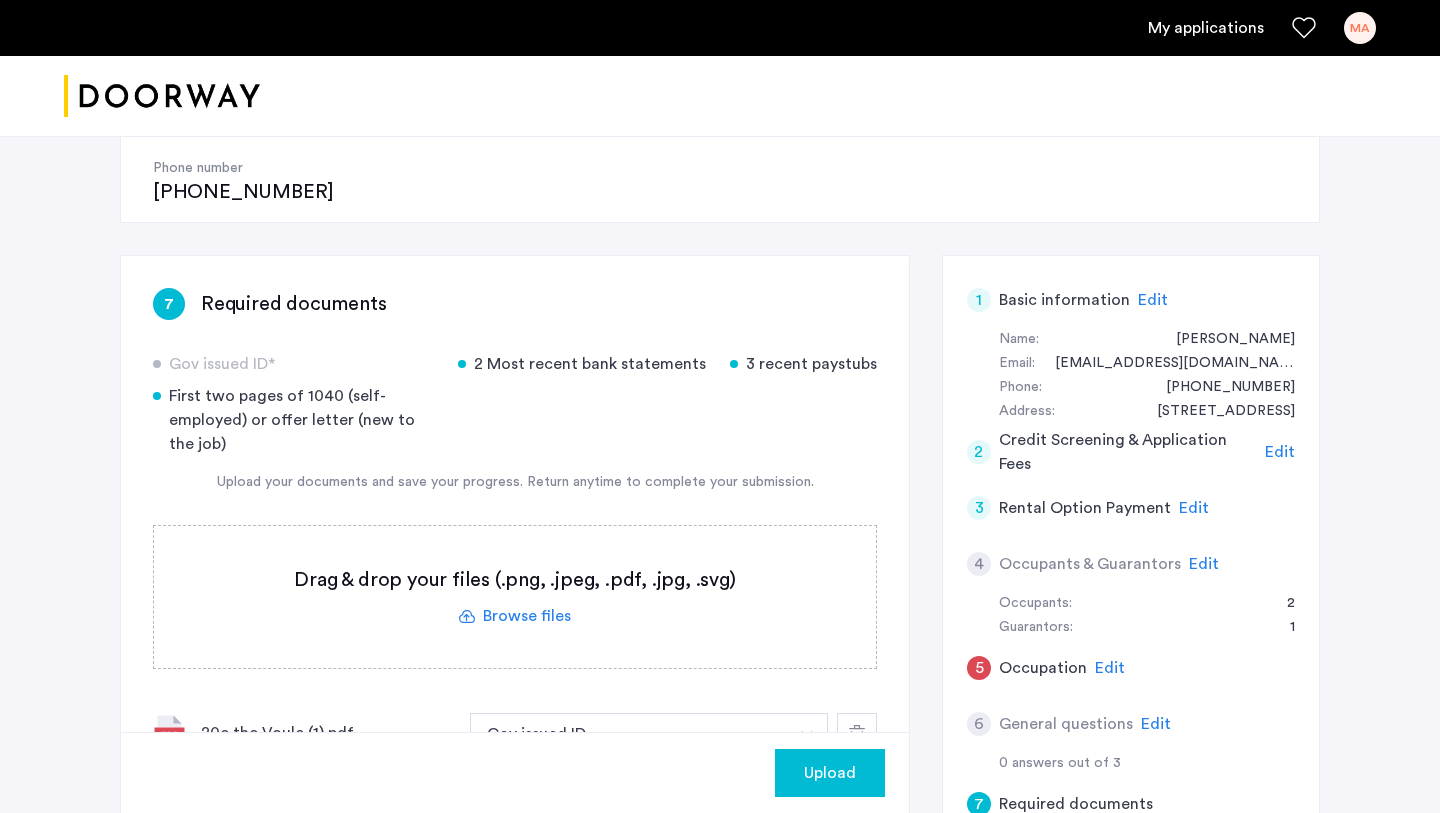 click 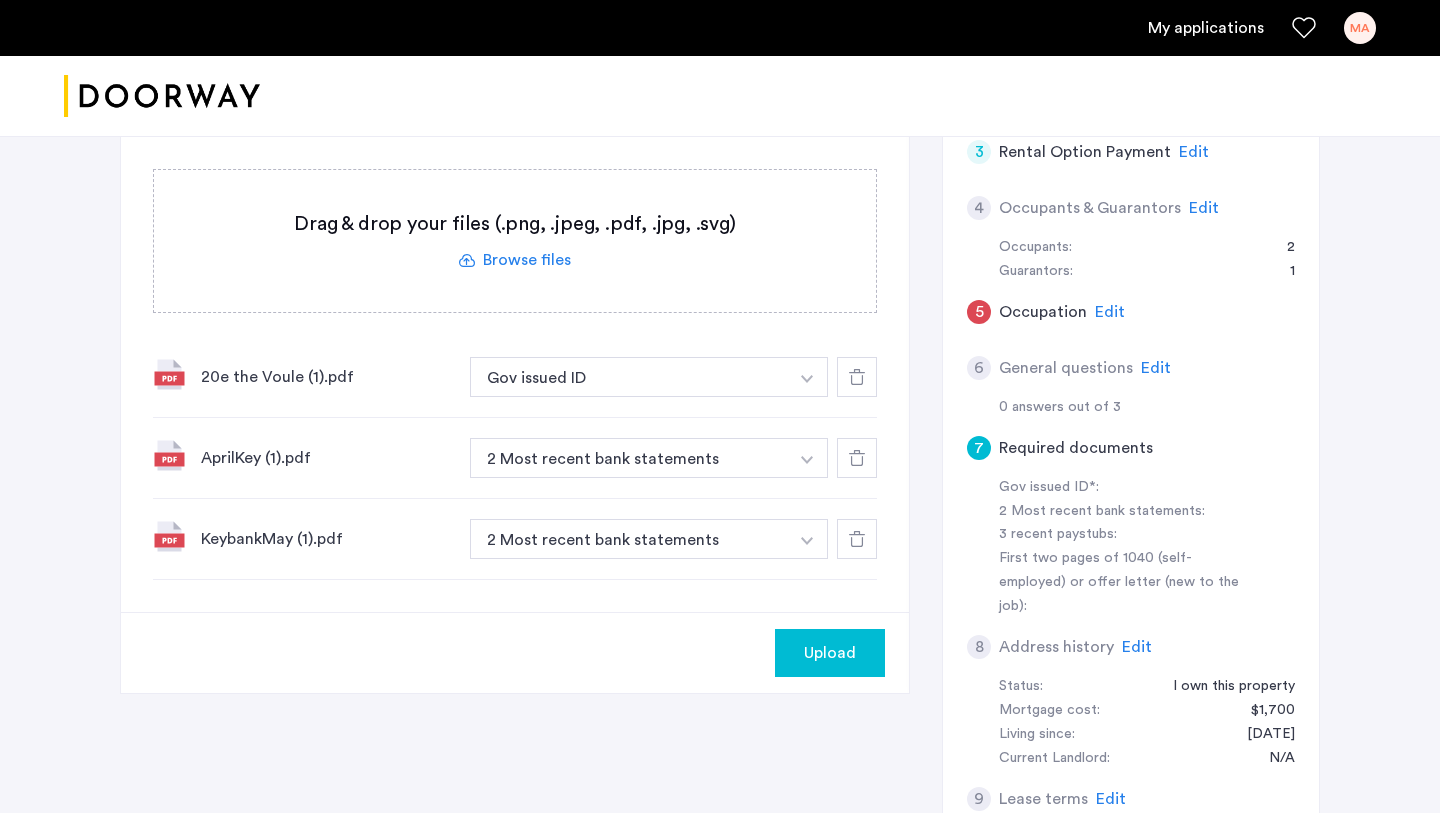 scroll, scrollTop: 345, scrollLeft: 0, axis: vertical 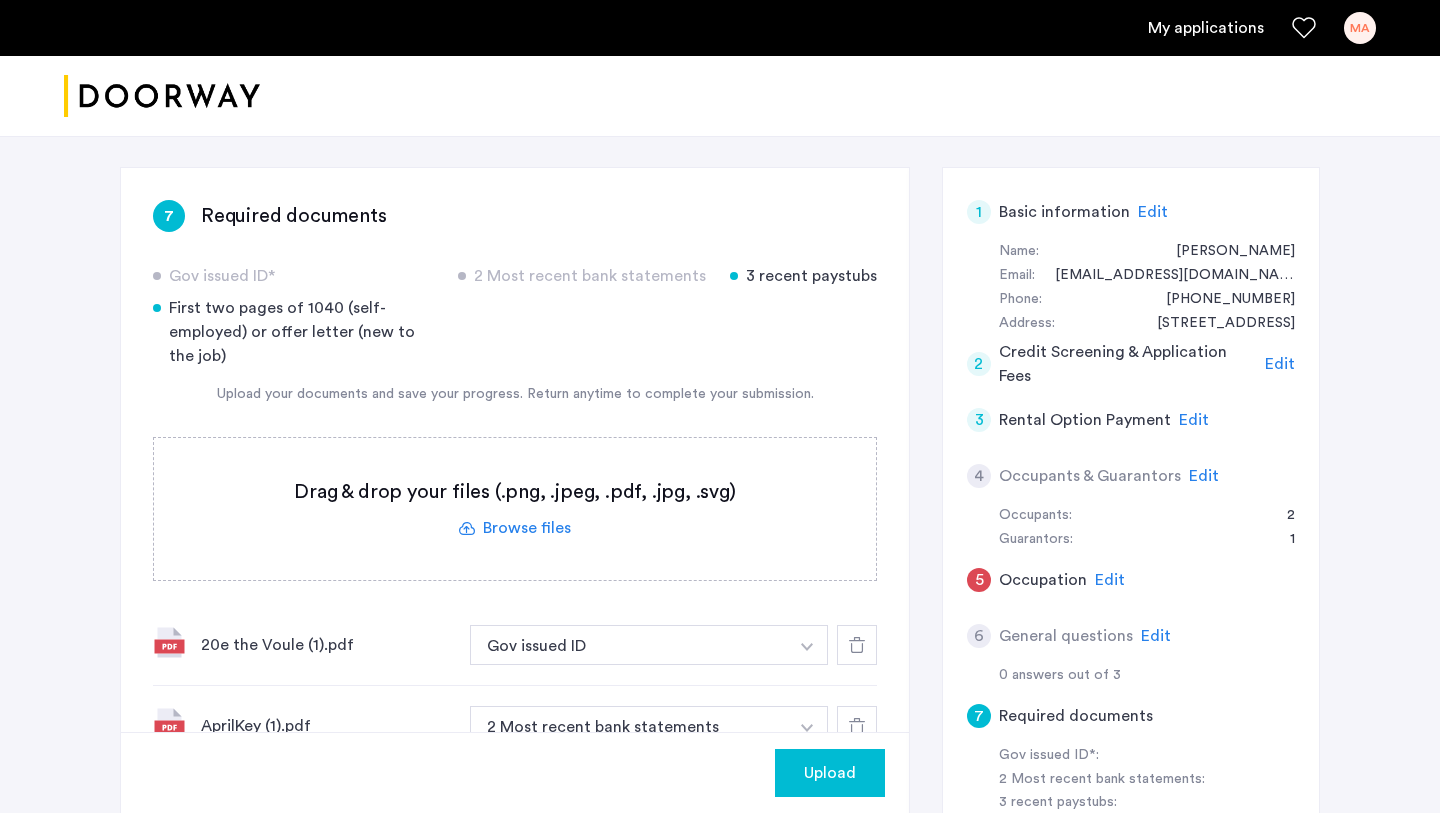 click 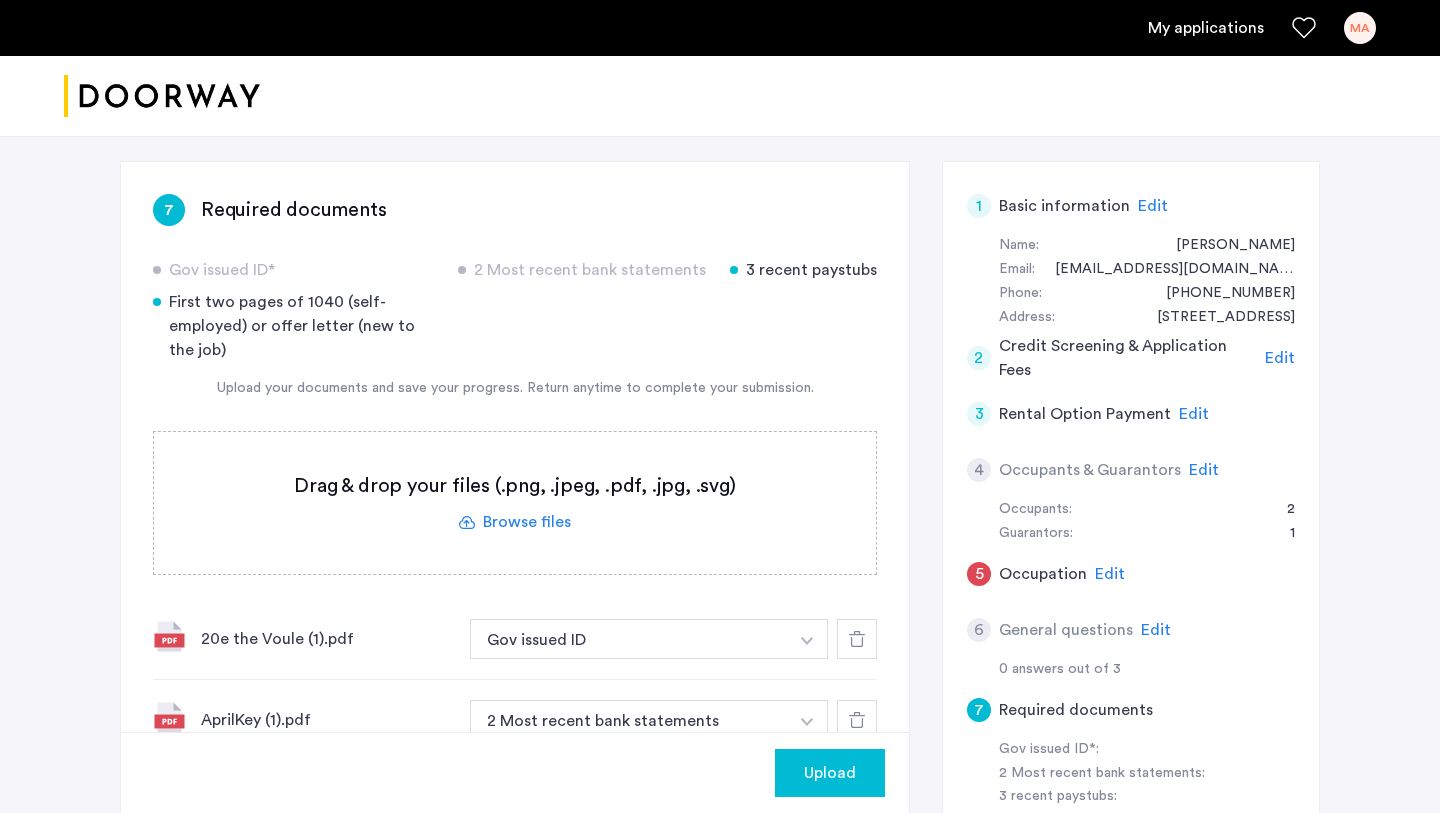 scroll, scrollTop: 314, scrollLeft: 0, axis: vertical 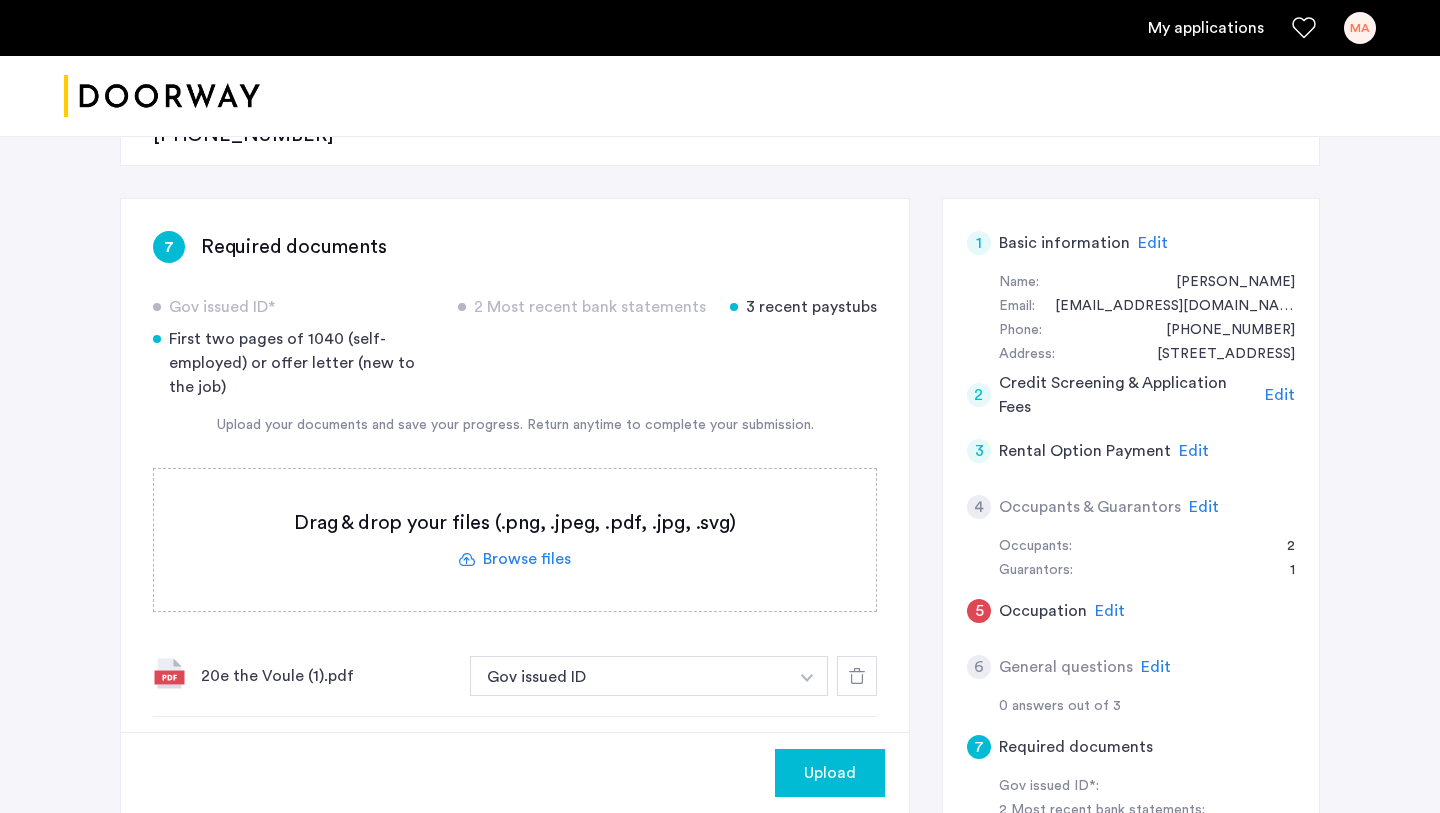 click 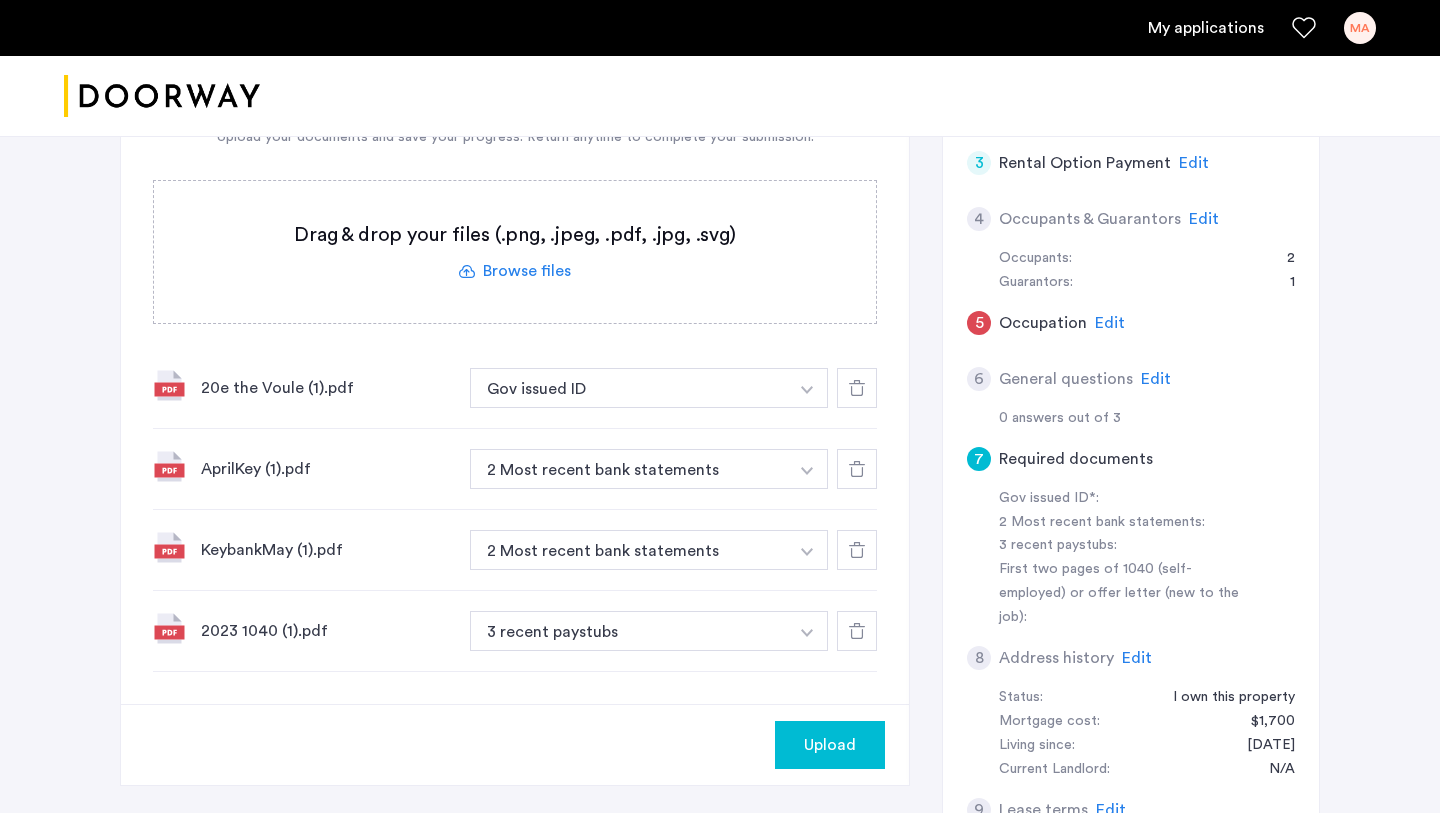 scroll, scrollTop: 691, scrollLeft: 0, axis: vertical 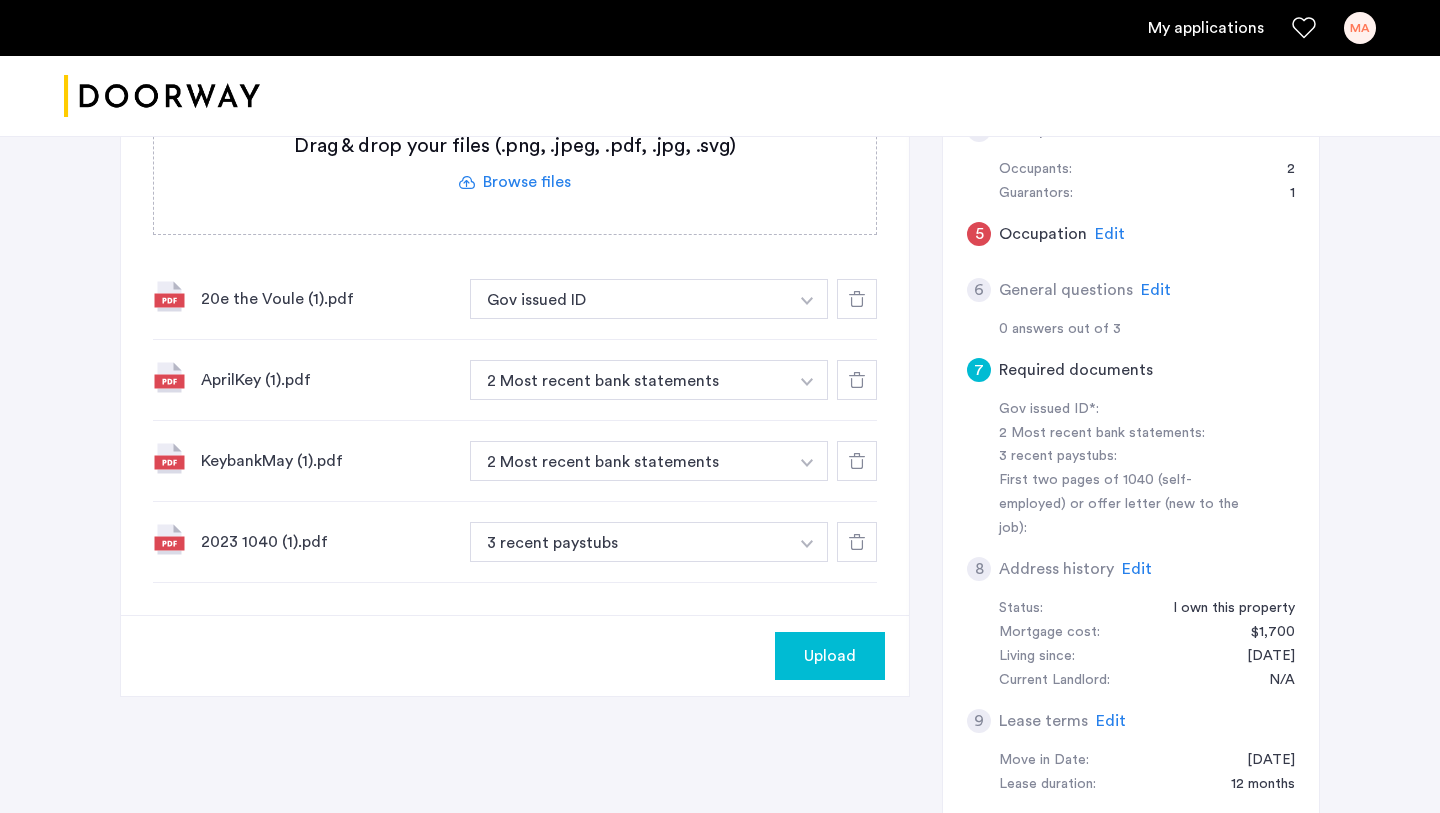 click on "3 recent paystubs" at bounding box center (629, 542) 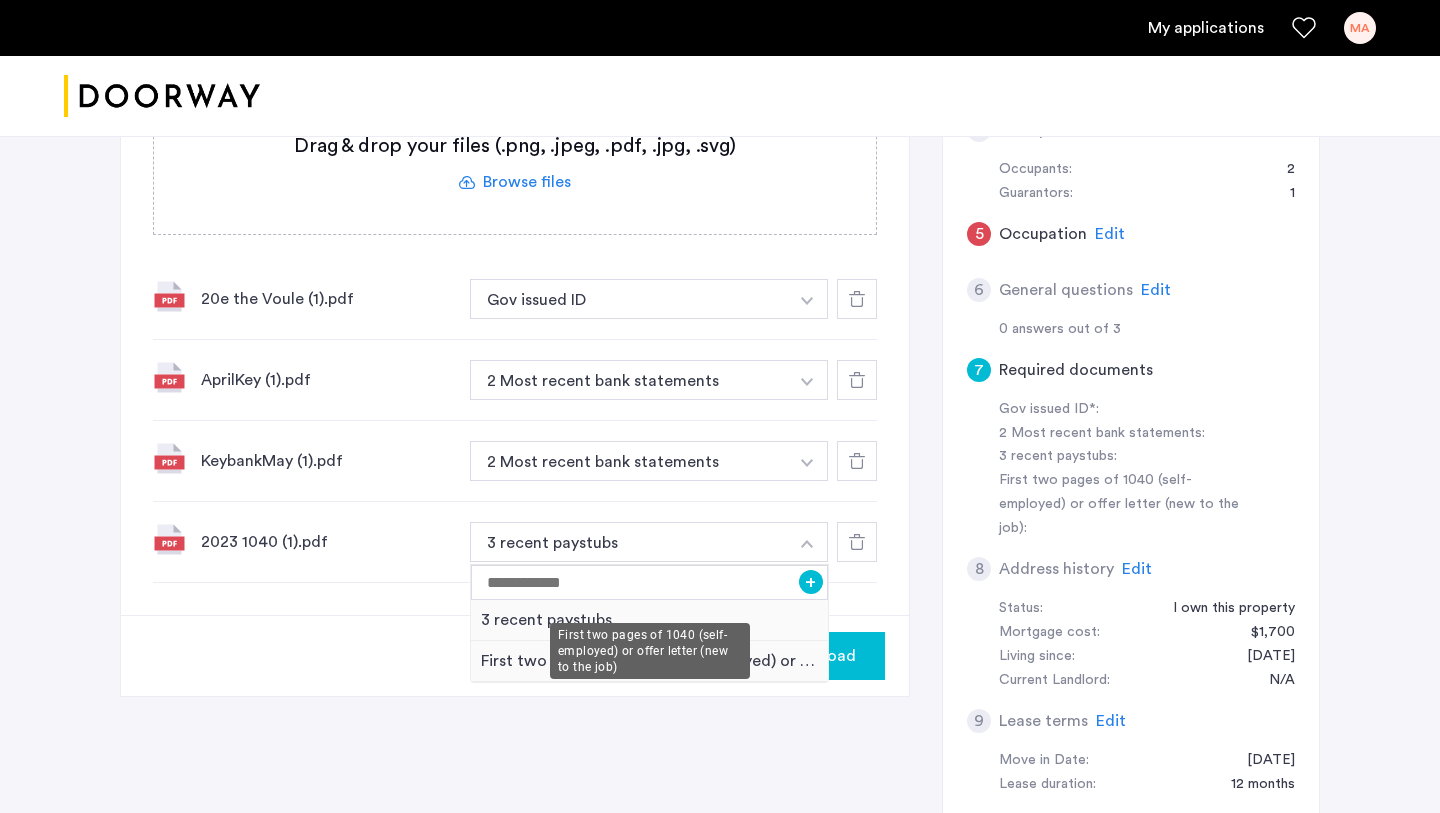 click on "First two pages of 1040 (self-employed) or offer letter (new to the job)" at bounding box center [649, 661] 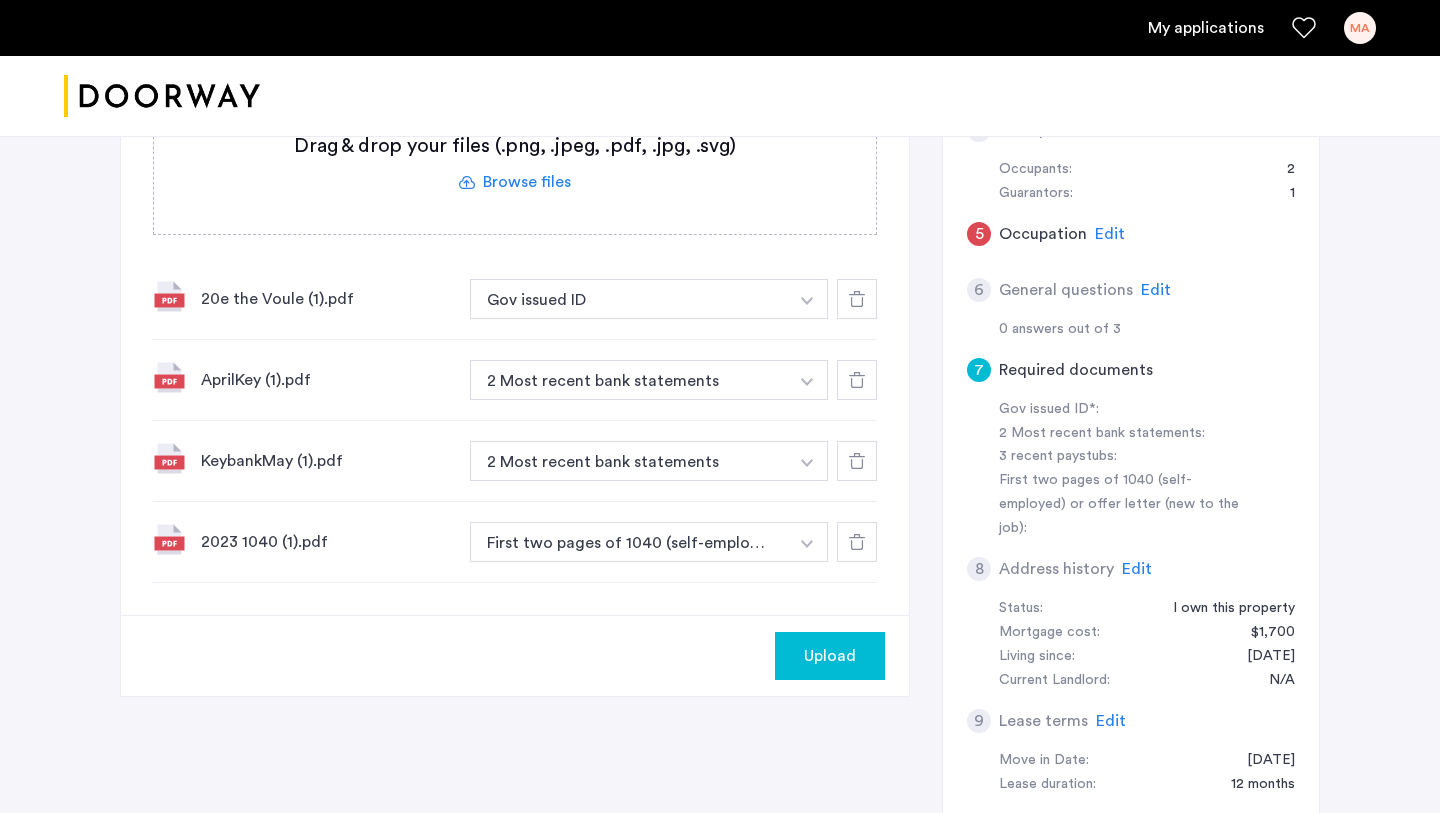 click on "Upload" 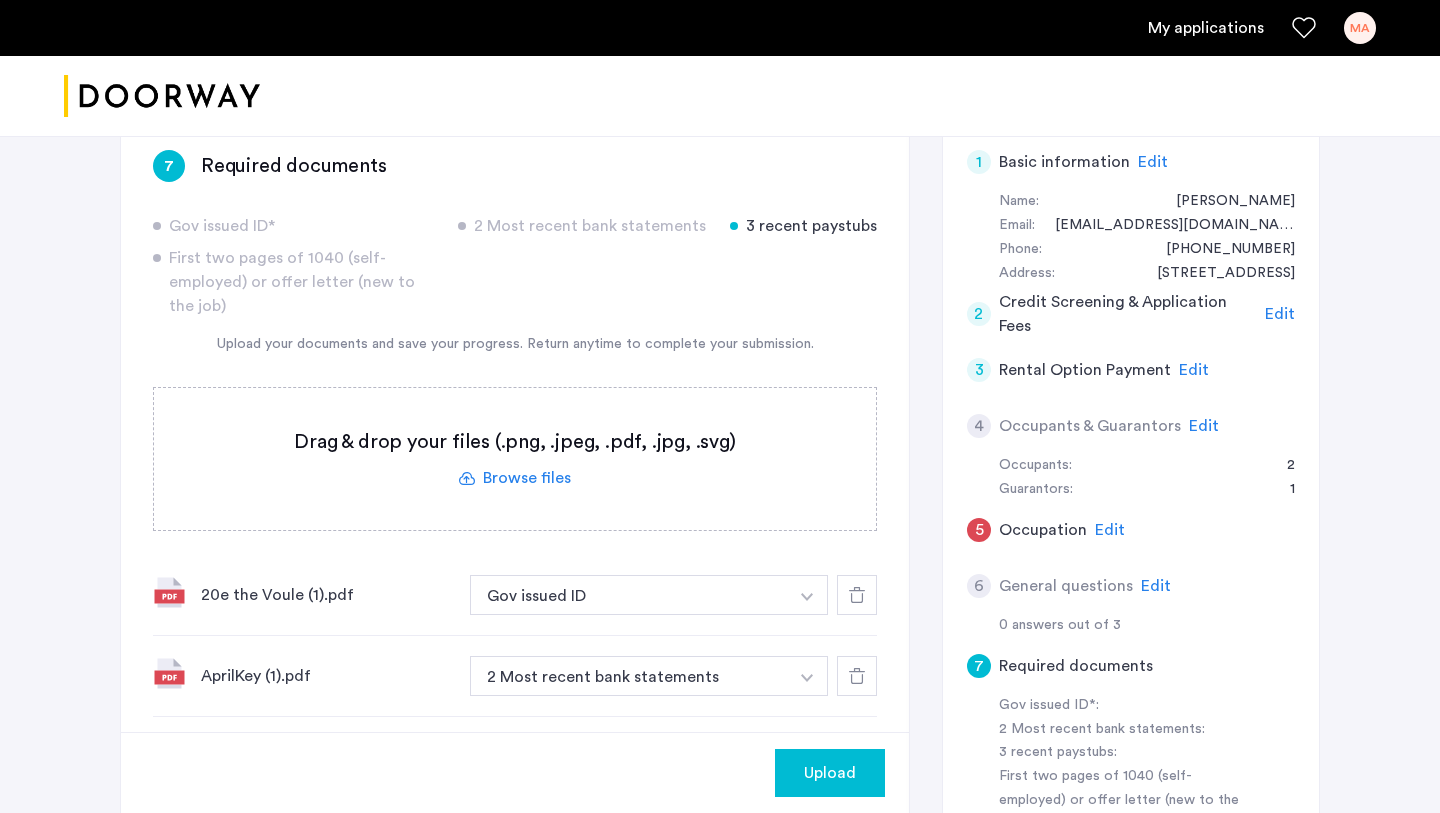 scroll, scrollTop: 335, scrollLeft: 0, axis: vertical 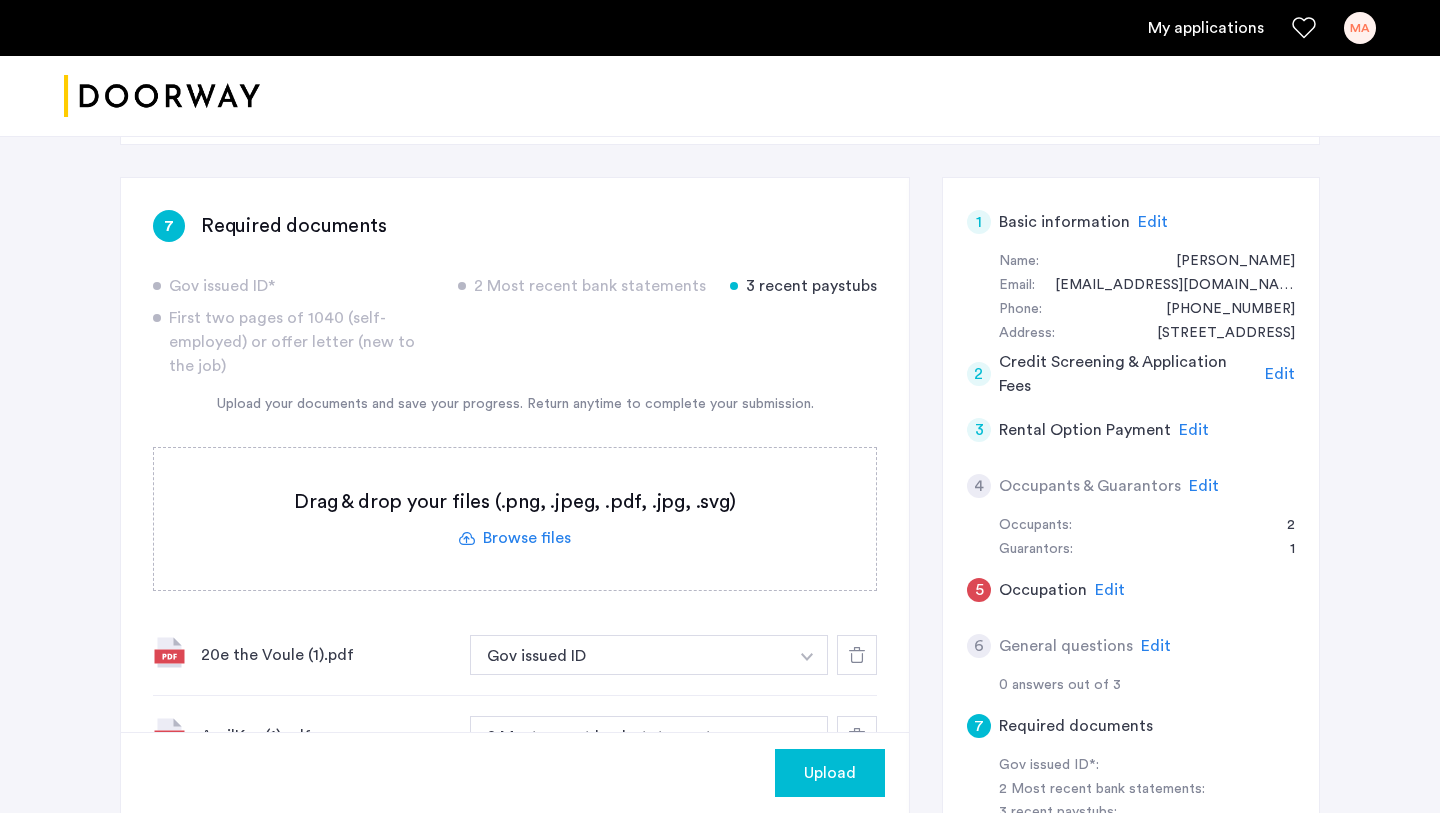 type 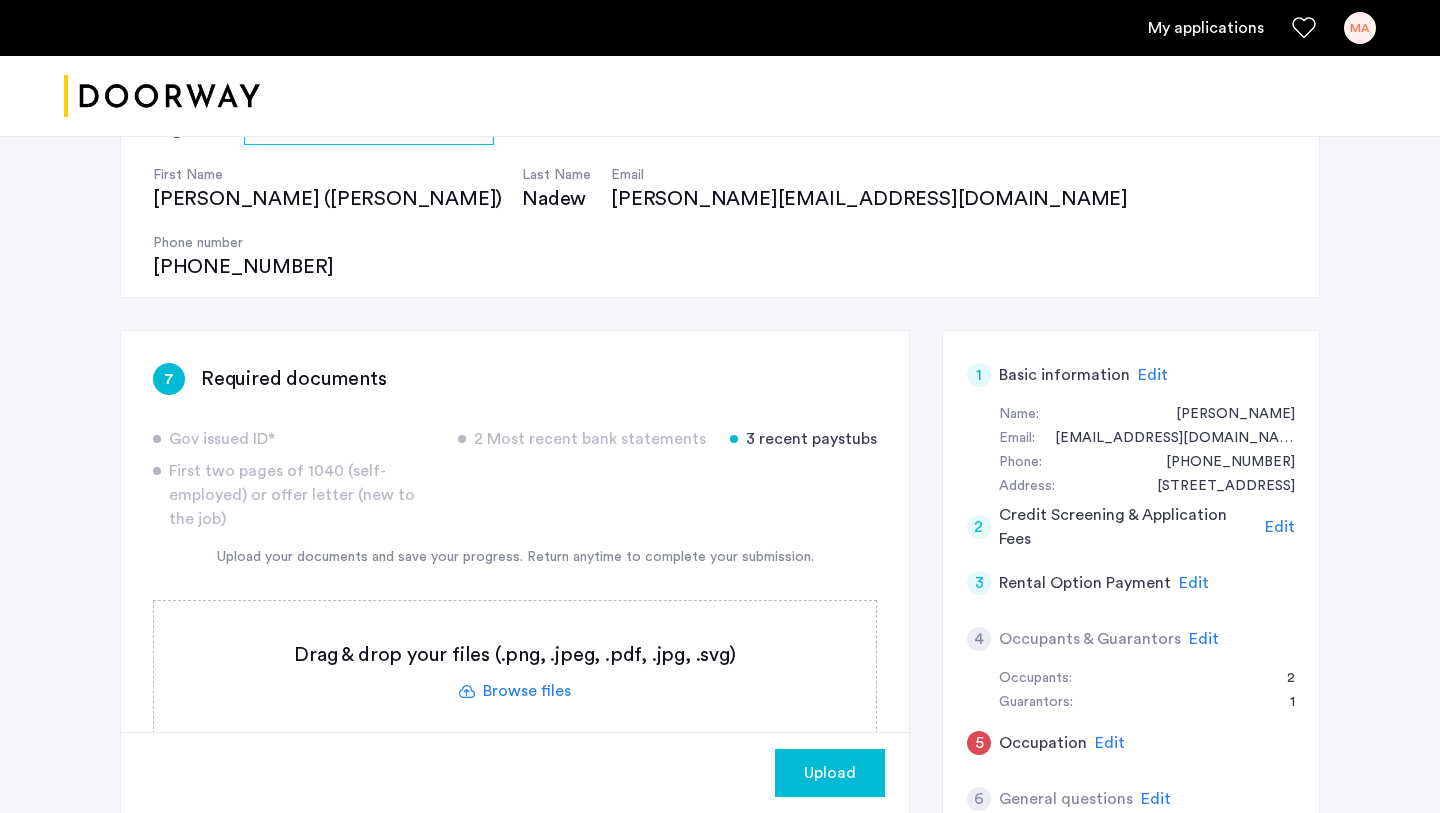 scroll, scrollTop: 295, scrollLeft: 0, axis: vertical 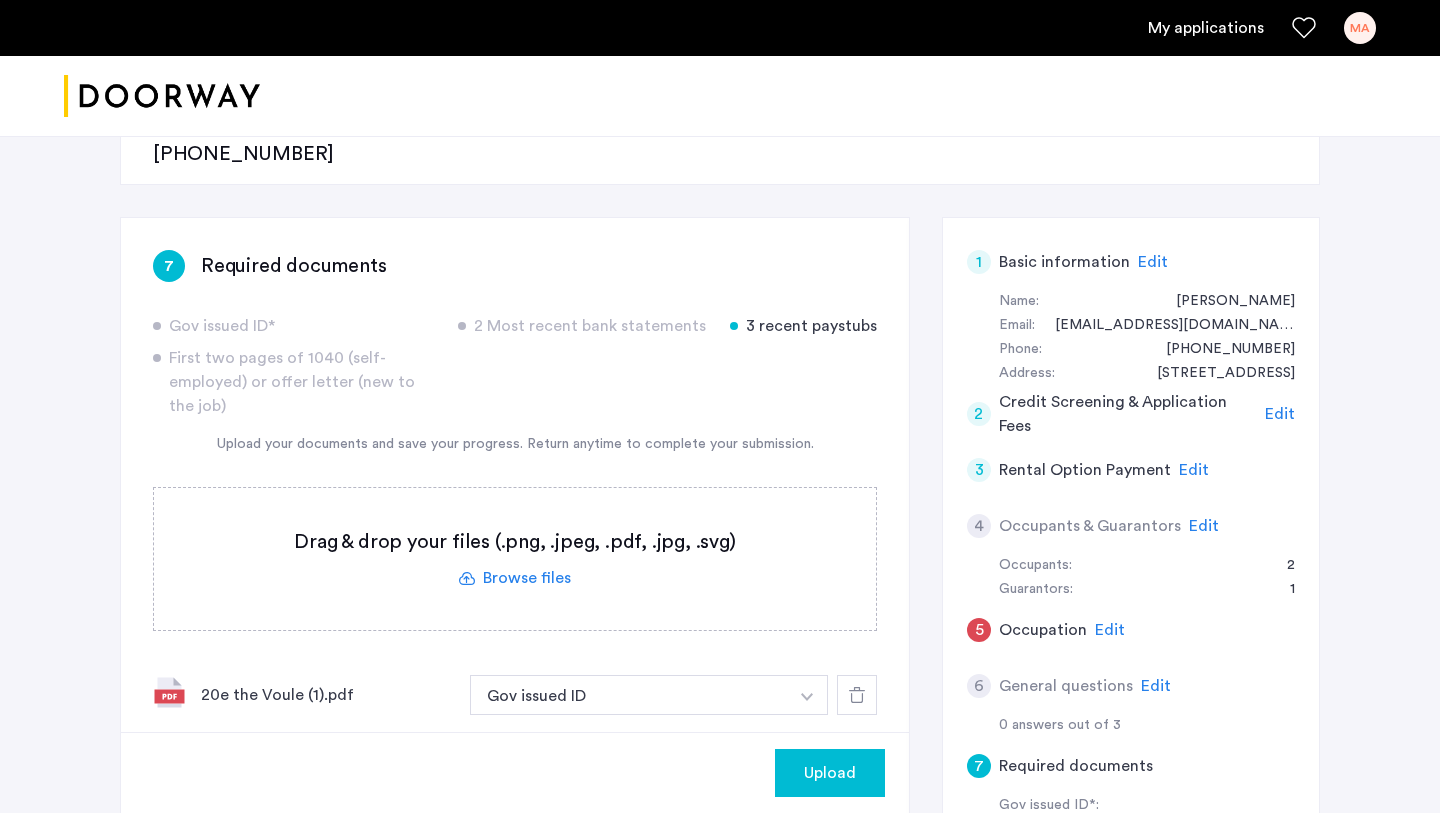 click 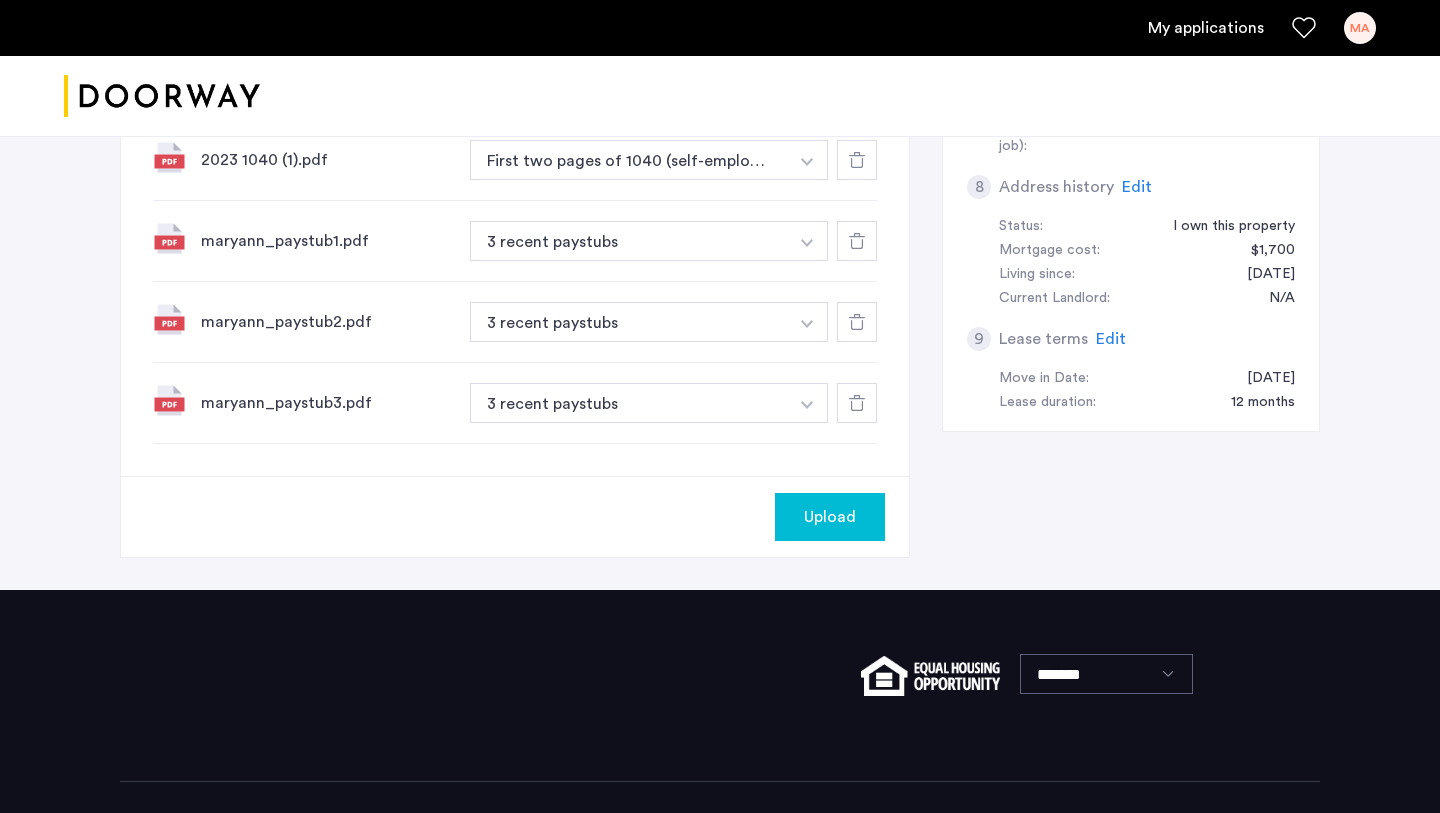 scroll, scrollTop: 877, scrollLeft: 0, axis: vertical 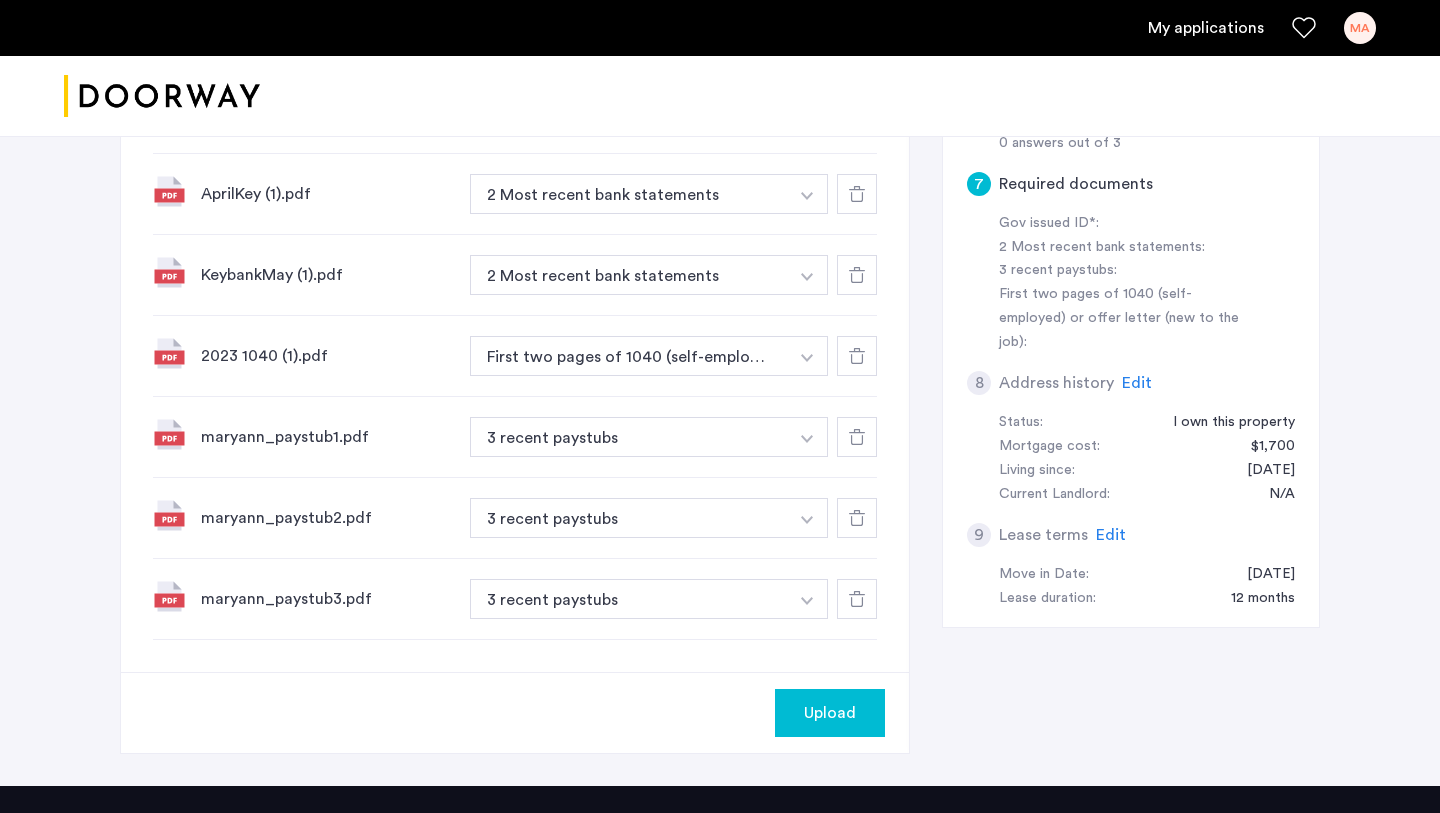 click on "Upload" 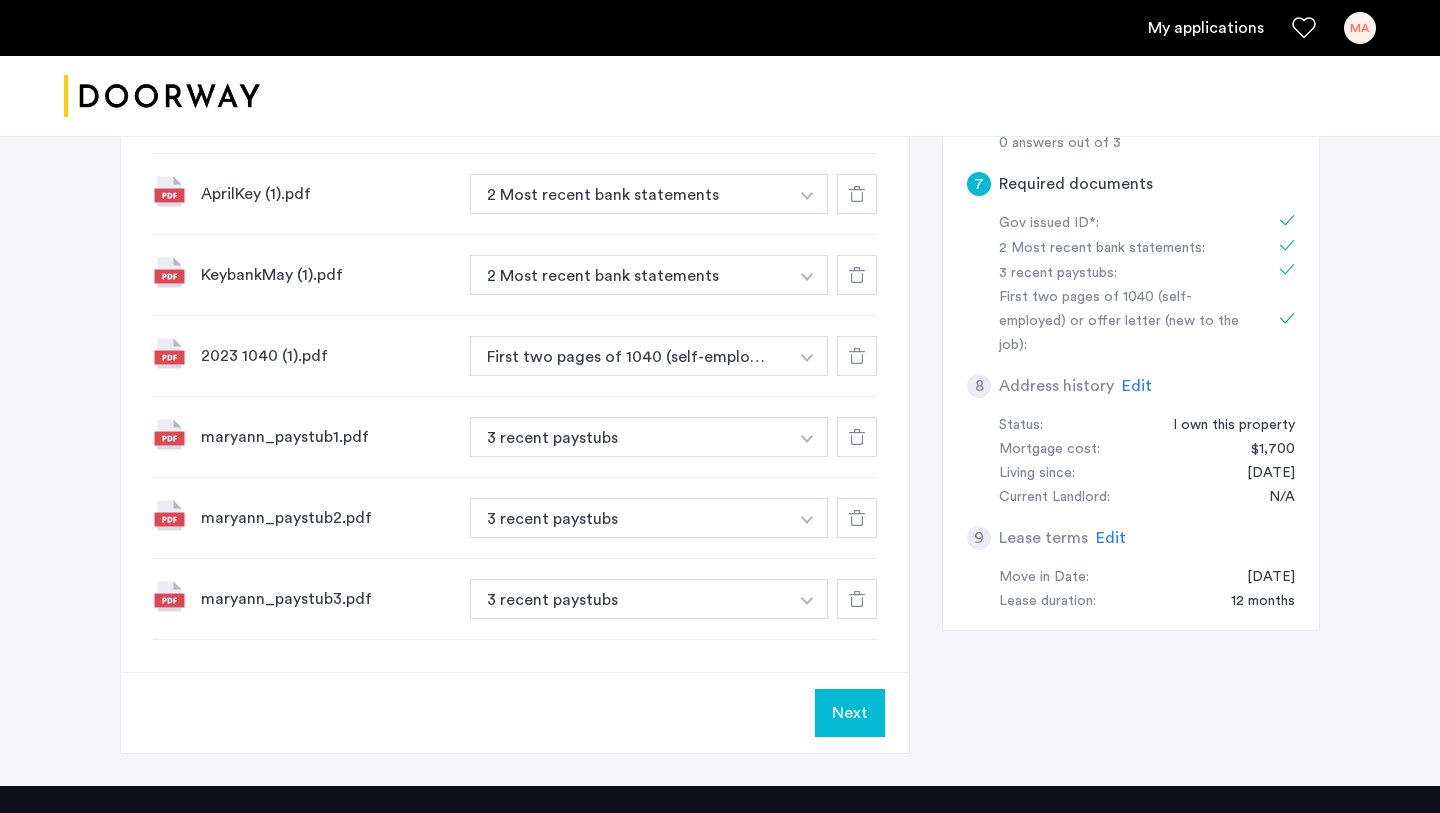click on "Next" 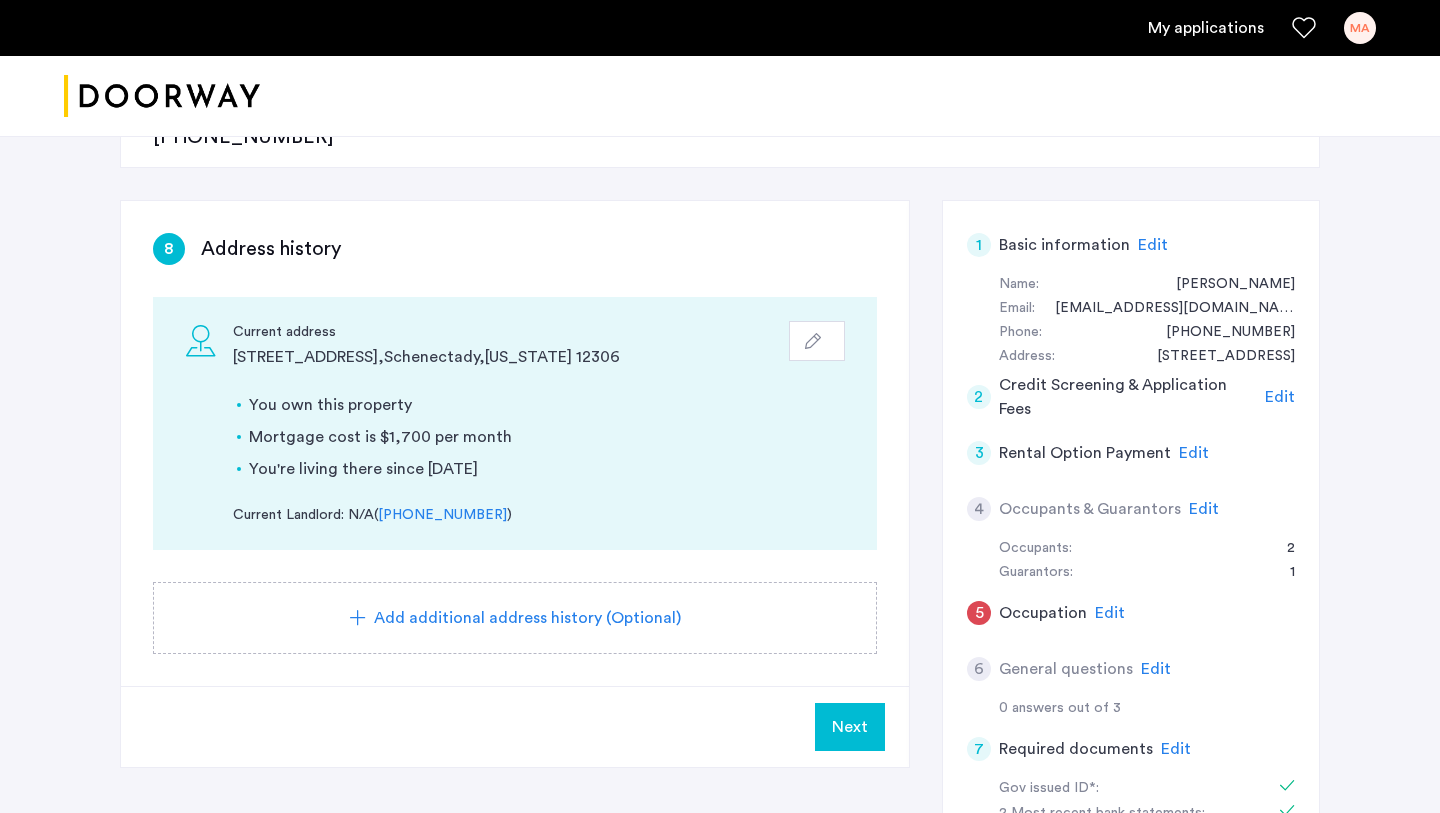 scroll, scrollTop: 309, scrollLeft: 0, axis: vertical 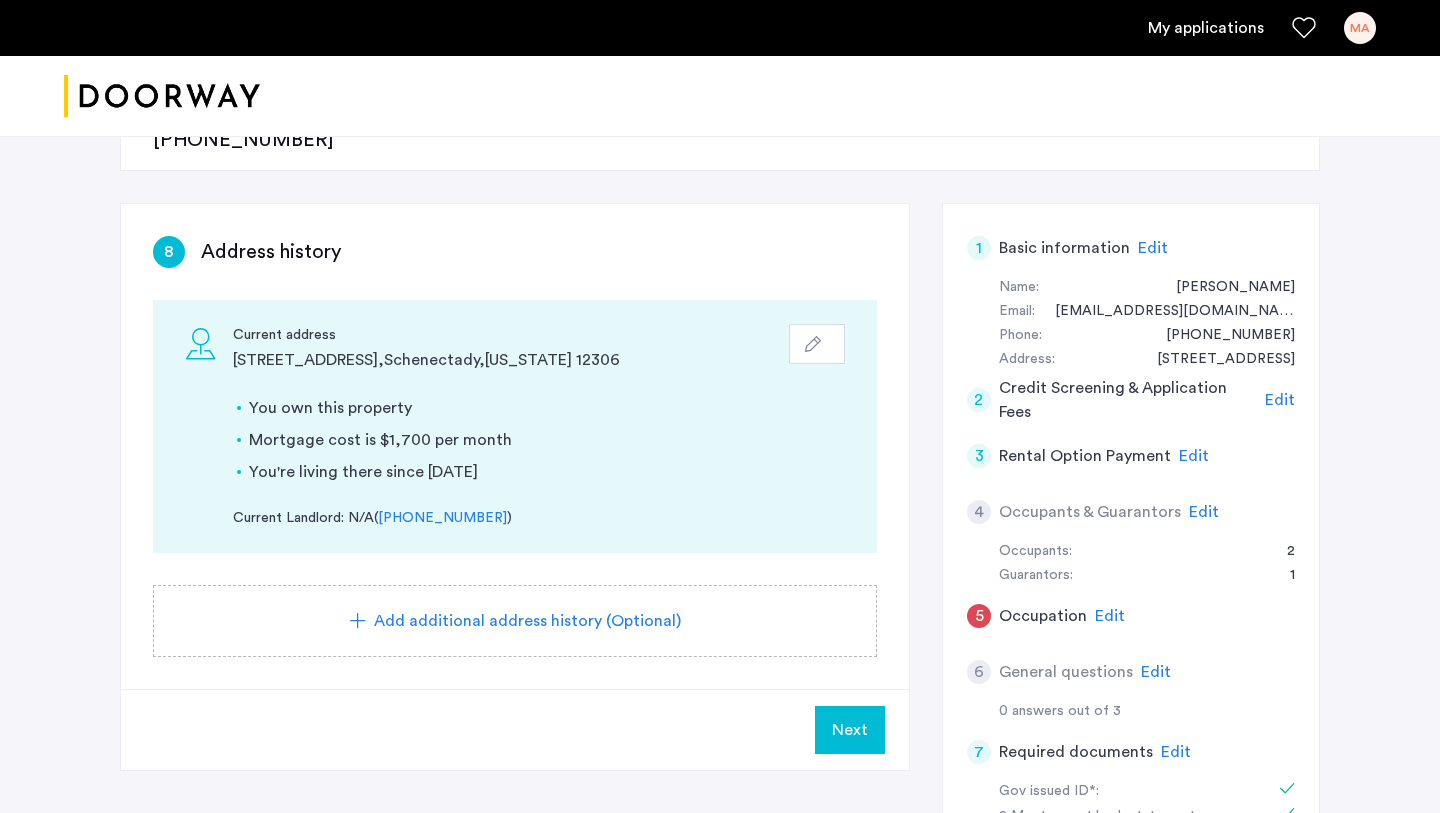 click on "Next" 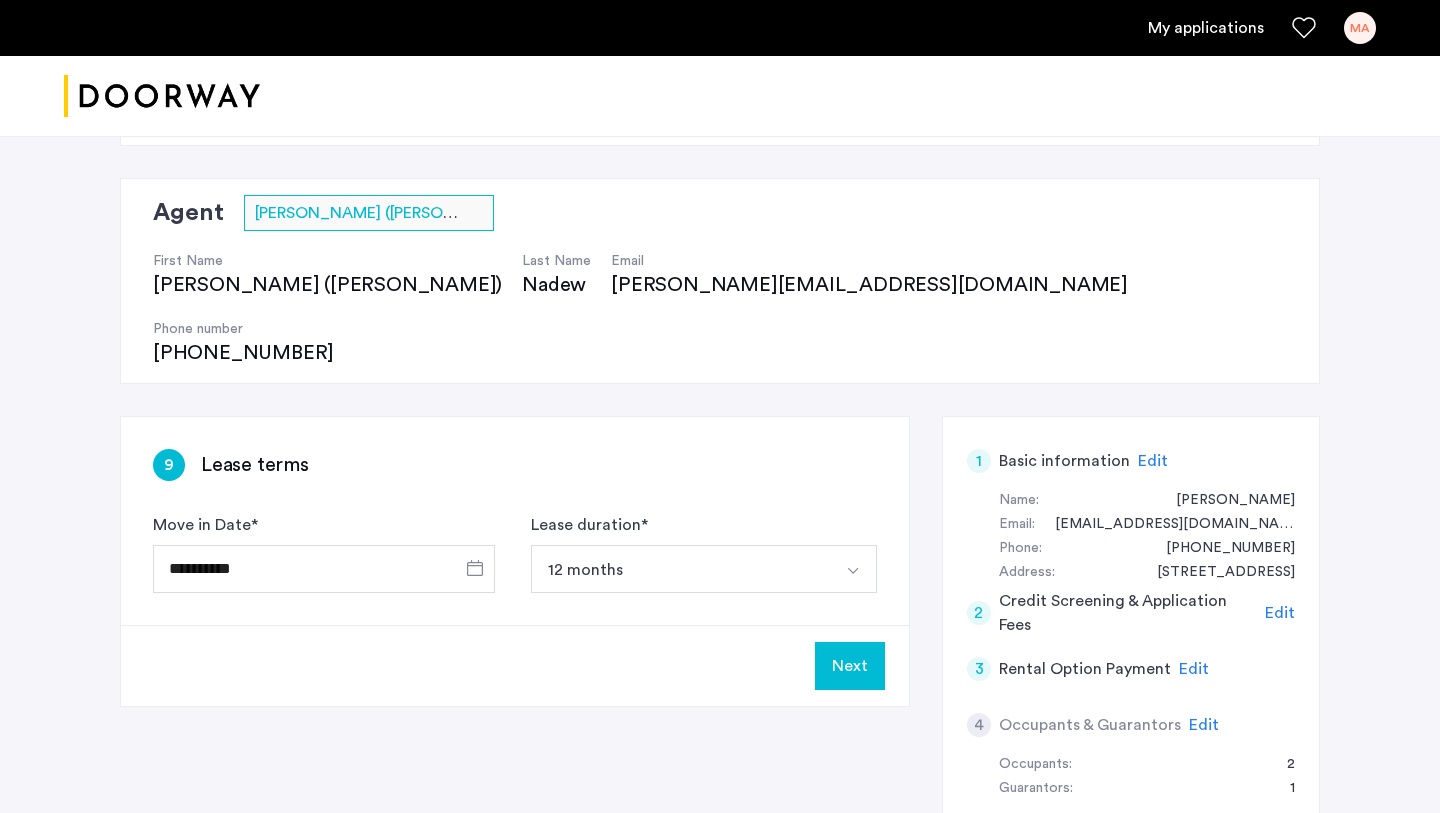 scroll, scrollTop: 97, scrollLeft: 0, axis: vertical 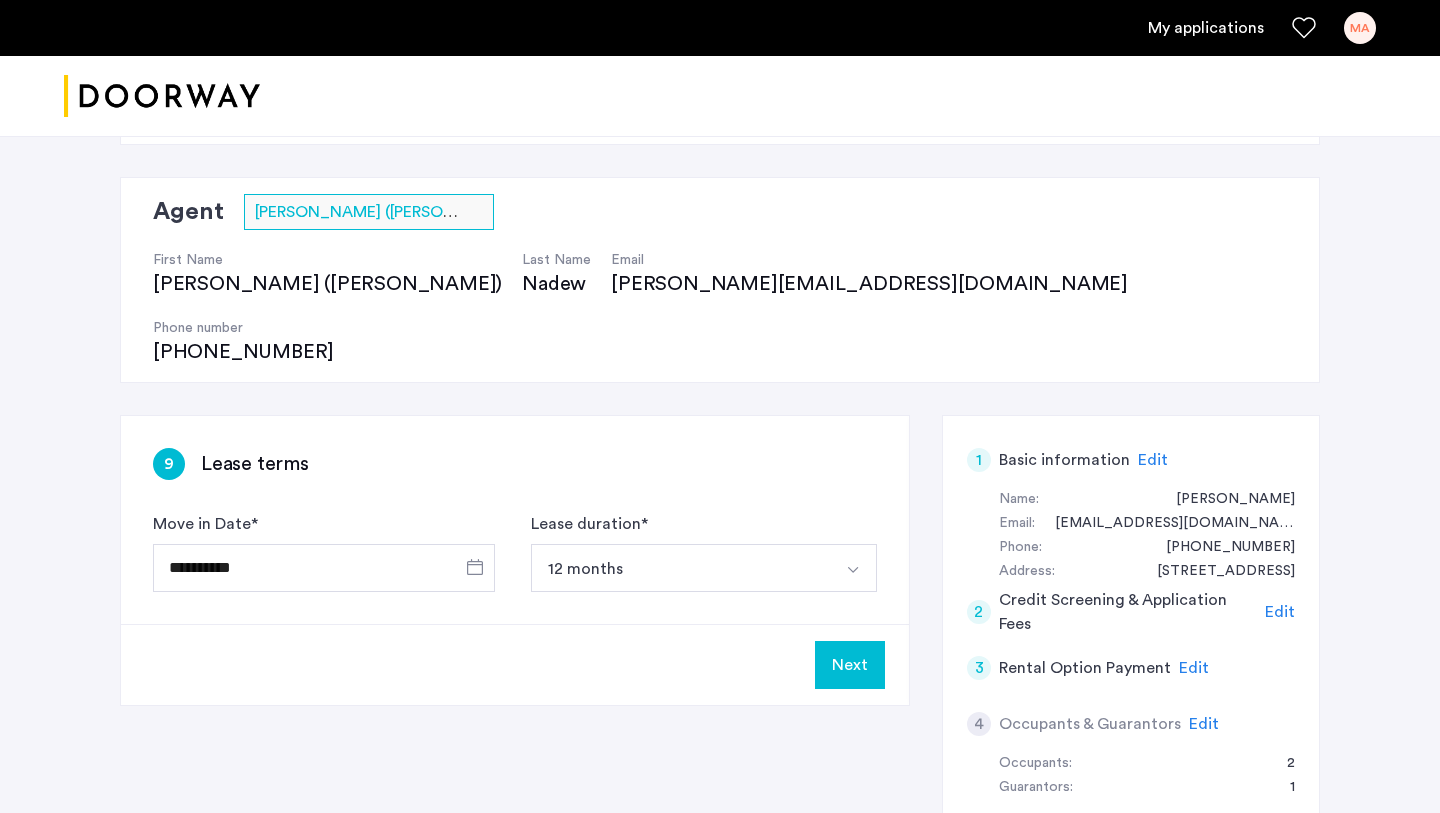 click on "Next" 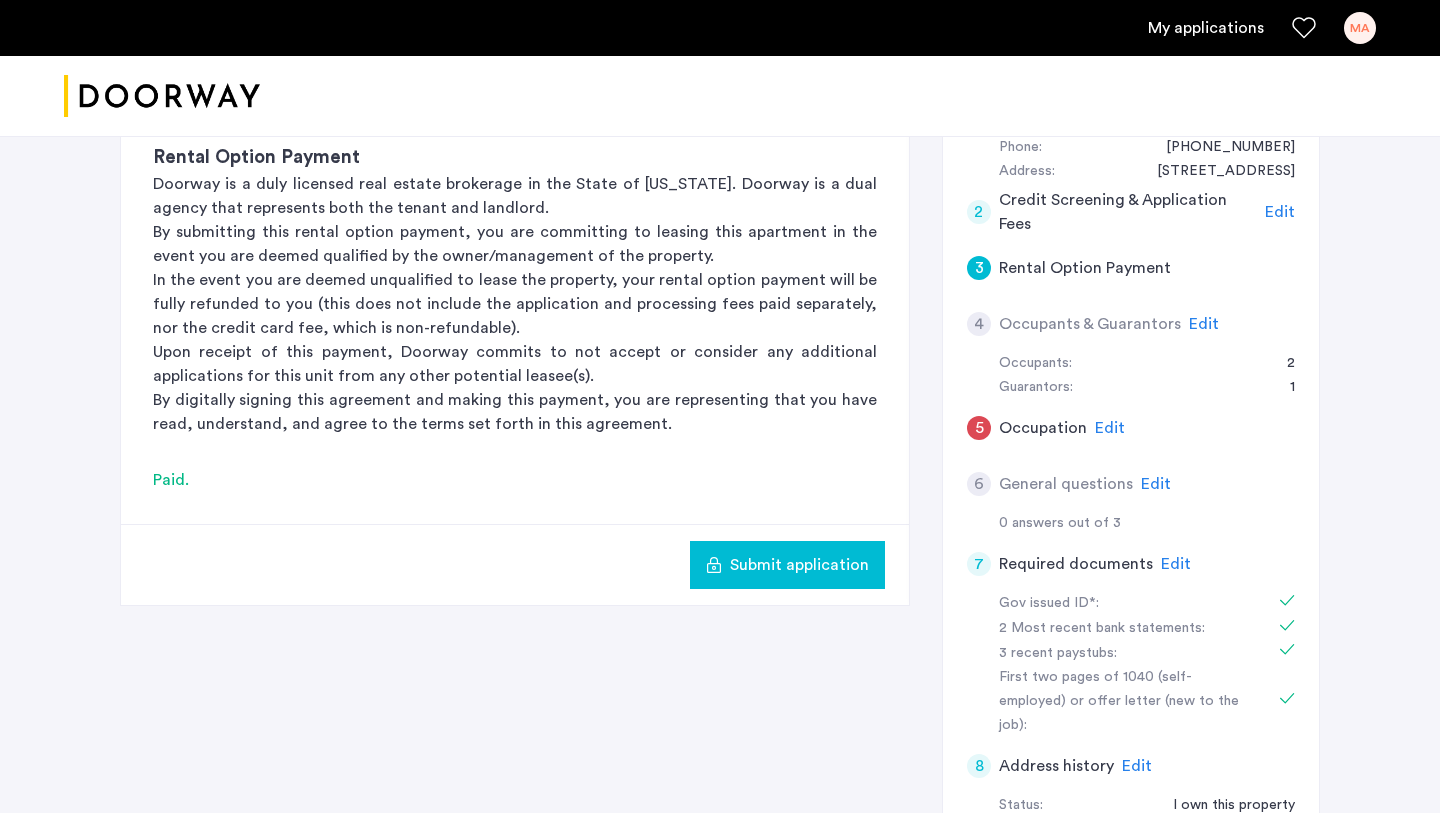 scroll, scrollTop: 493, scrollLeft: 0, axis: vertical 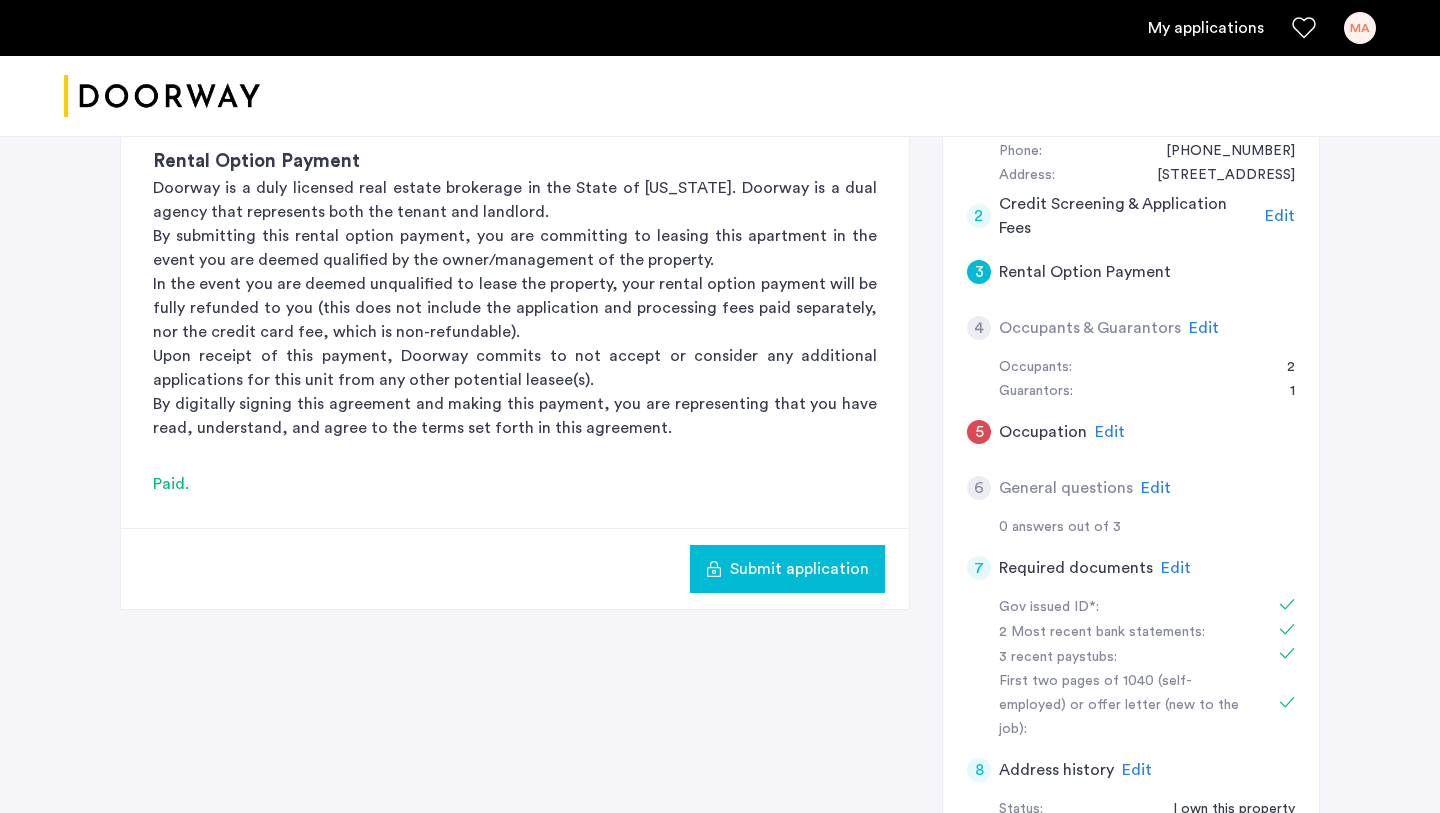 click on "Edit" 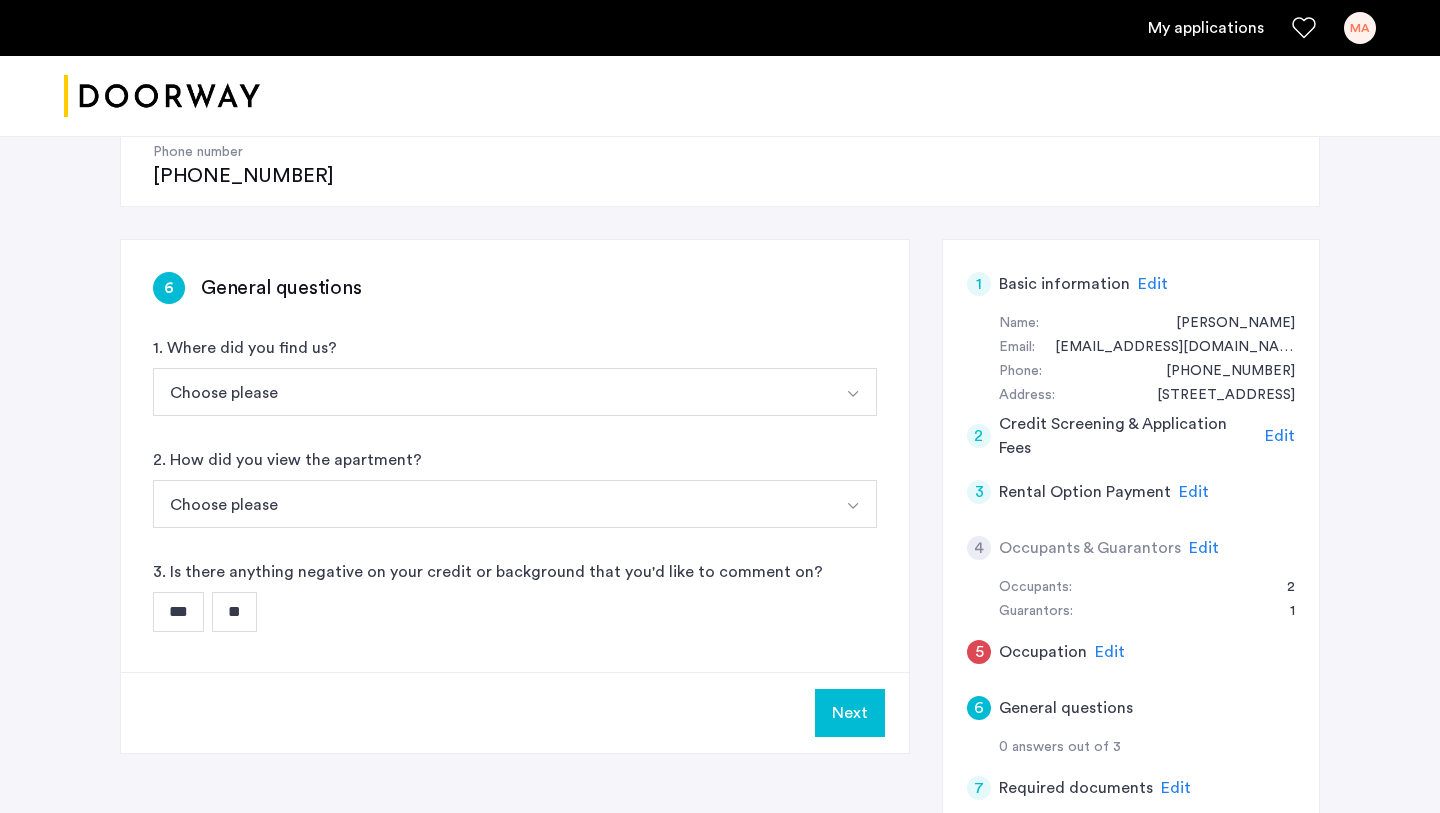 scroll, scrollTop: 269, scrollLeft: 0, axis: vertical 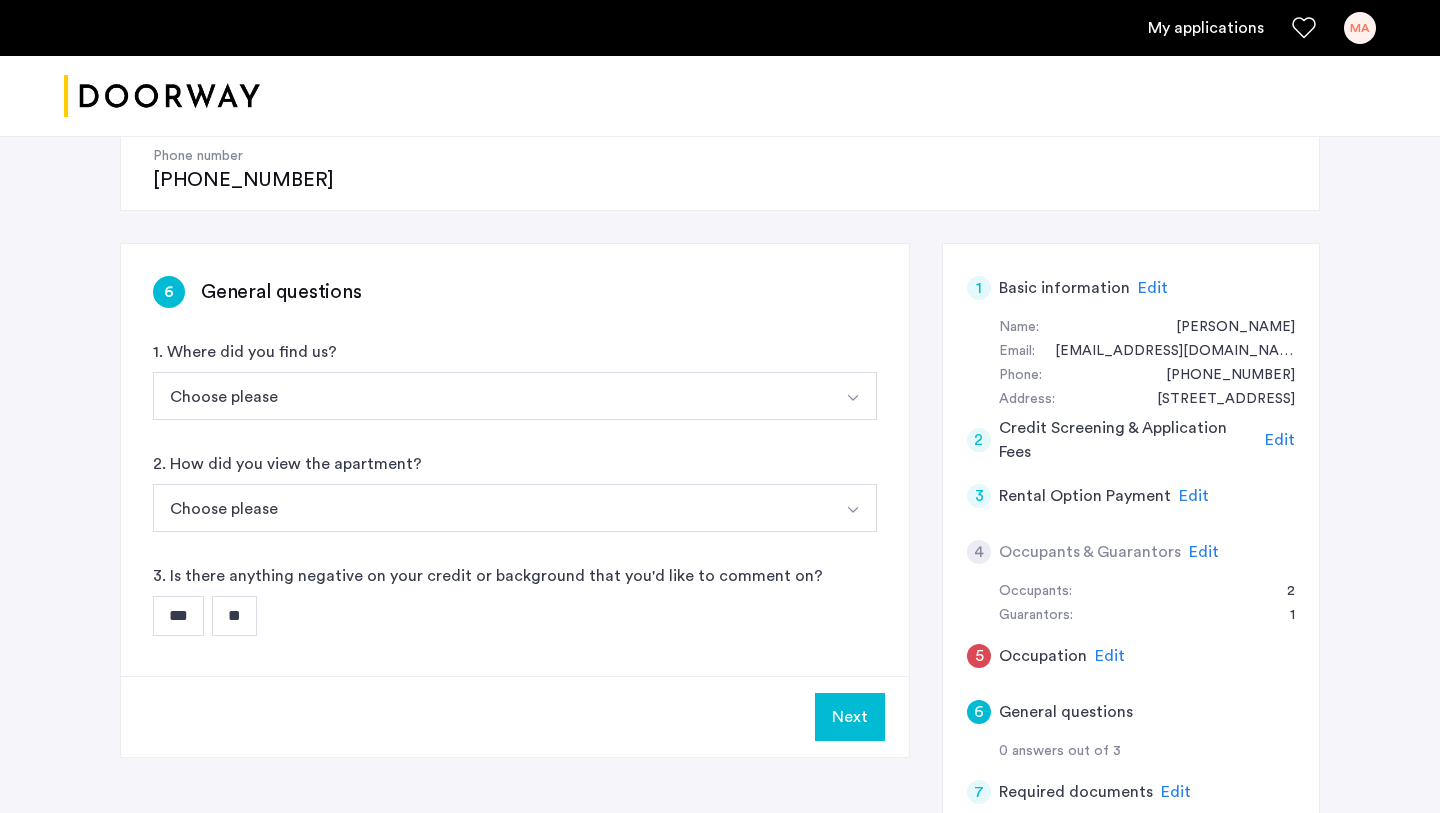 click on "Choose please" at bounding box center (491, 396) 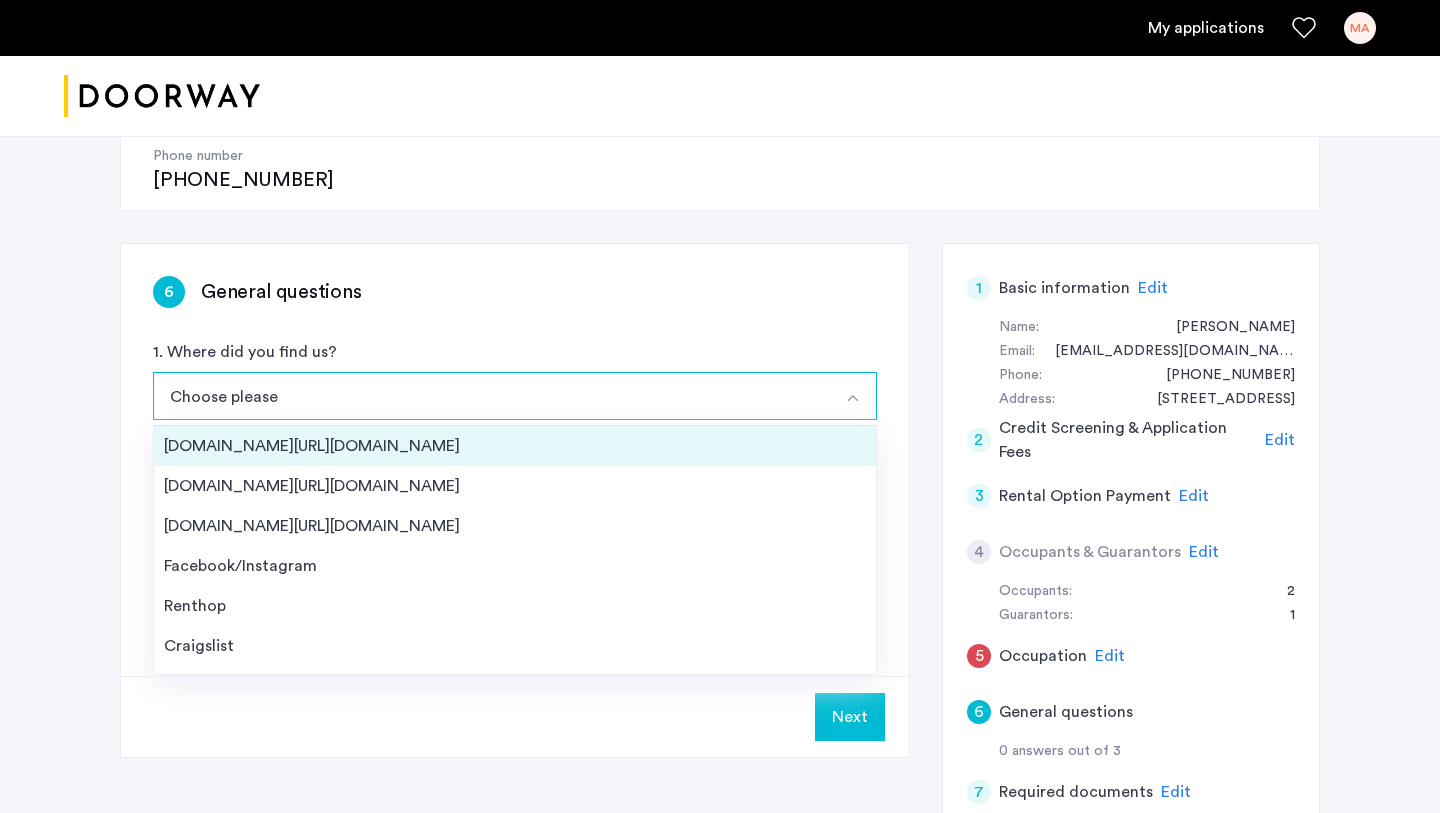 click on "[DOMAIN_NAME][URL][DOMAIN_NAME]" at bounding box center (515, 446) 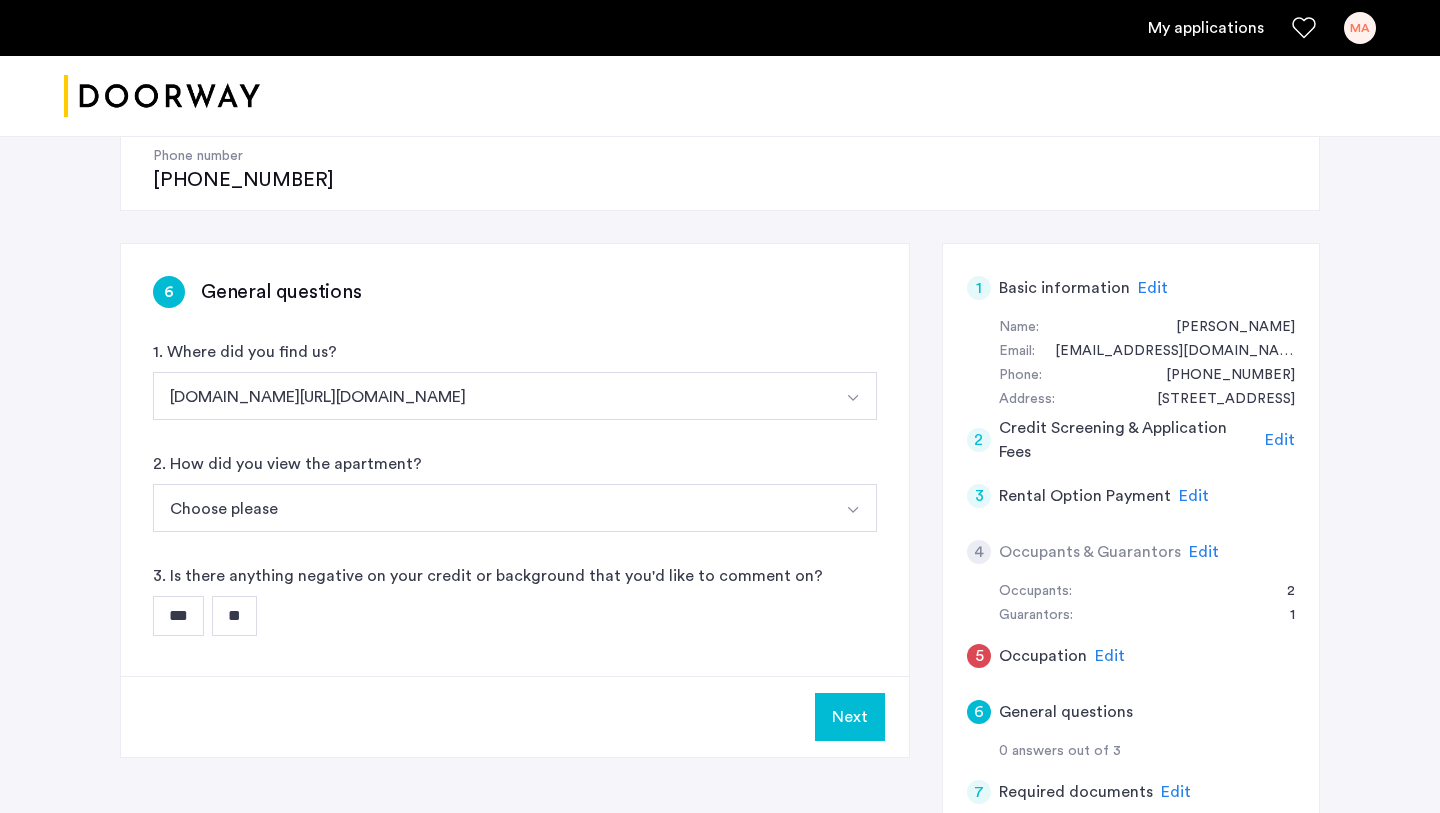 click on "Choose please" at bounding box center (491, 508) 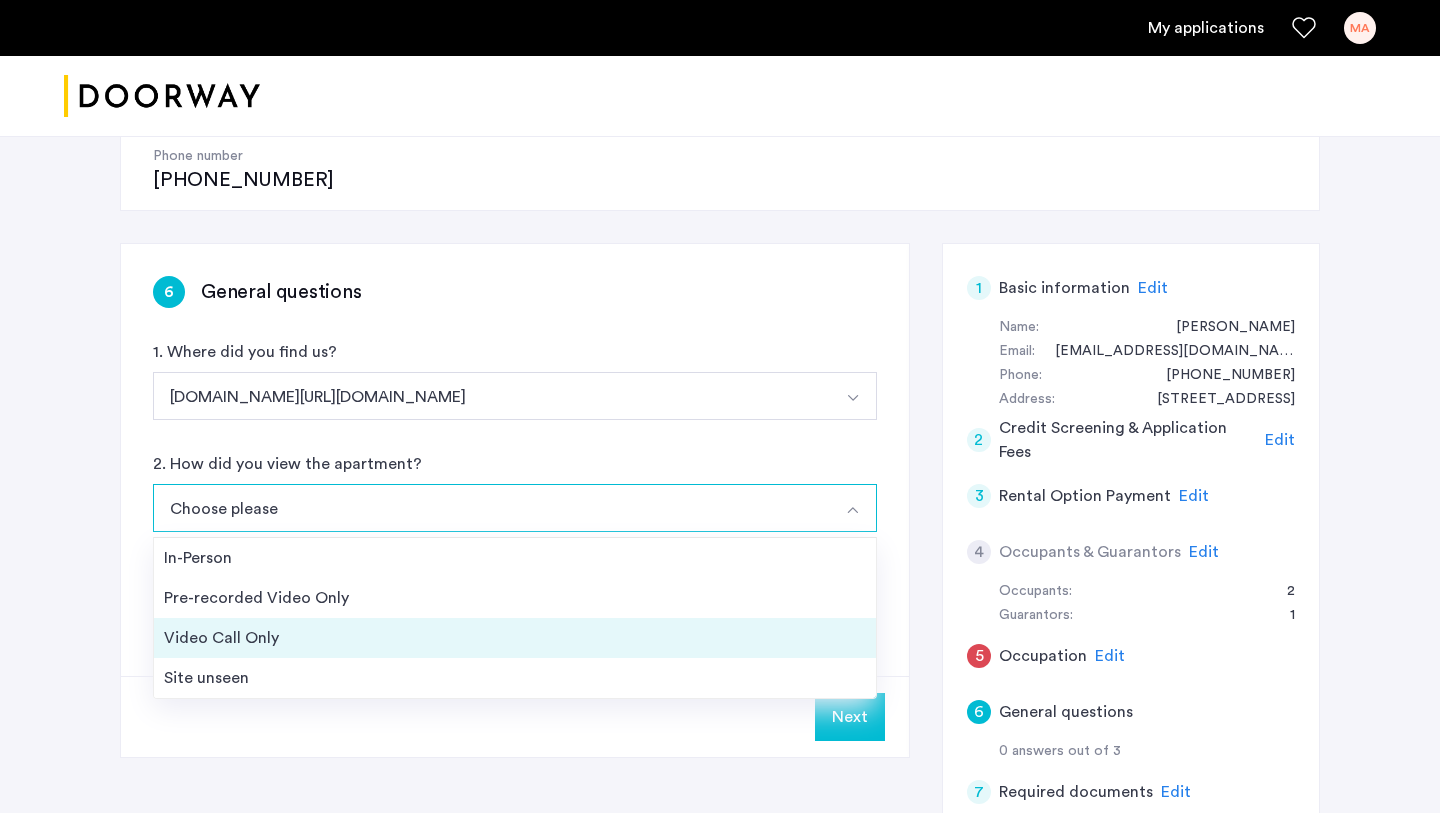 click on "Video Call Only" at bounding box center (515, 638) 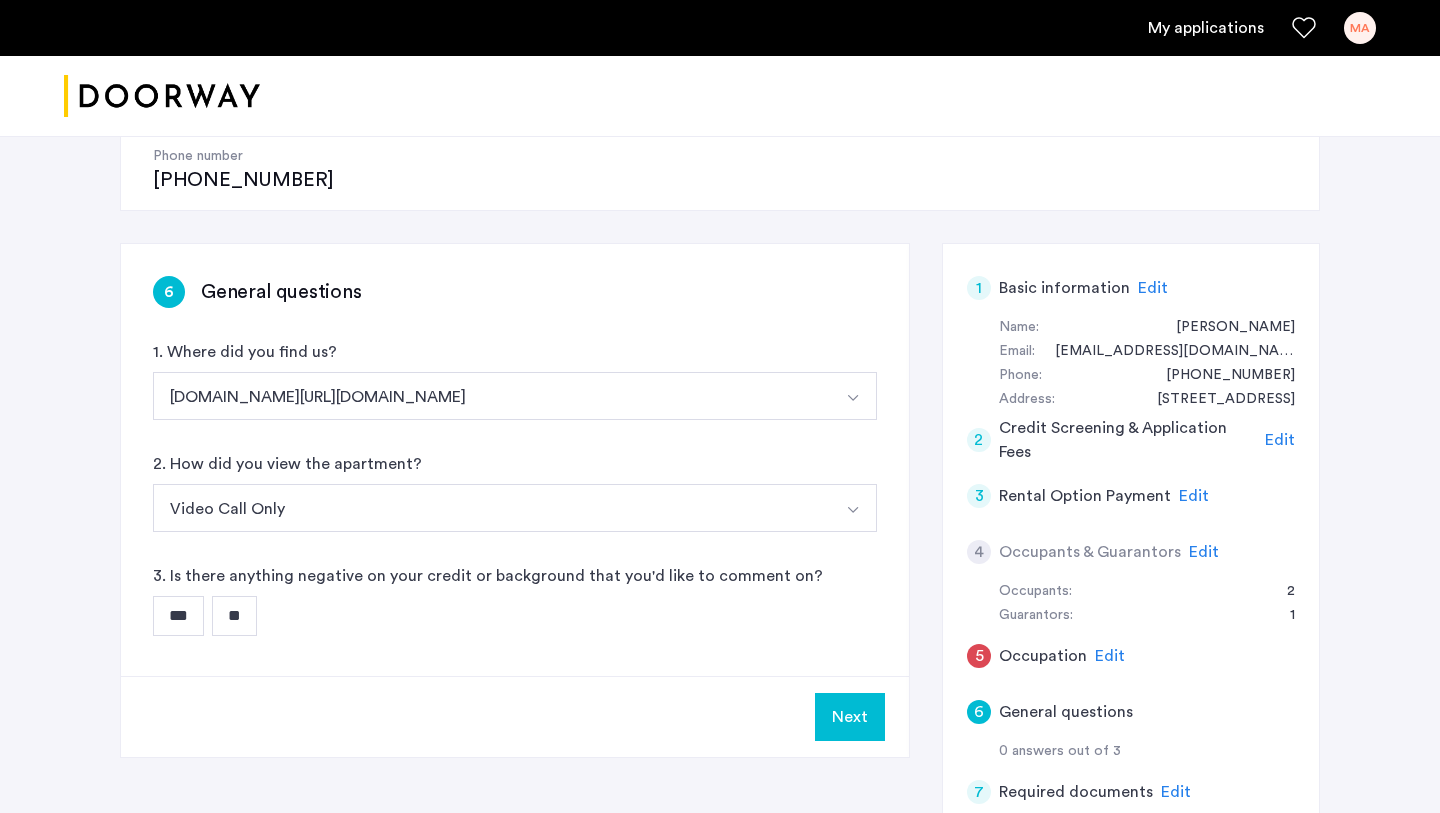 click on "**" at bounding box center [234, 616] 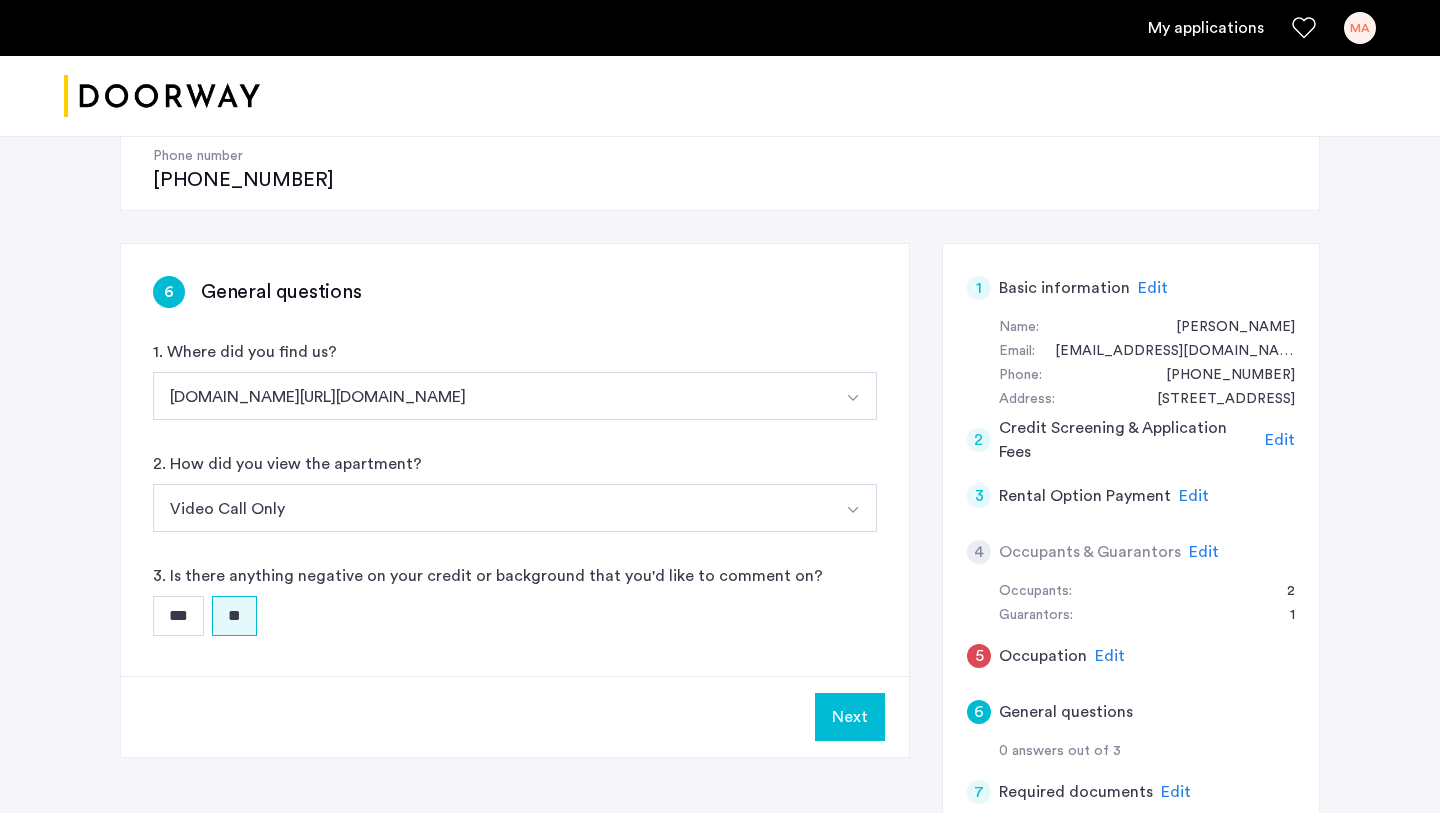 click on "Next" at bounding box center [850, 717] 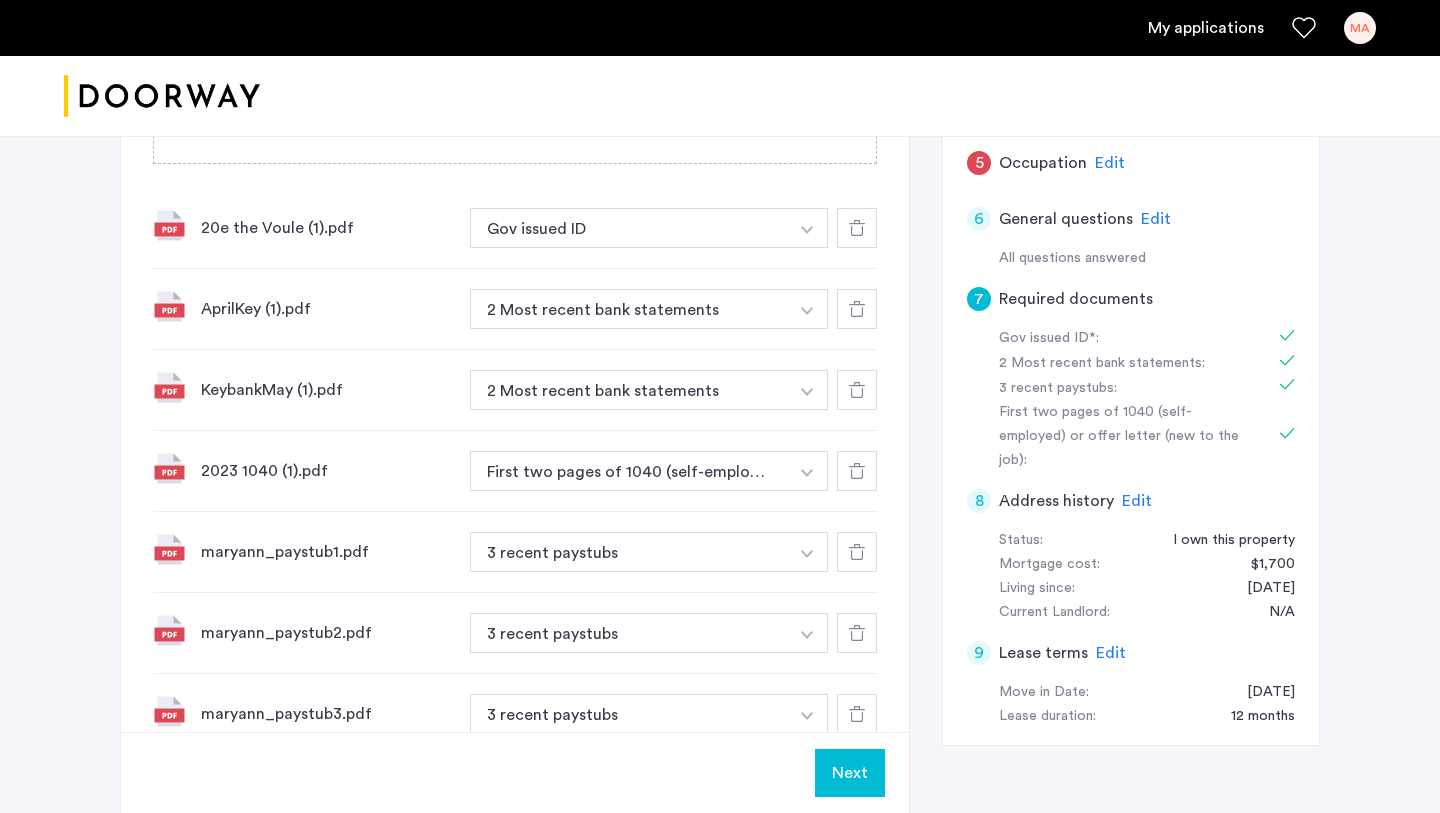 scroll, scrollTop: 946, scrollLeft: 0, axis: vertical 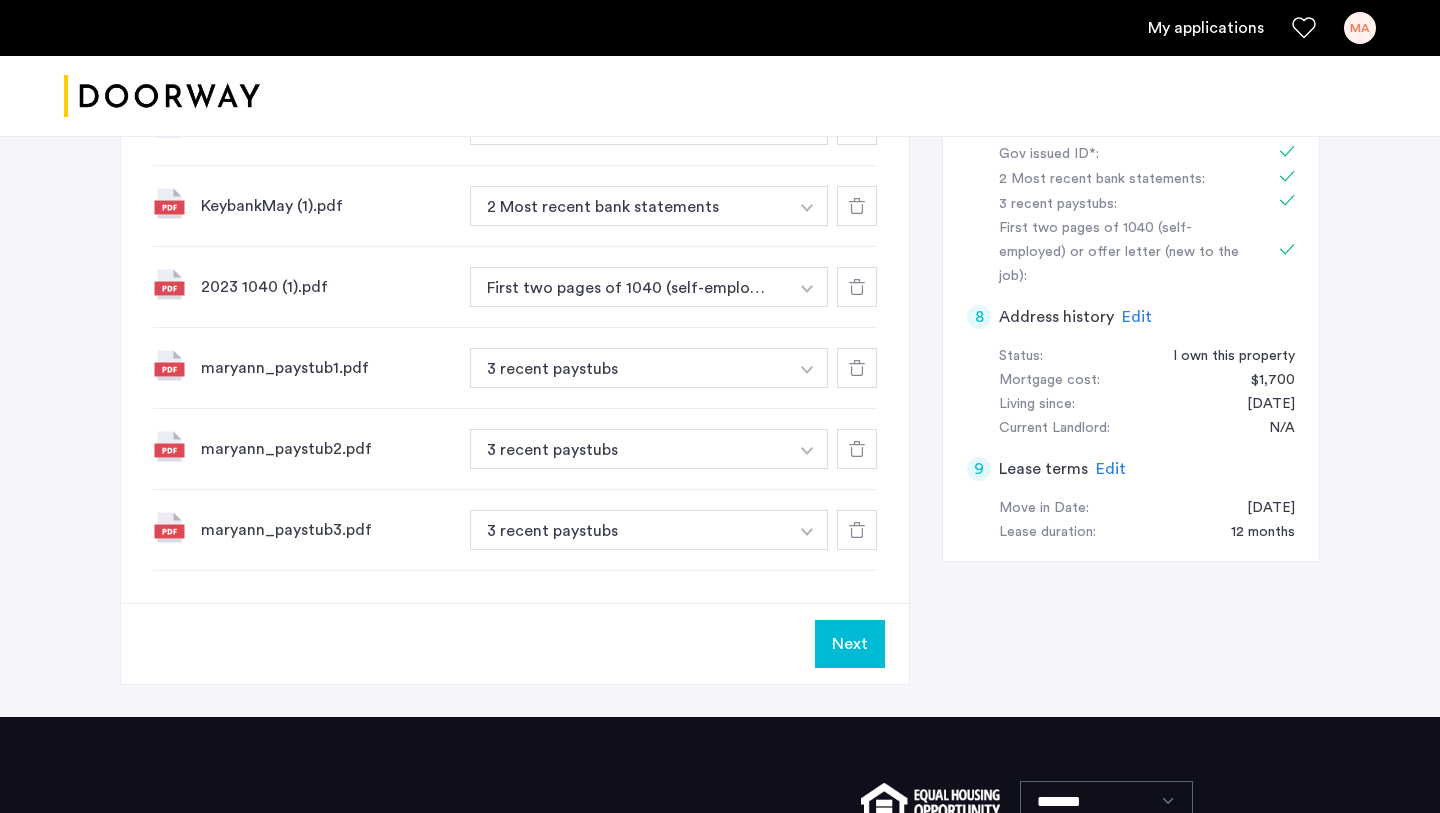 click on "Next" 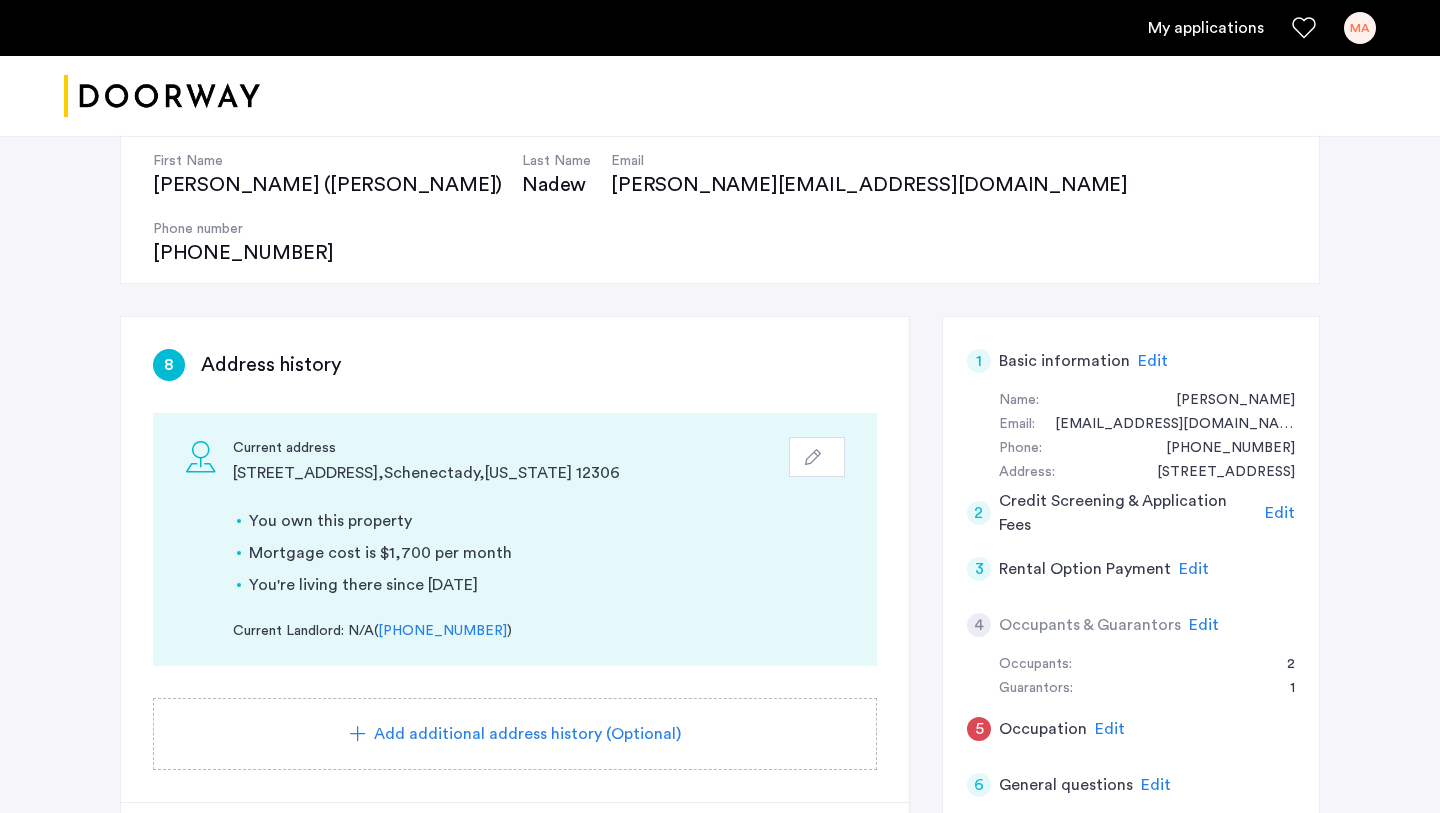 scroll, scrollTop: 393, scrollLeft: 0, axis: vertical 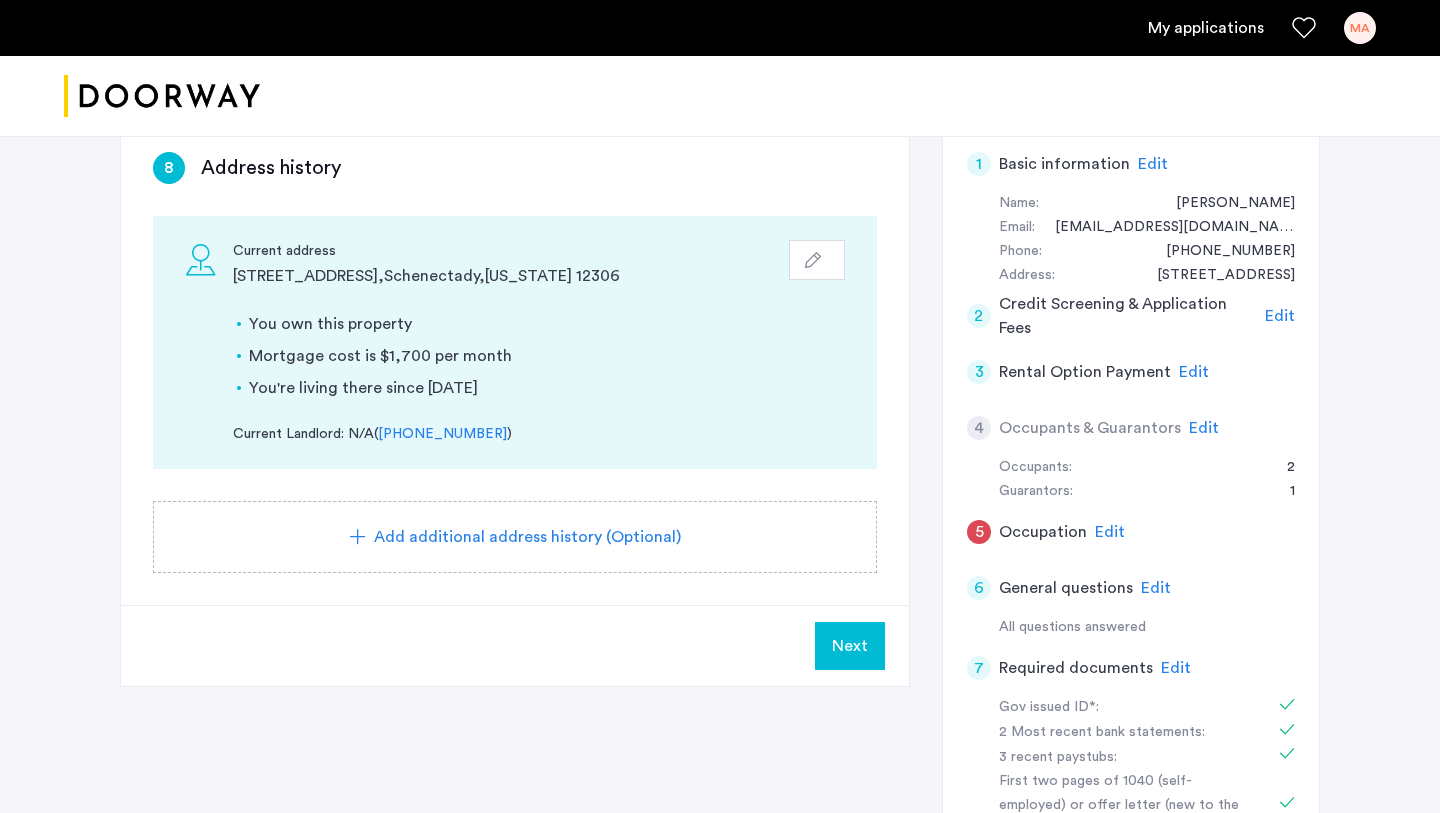 click on "Next" 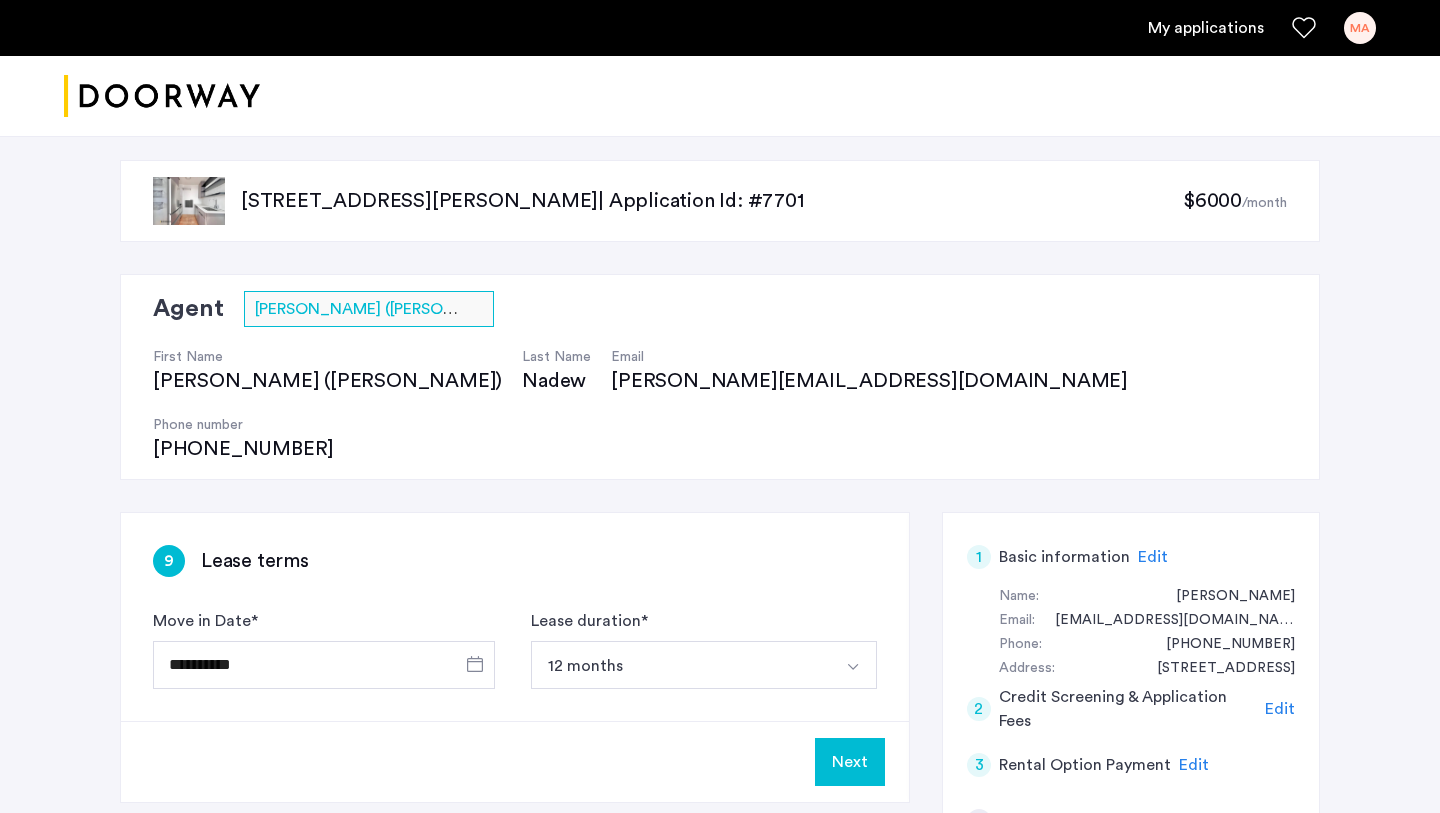 scroll, scrollTop: 88, scrollLeft: 0, axis: vertical 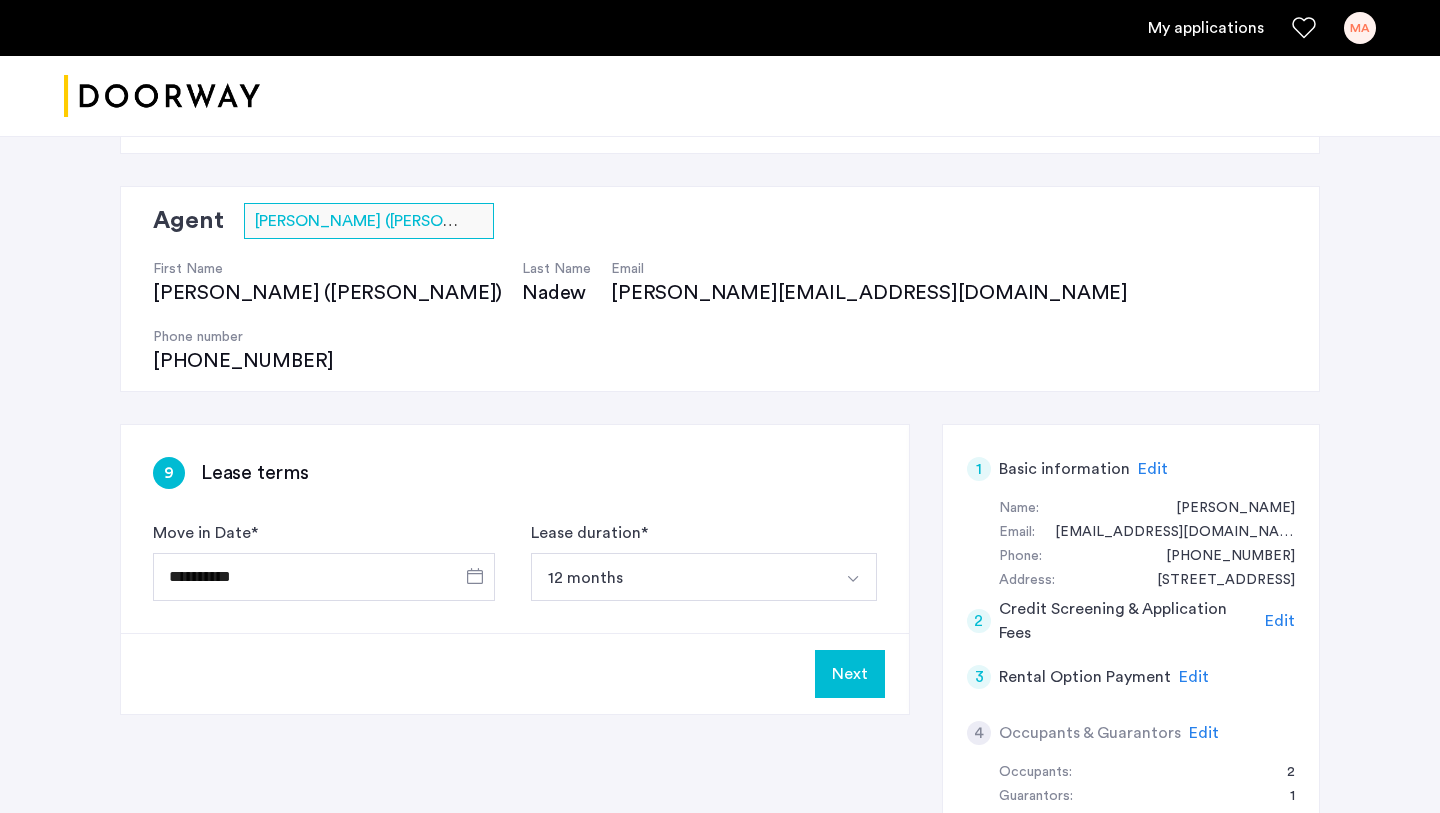 click on "Next" 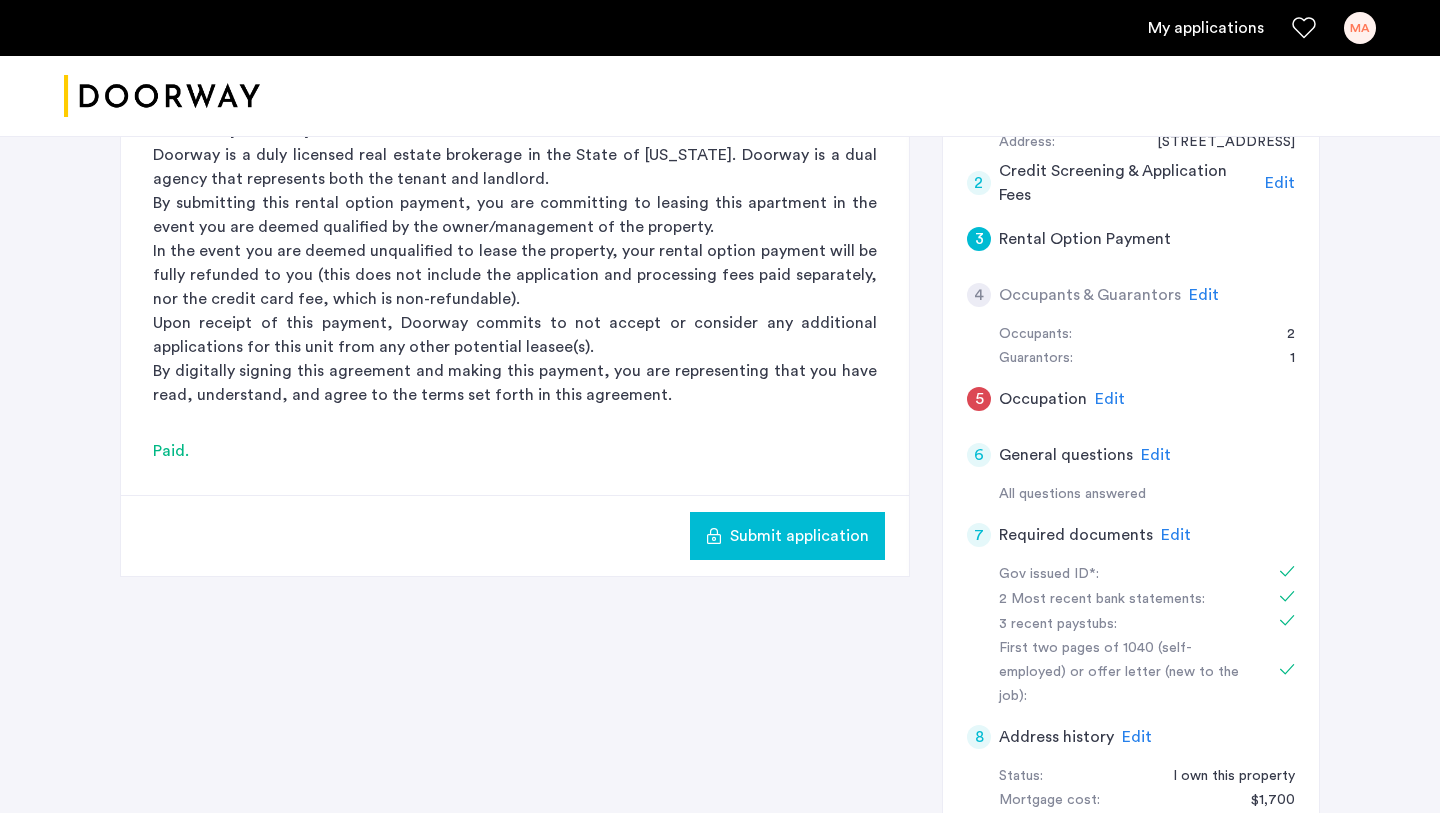 scroll, scrollTop: 521, scrollLeft: 0, axis: vertical 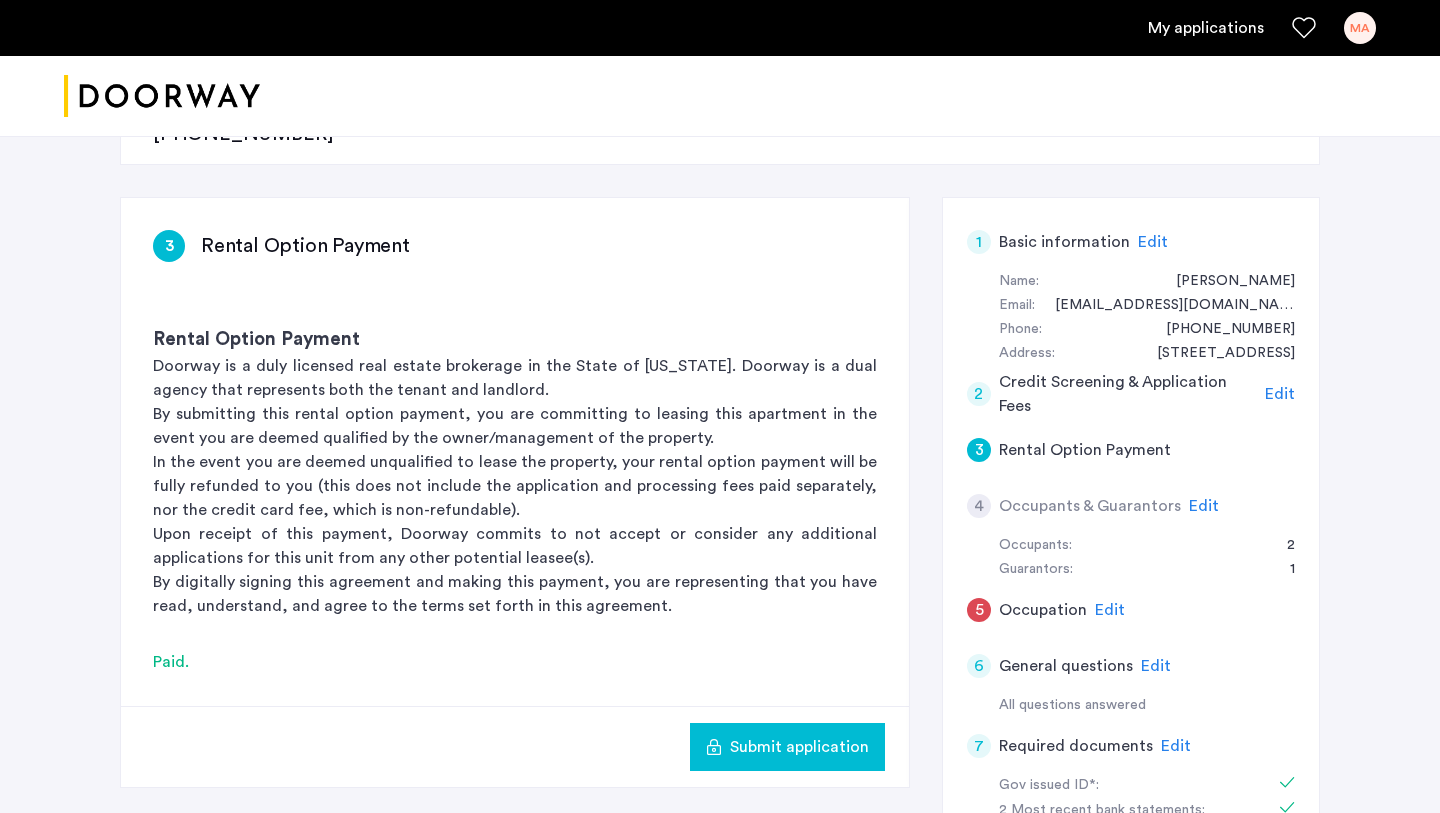 click on "Rental Option Payment" 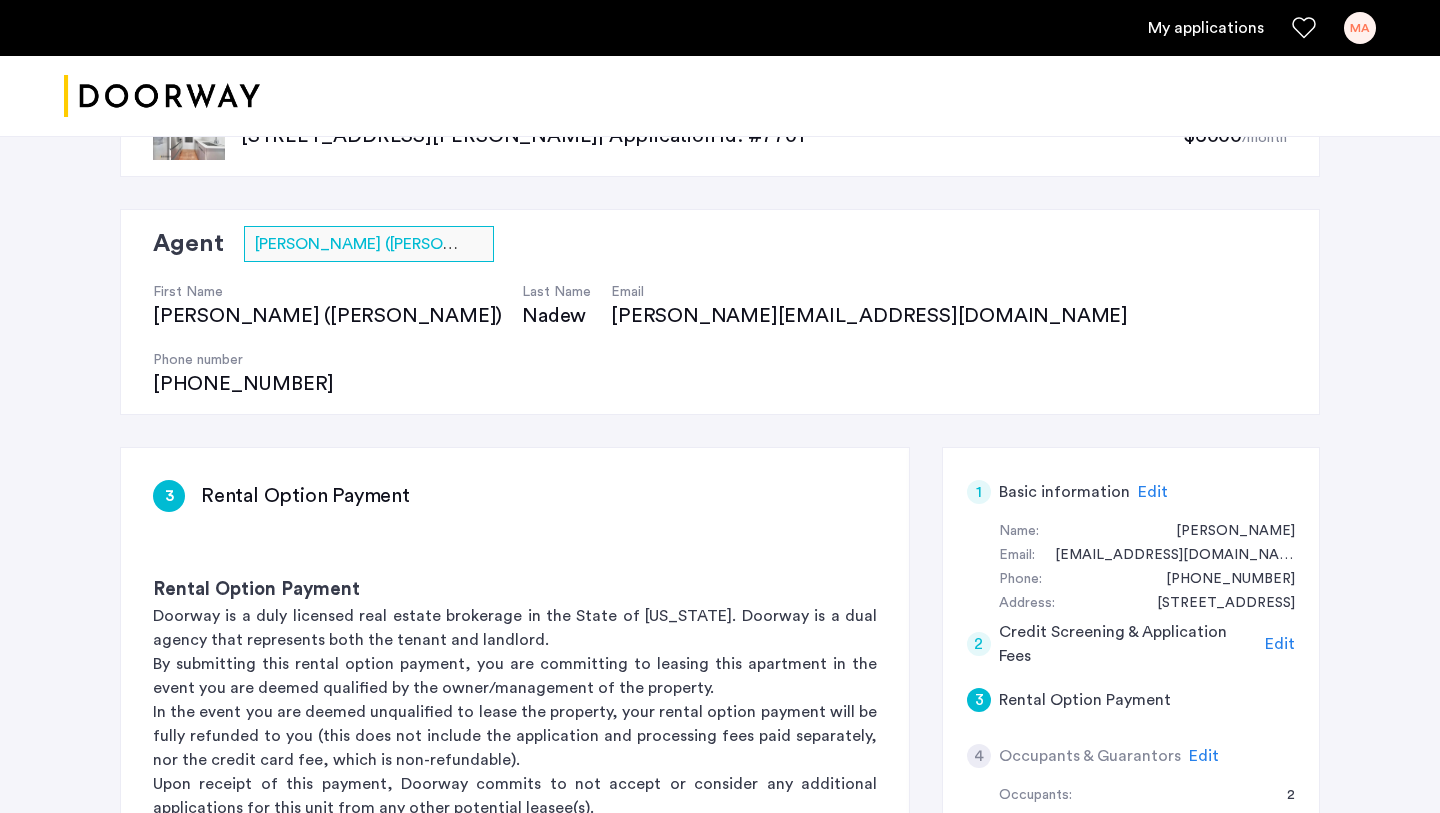 scroll, scrollTop: 104, scrollLeft: 0, axis: vertical 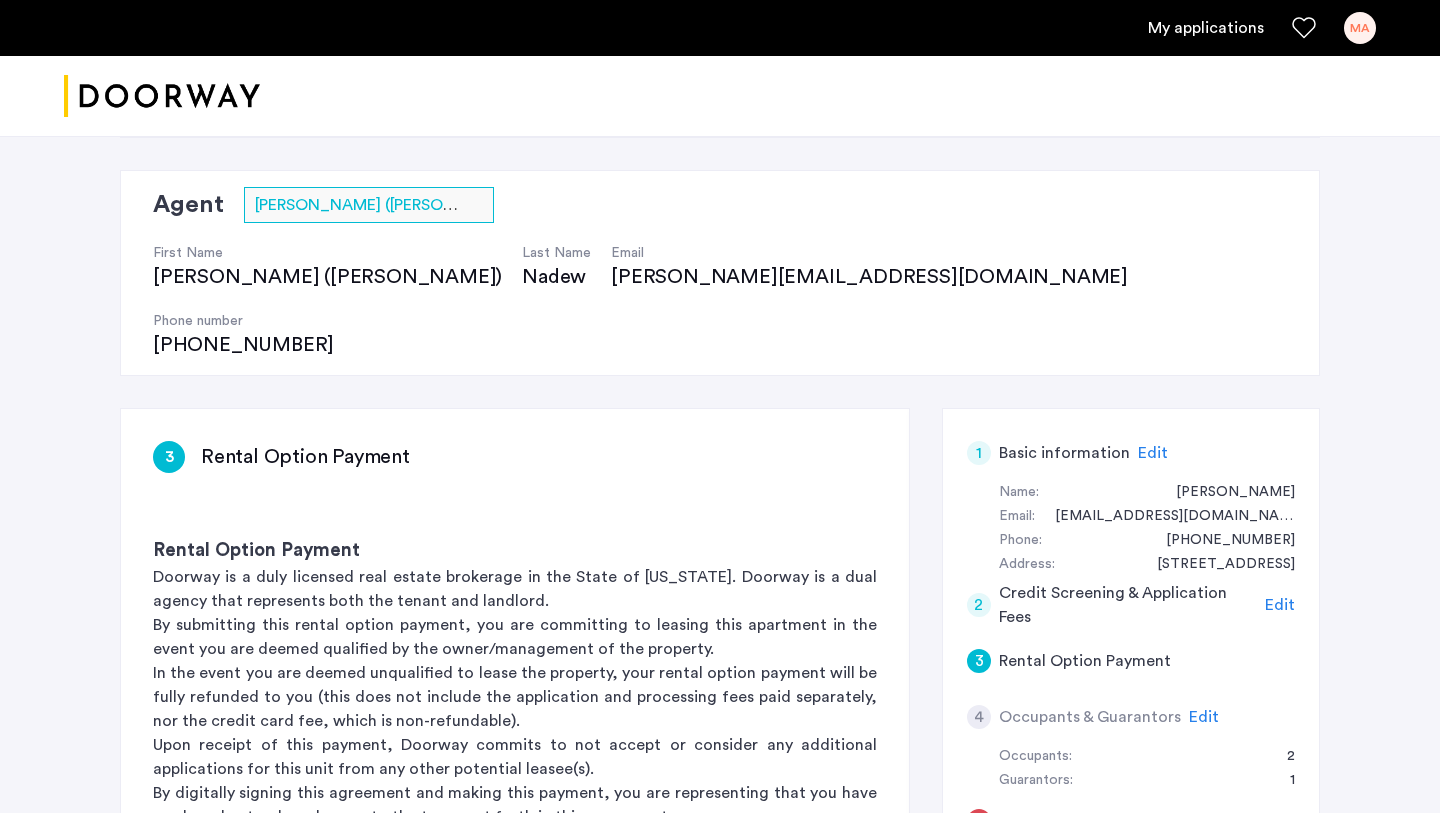 click on "Edit" 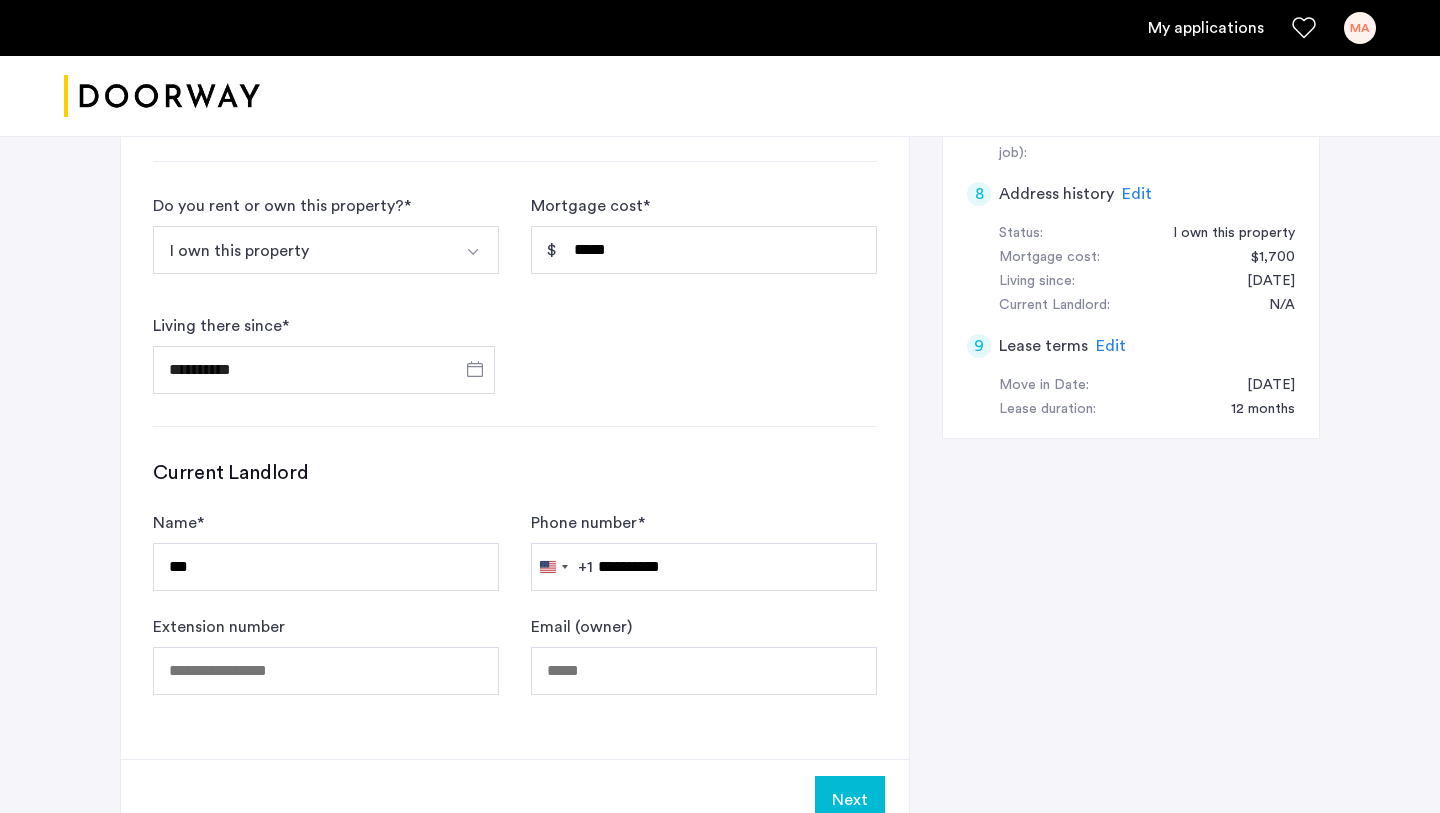 scroll, scrollTop: 1093, scrollLeft: 0, axis: vertical 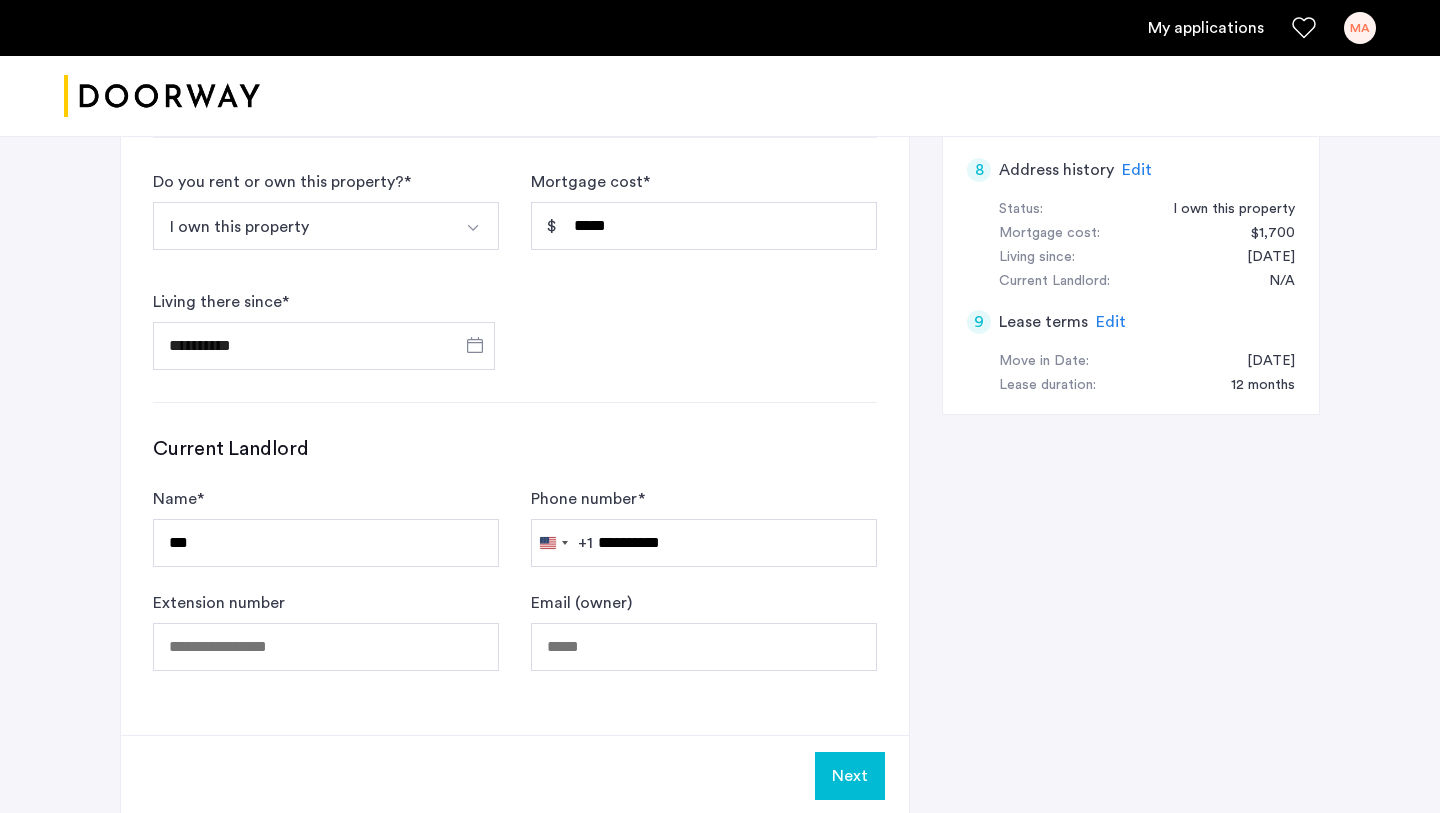 click on "Next" 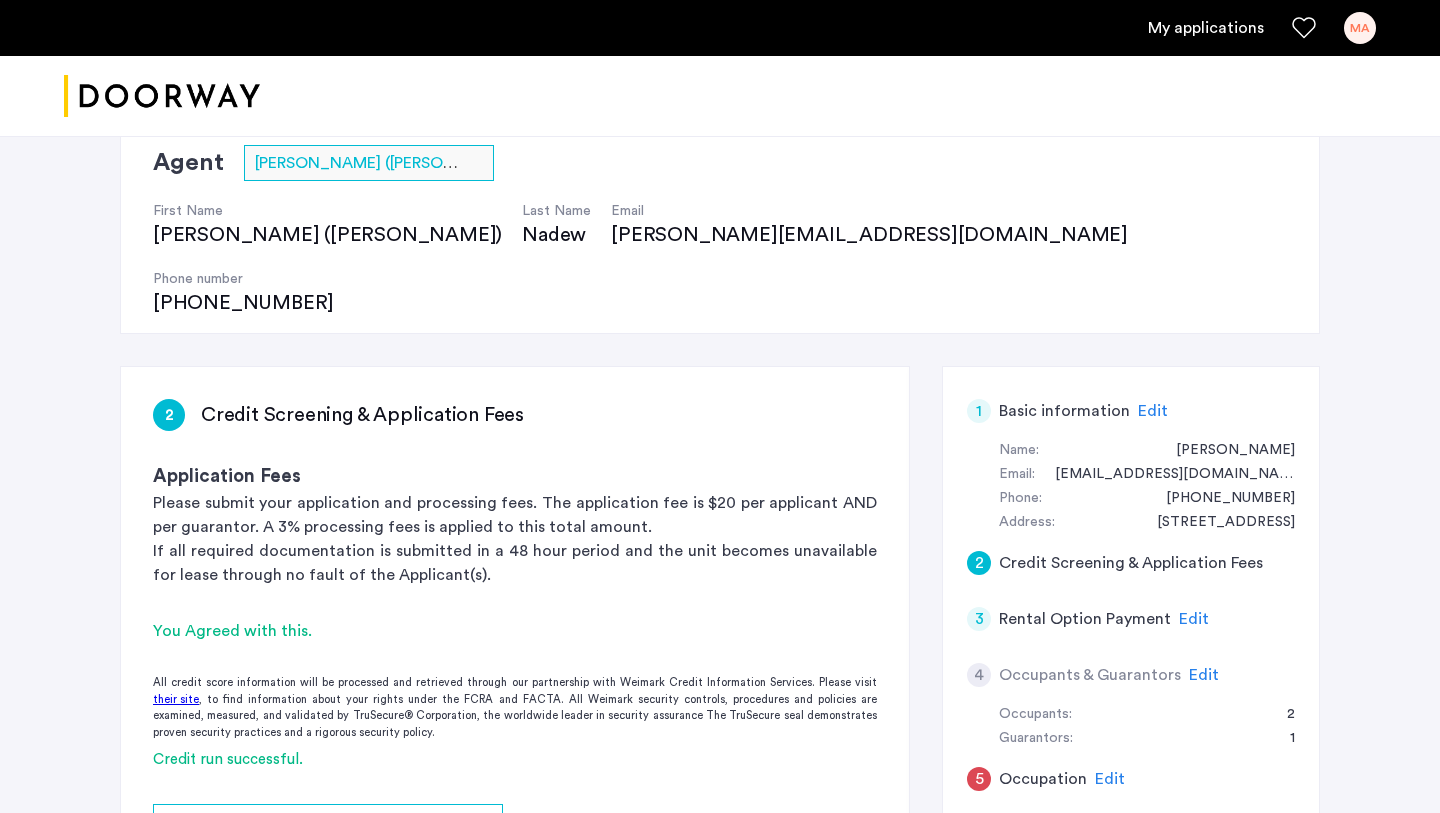 scroll, scrollTop: 382, scrollLeft: 0, axis: vertical 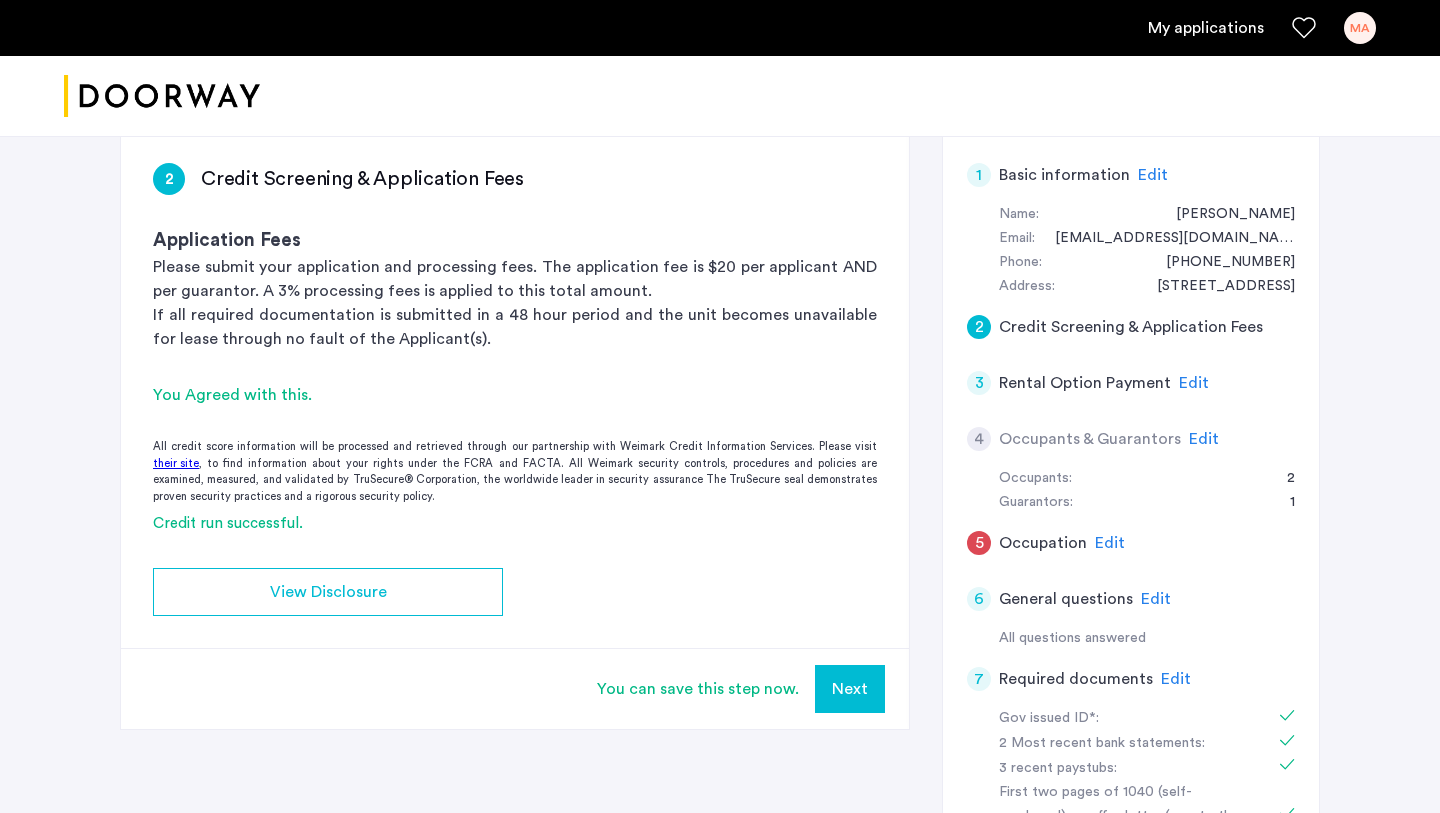click on "Next" at bounding box center [850, 689] 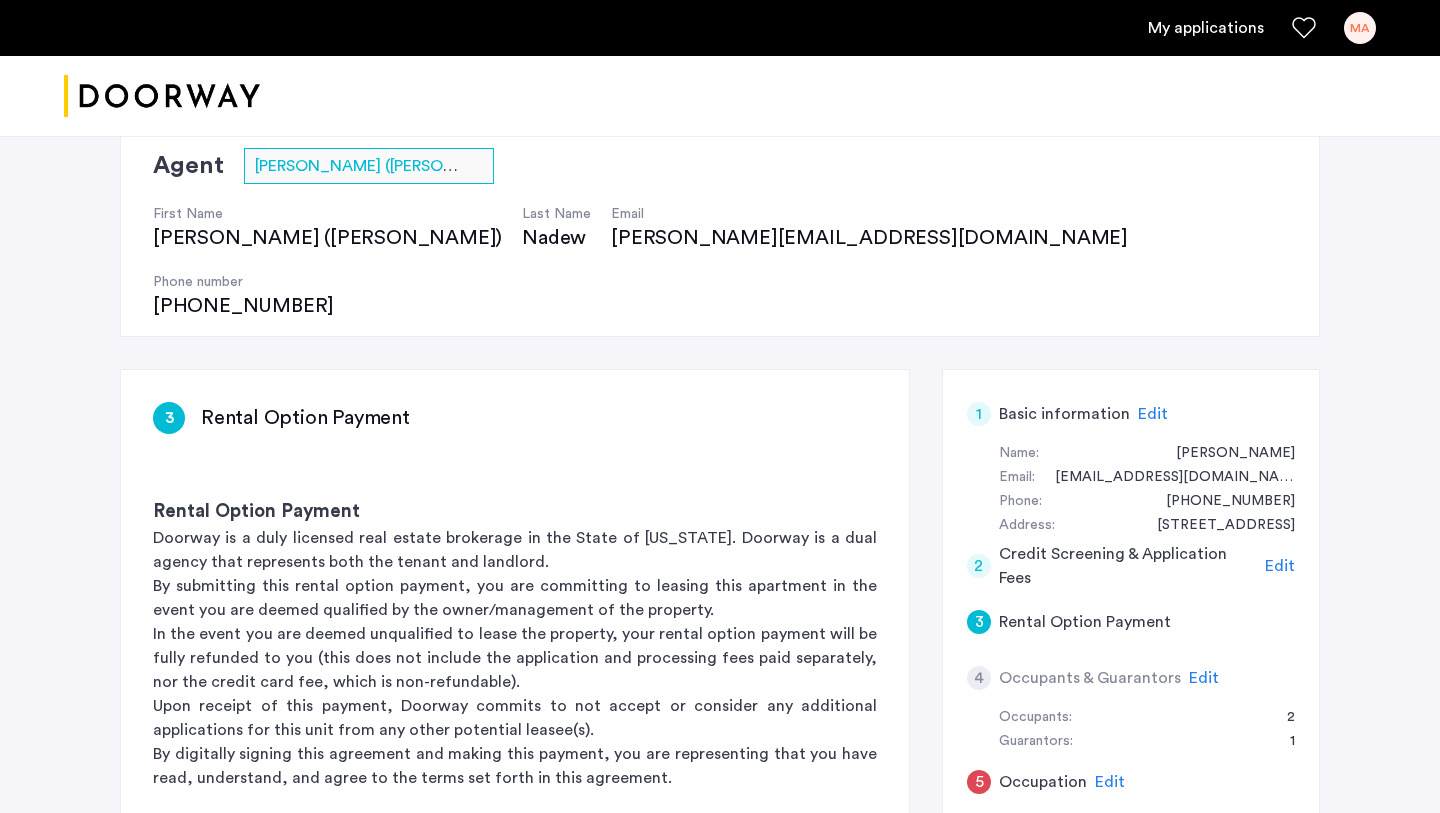 scroll, scrollTop: 417, scrollLeft: 0, axis: vertical 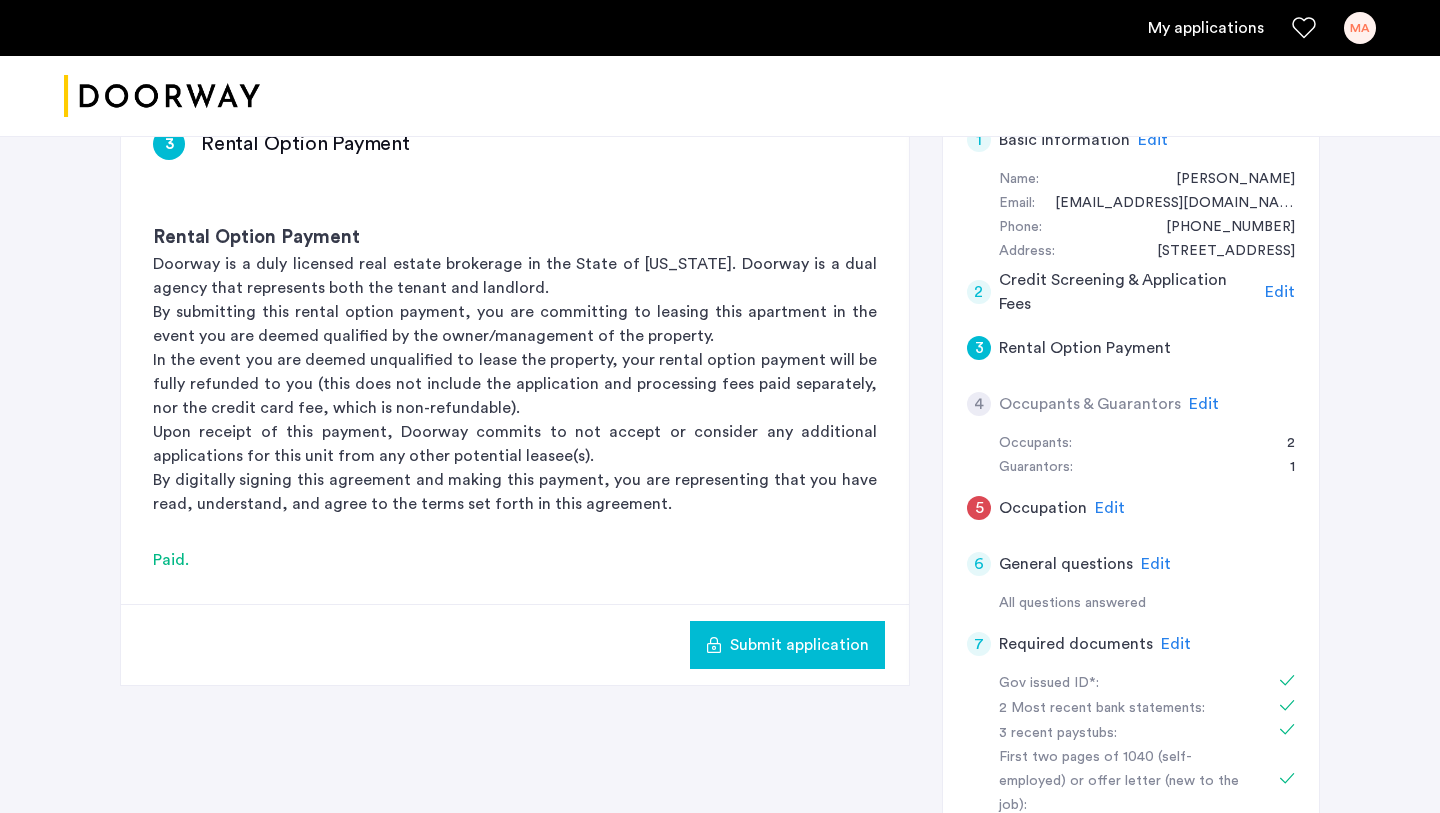 click on "Submit application" 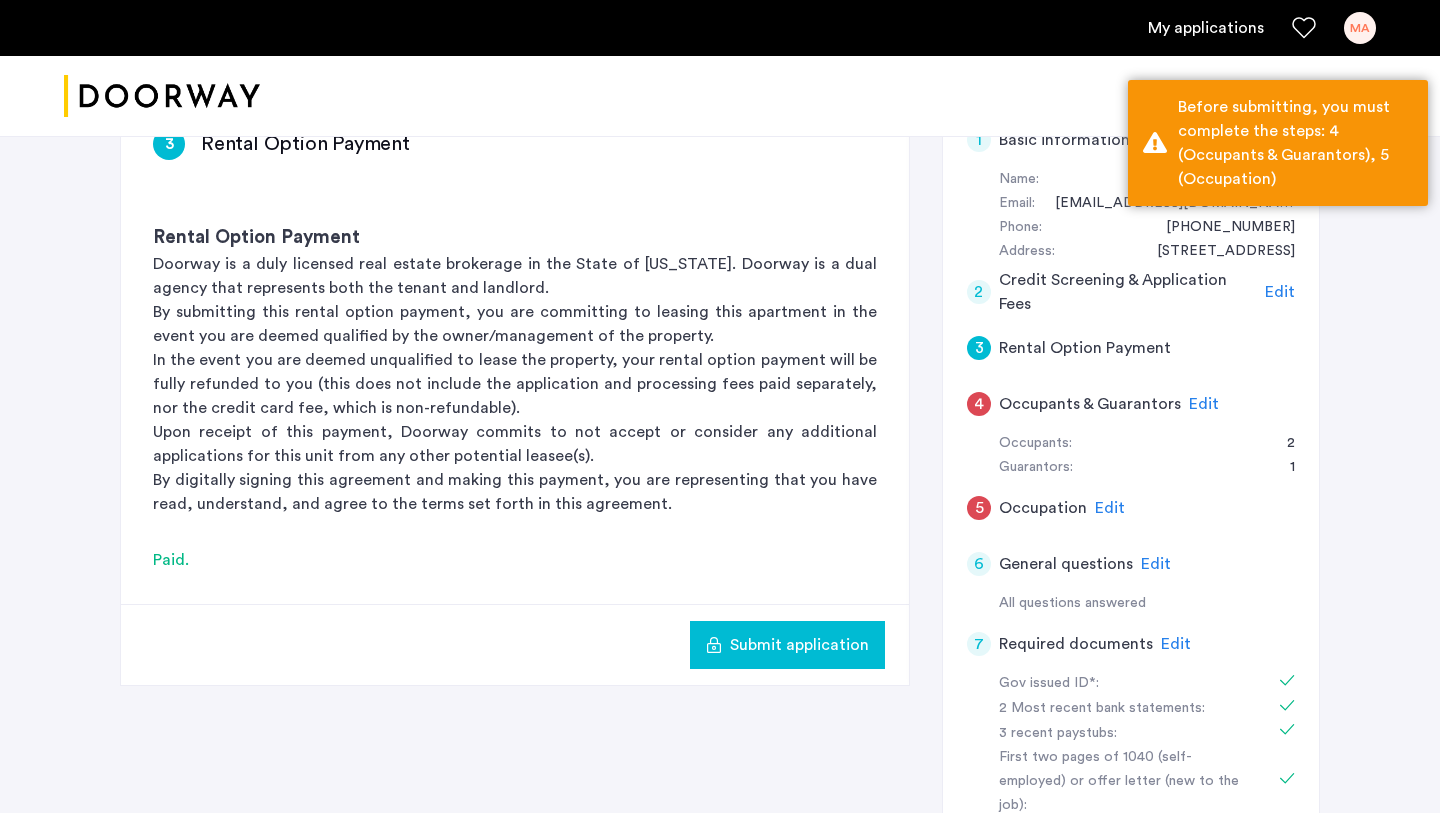 click on "Edit" 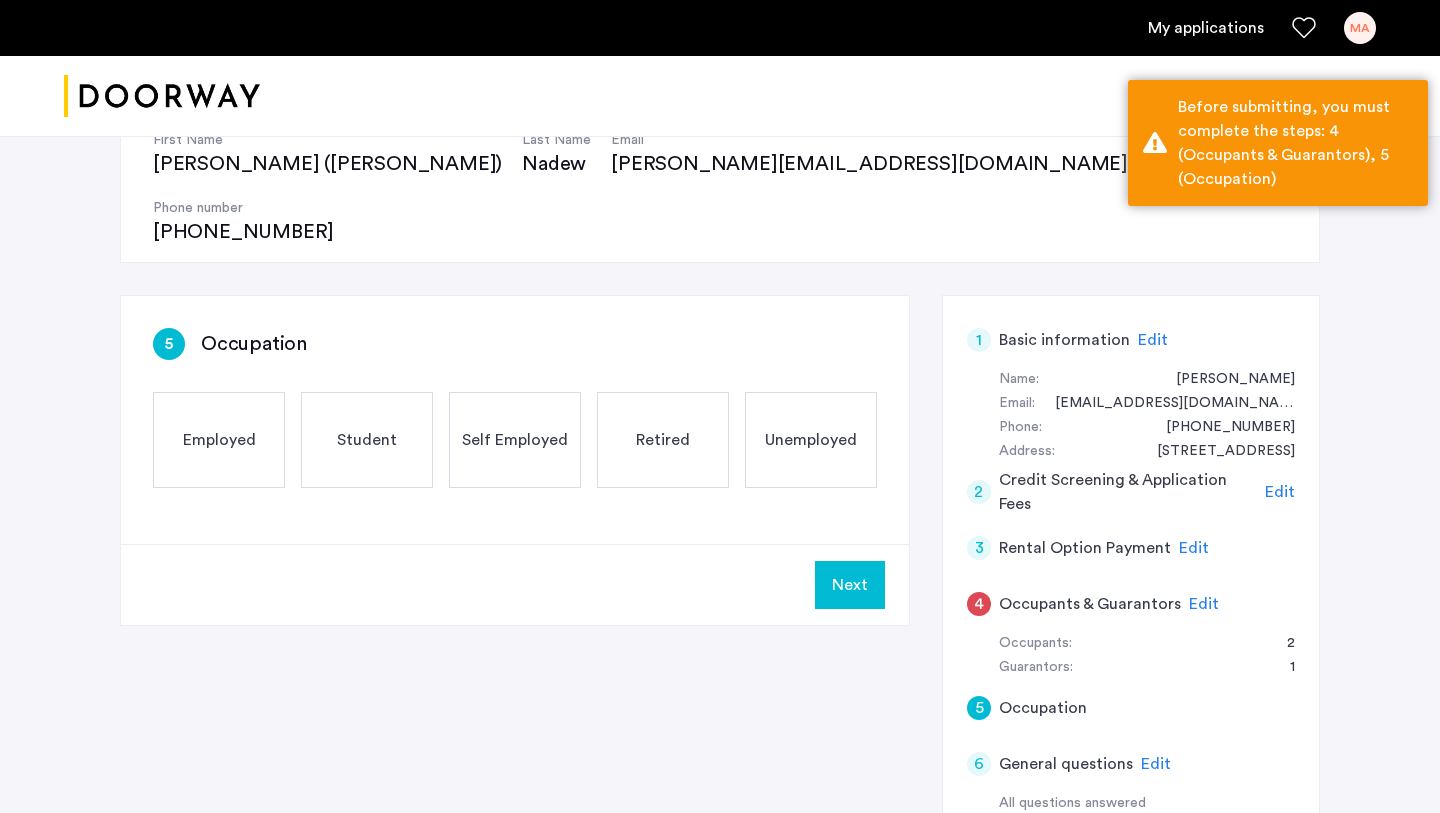 scroll, scrollTop: 215, scrollLeft: 0, axis: vertical 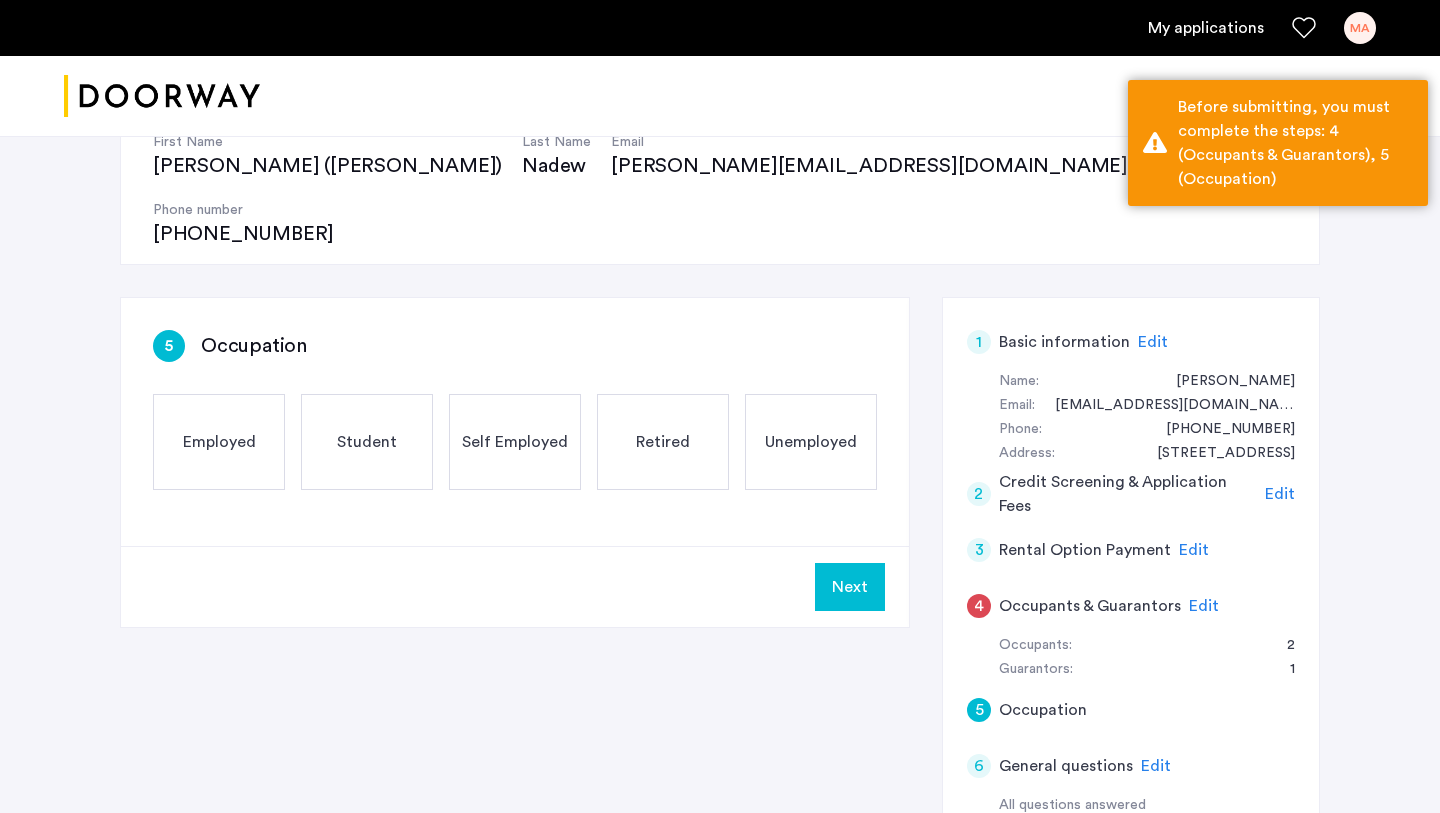 click on "Employed" 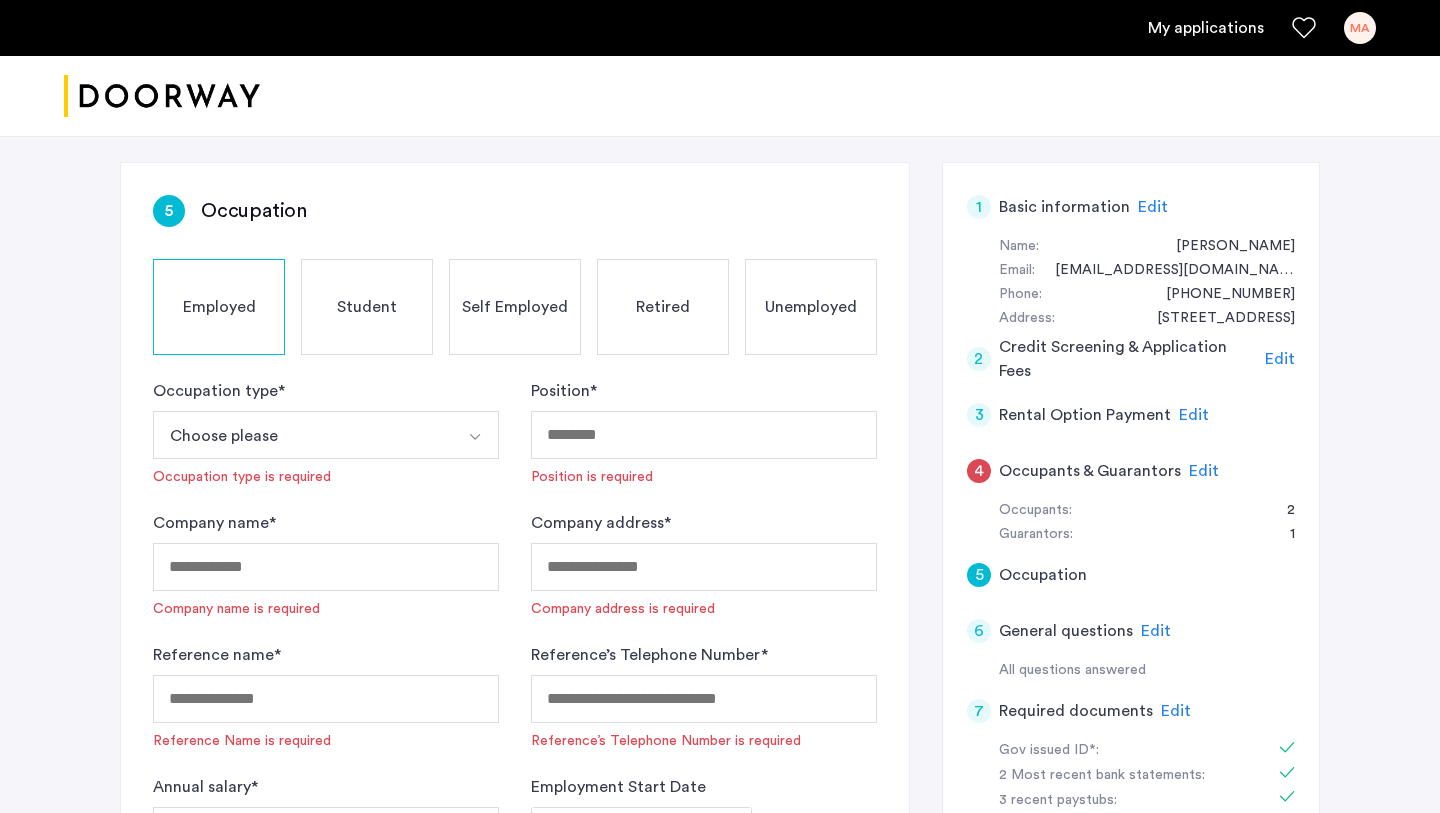 scroll, scrollTop: 352, scrollLeft: 0, axis: vertical 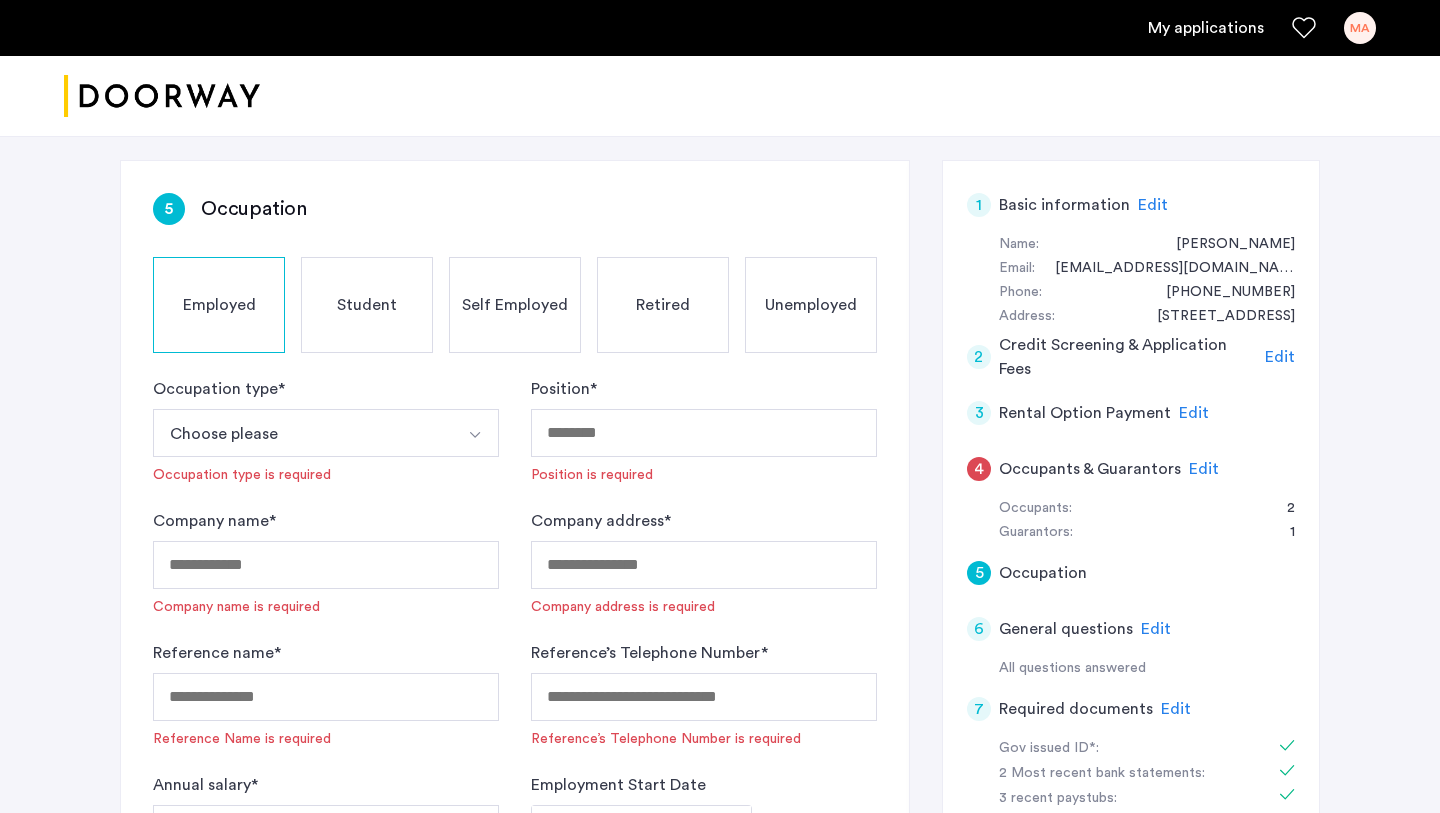click on "Choose please" at bounding box center [302, 433] 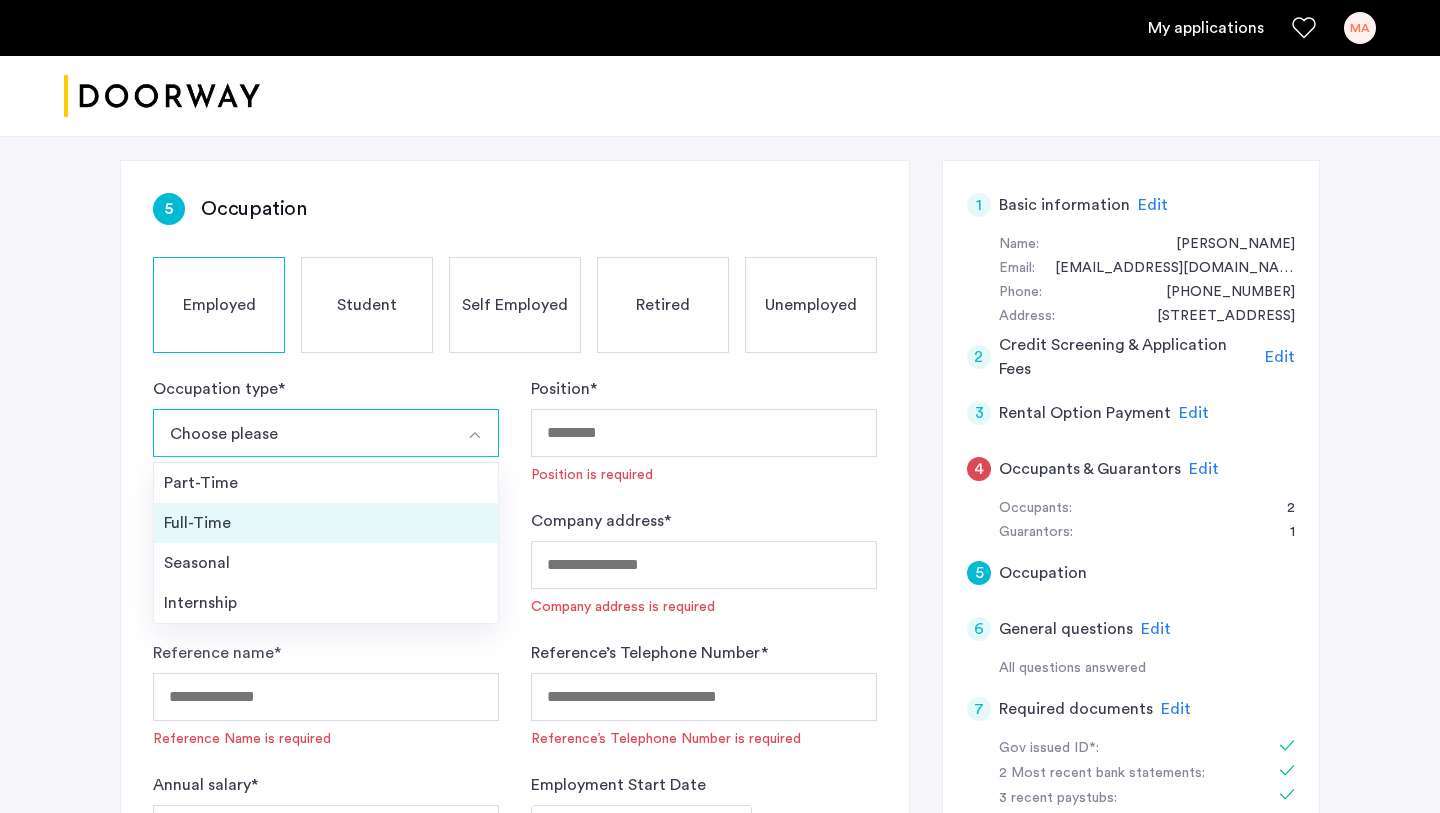 click on "Full-Time" at bounding box center [326, 523] 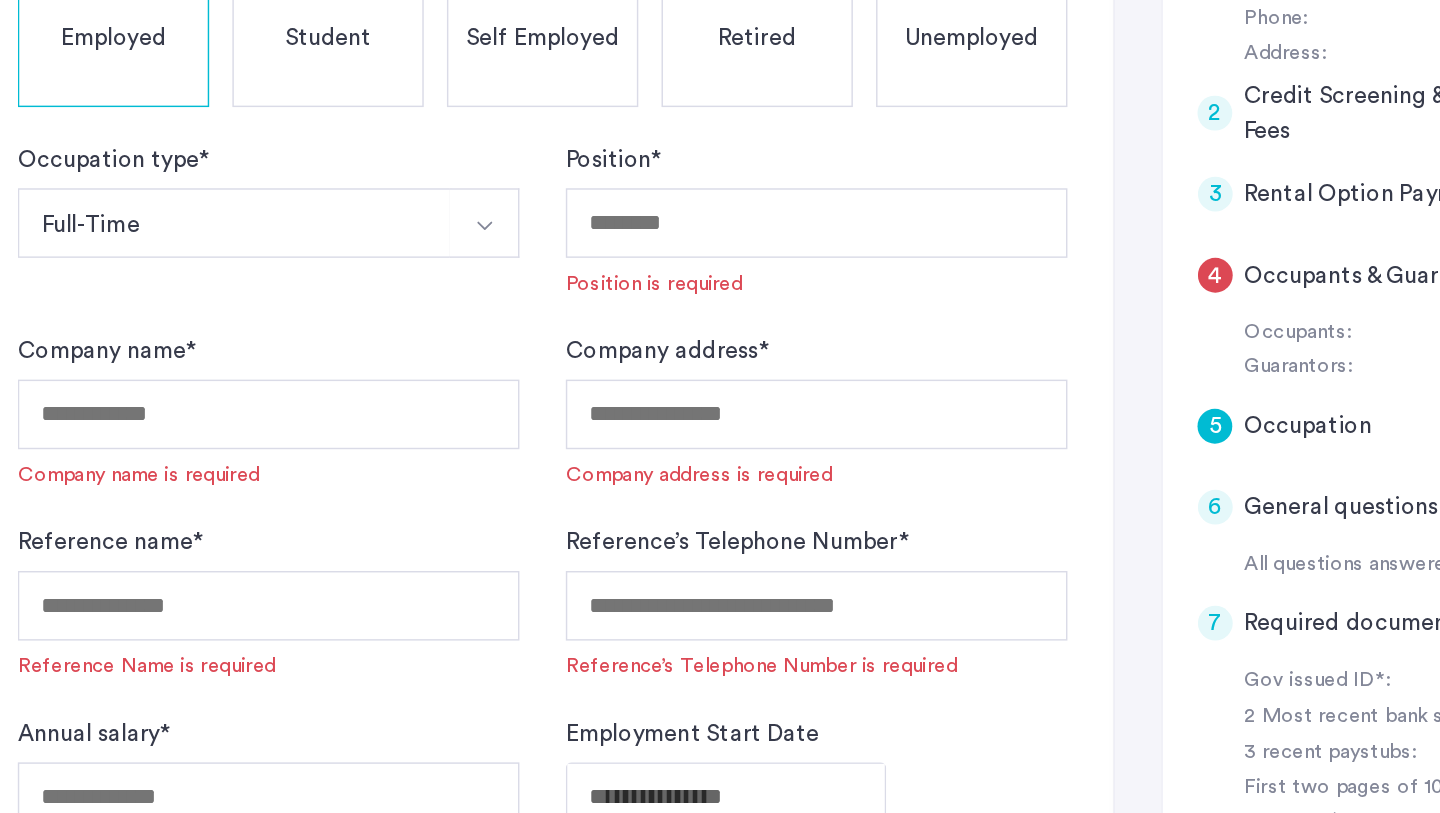 scroll, scrollTop: 596, scrollLeft: 0, axis: vertical 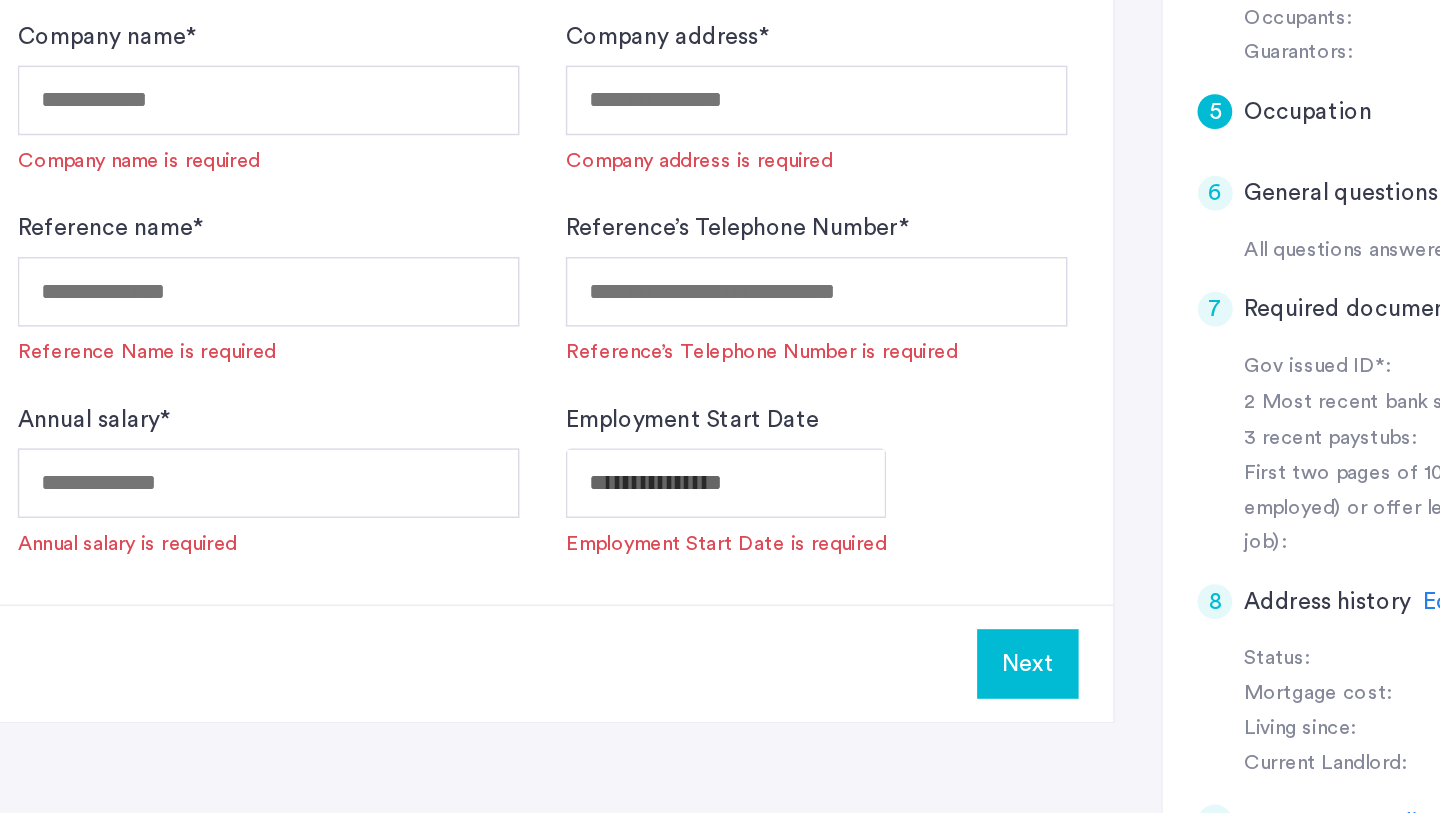 click on "Annual salary  *  Annual salary is required" 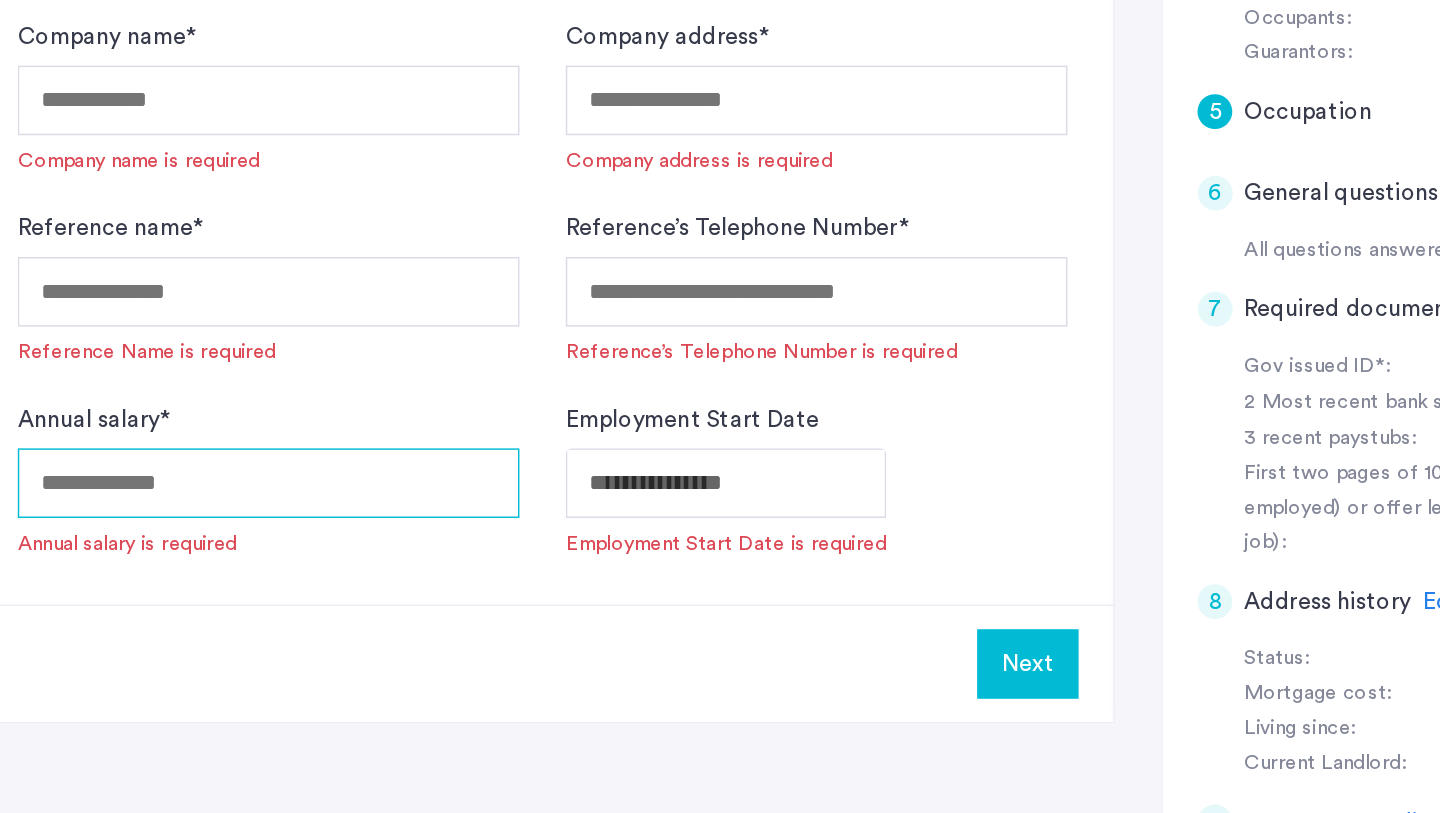 click on "Annual salary  *" at bounding box center (326, 585) 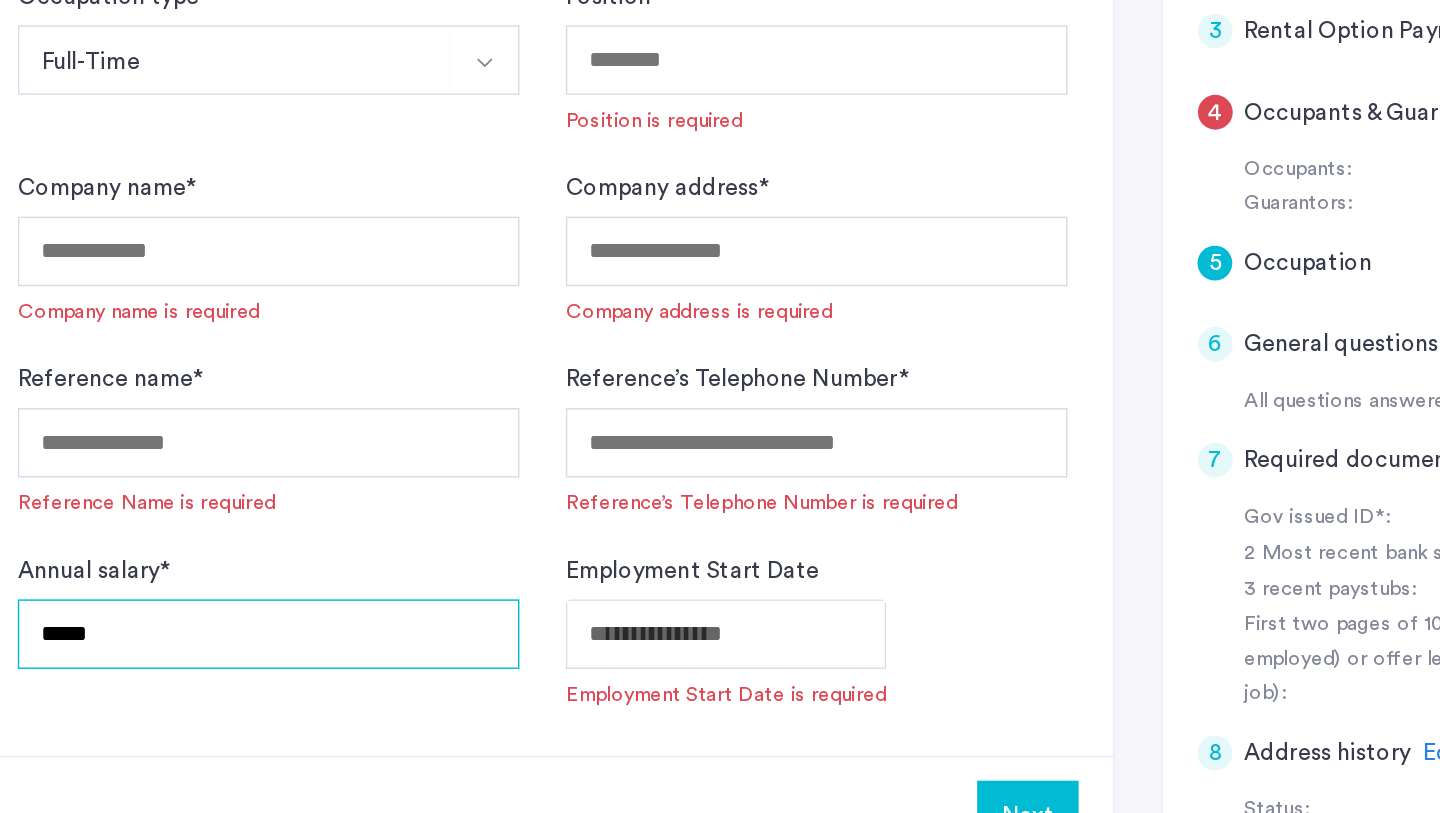 type on "*****" 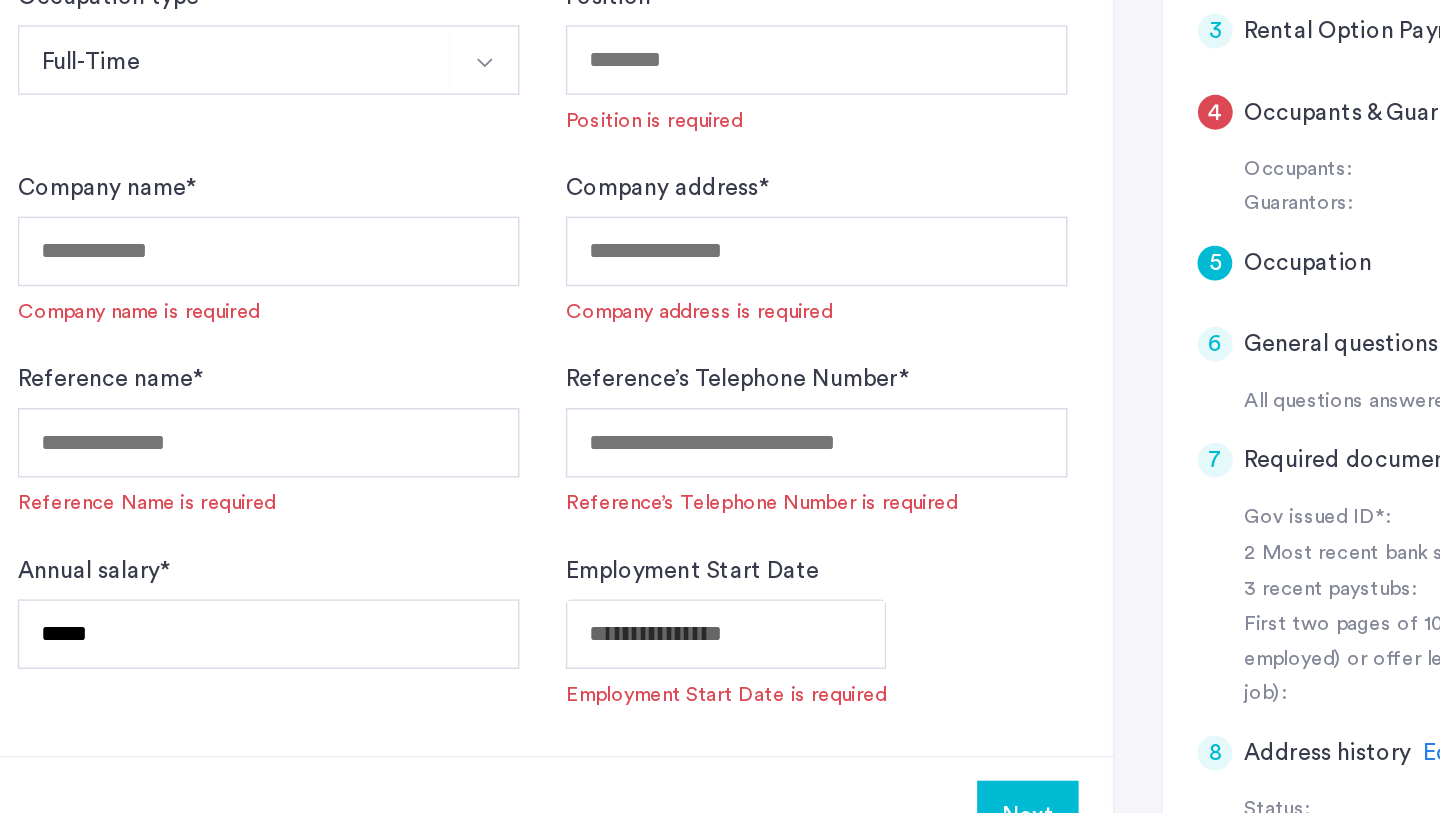click on "My applications MA Price Fee  Availability  Beds Baths Subway Neighborhoods Building amenities Apartment amenities Pet policies MA  [PERSON_NAME] [EMAIL_ADDRESS][DOMAIN_NAME] My account My applications Favorites Logout  Price   Median price $0  $1 $8000 $1 $8000 $1 - $8000 * - ****  Clear filter  Apply Fee Fee  Broker's Fee   No fee  Clear filter Apply  Beds  Beds 0 0.5 1 1.5 2 2.5 3 3.5 4+  Clear filter  Apply  Bath  Baths 0 0.5 1 1.5 2 2.5 3 3.5 4+ Clear filter Apply More  [STREET_ADDRESS][PERSON_NAME]  | Application Id: #7701 $6000  /month Agent Select agent × [PERSON_NAME] ([PERSON_NAME]) [PERSON_NAME] First Name [PERSON_NAME] ([PERSON_NAME]) Last Name [PERSON_NAME] Email [PERSON_NAME][EMAIL_ADDRESS][DOMAIN_NAME] Phone number [PHONE_NUMBER] 5 Occupation Employed Student Self Employed Retired Unemployed Occupation type  * Full-Time Part-Time Full-Time Seasonal Internship Position  *  Position is required  Company name  *  Company name is required  Company address  *  Company address is required  Reference name  *  Reference Name is required  * * ***** Next" at bounding box center (720, -190) 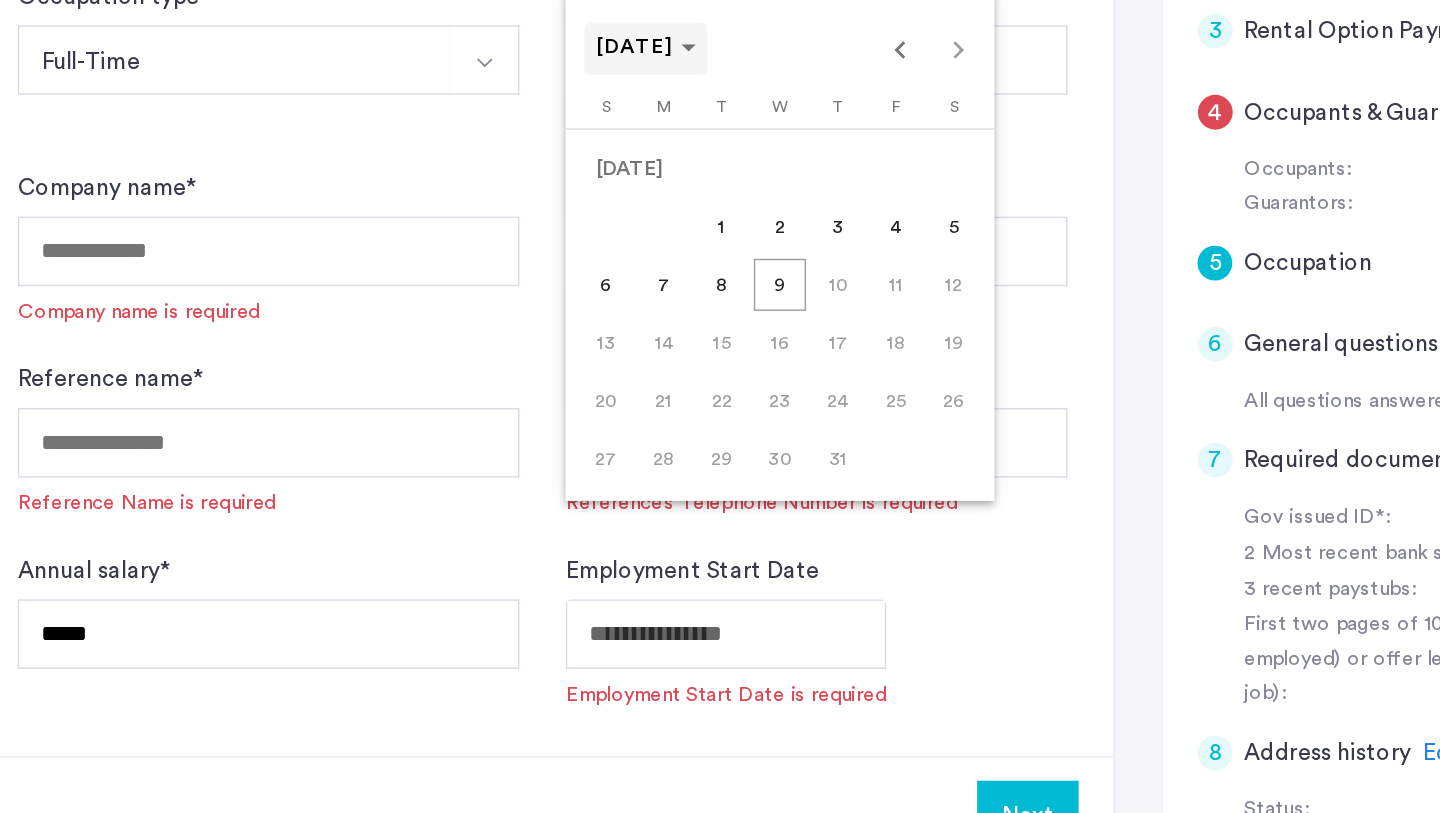 click on "[DATE]" at bounding box center (579, 180) 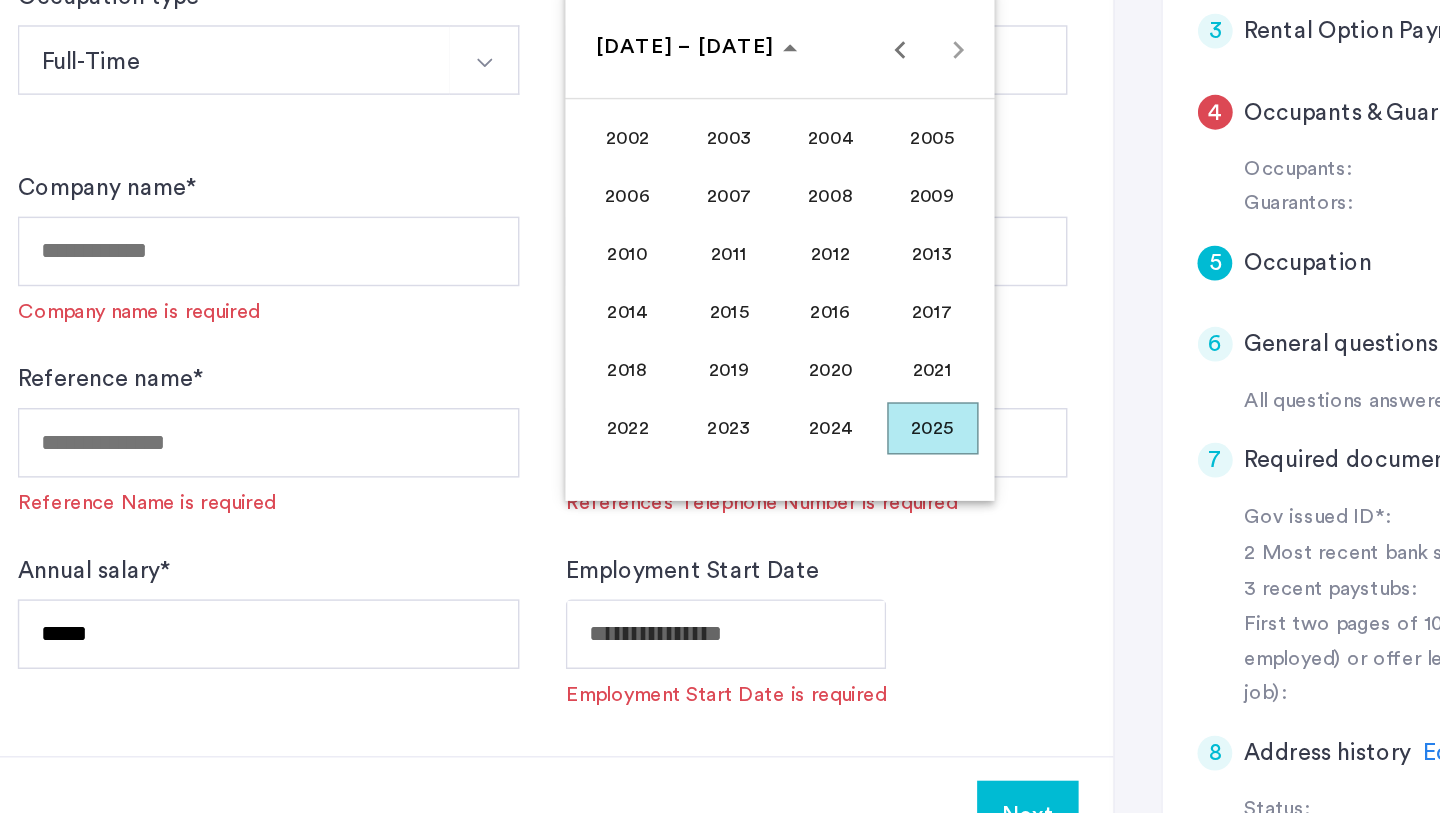 click on "2012" at bounding box center [714, 323] 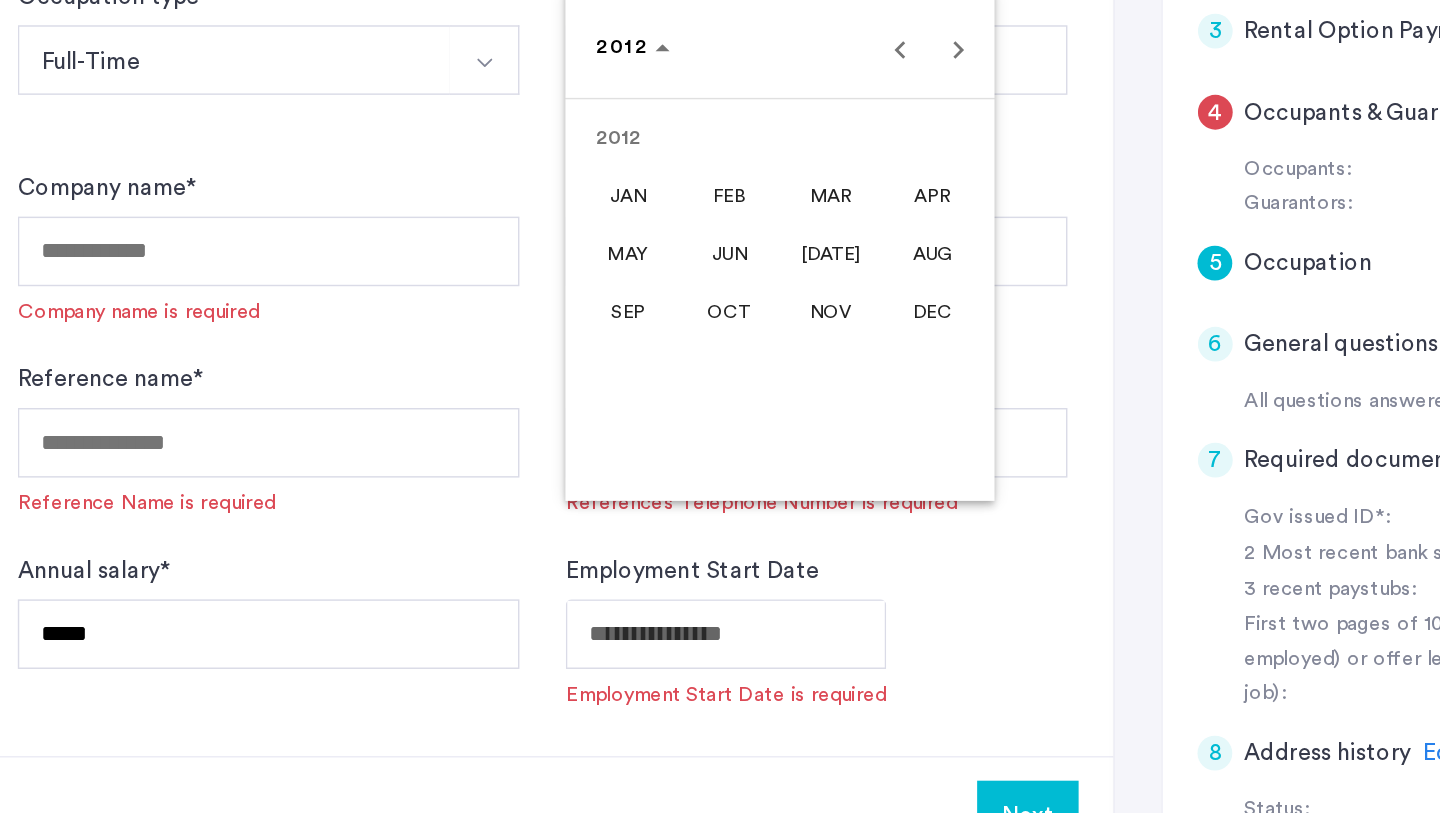 click on "NOV" at bounding box center (714, 363) 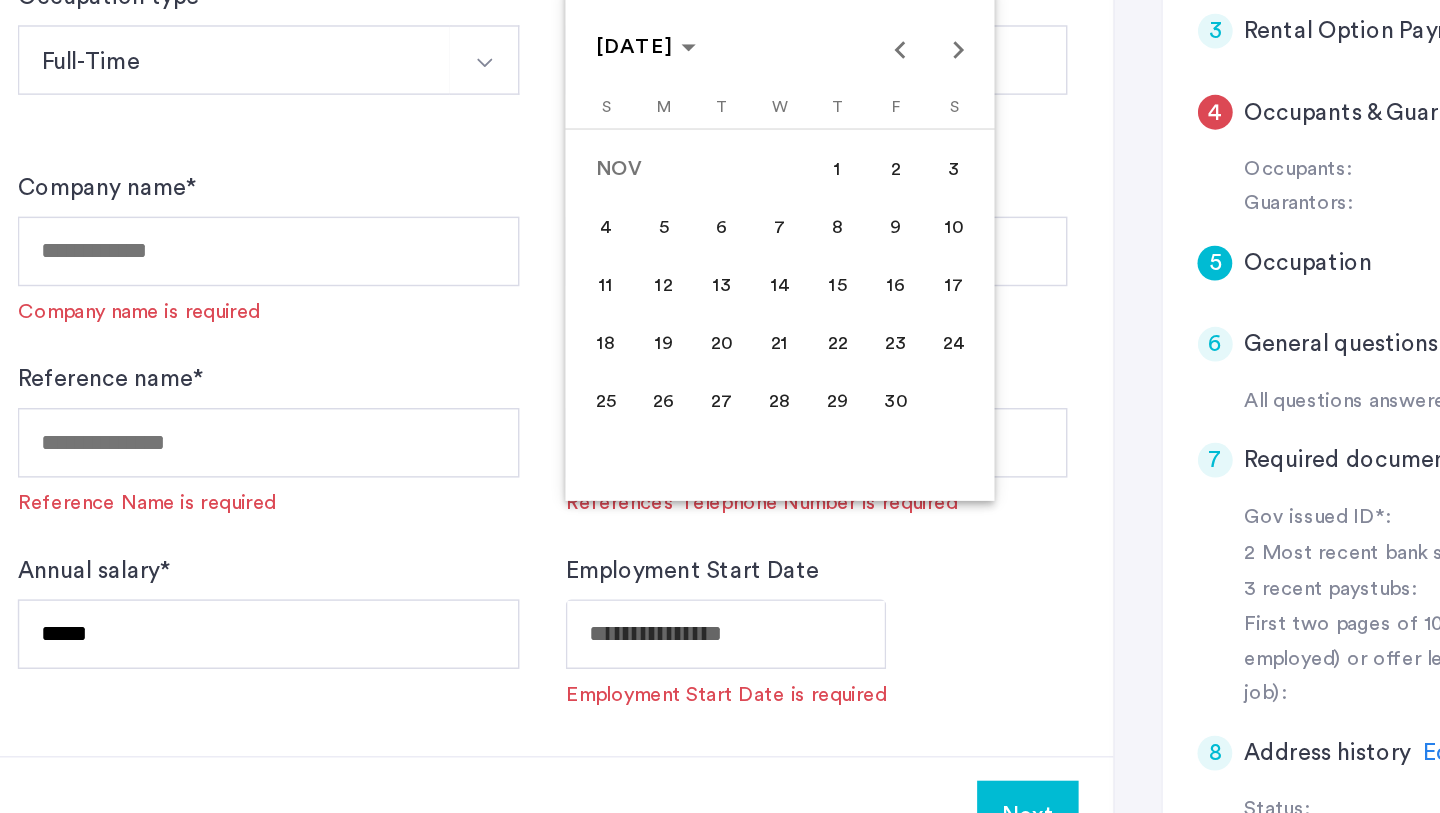 click on "1" at bounding box center [719, 264] 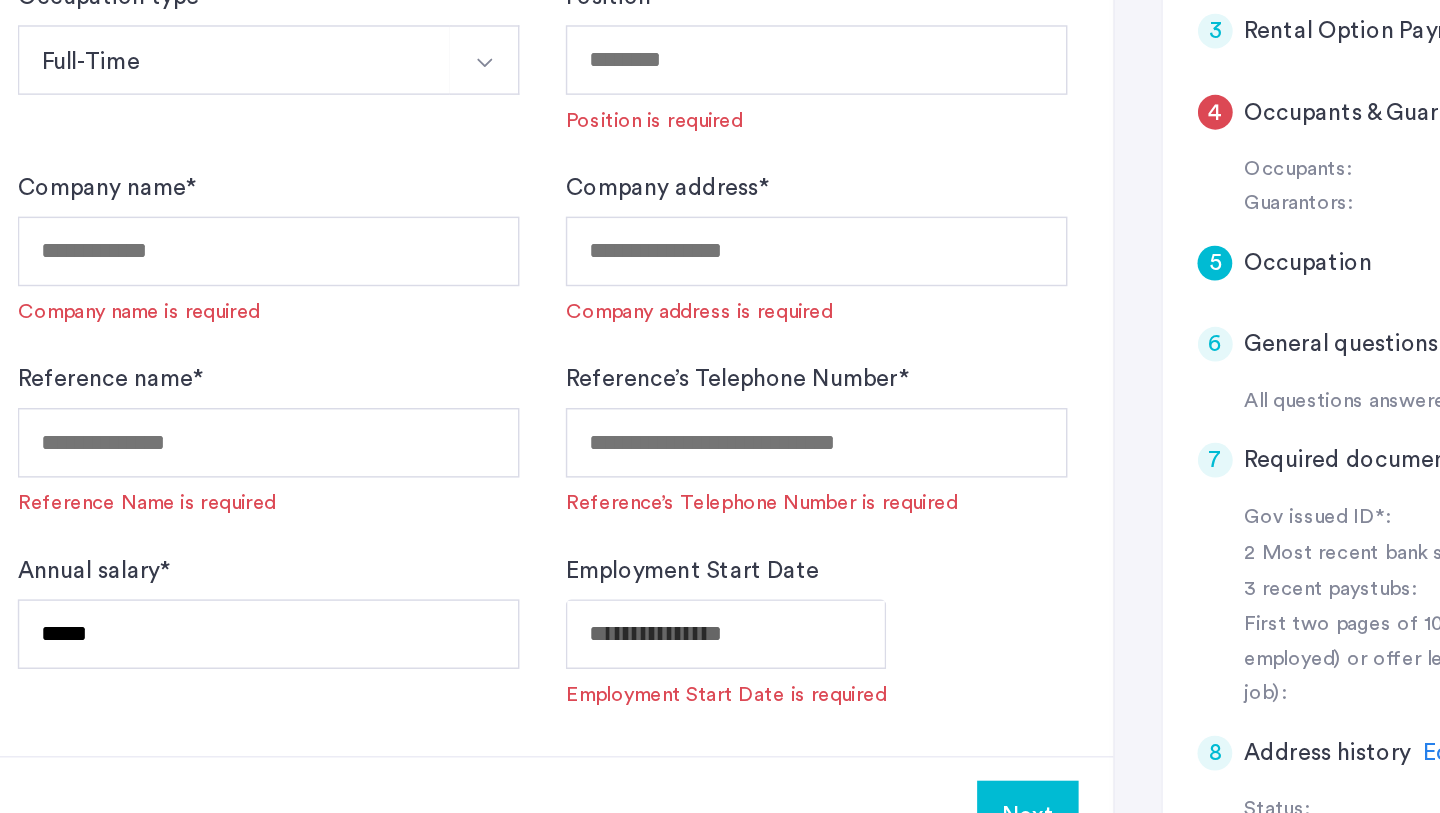type on "**********" 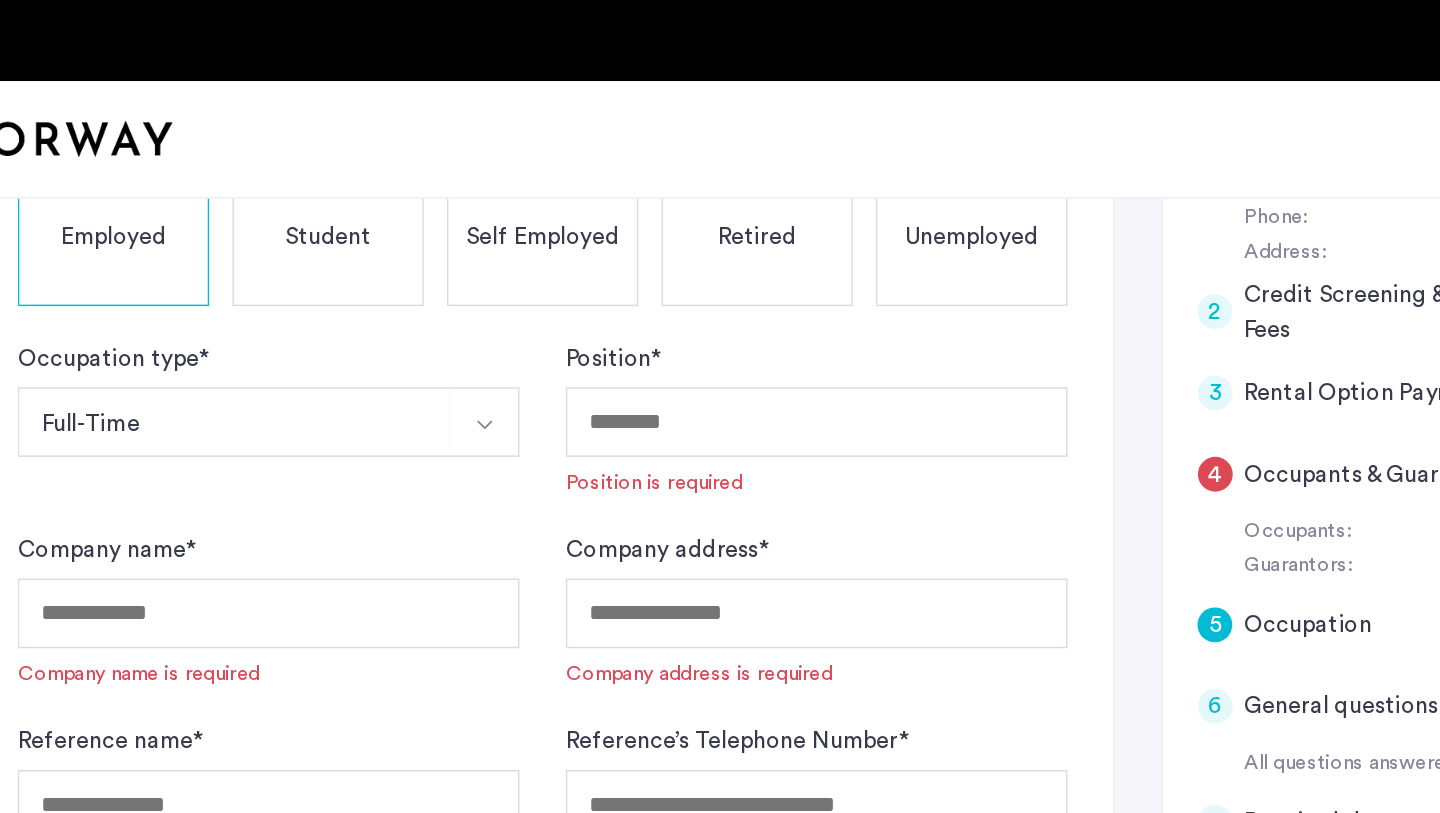 scroll, scrollTop: 474, scrollLeft: 0, axis: vertical 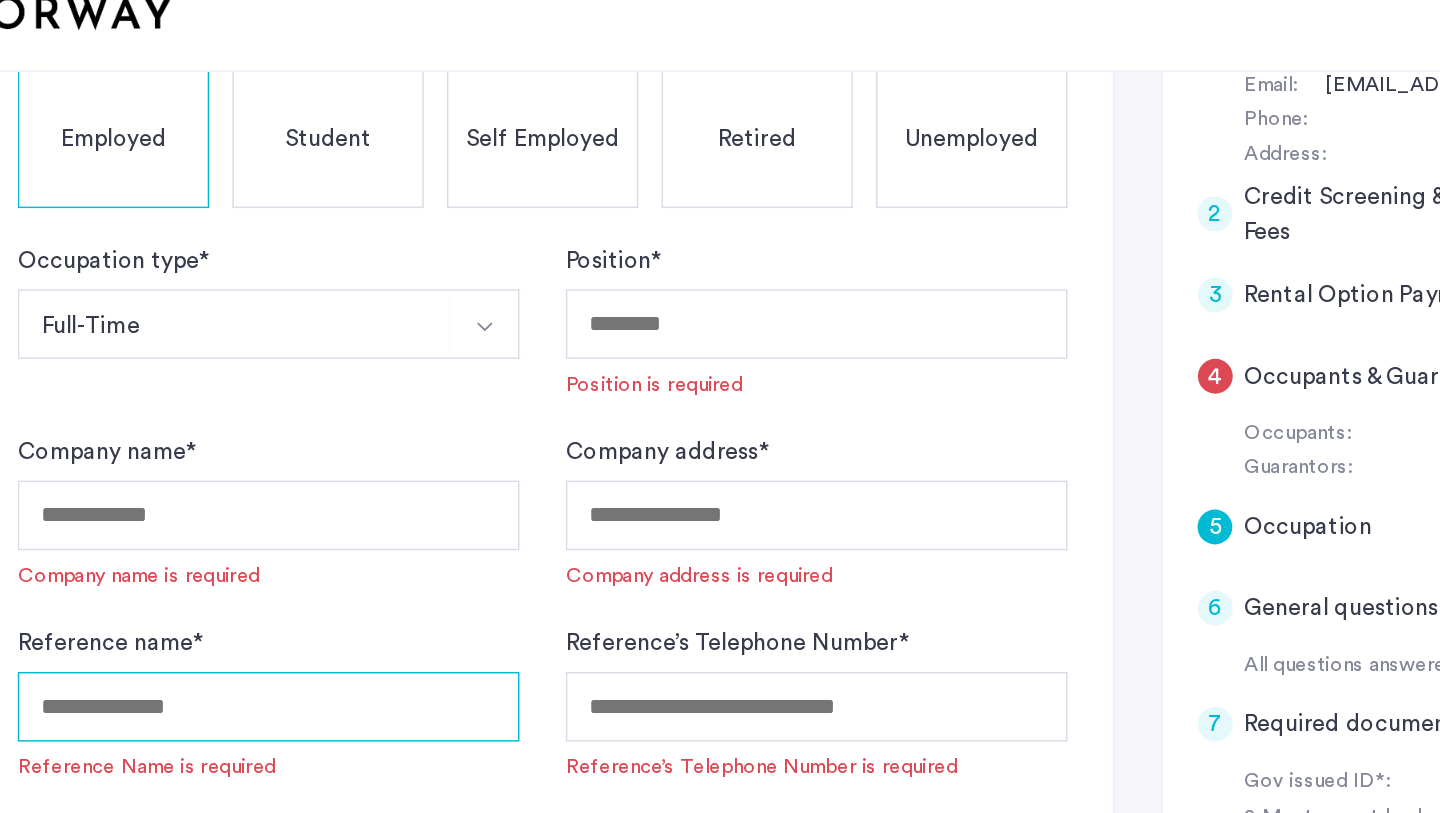 click on "Reference name  *" at bounding box center [326, 575] 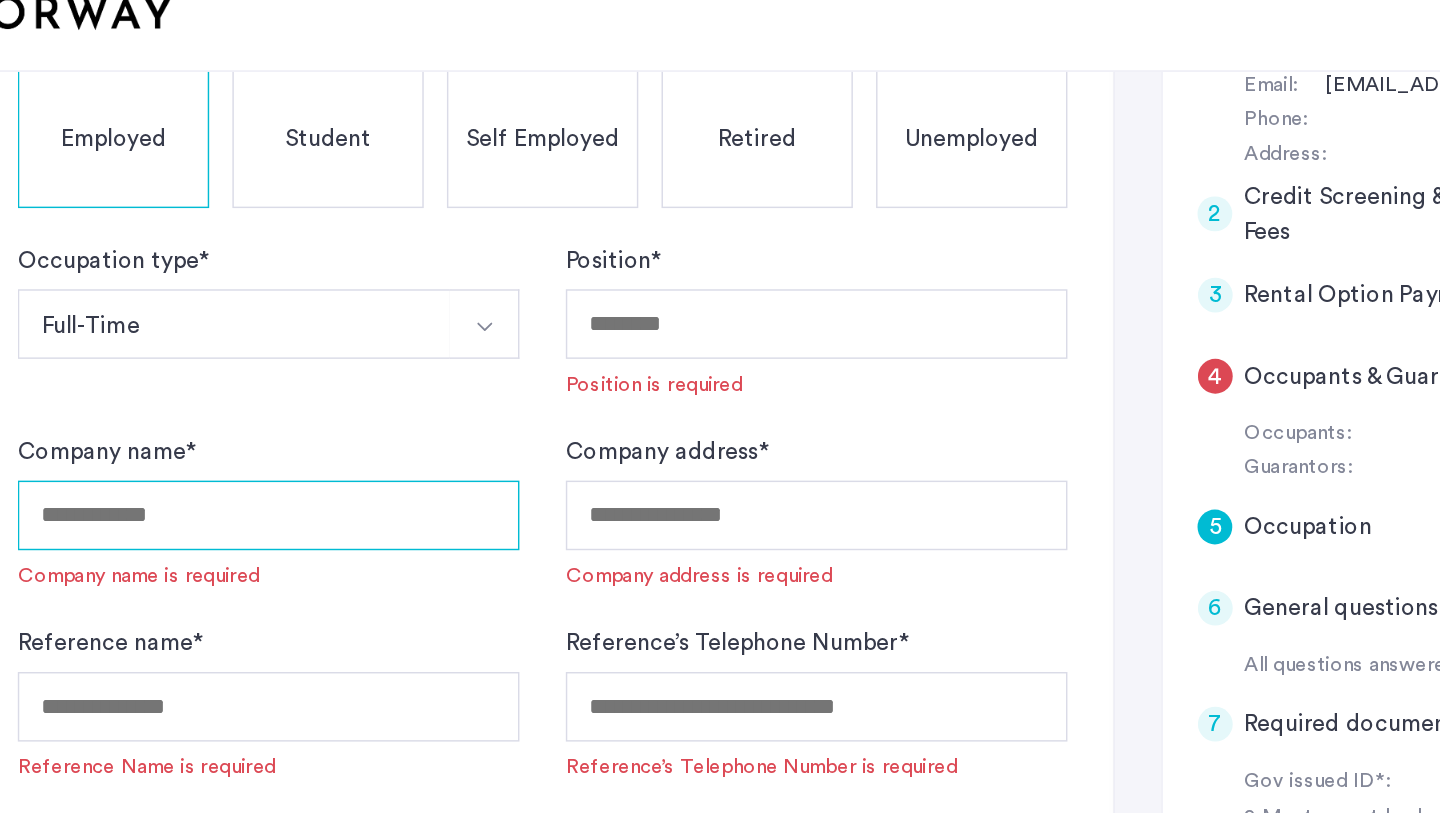 click on "Company name  *" at bounding box center (326, 443) 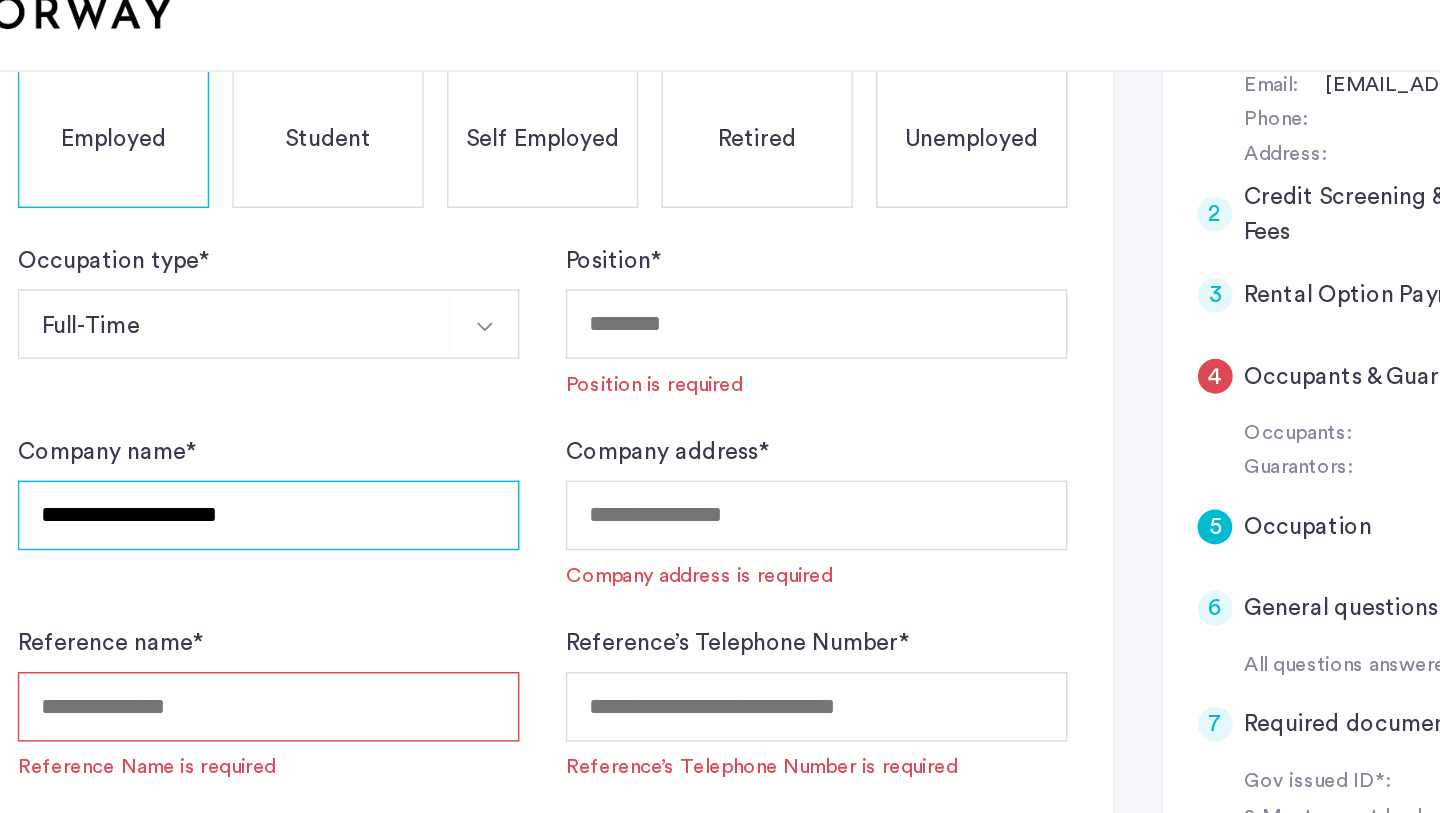 type on "**********" 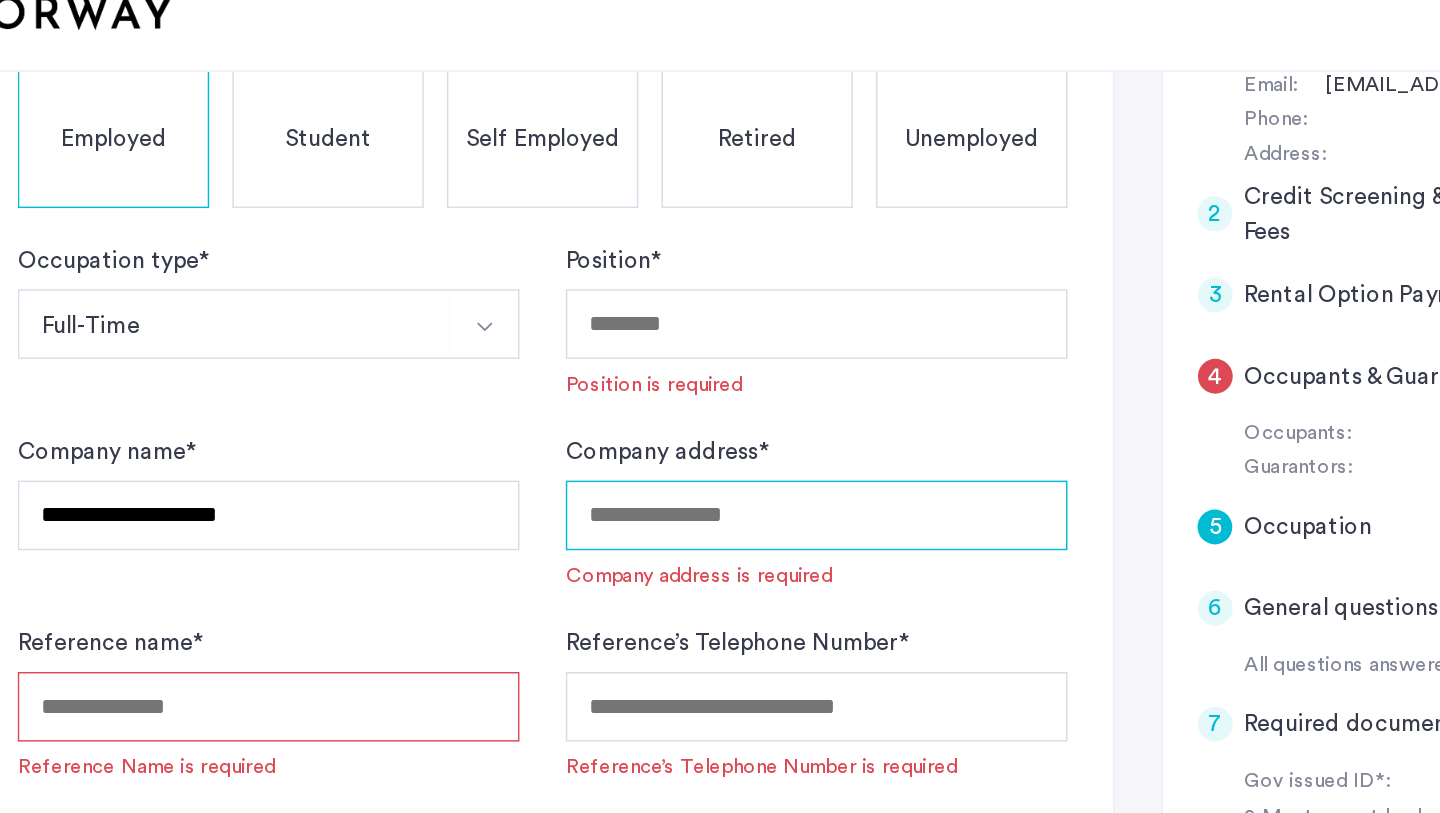 click on "Company address  *" at bounding box center (704, 443) 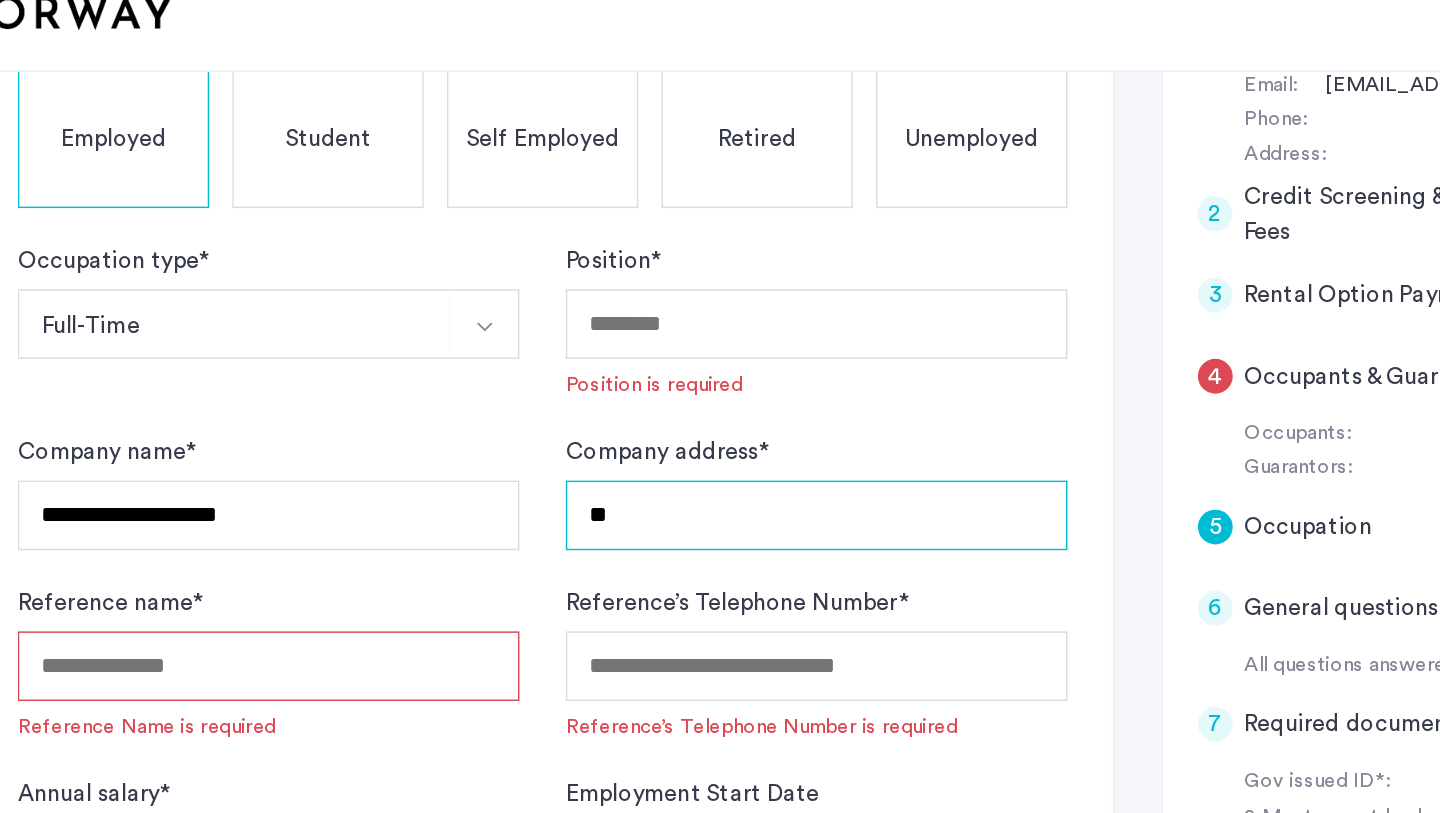 type on "*" 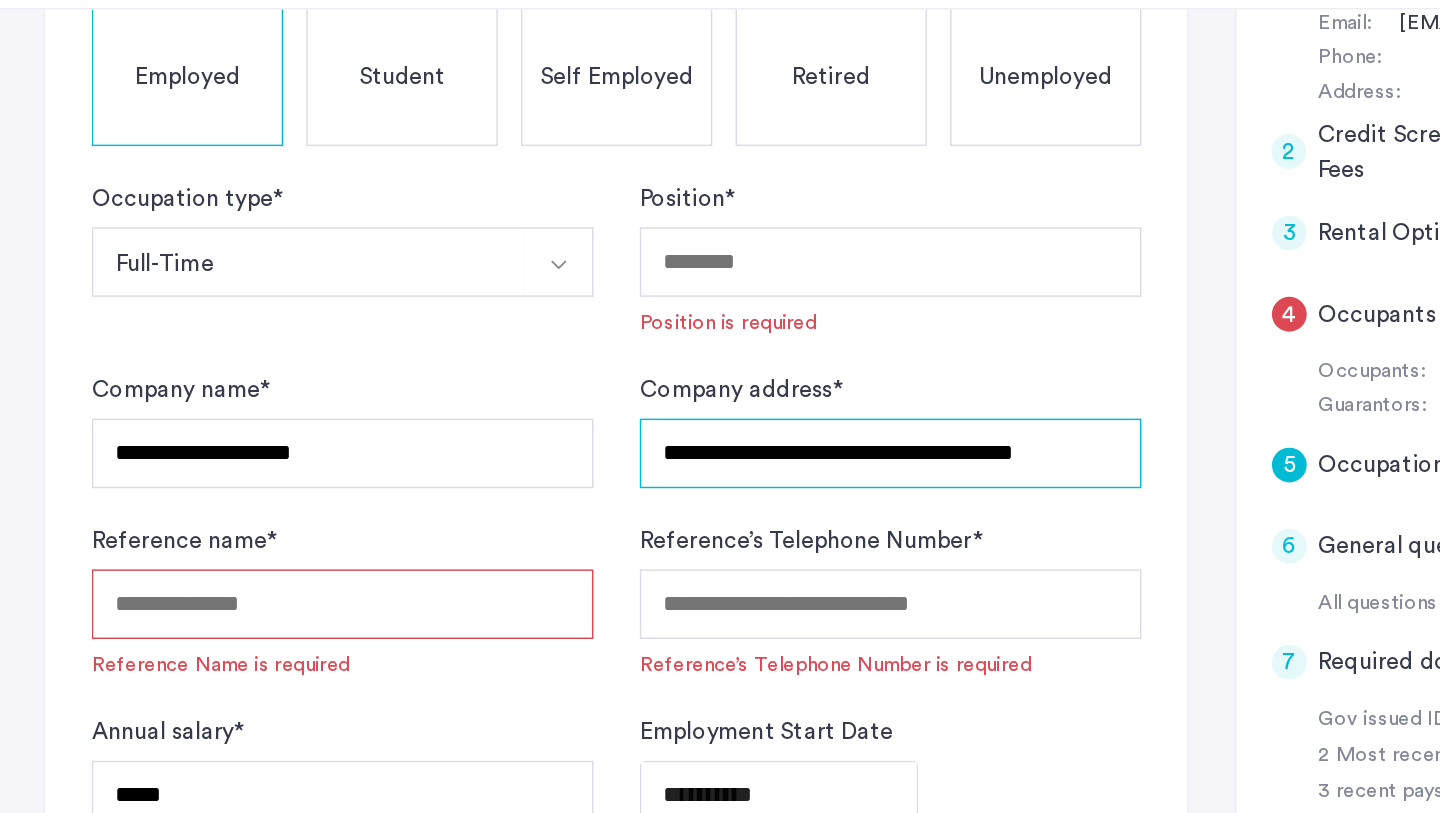 type on "**********" 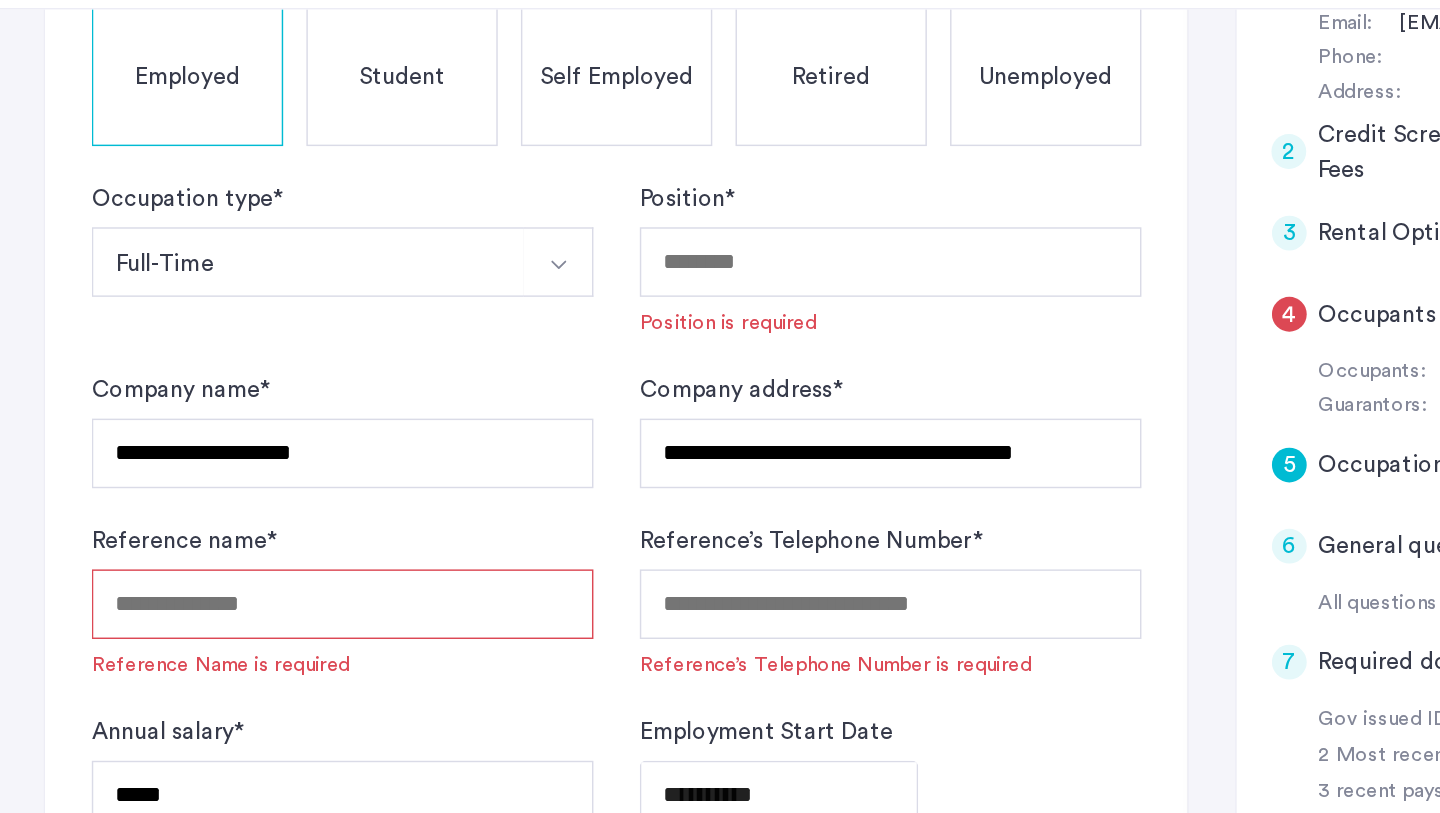 click on "Reference name  *" at bounding box center [326, 547] 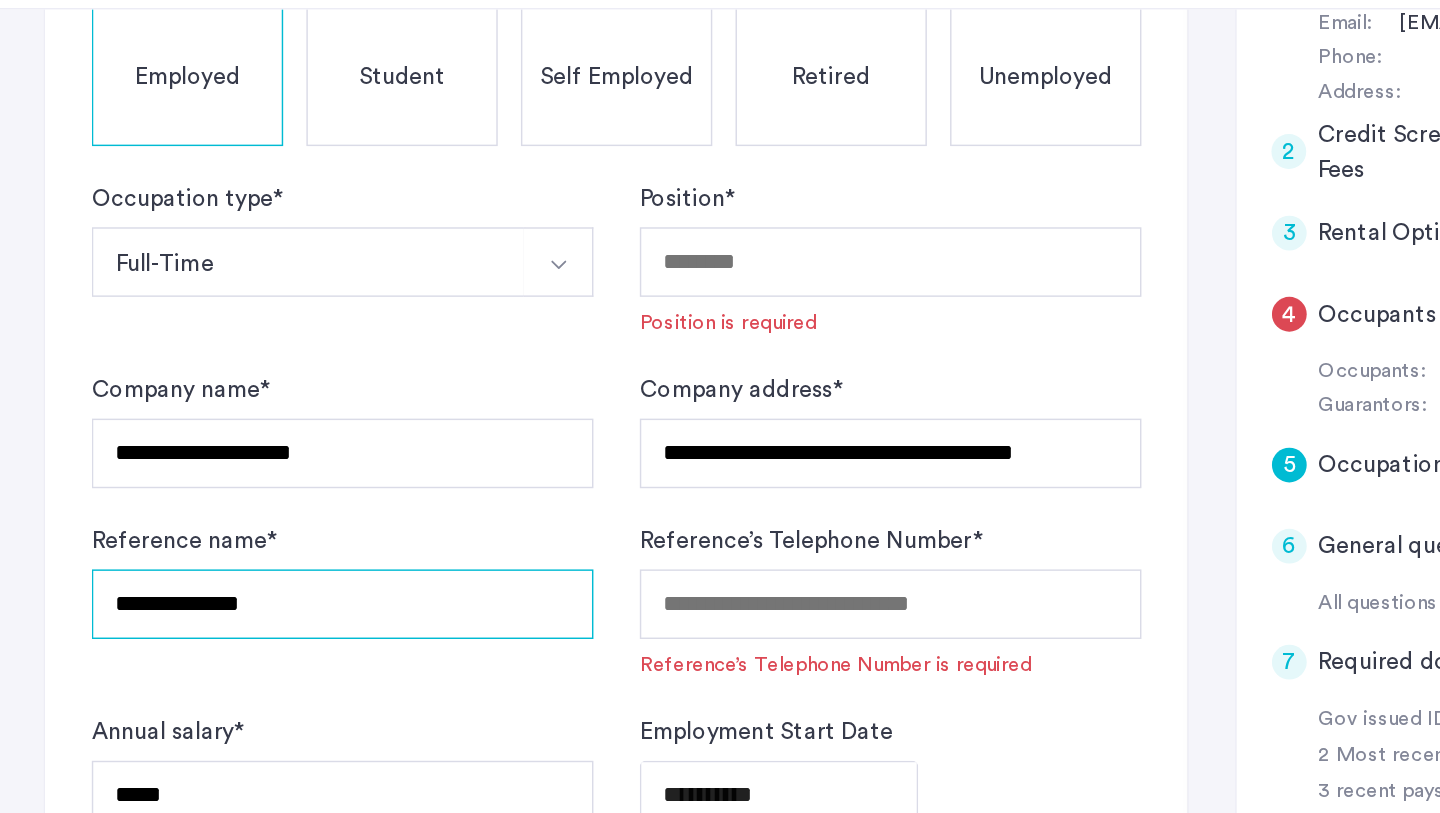 type on "**********" 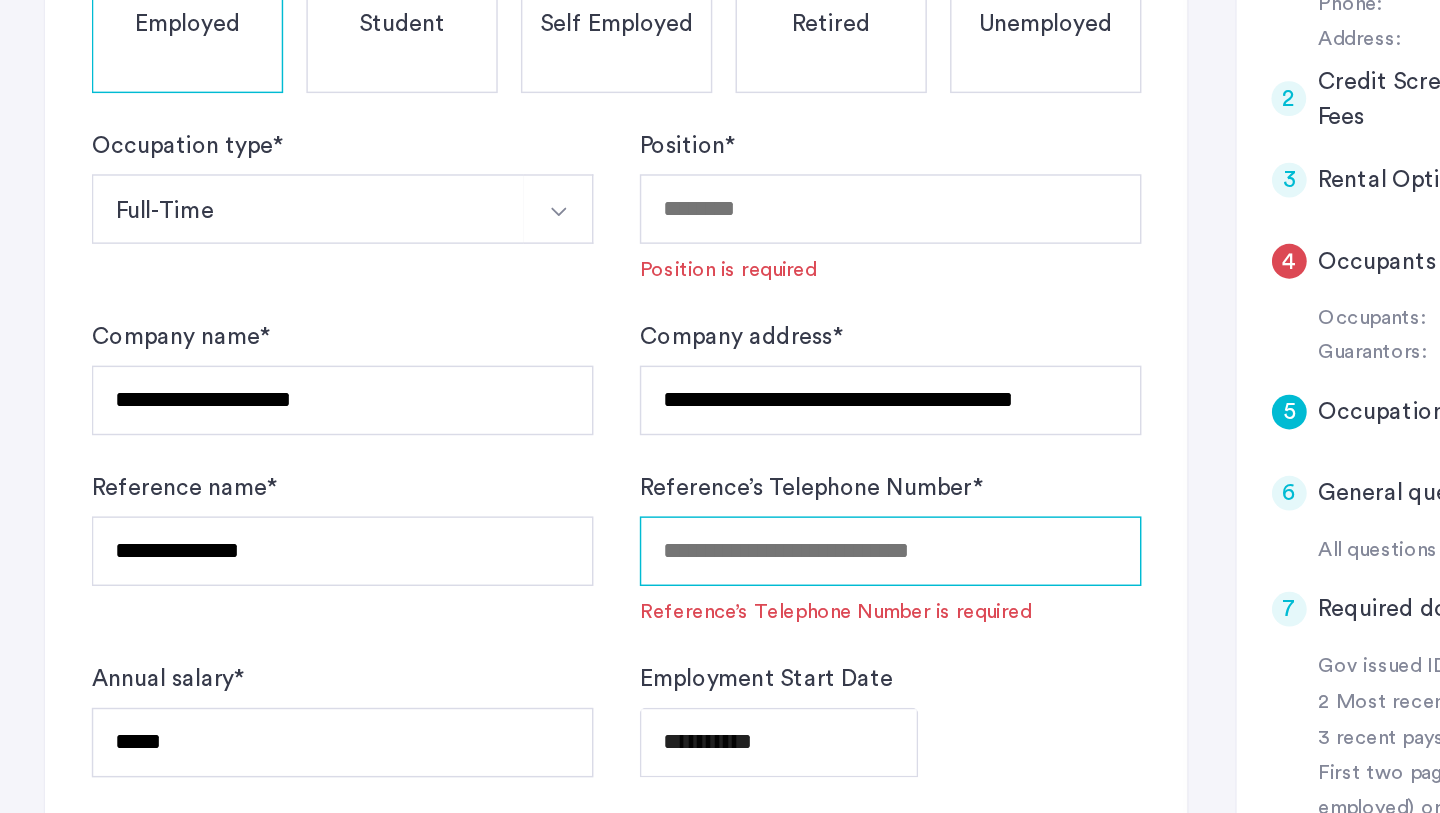 click on "Reference’s Telephone Number  *" at bounding box center (704, 547) 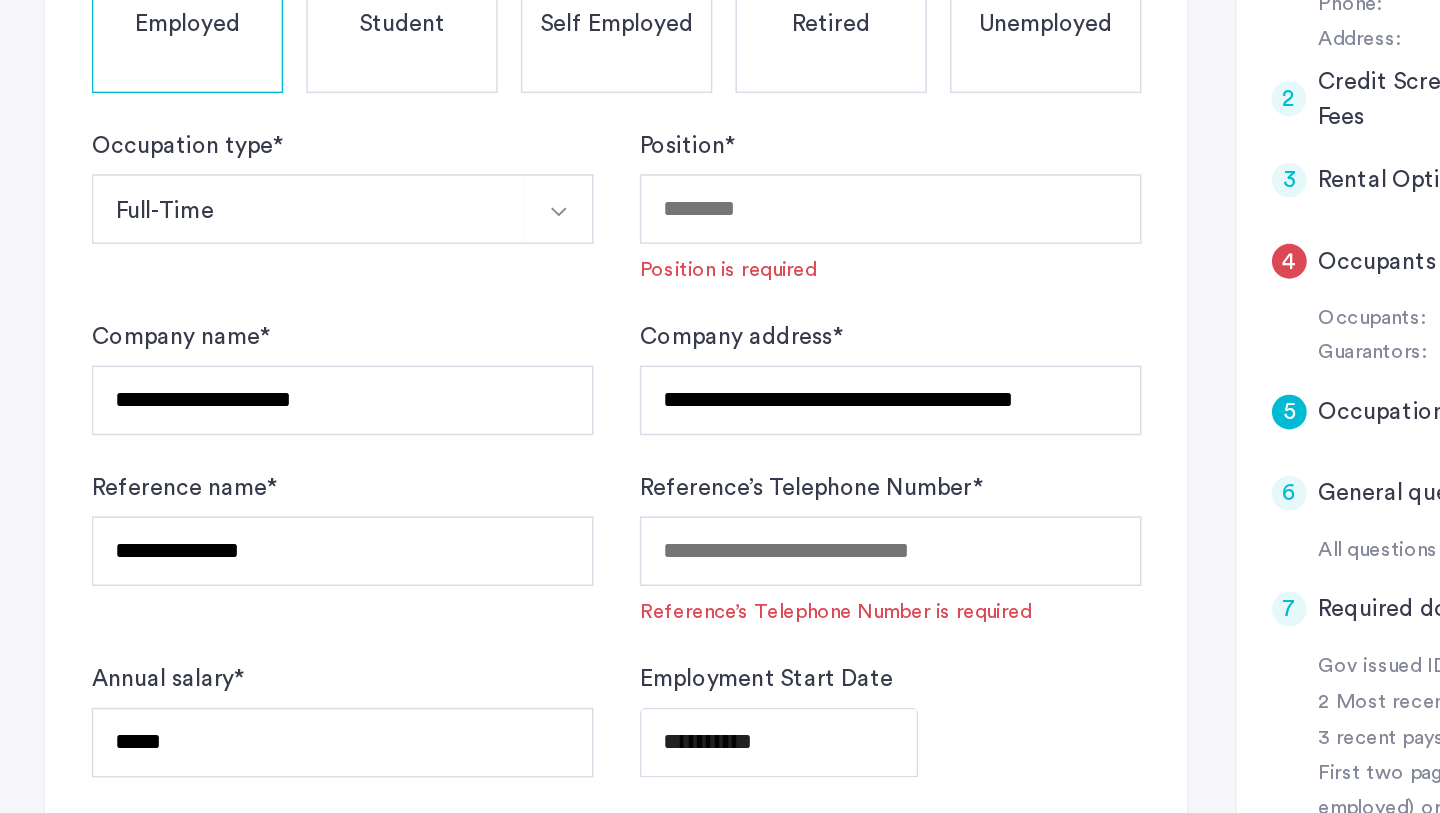click on "**********" 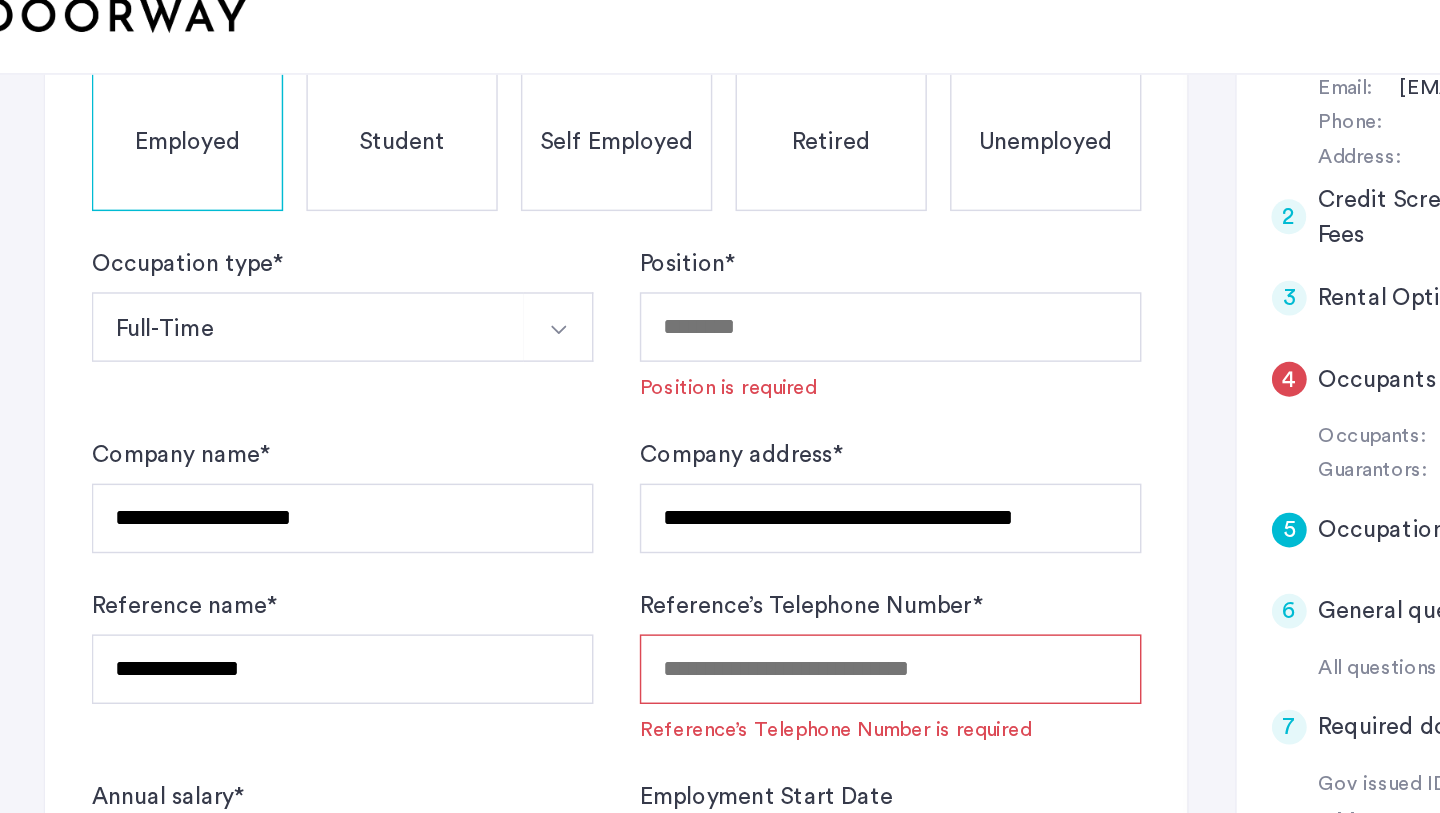 click on "Reference’s Telephone Number  *" at bounding box center (704, 547) 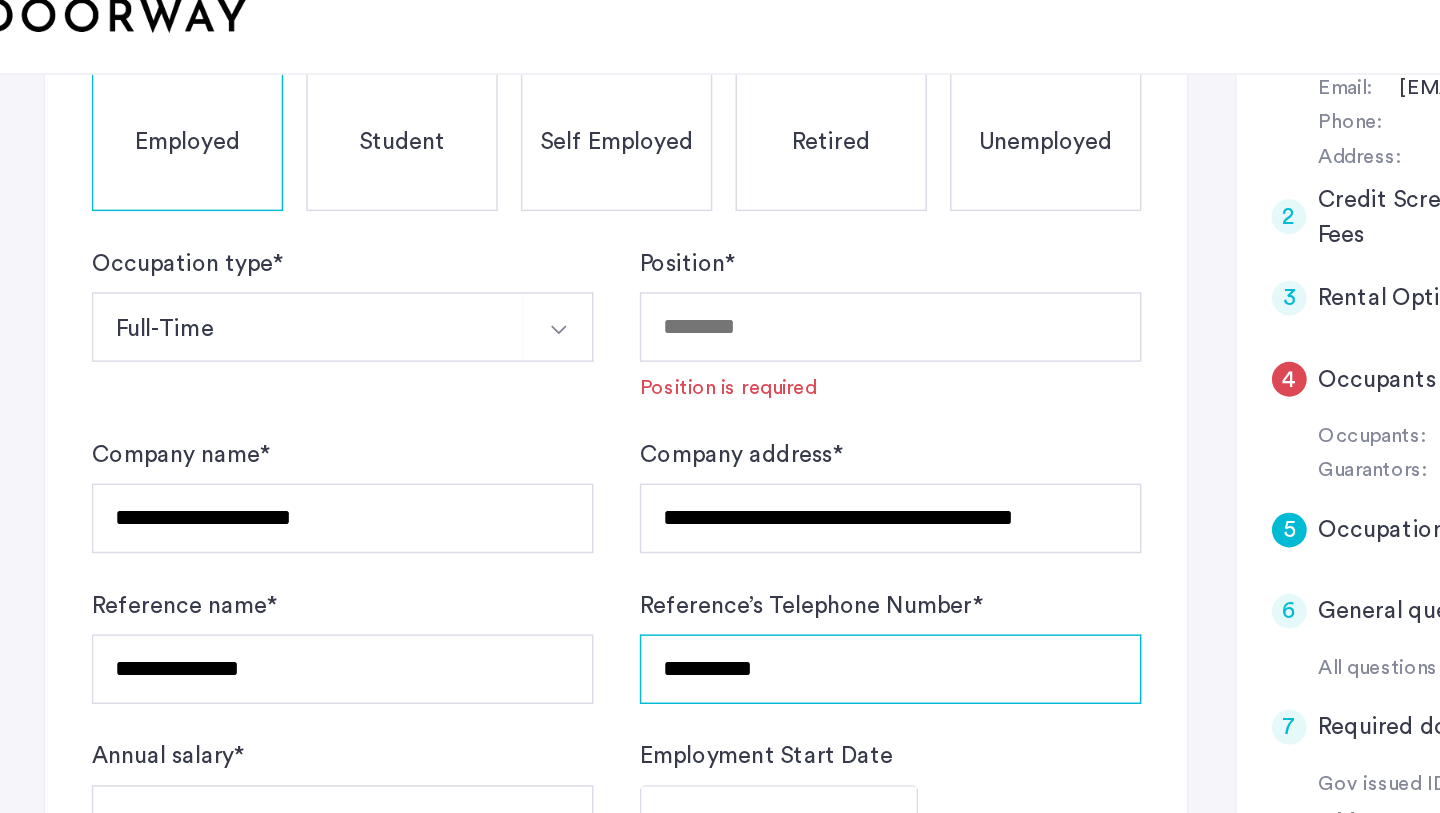 type on "**********" 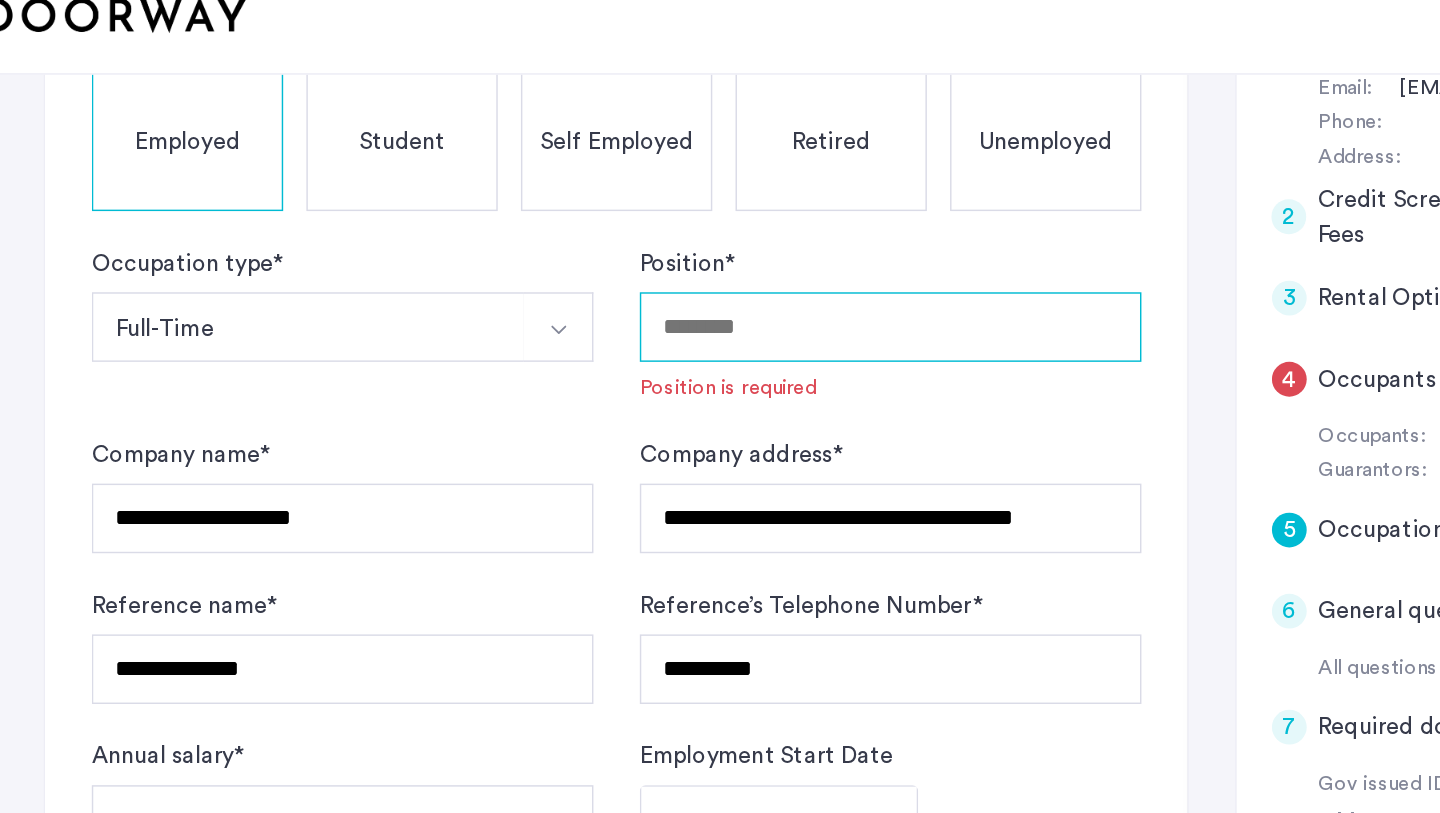 click on "Position  *" at bounding box center [704, 311] 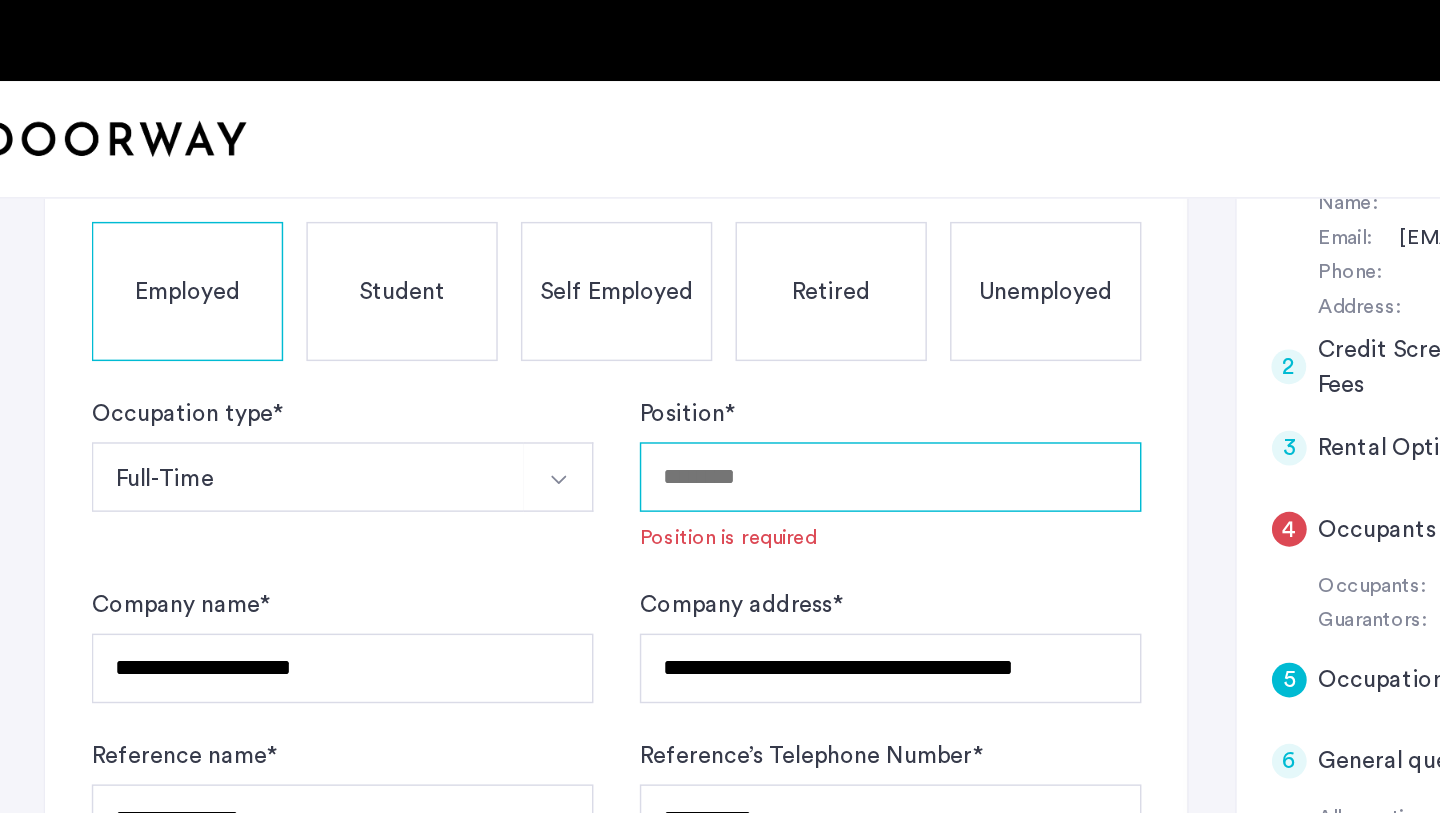 scroll, scrollTop: 453, scrollLeft: 0, axis: vertical 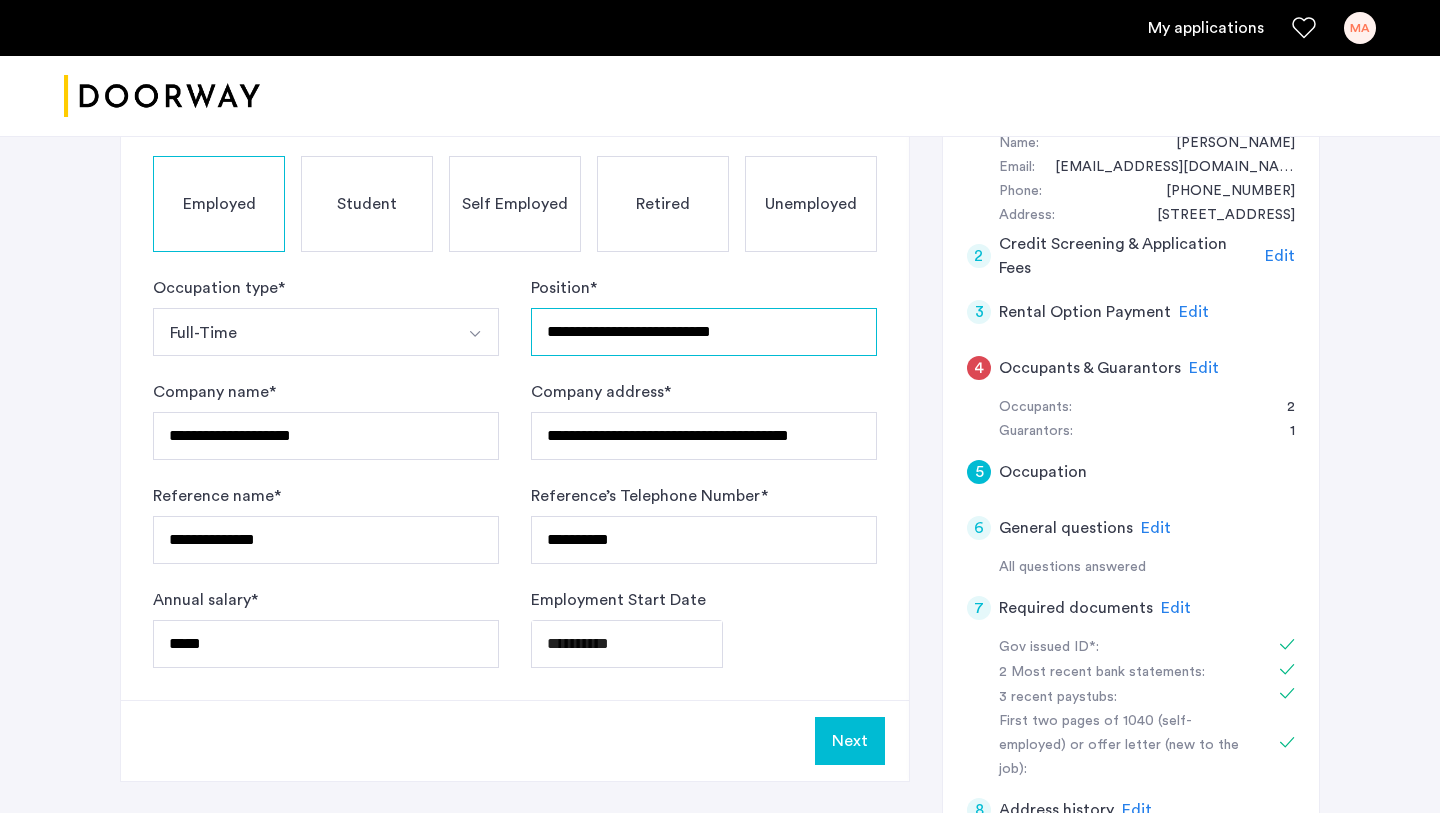 type on "**********" 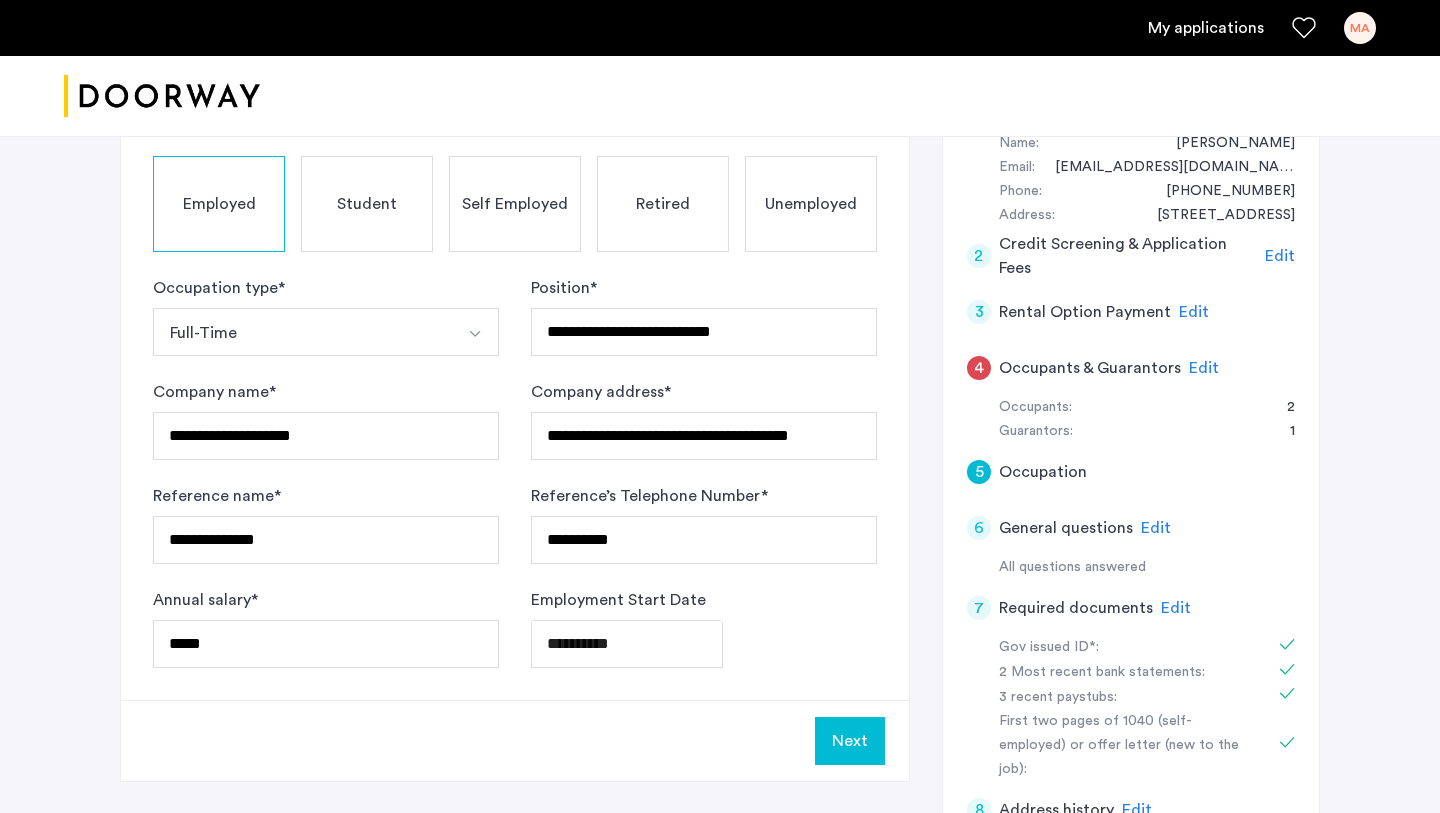 click on "**********" 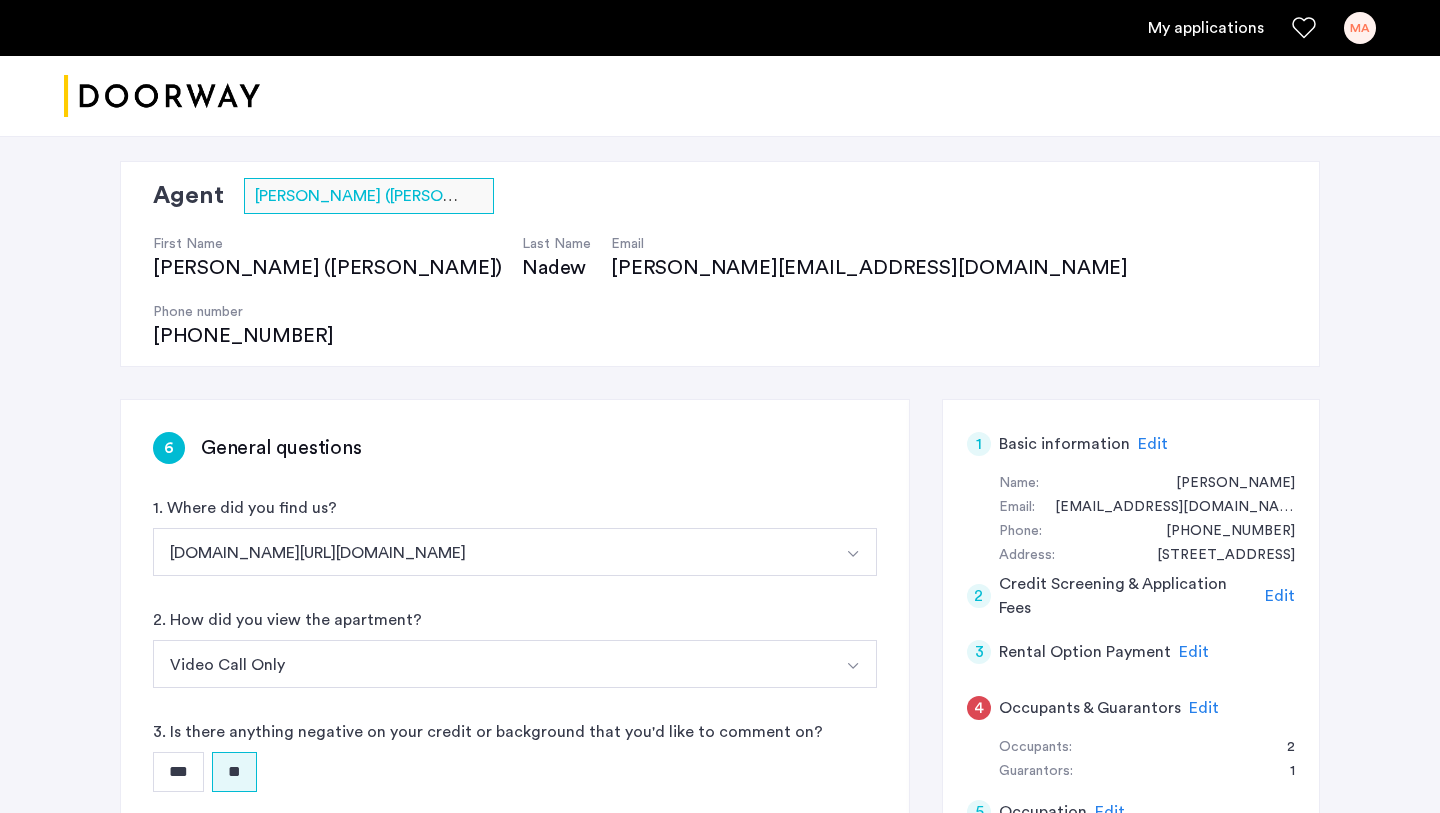 scroll, scrollTop: 271, scrollLeft: 0, axis: vertical 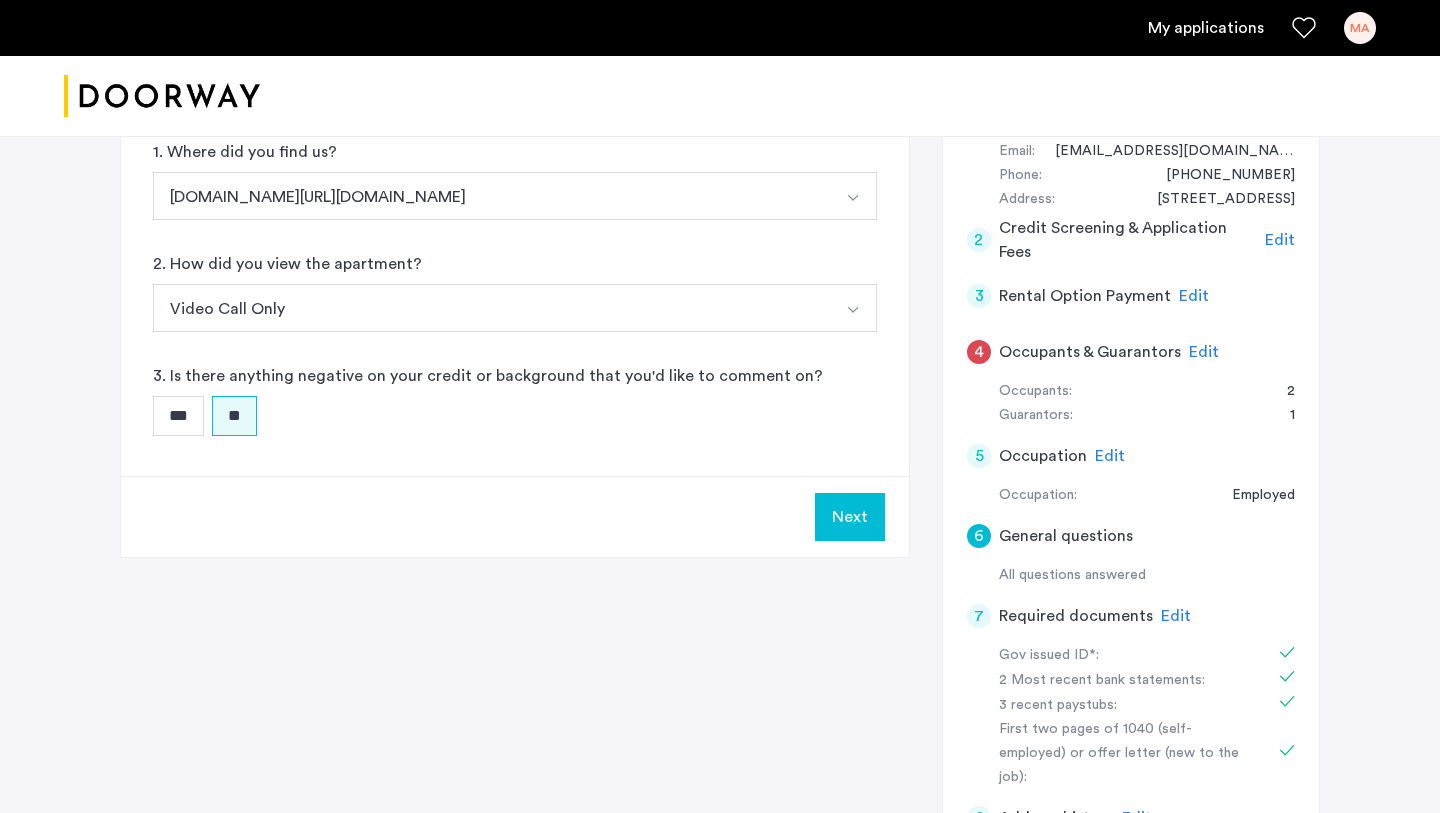 click on "Edit" 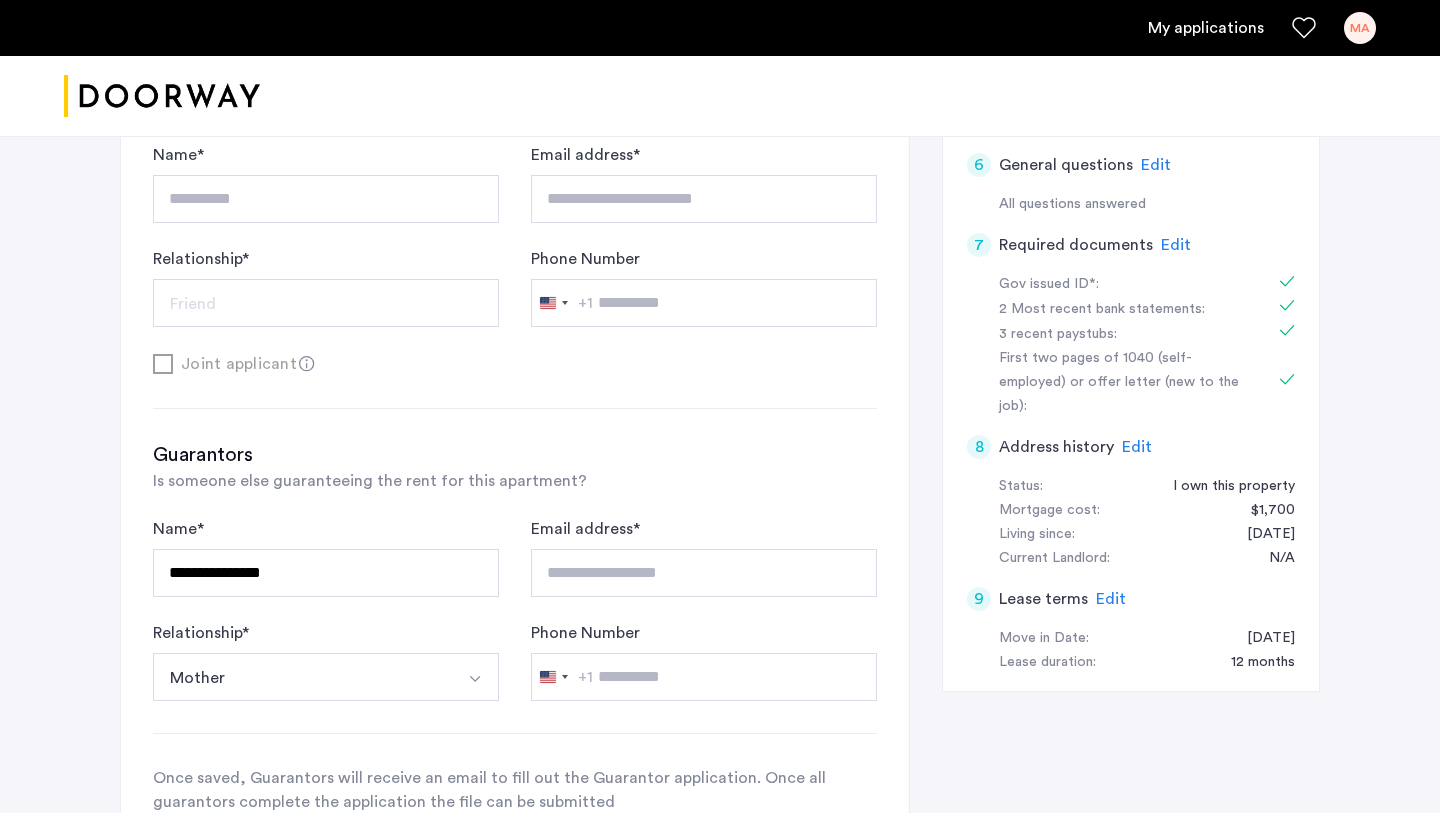 scroll, scrollTop: 1096, scrollLeft: 0, axis: vertical 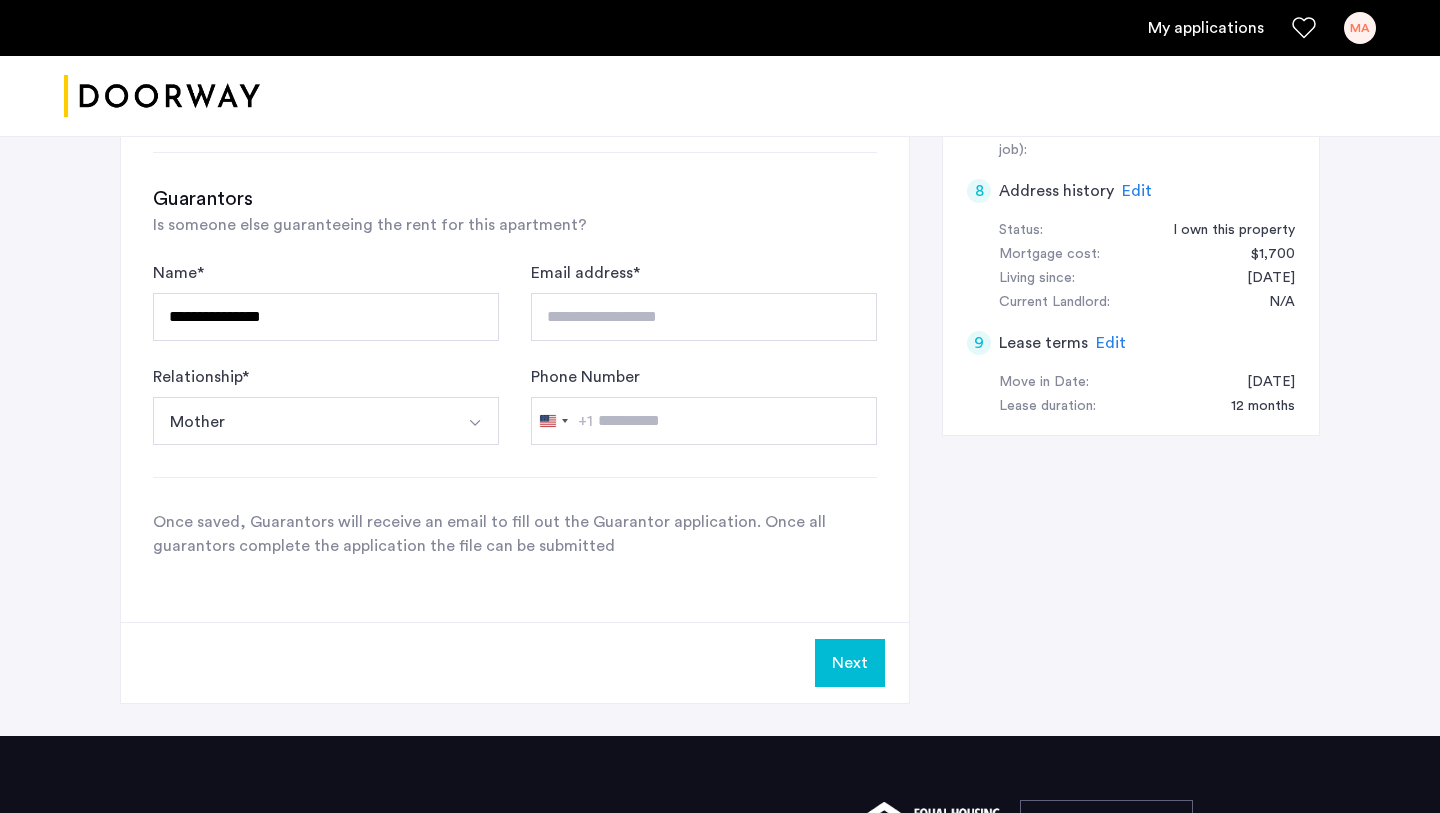 click on "Next" 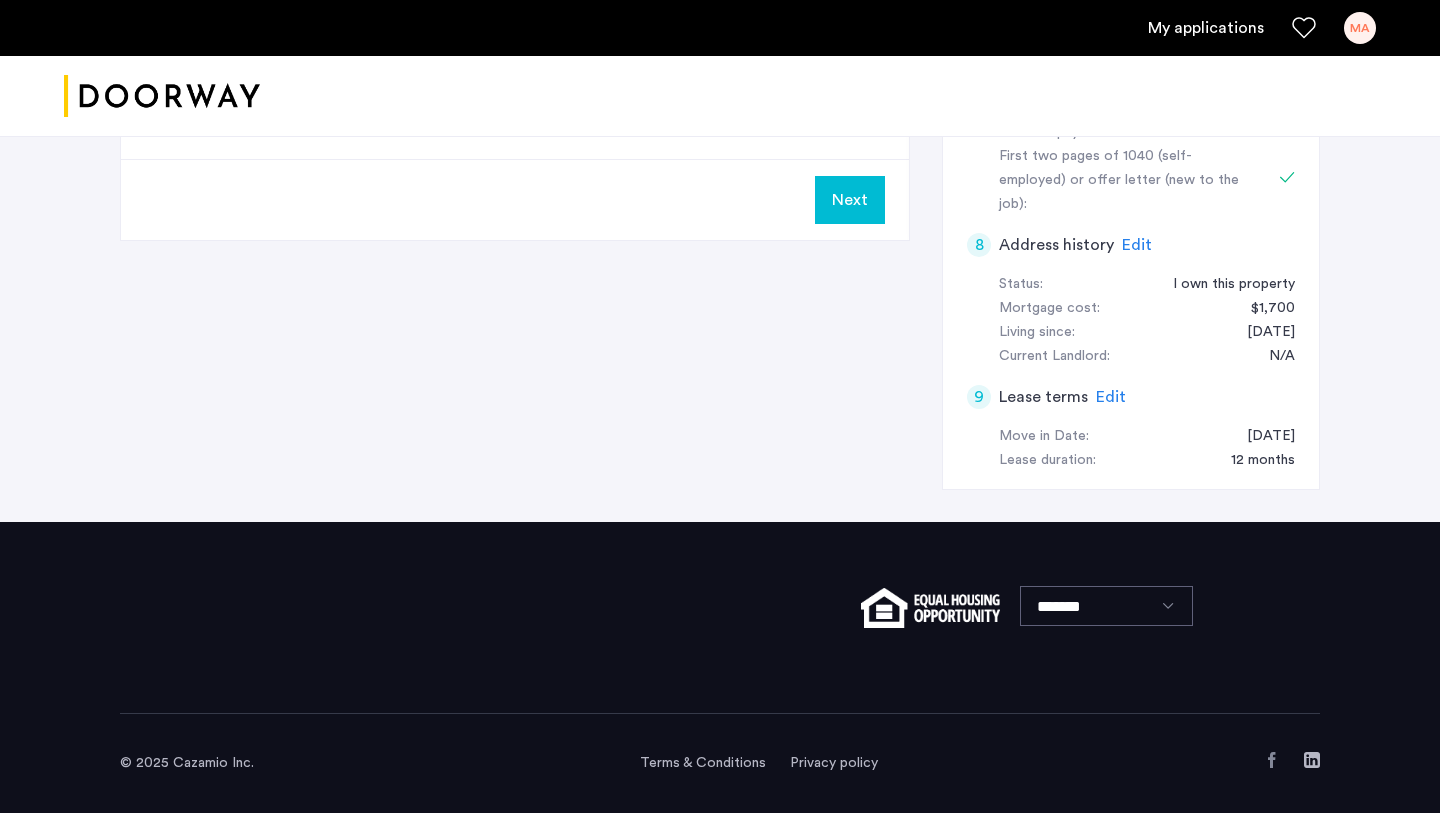 scroll, scrollTop: 0, scrollLeft: 0, axis: both 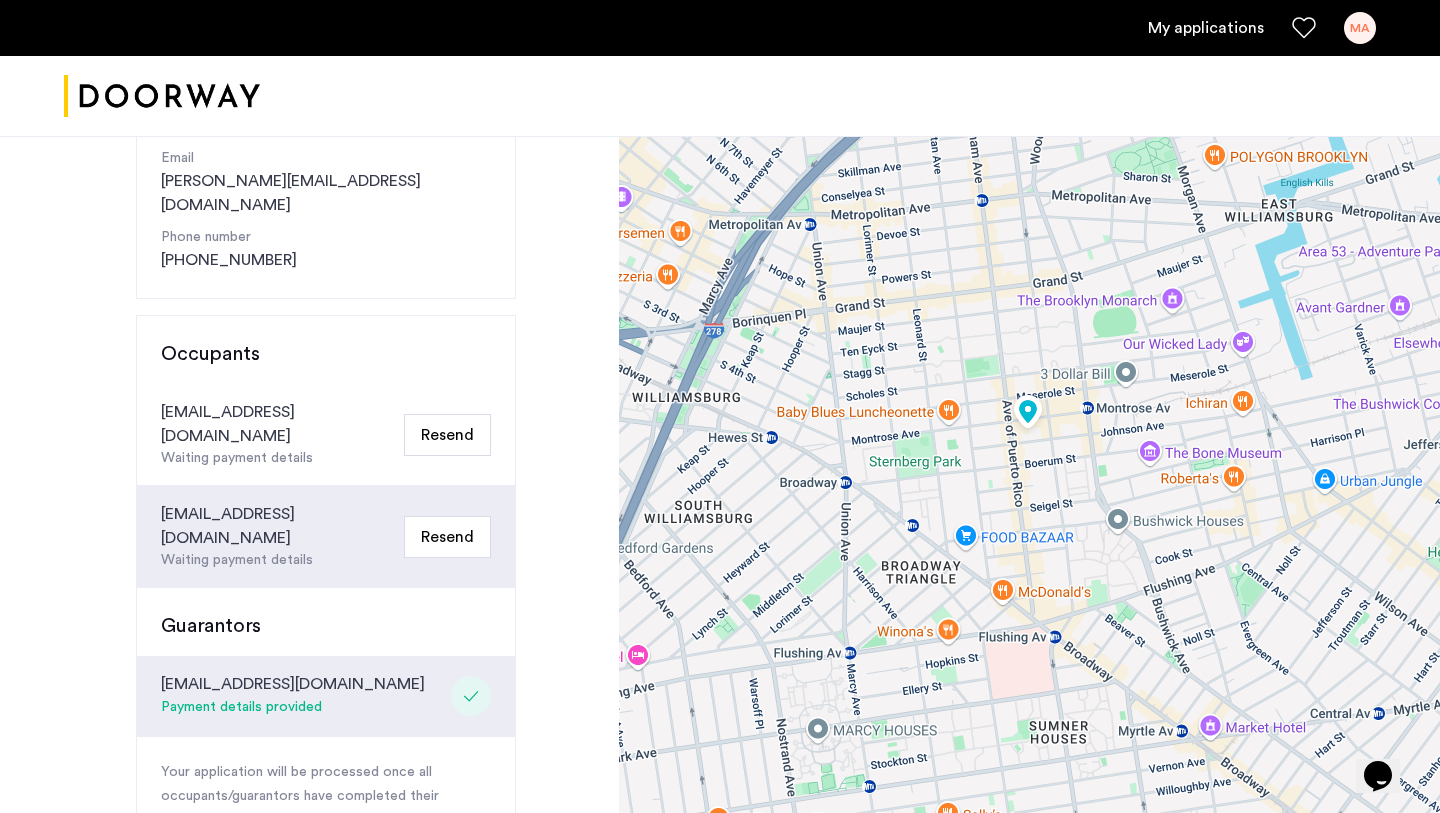 drag, startPoint x: 1043, startPoint y: 320, endPoint x: 1041, endPoint y: 374, distance: 54.037025 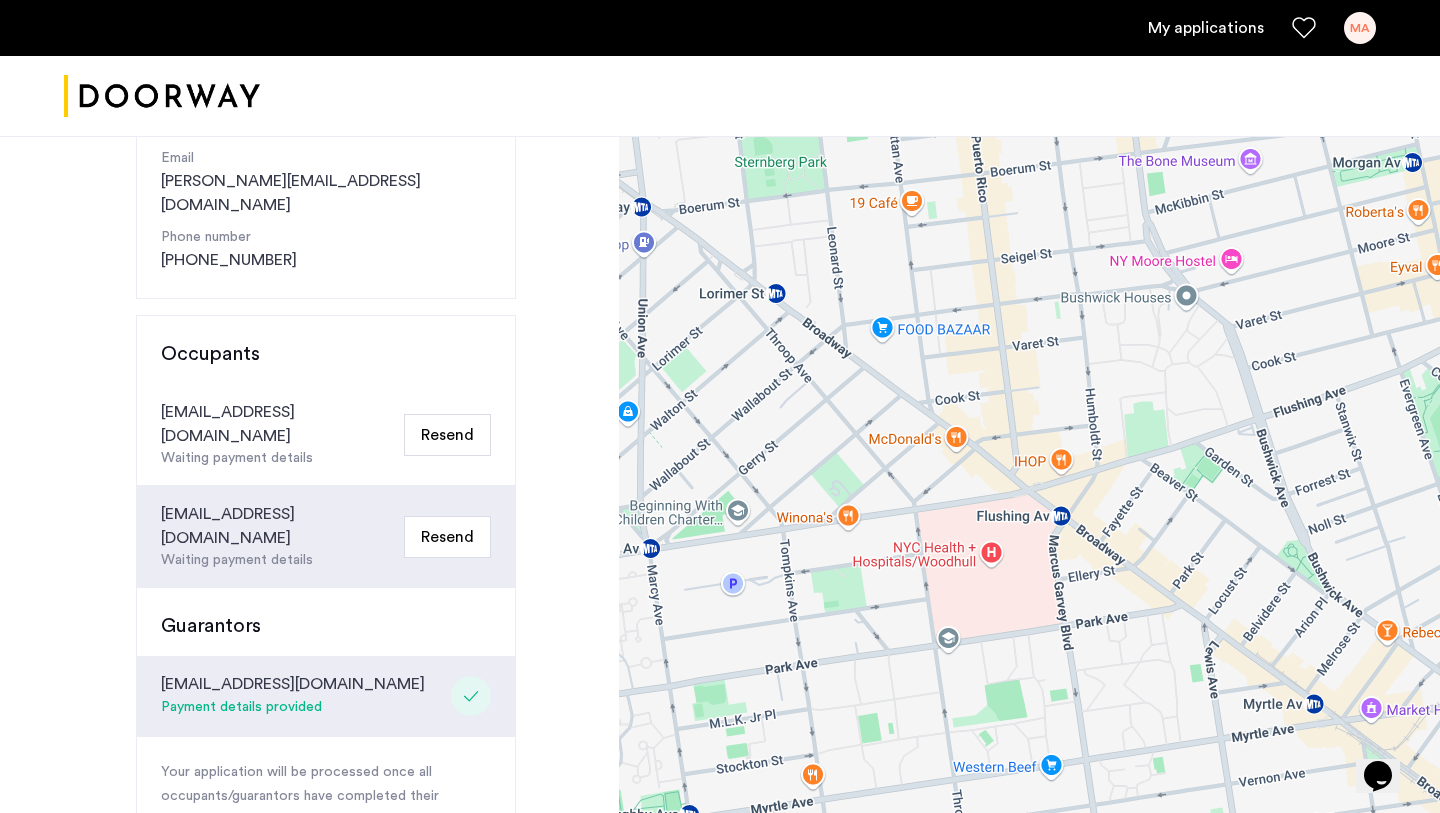 drag, startPoint x: 1036, startPoint y: 550, endPoint x: 1036, endPoint y: 229, distance: 321 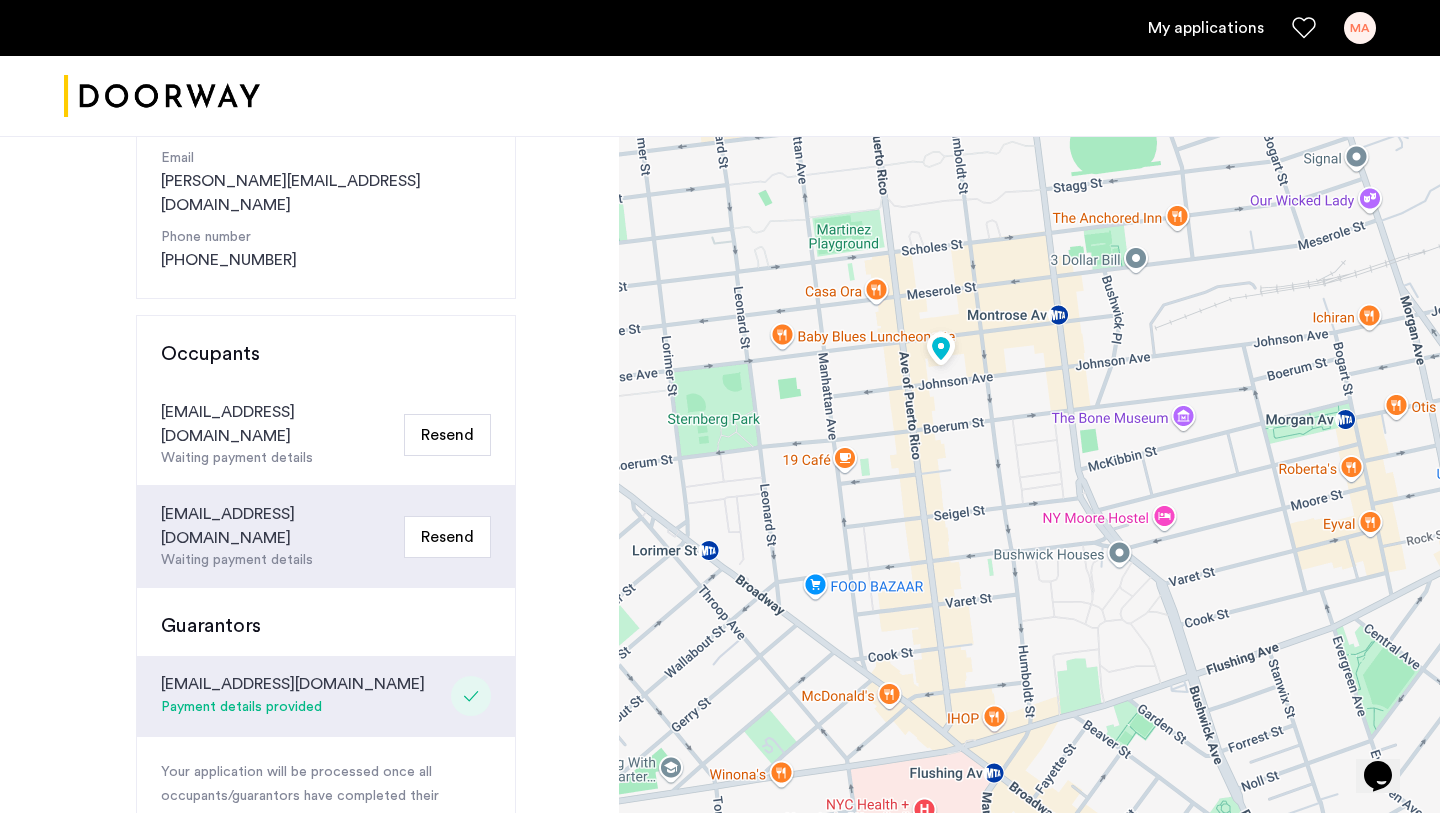 drag, startPoint x: 1044, startPoint y: 309, endPoint x: 974, endPoint y: 581, distance: 280.86295 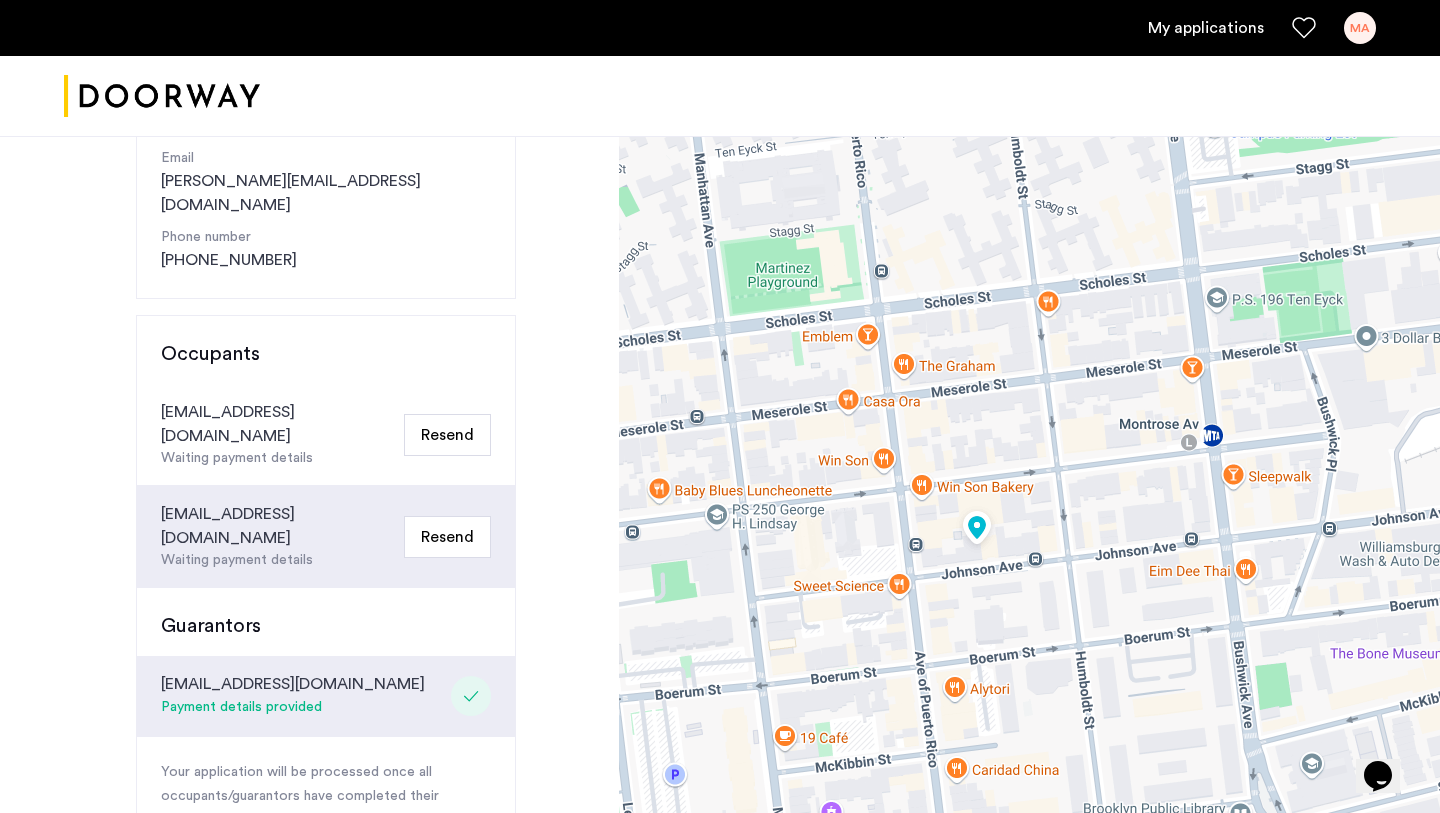 drag, startPoint x: 922, startPoint y: 450, endPoint x: 1009, endPoint y: 452, distance: 87.02299 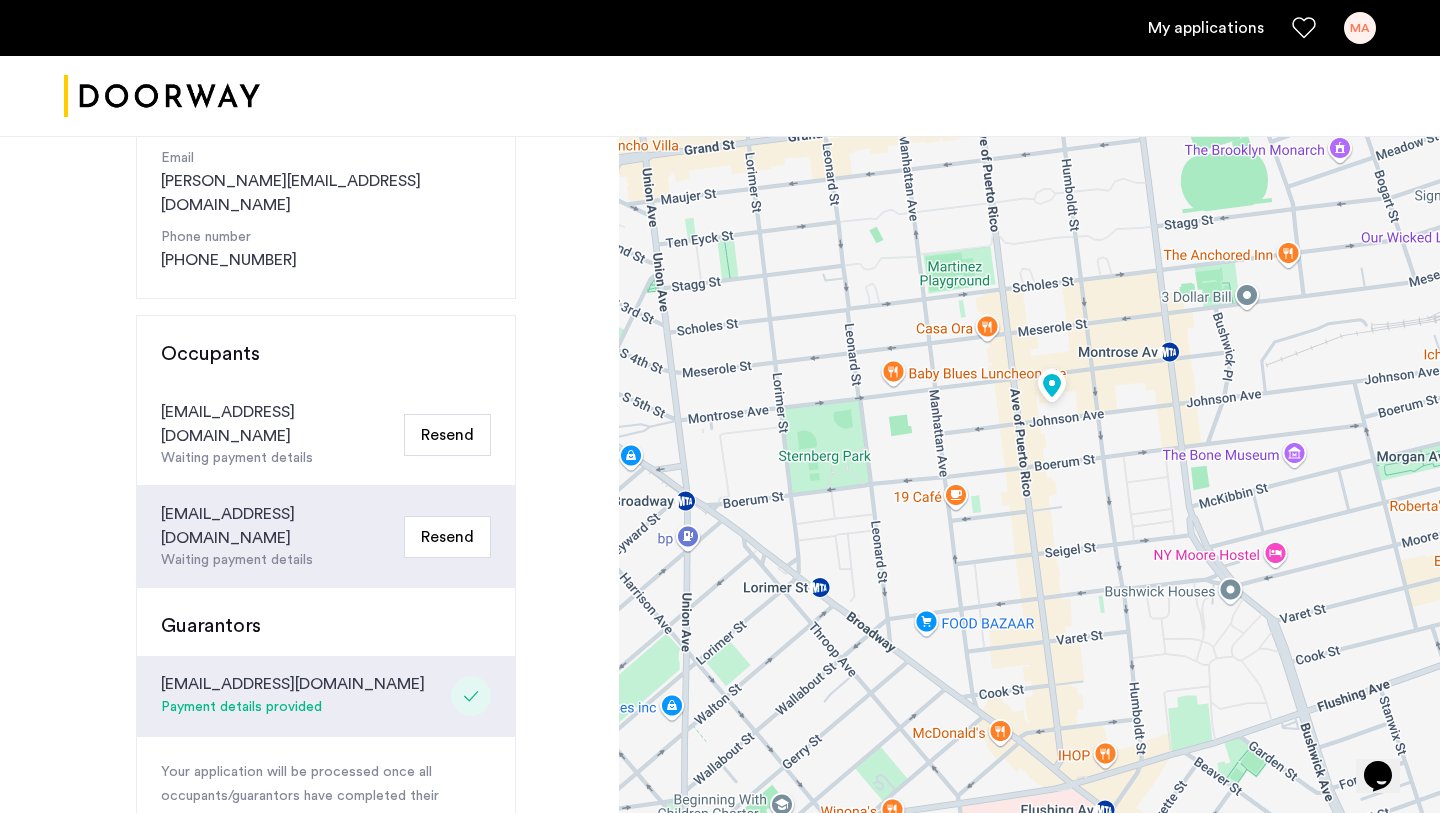 drag, startPoint x: 1063, startPoint y: 434, endPoint x: 1102, endPoint y: 373, distance: 72.40166 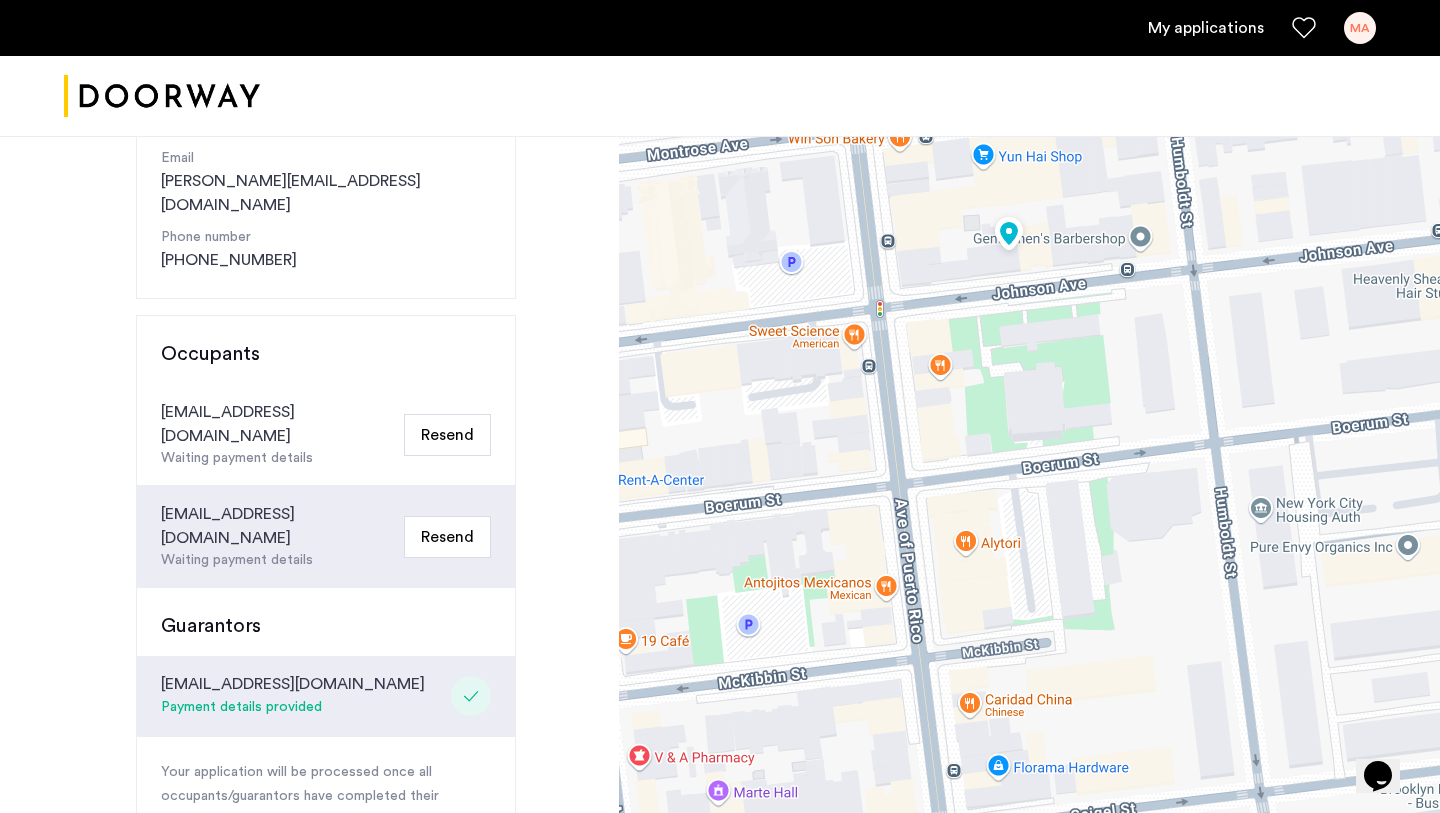 drag, startPoint x: 1071, startPoint y: 539, endPoint x: 1071, endPoint y: 353, distance: 186 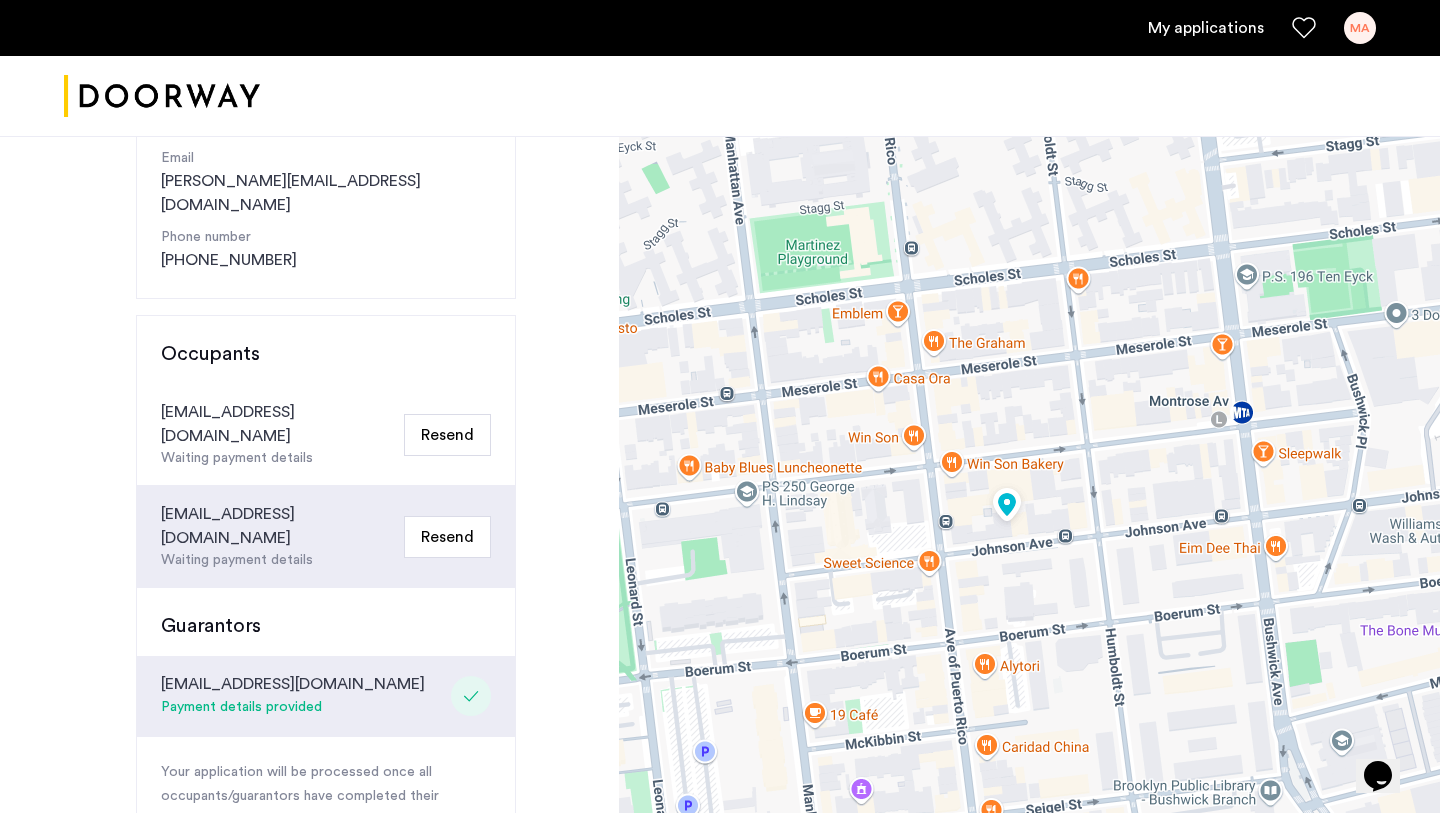 drag, startPoint x: 1105, startPoint y: 313, endPoint x: 1065, endPoint y: 576, distance: 266.02444 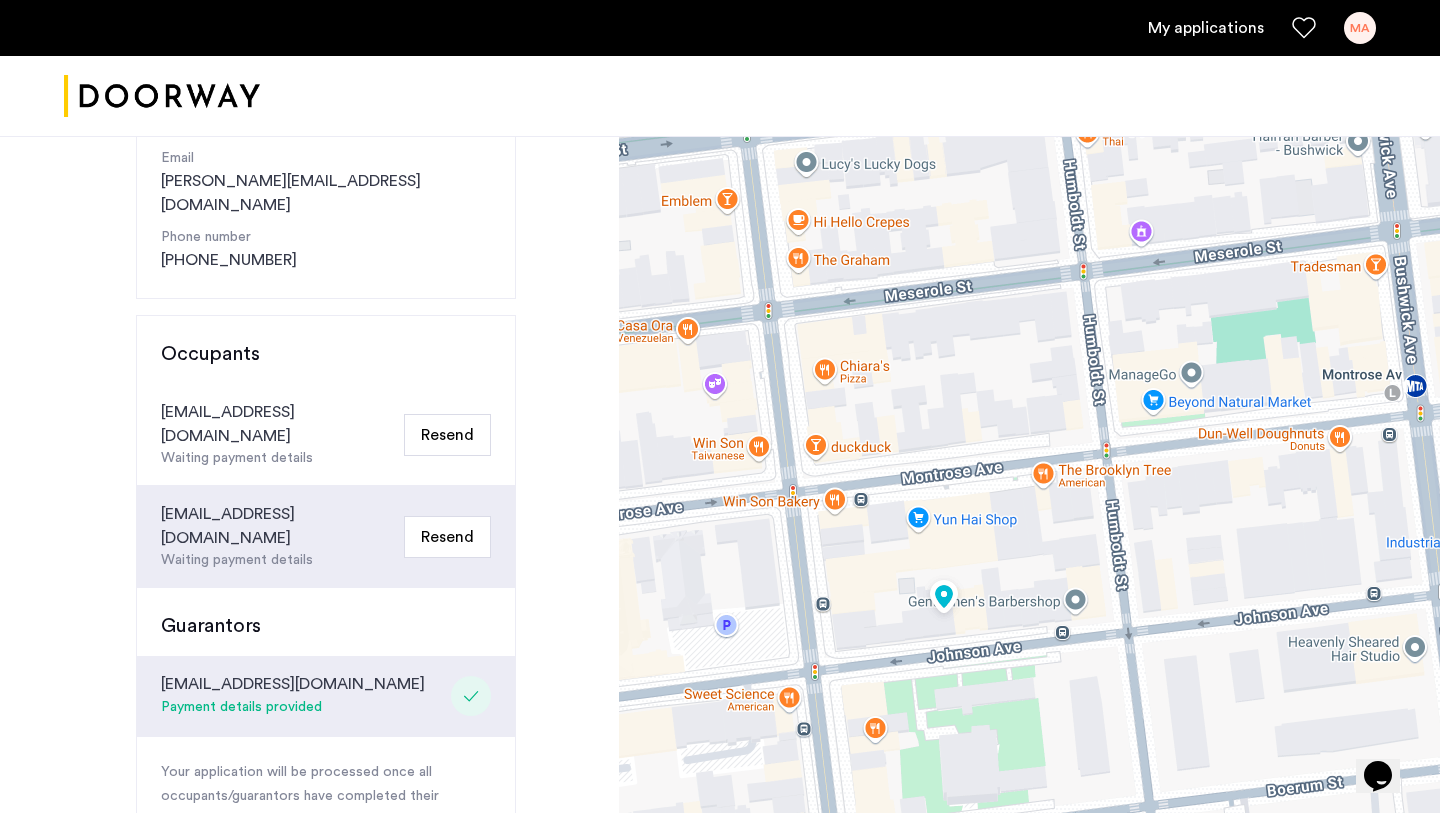drag, startPoint x: 1080, startPoint y: 527, endPoint x: 939, endPoint y: 451, distance: 160.17802 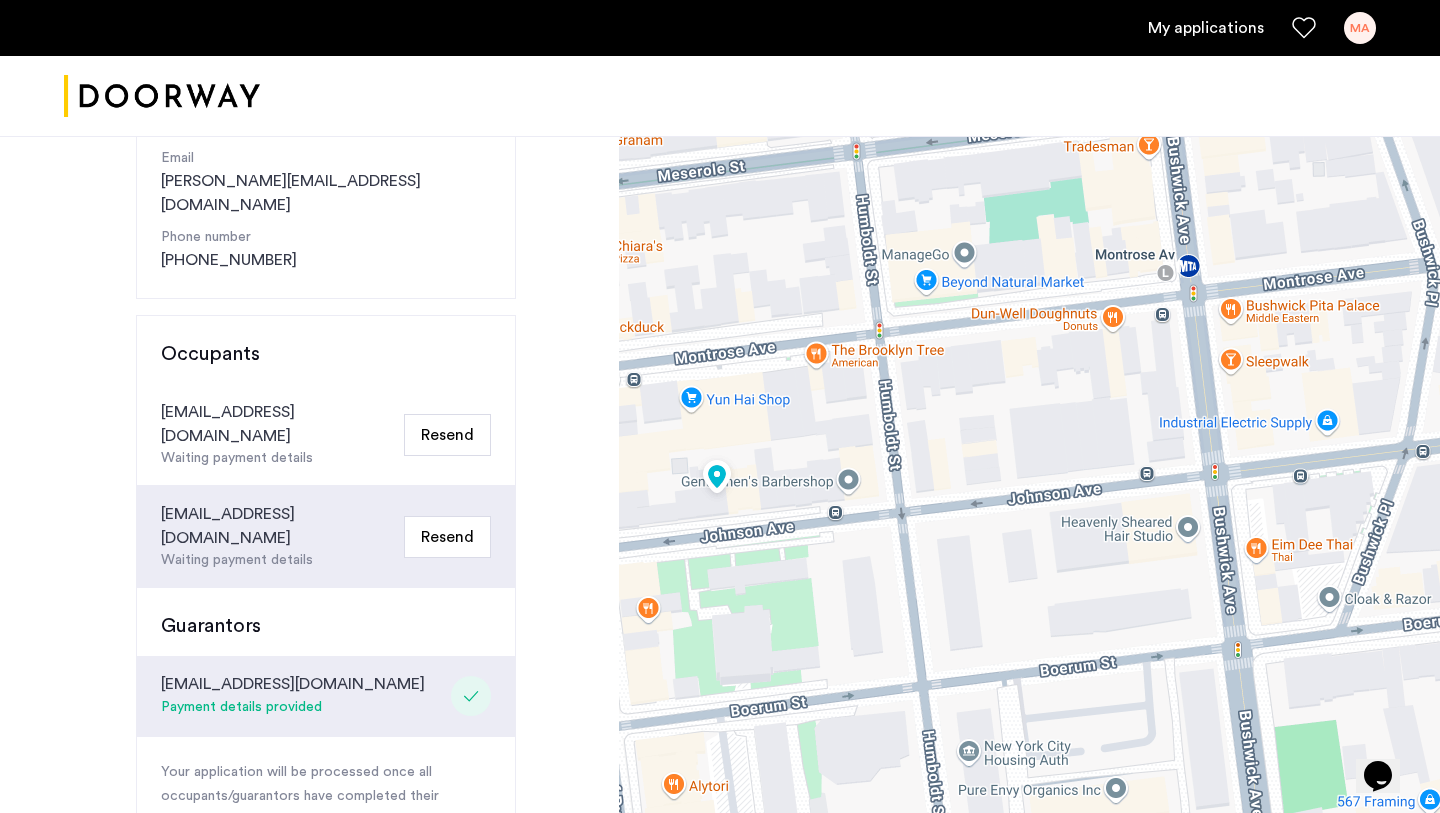 drag, startPoint x: 1110, startPoint y: 479, endPoint x: 944, endPoint y: 404, distance: 182.15652 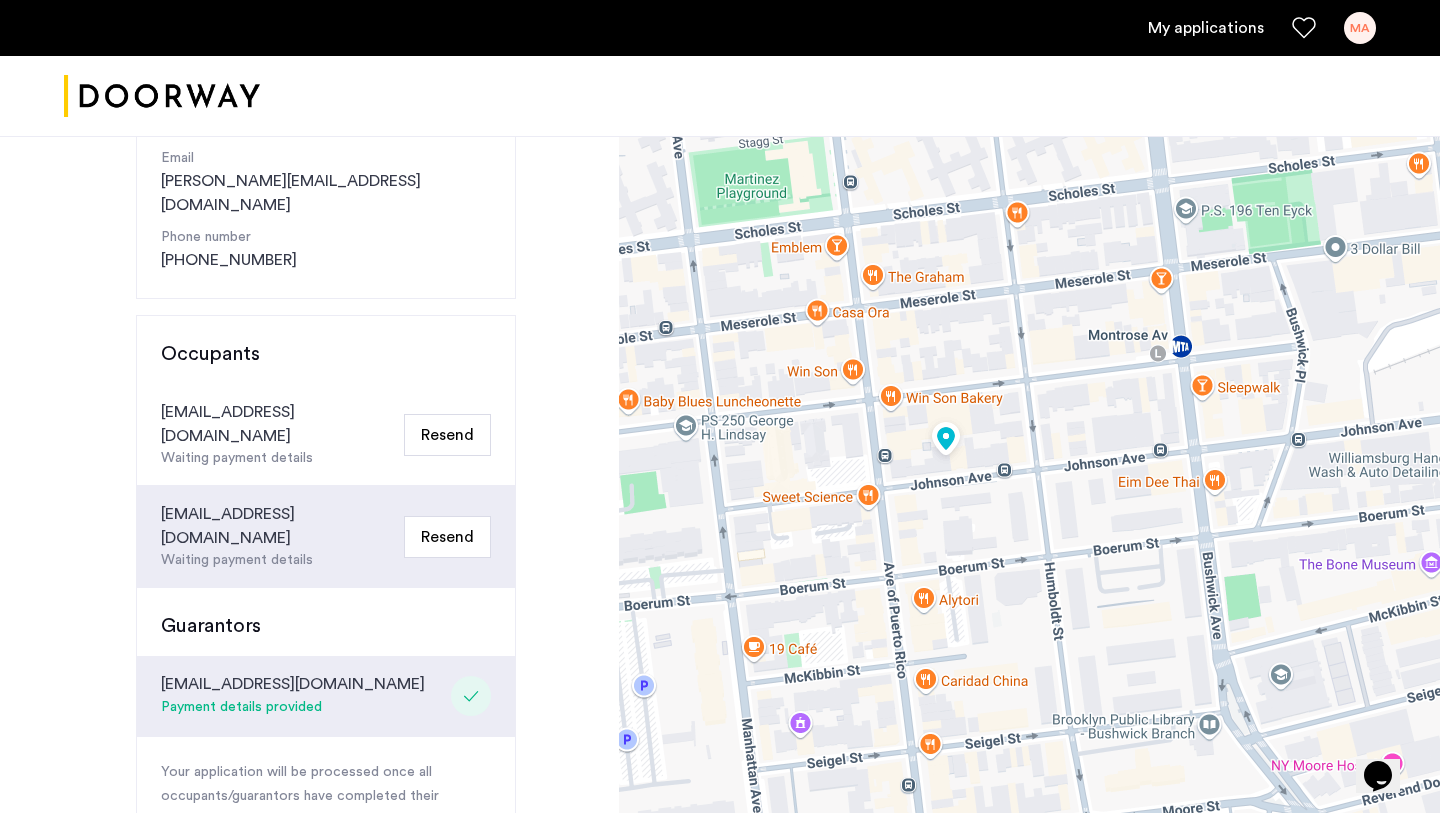 drag, startPoint x: 878, startPoint y: 469, endPoint x: 1112, endPoint y: 457, distance: 234.3075 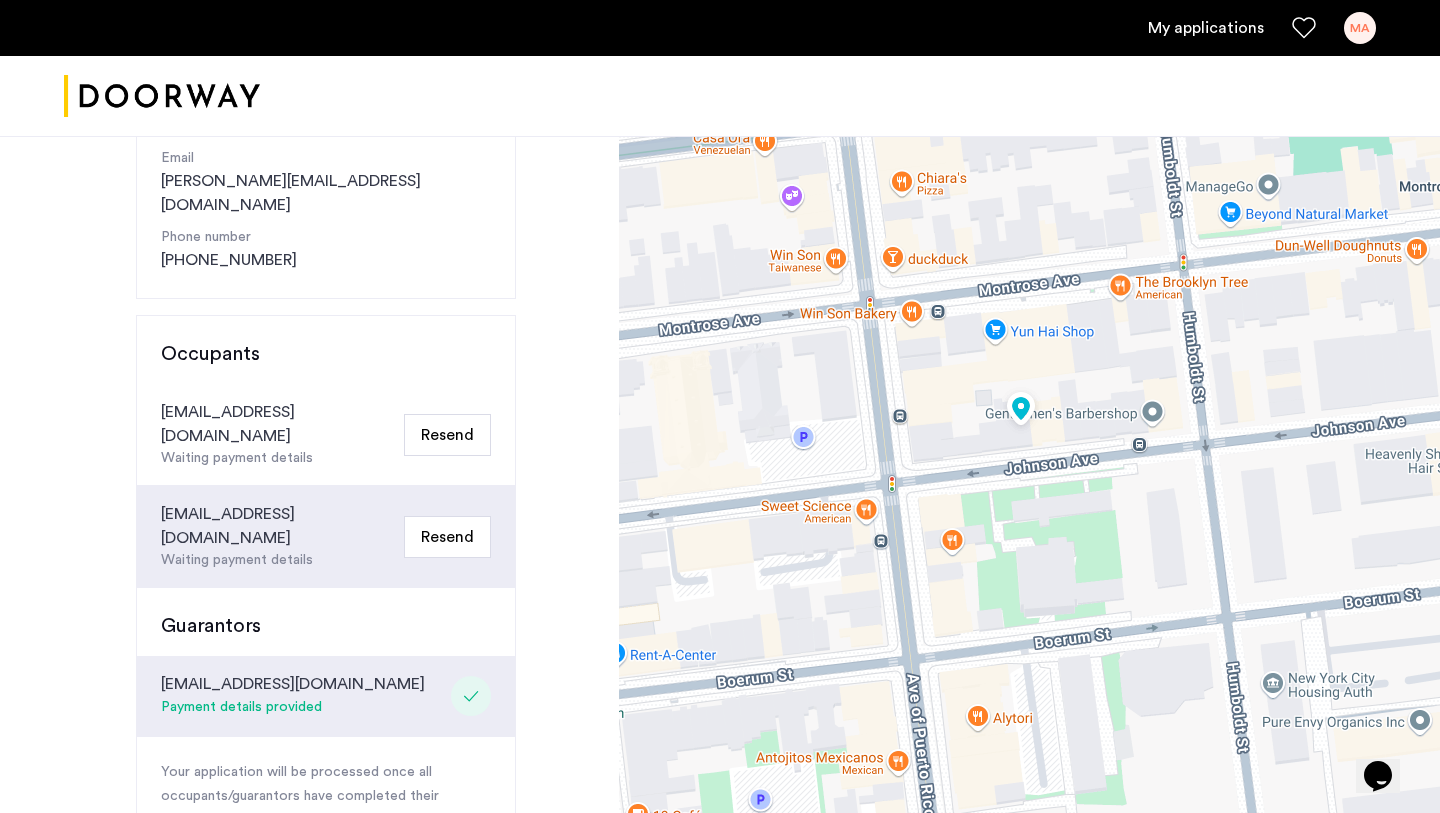 drag, startPoint x: 1171, startPoint y: 500, endPoint x: 1078, endPoint y: 500, distance: 93 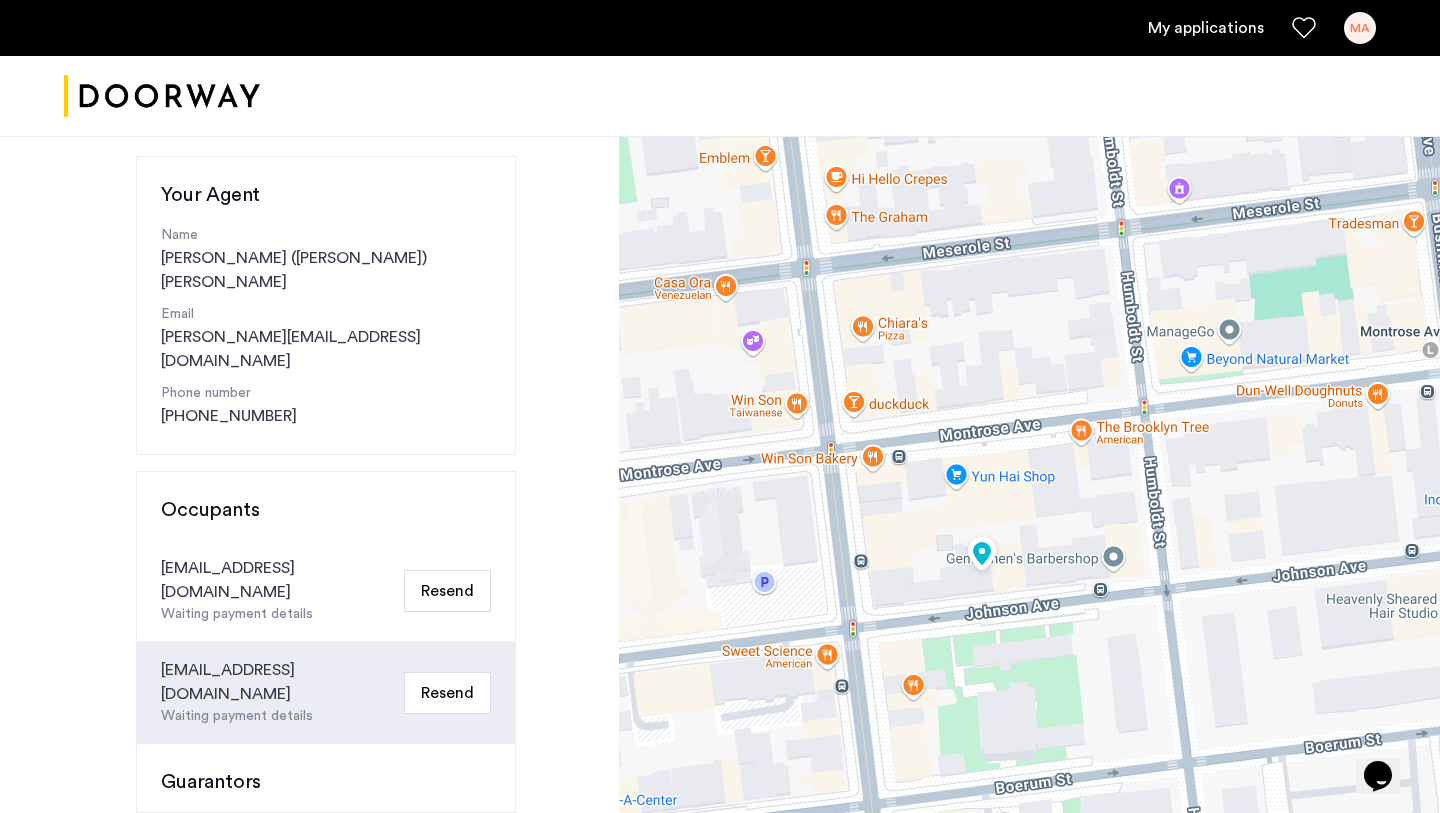 scroll, scrollTop: 0, scrollLeft: 0, axis: both 